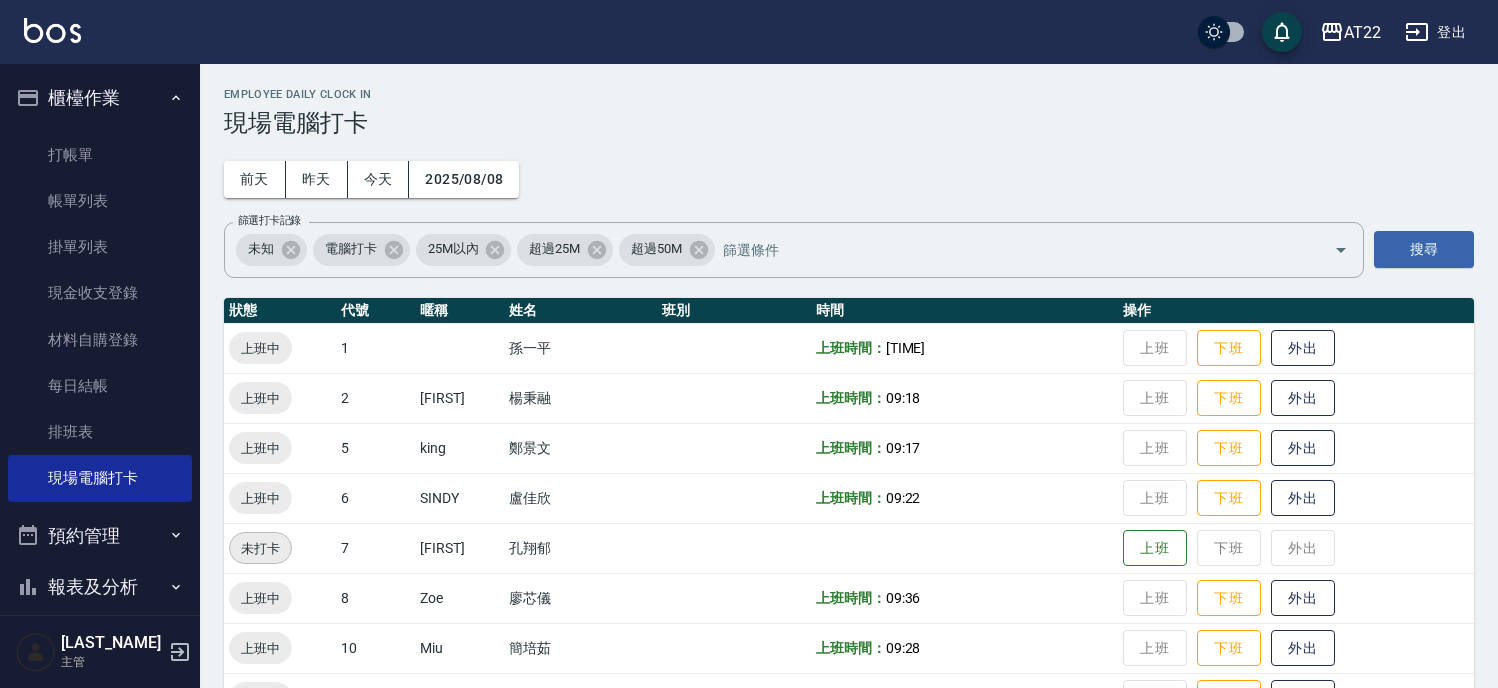 scroll, scrollTop: 758, scrollLeft: 0, axis: vertical 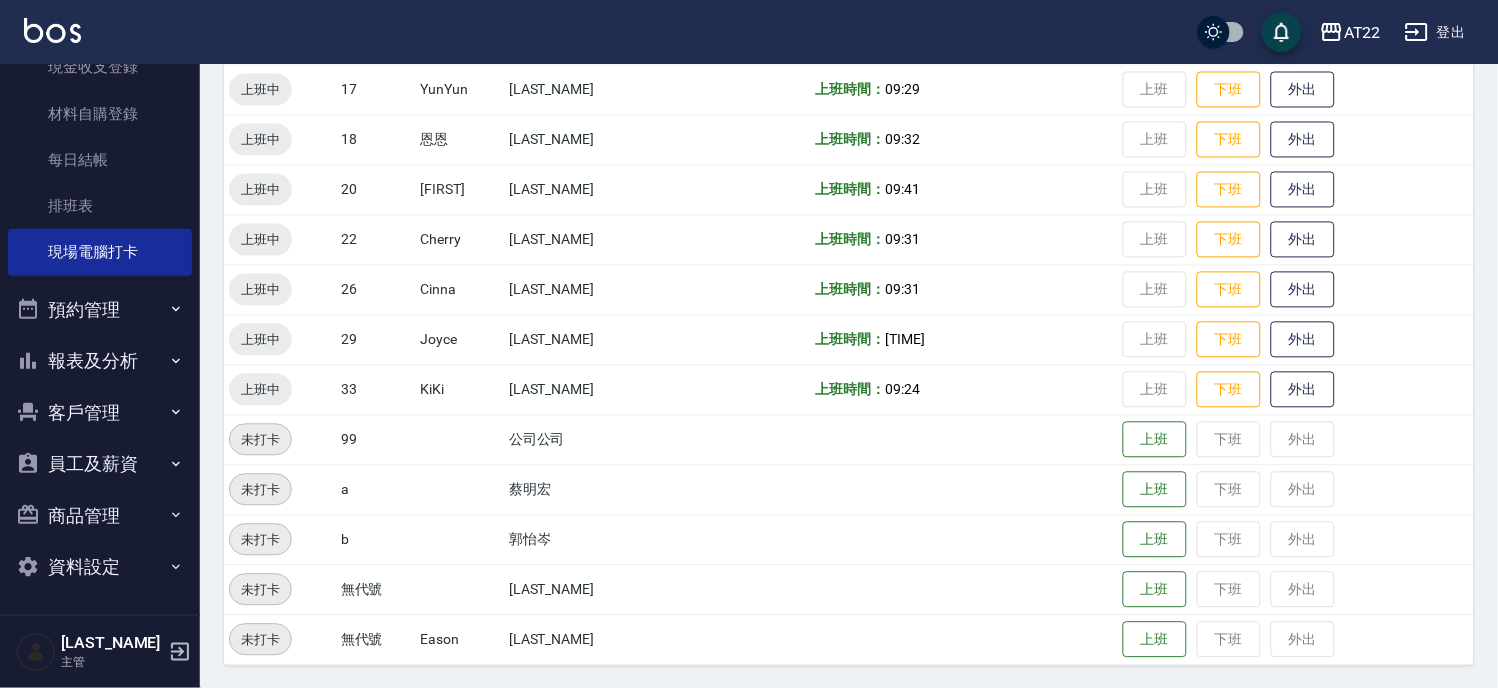 click on "預約管理" at bounding box center (100, 310) 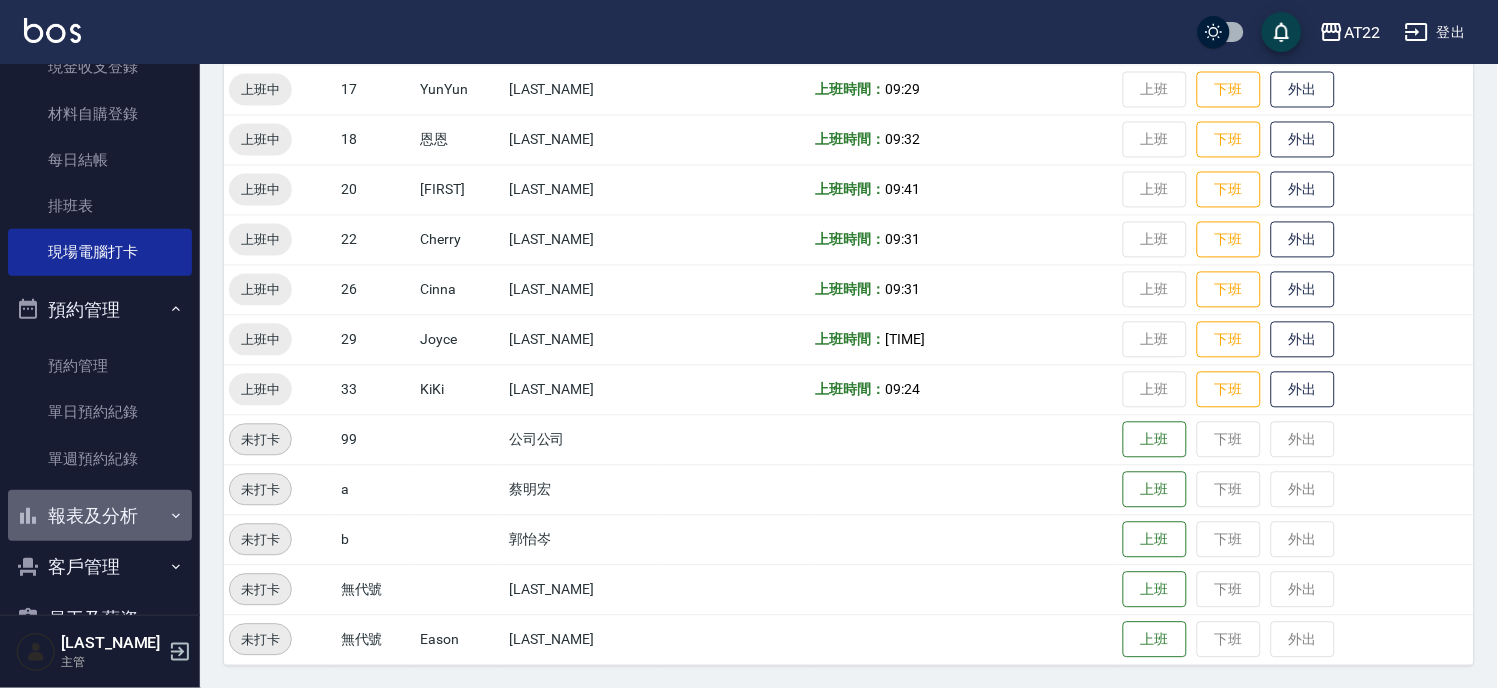 click on "報表及分析" at bounding box center (100, 516) 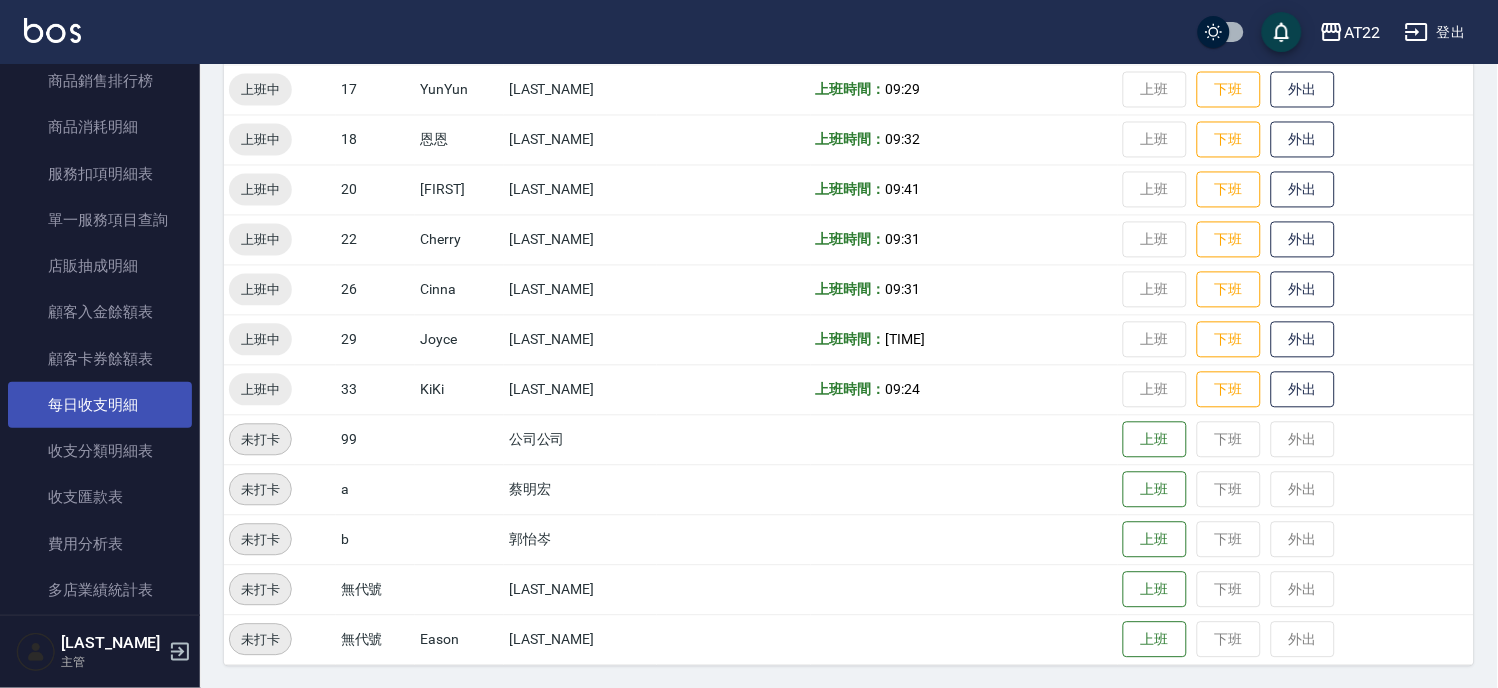 scroll, scrollTop: 1004, scrollLeft: 0, axis: vertical 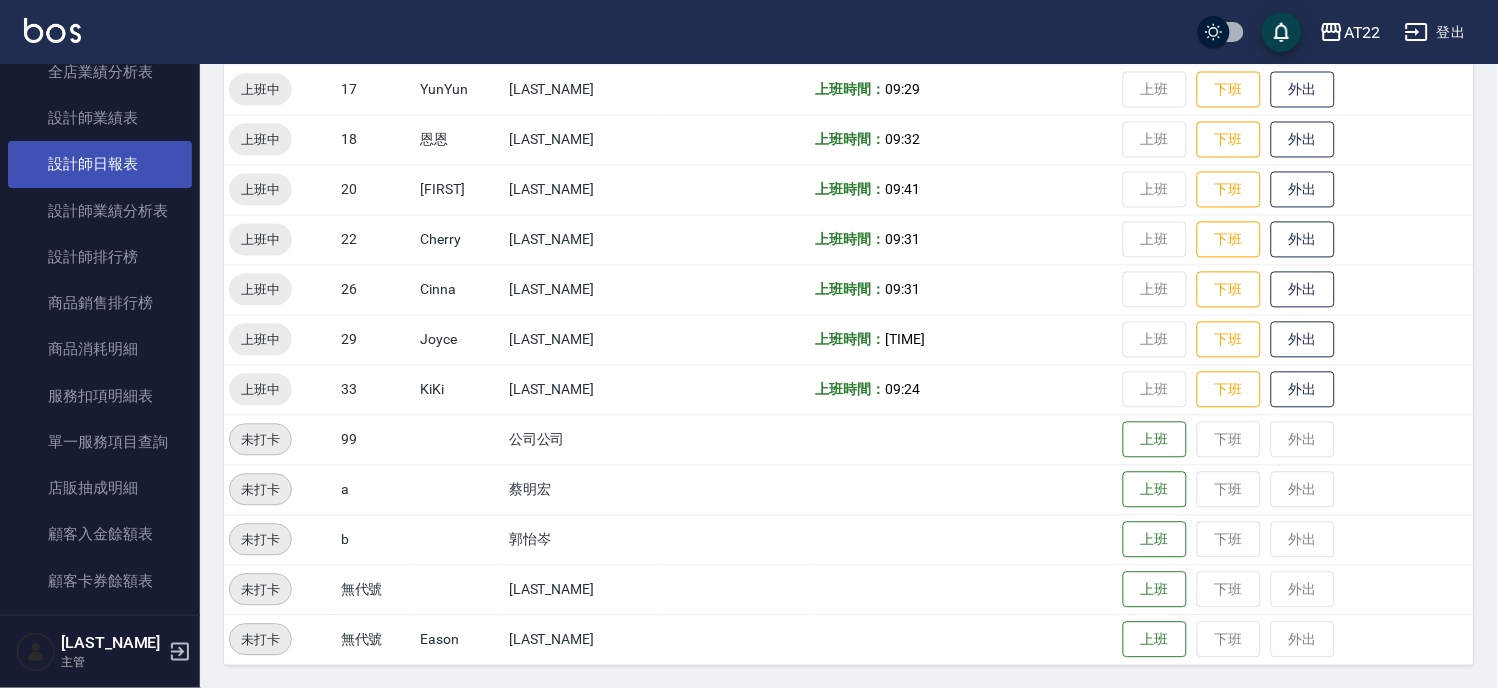 click on "設計師日報表" at bounding box center (100, 164) 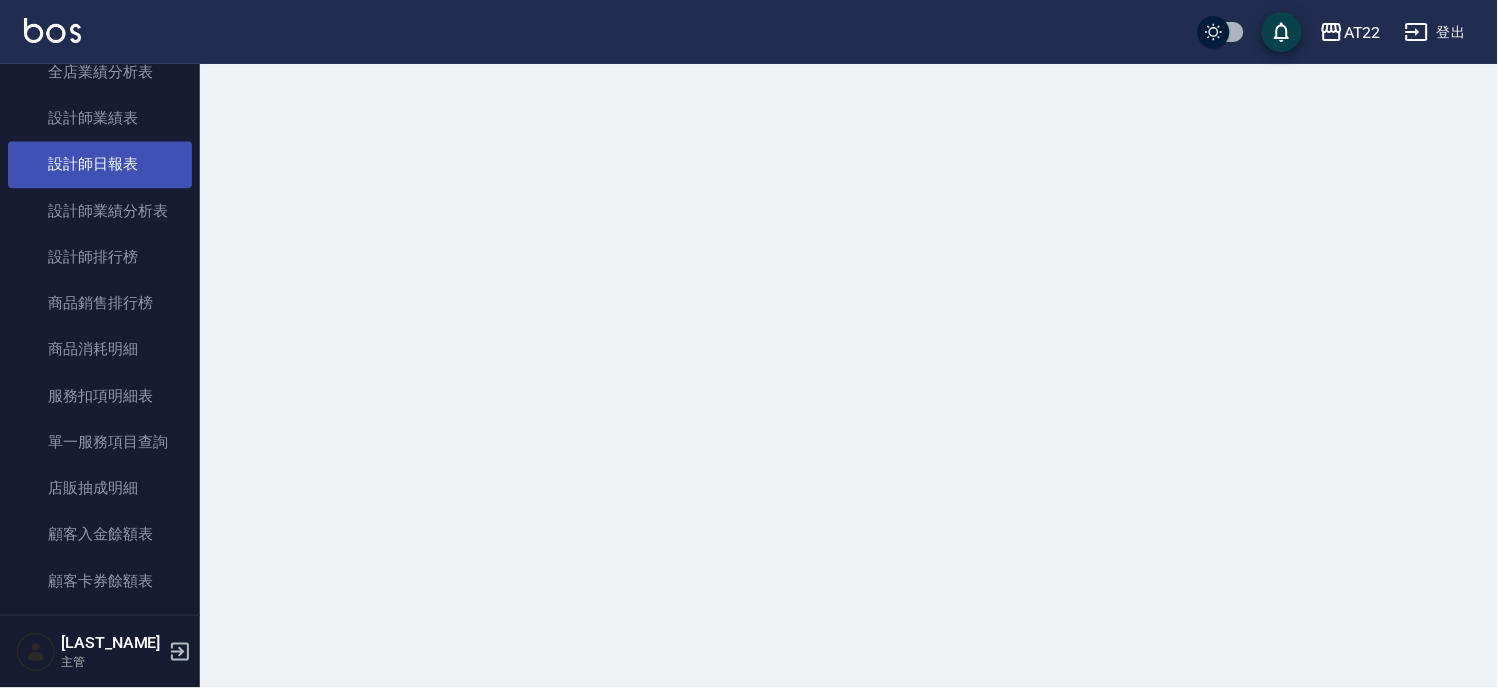 scroll, scrollTop: 0, scrollLeft: 0, axis: both 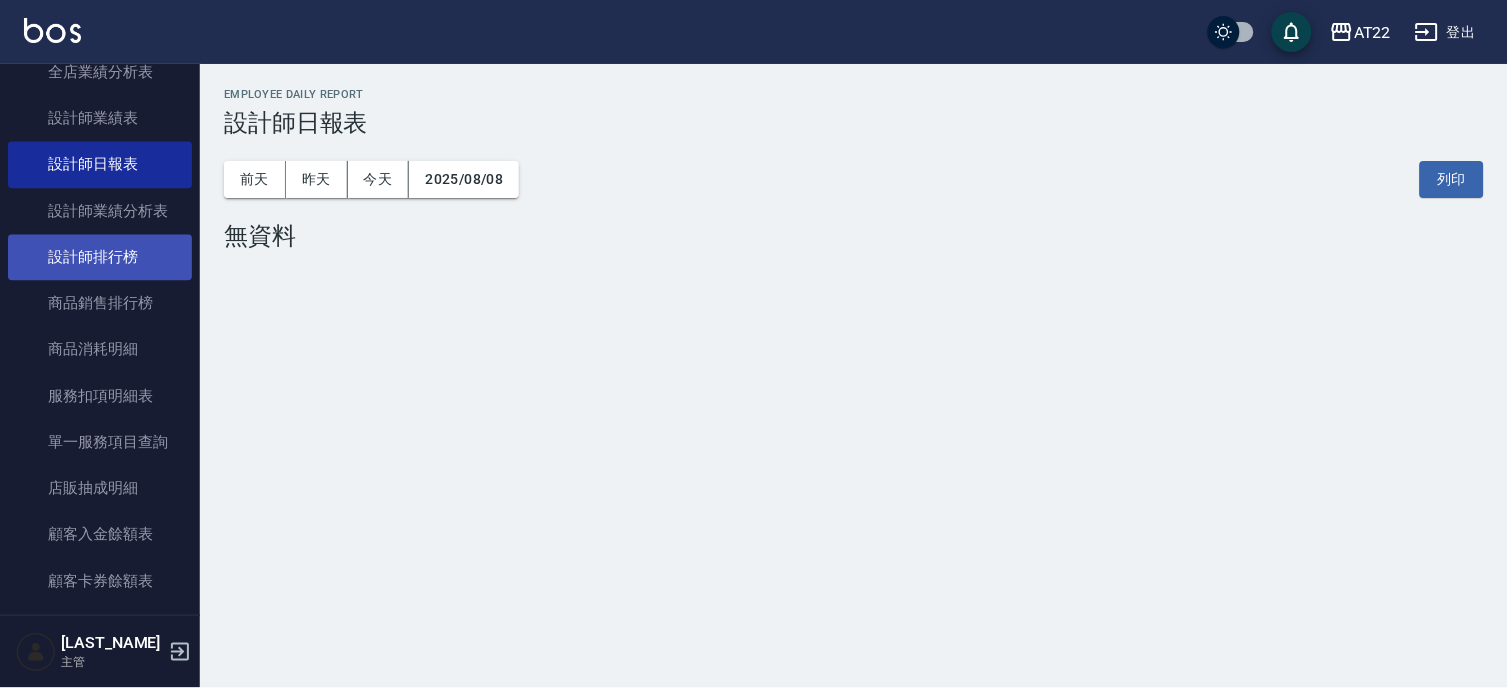click on "設計師排行榜" at bounding box center [100, 257] 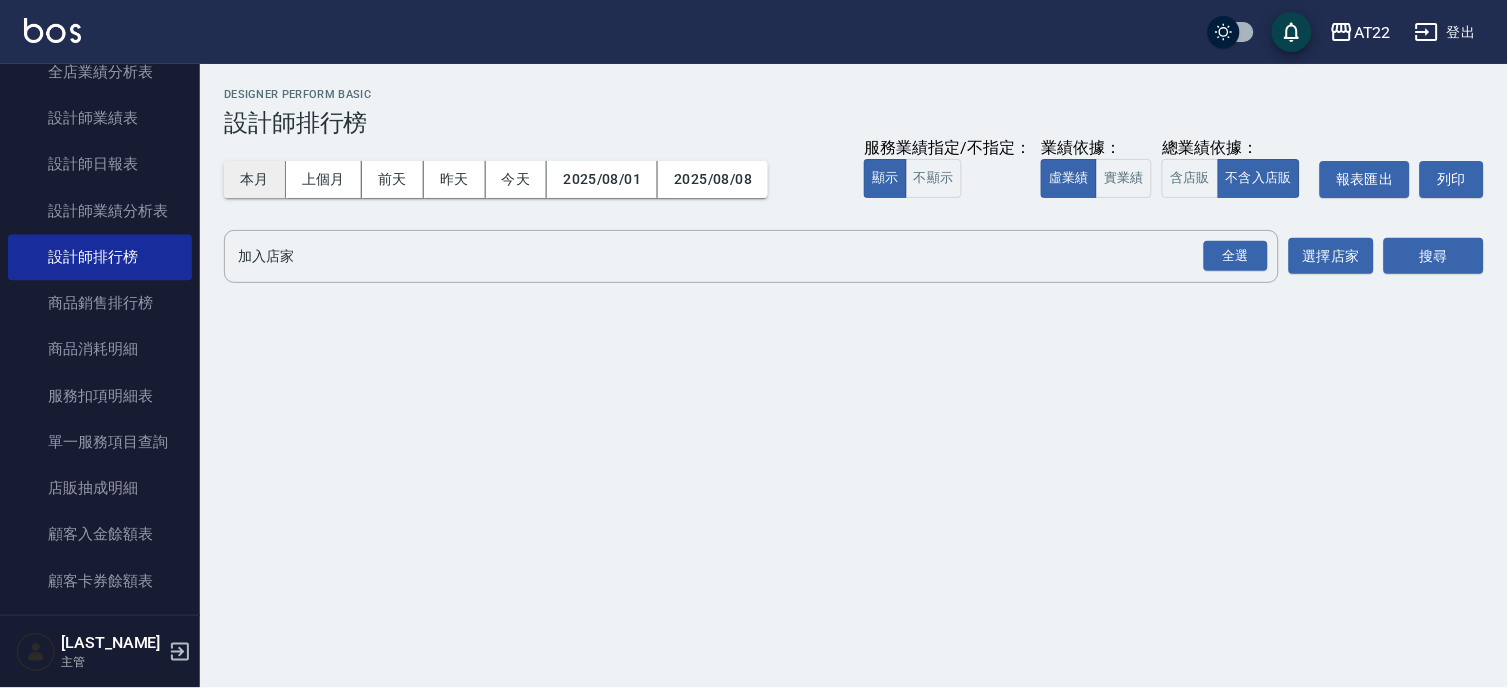 click on "本月" at bounding box center [255, 179] 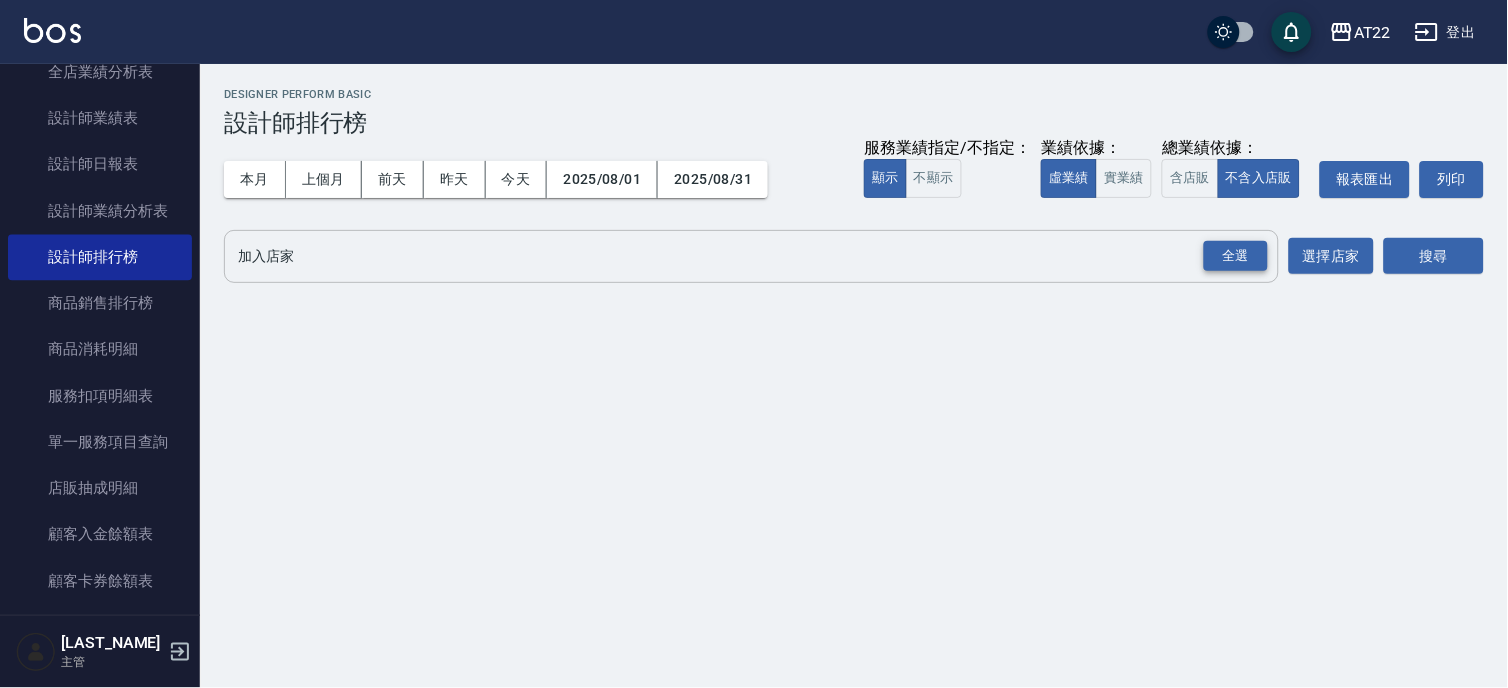 click on "全選" at bounding box center (1236, 256) 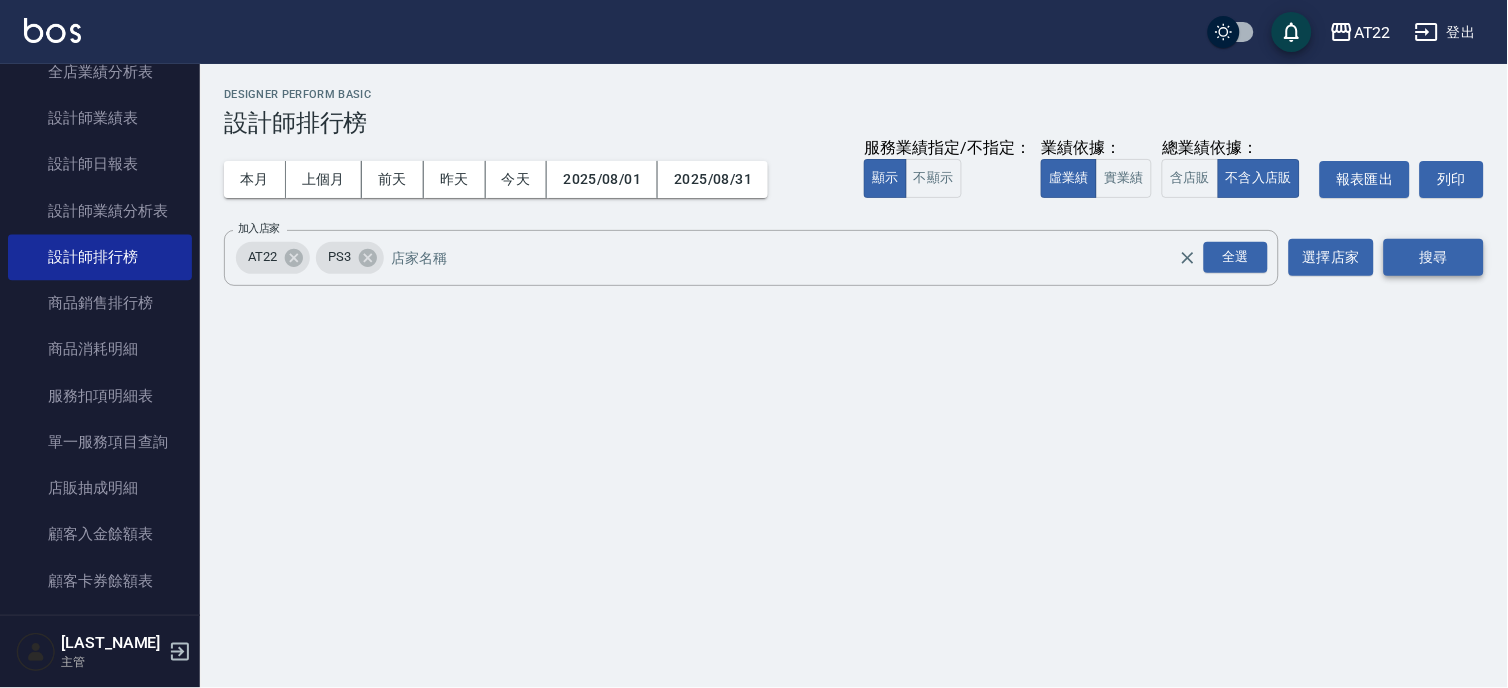 click on "搜尋" at bounding box center (1434, 257) 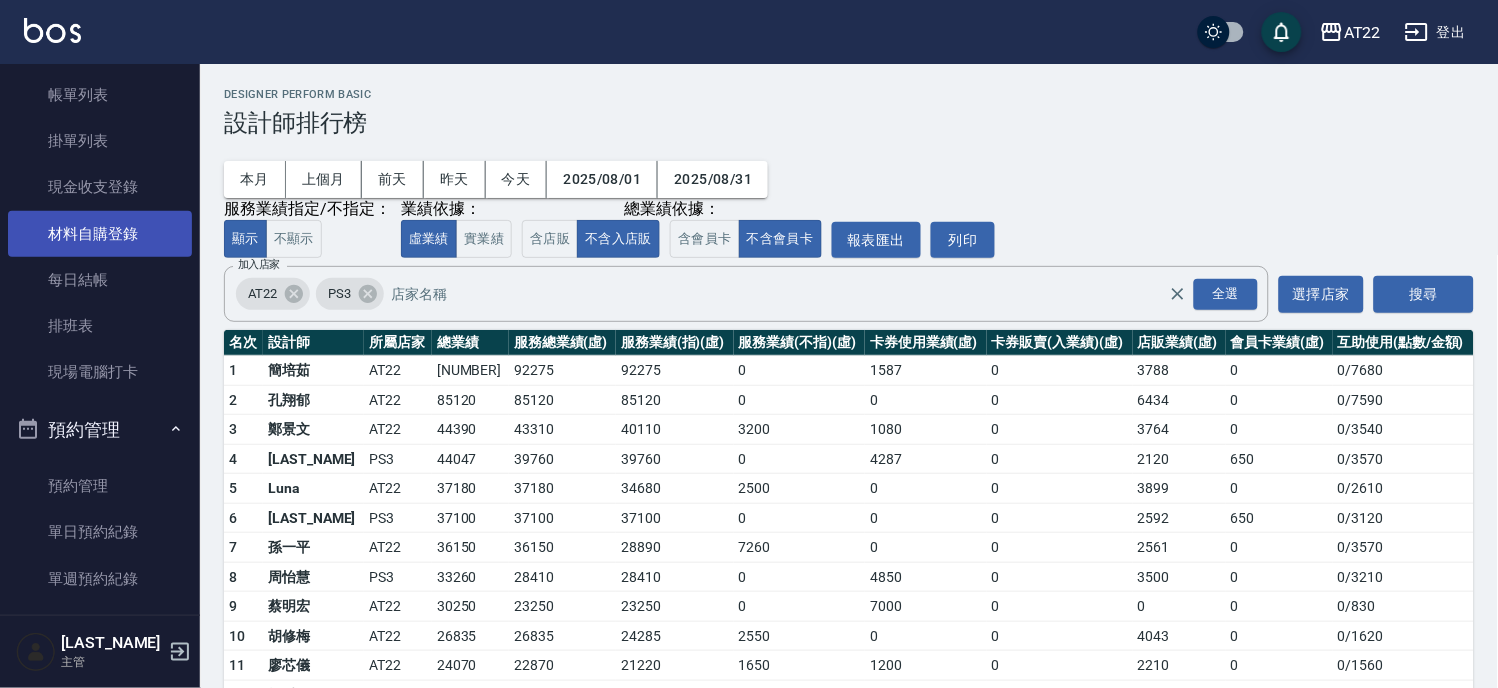 scroll, scrollTop: 0, scrollLeft: 0, axis: both 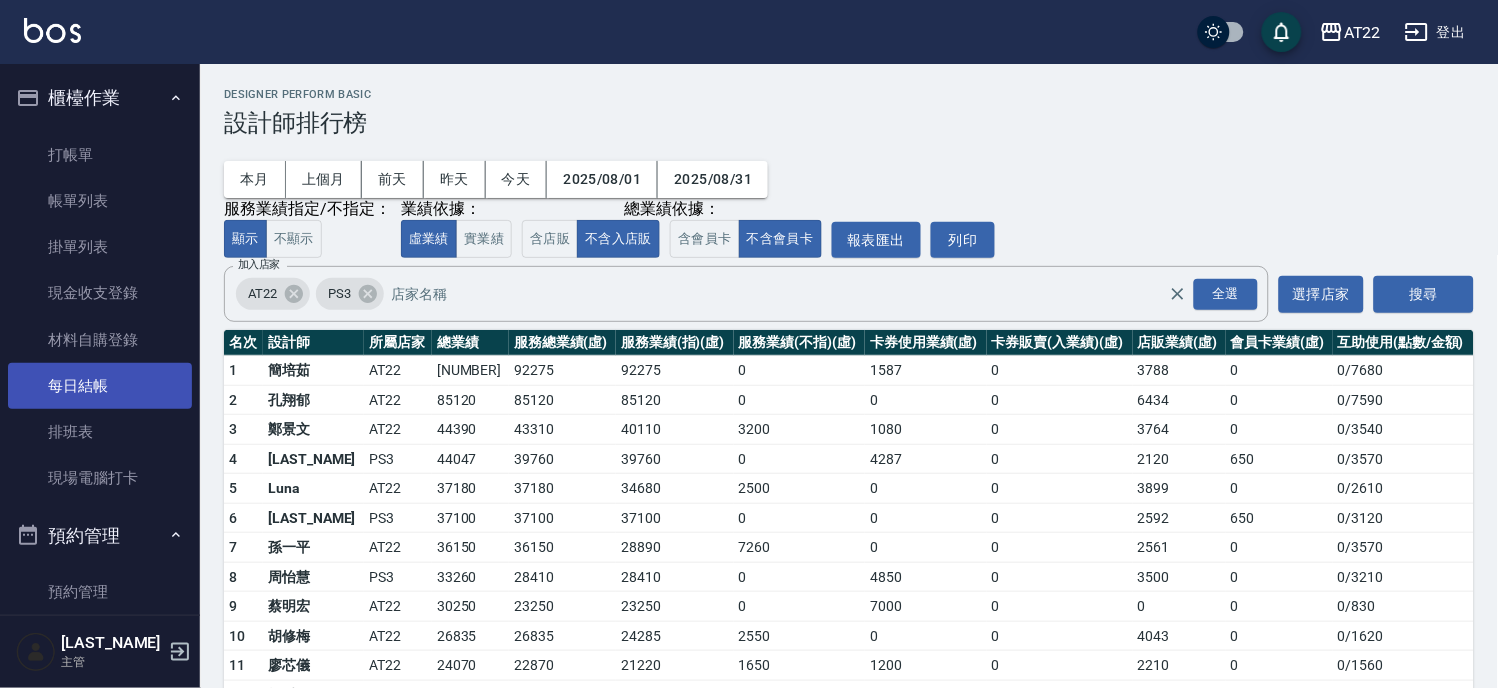 click on "每日結帳" at bounding box center (100, 386) 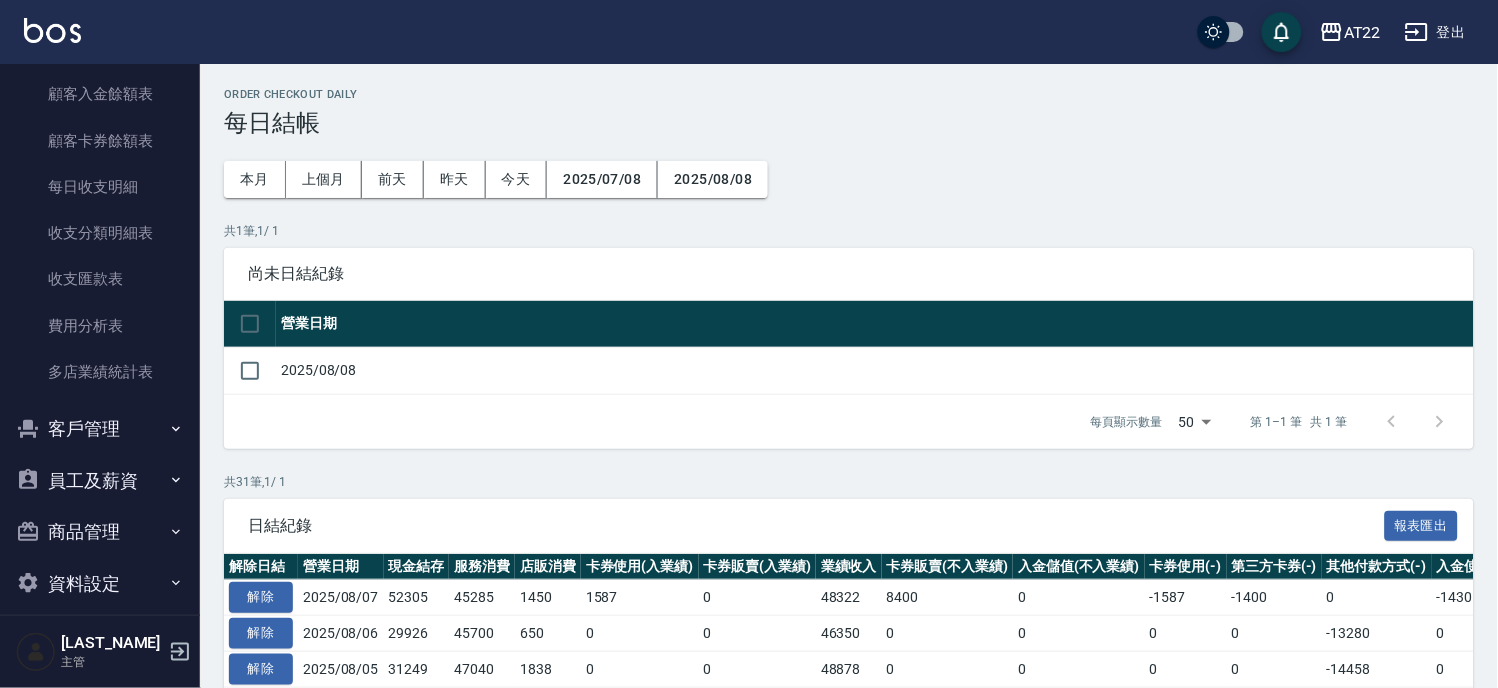 scroll, scrollTop: 1461, scrollLeft: 0, axis: vertical 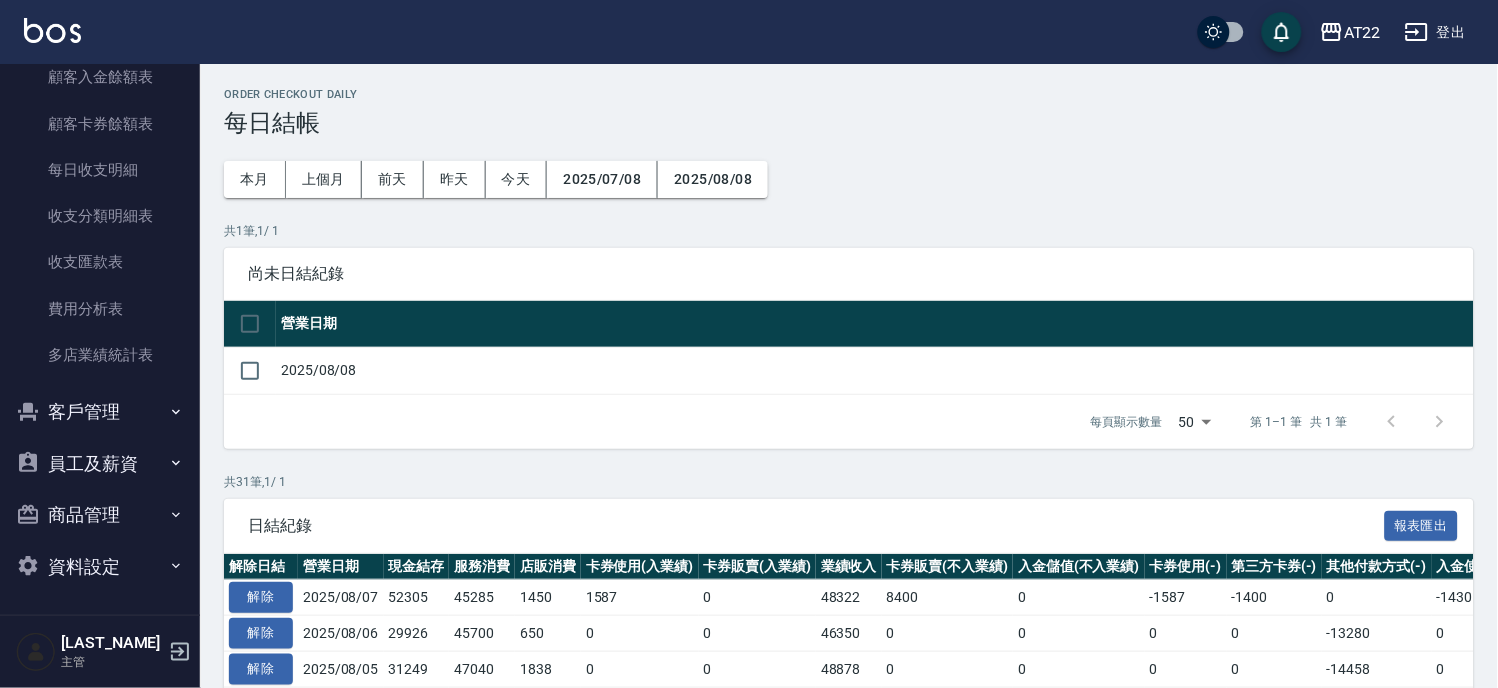 click on "客戶管理" at bounding box center (100, 412) 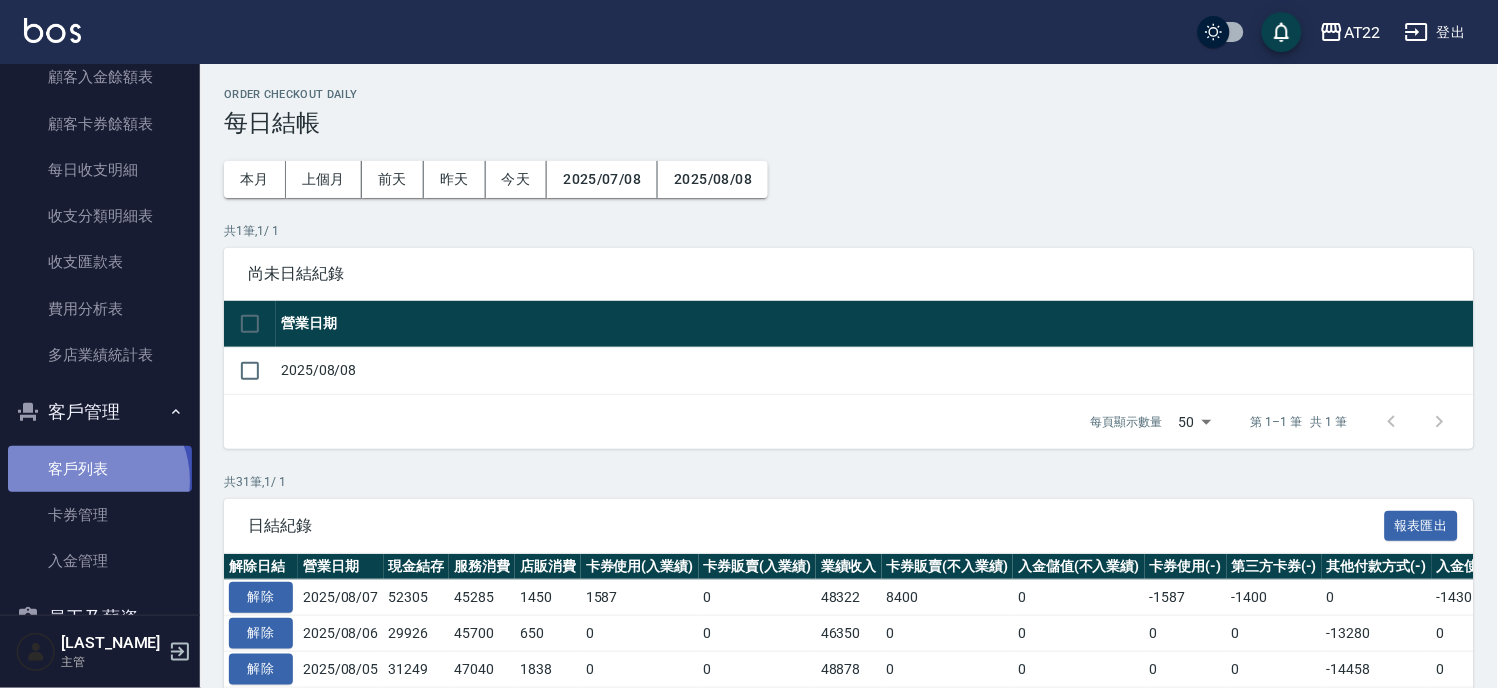 click on "客戶列表" at bounding box center [100, 469] 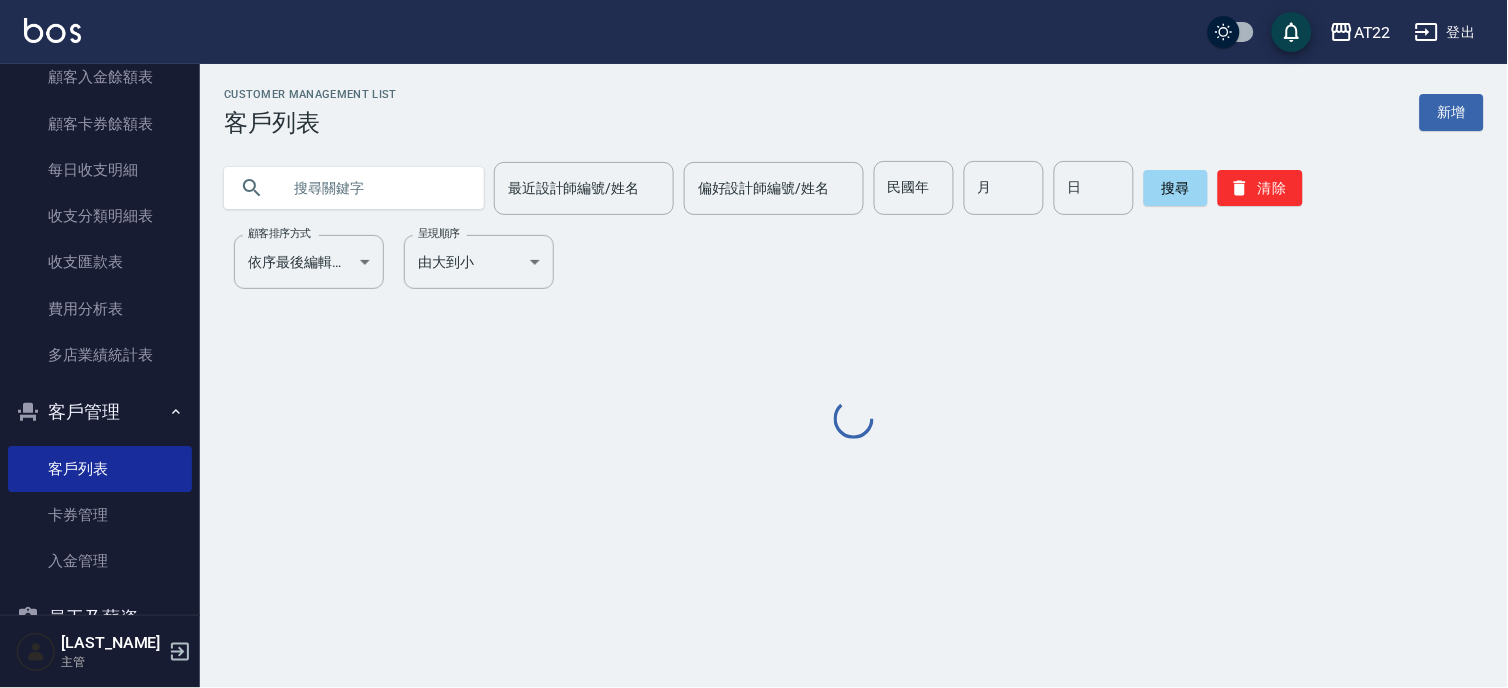 click at bounding box center [374, 188] 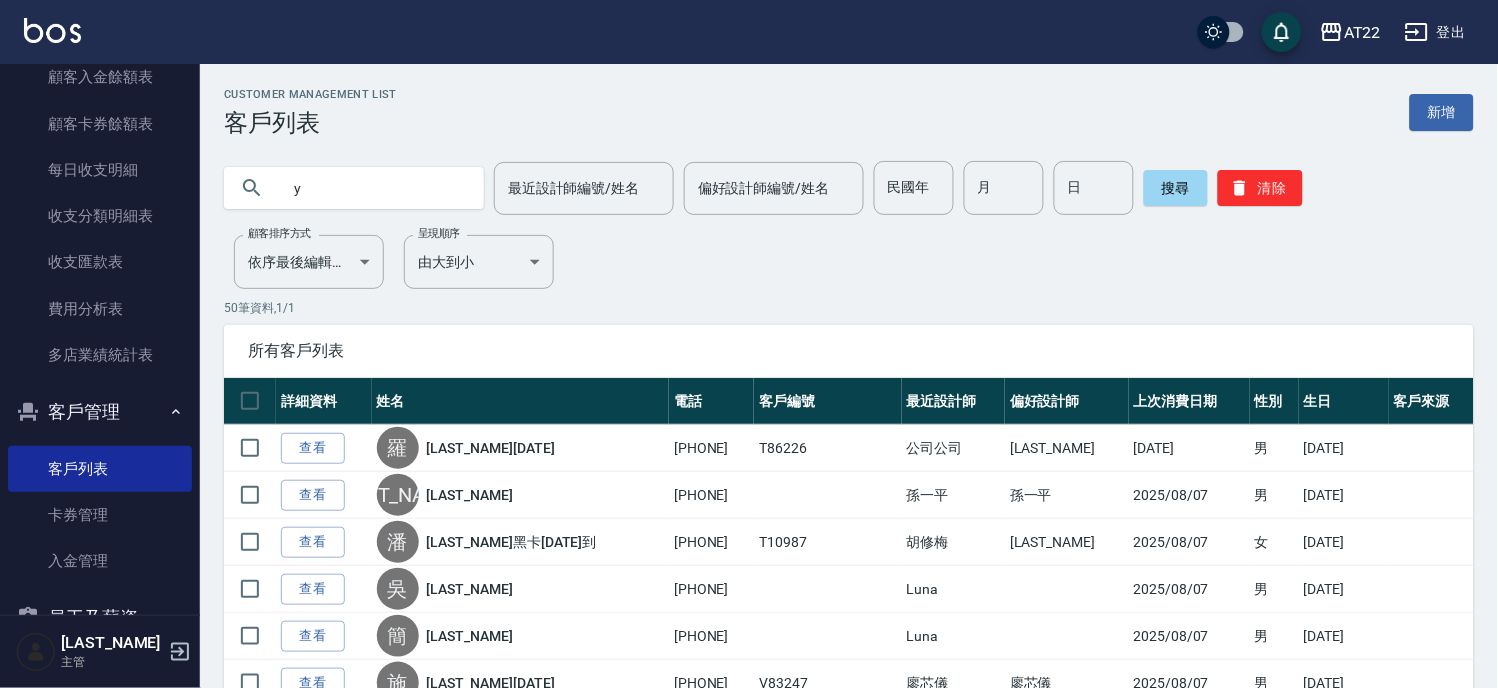 type on "y" 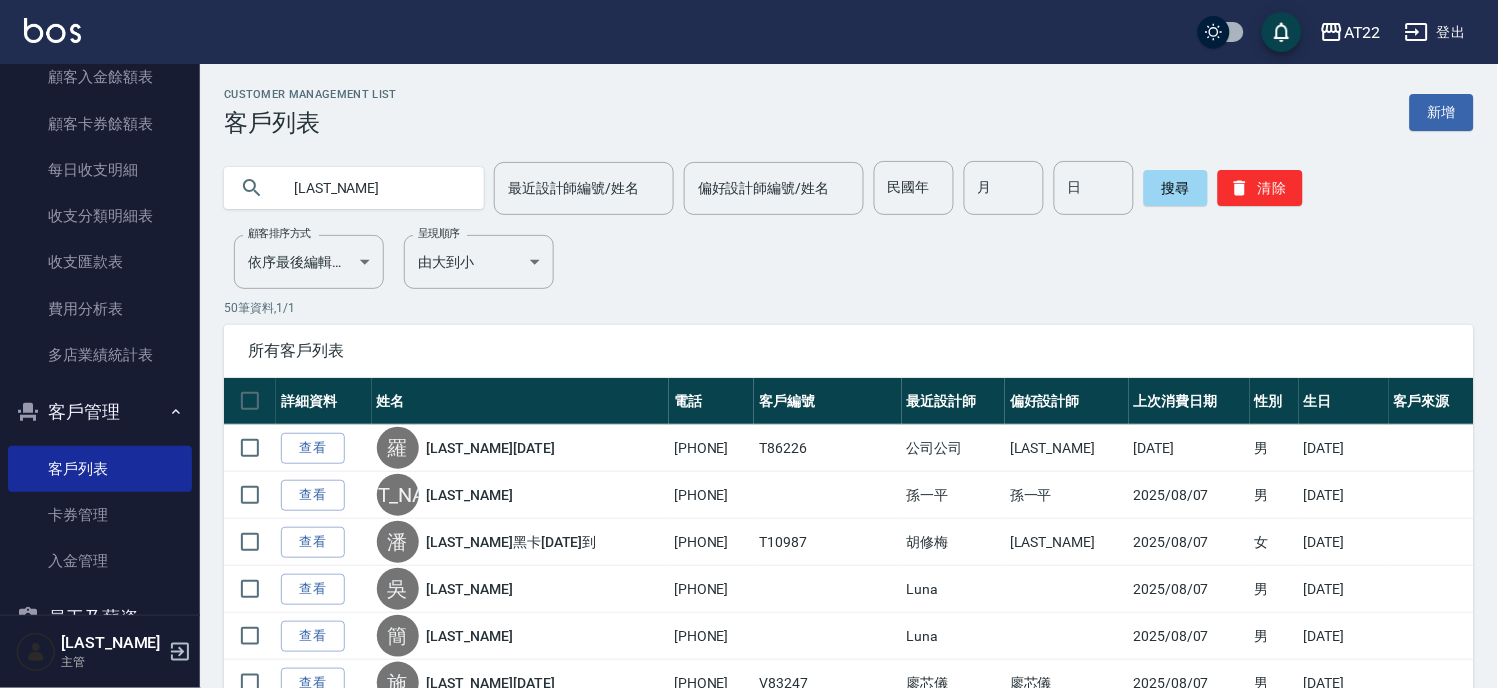 type on "資敏" 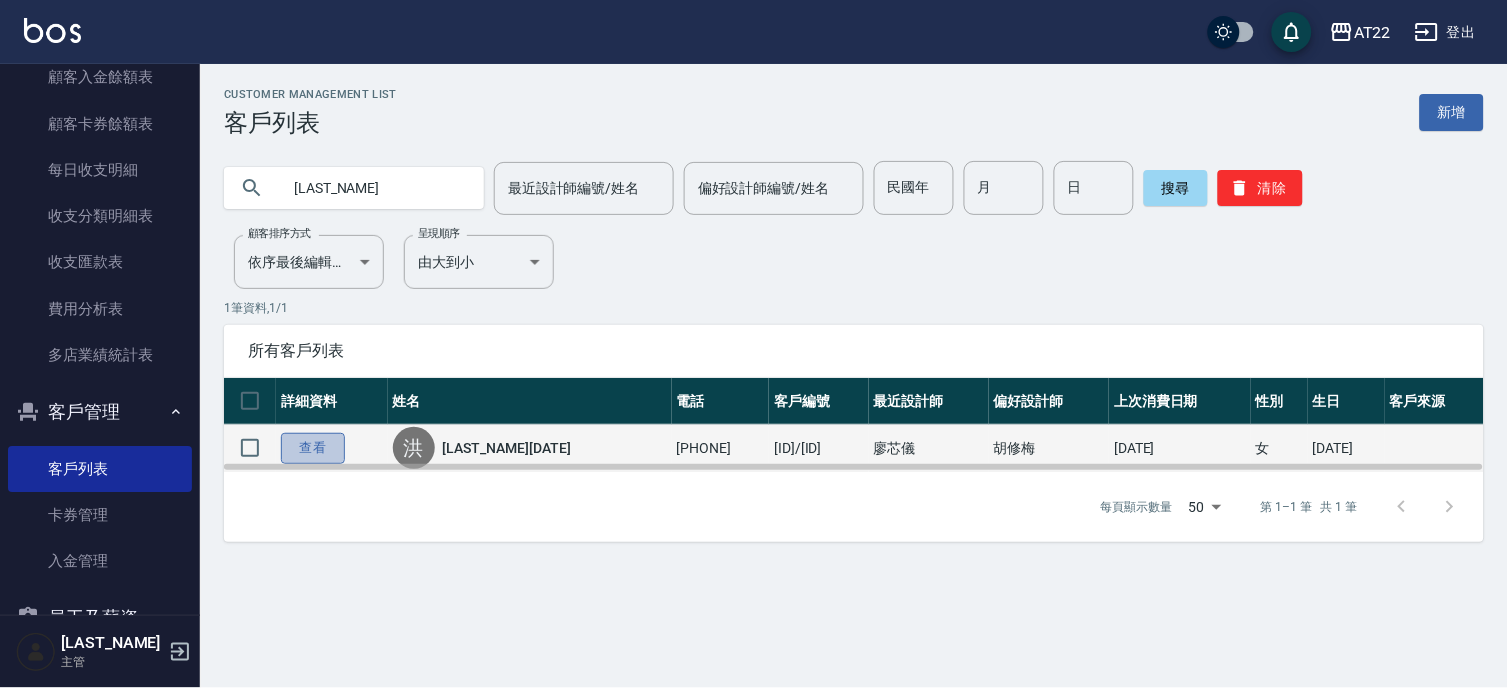 click on "查看" at bounding box center [313, 448] 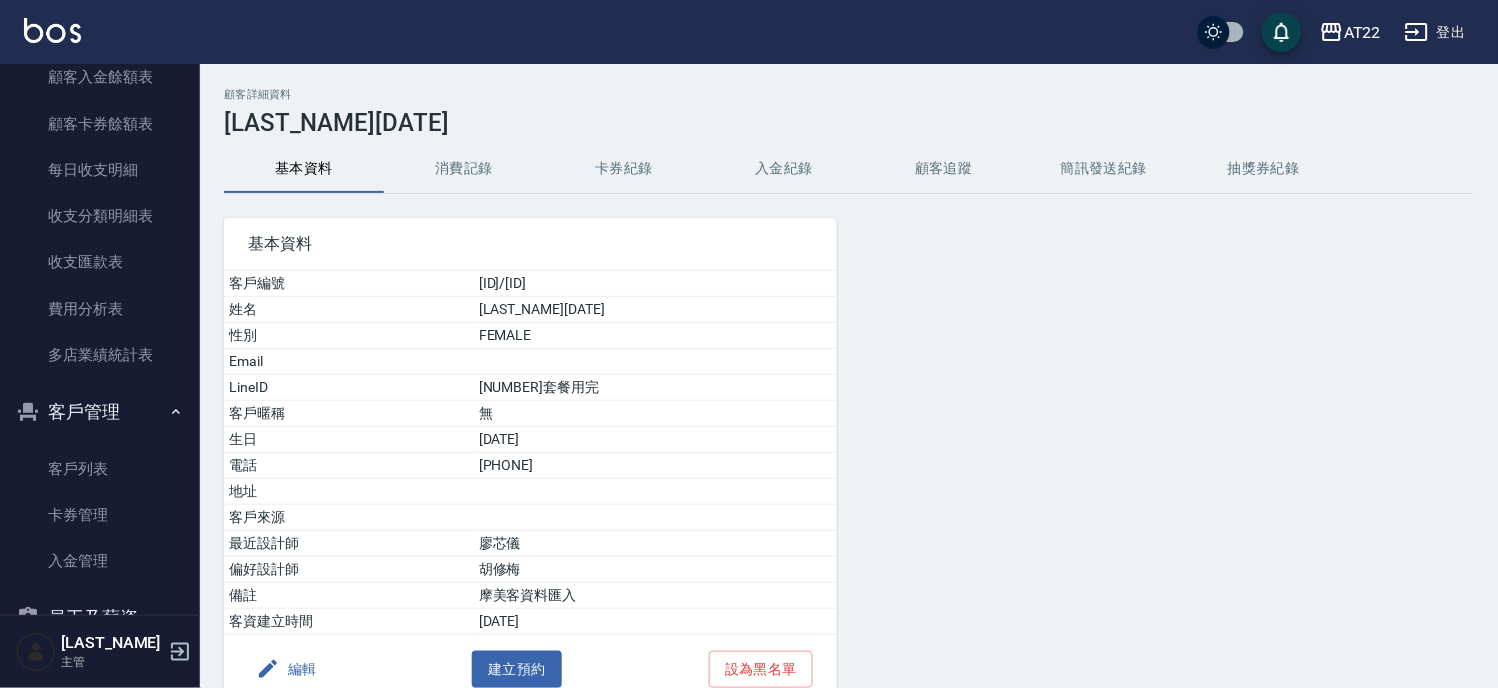 click on "消費記錄" at bounding box center (464, 169) 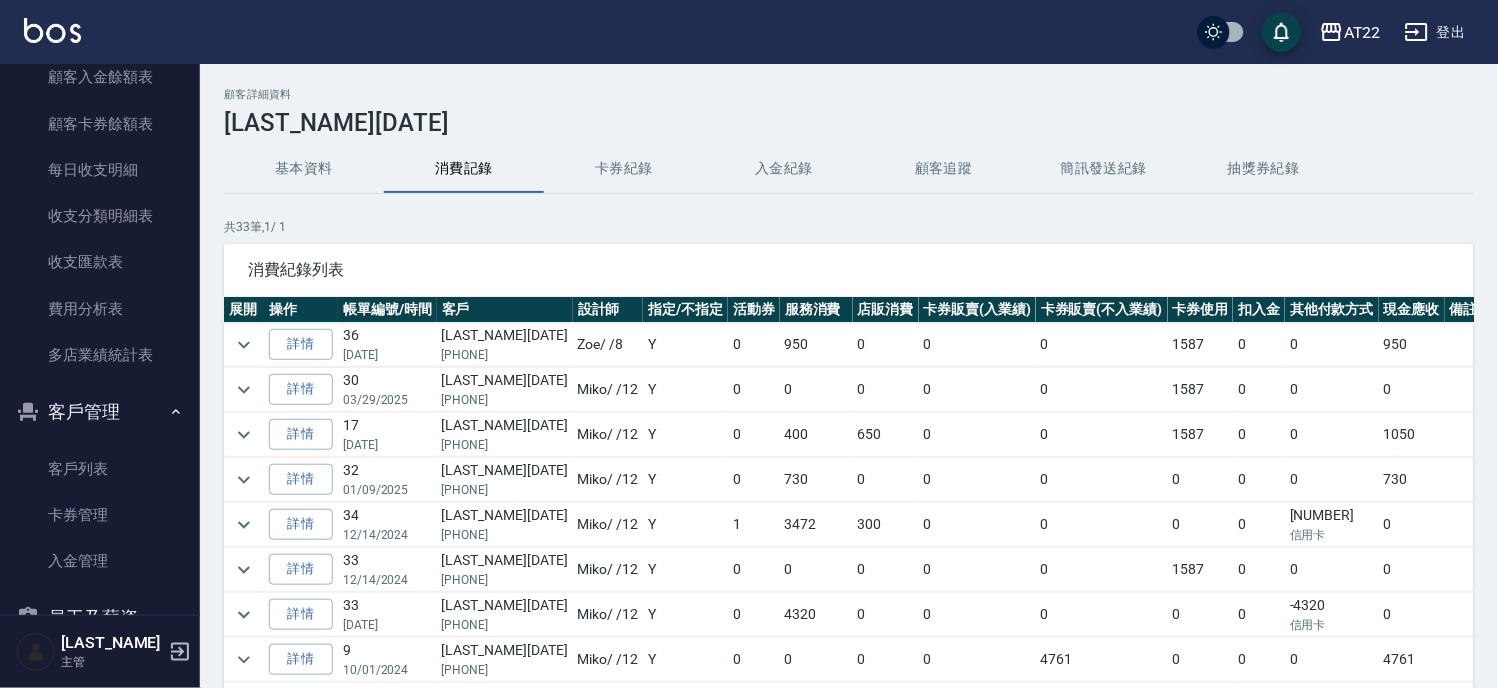 click on "基本資料" at bounding box center (304, 169) 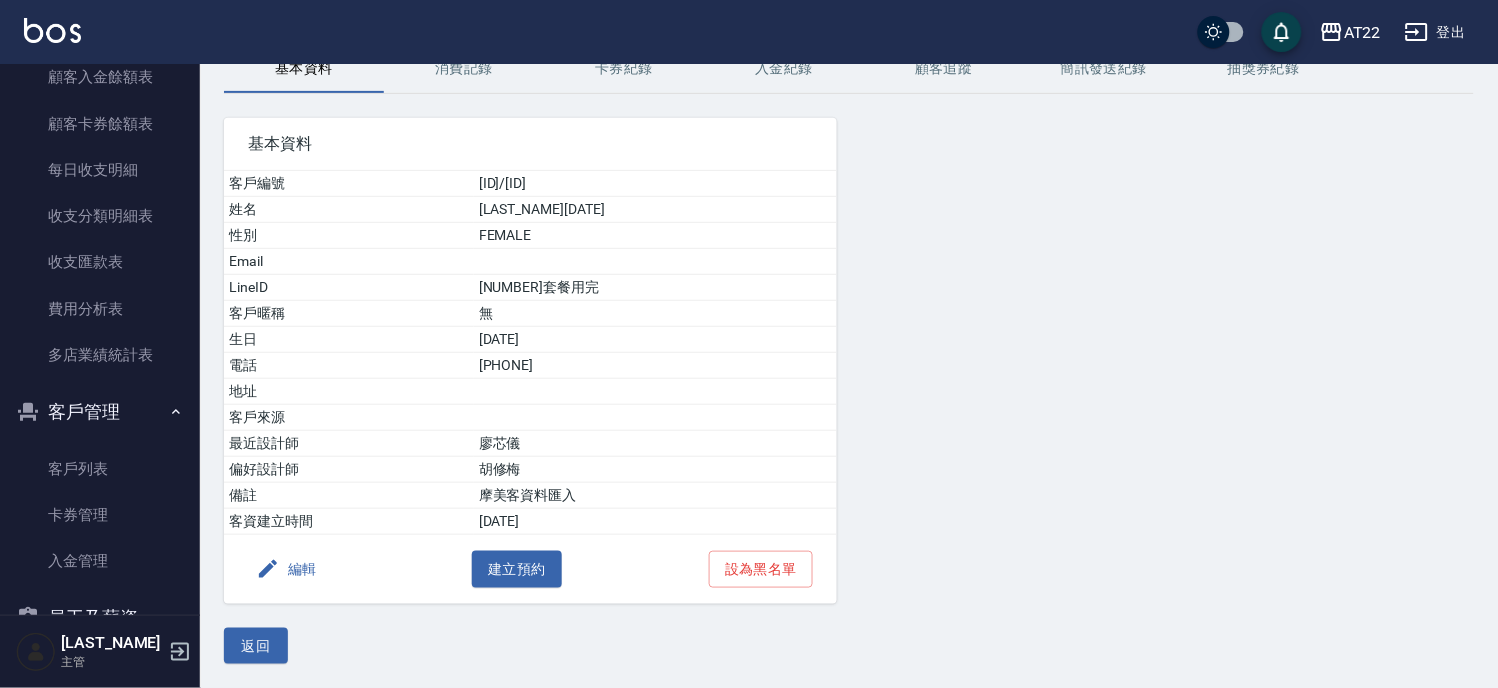 scroll, scrollTop: 0, scrollLeft: 0, axis: both 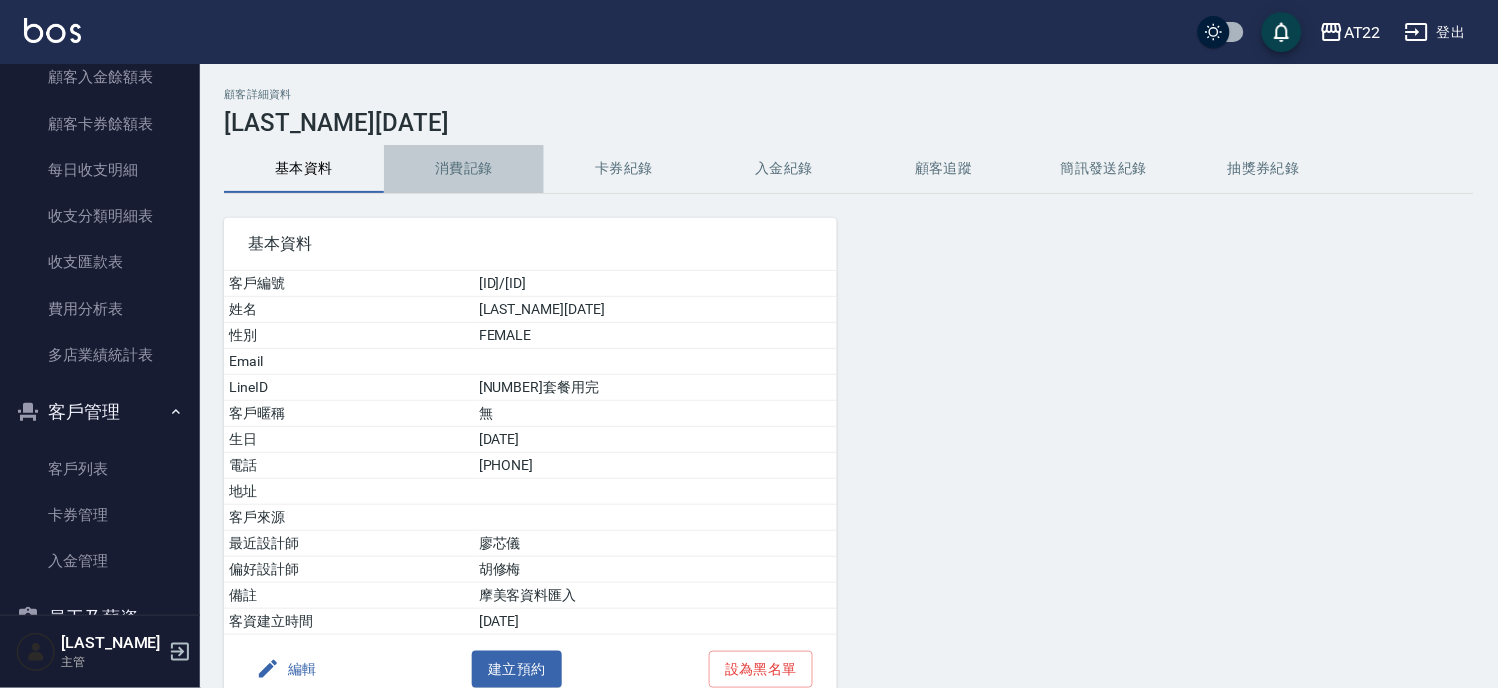 click on "消費記錄" at bounding box center [464, 169] 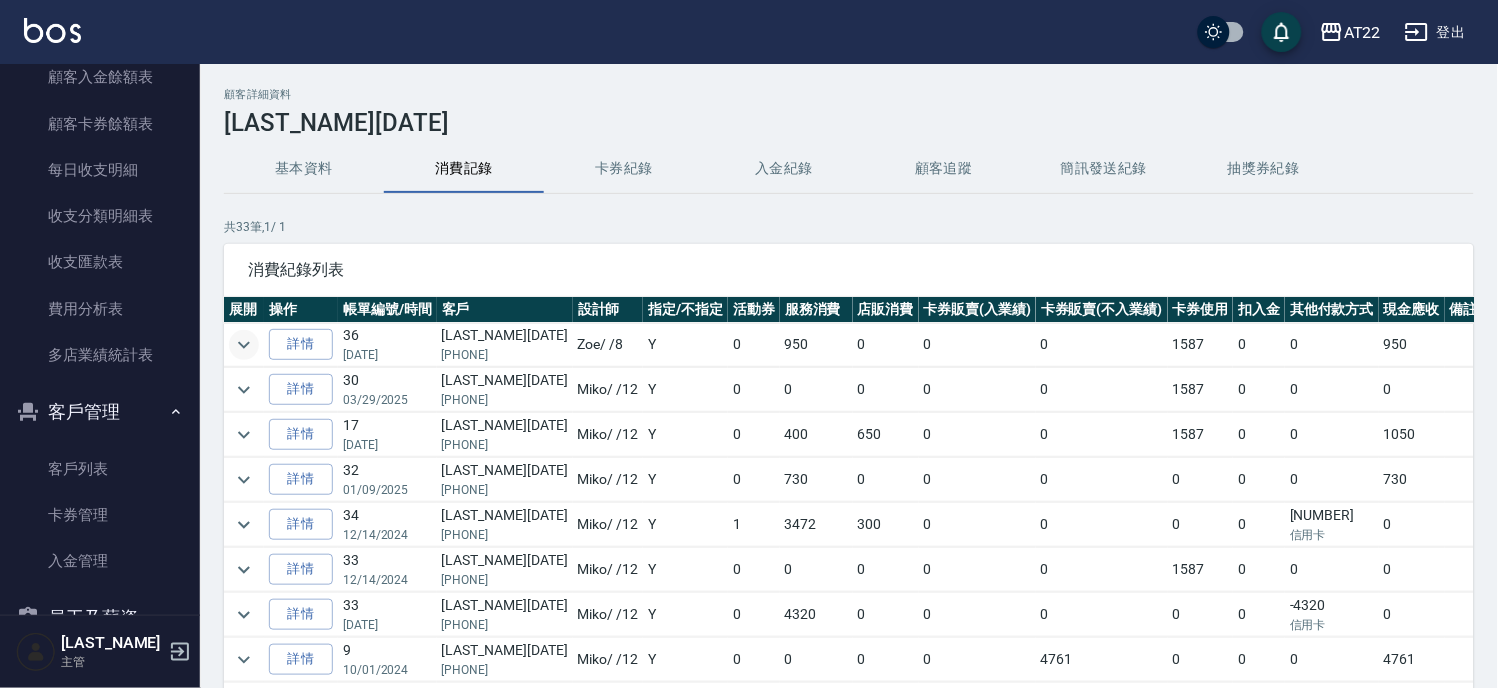 click 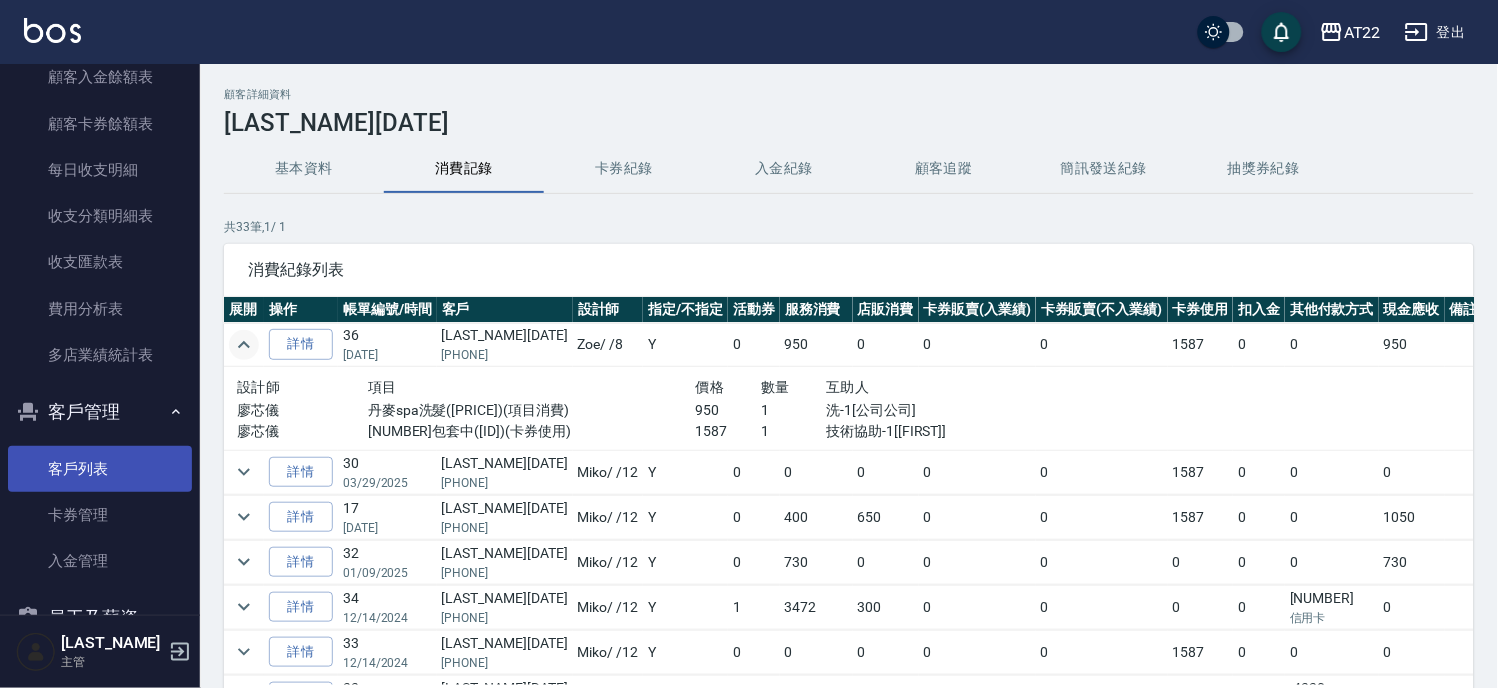 click on "客戶列表" at bounding box center [100, 469] 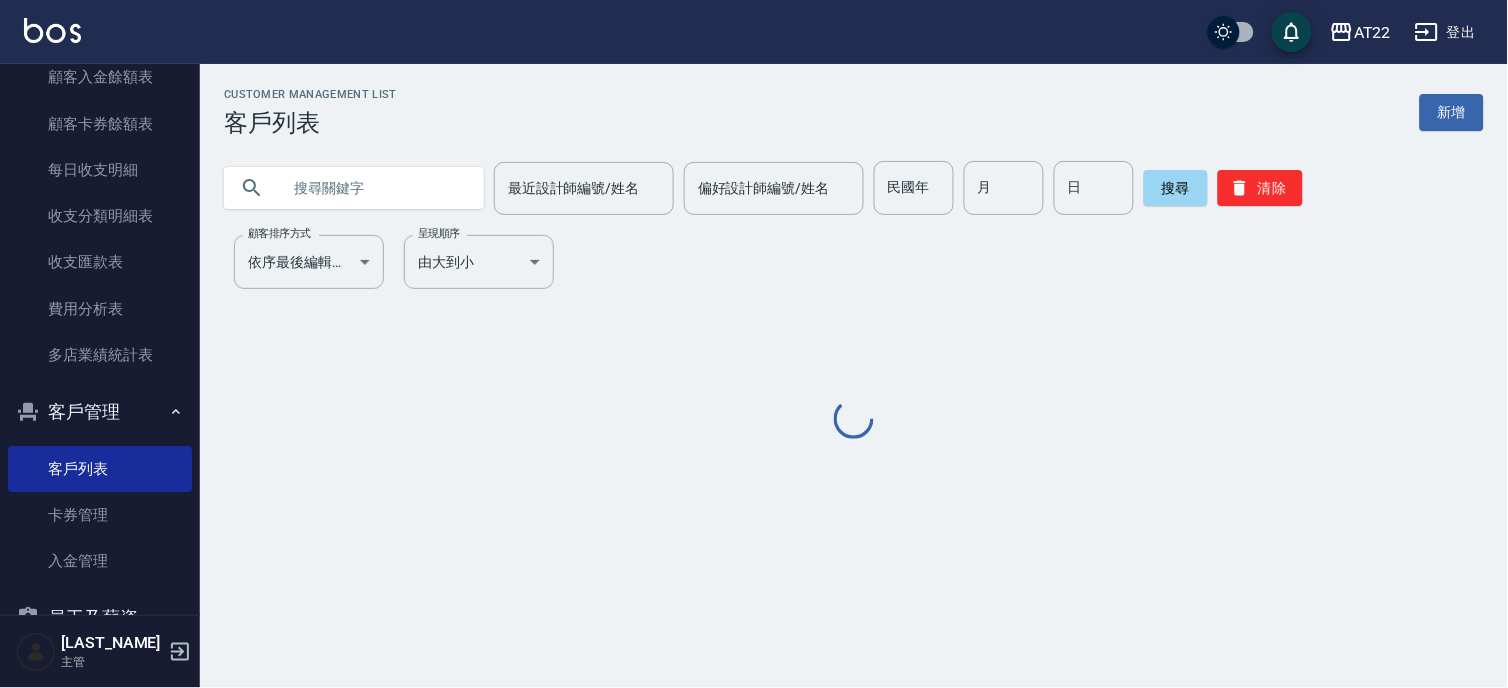 click at bounding box center (374, 188) 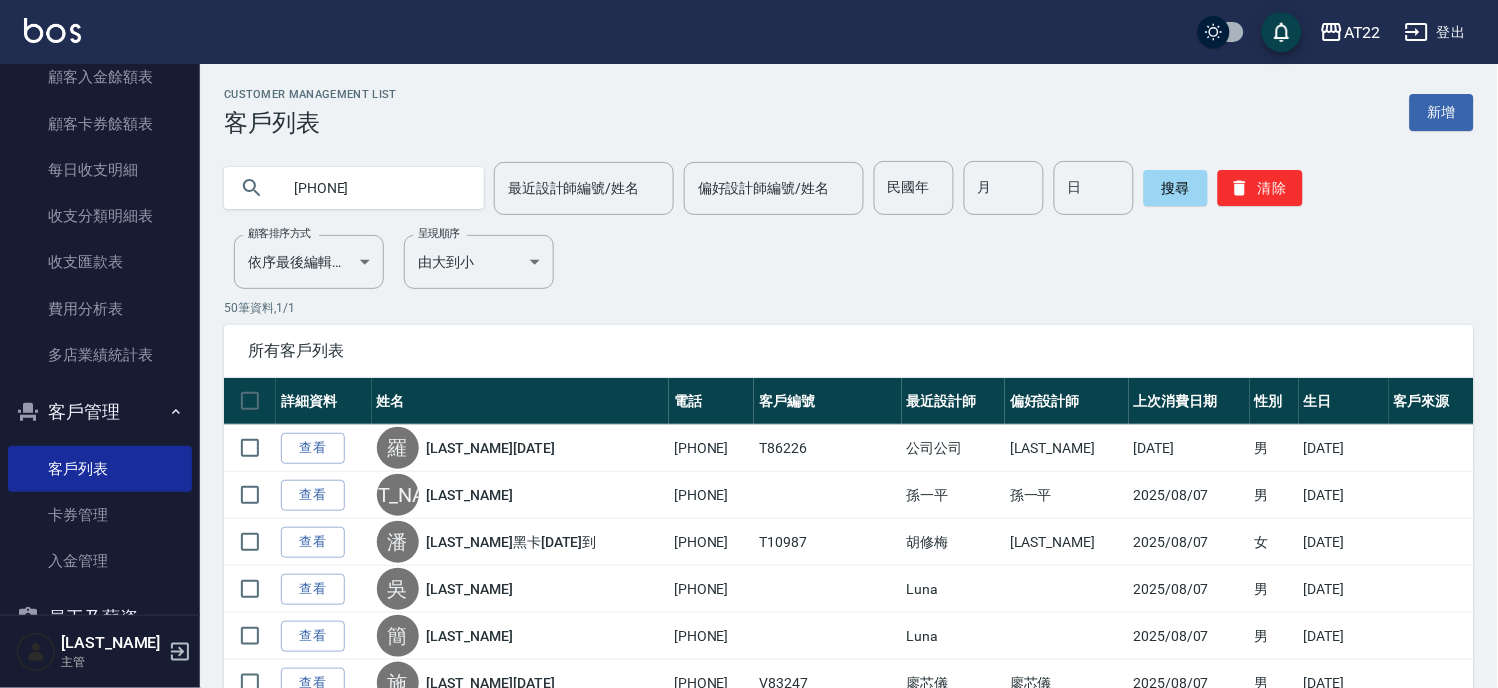type on "0978165622" 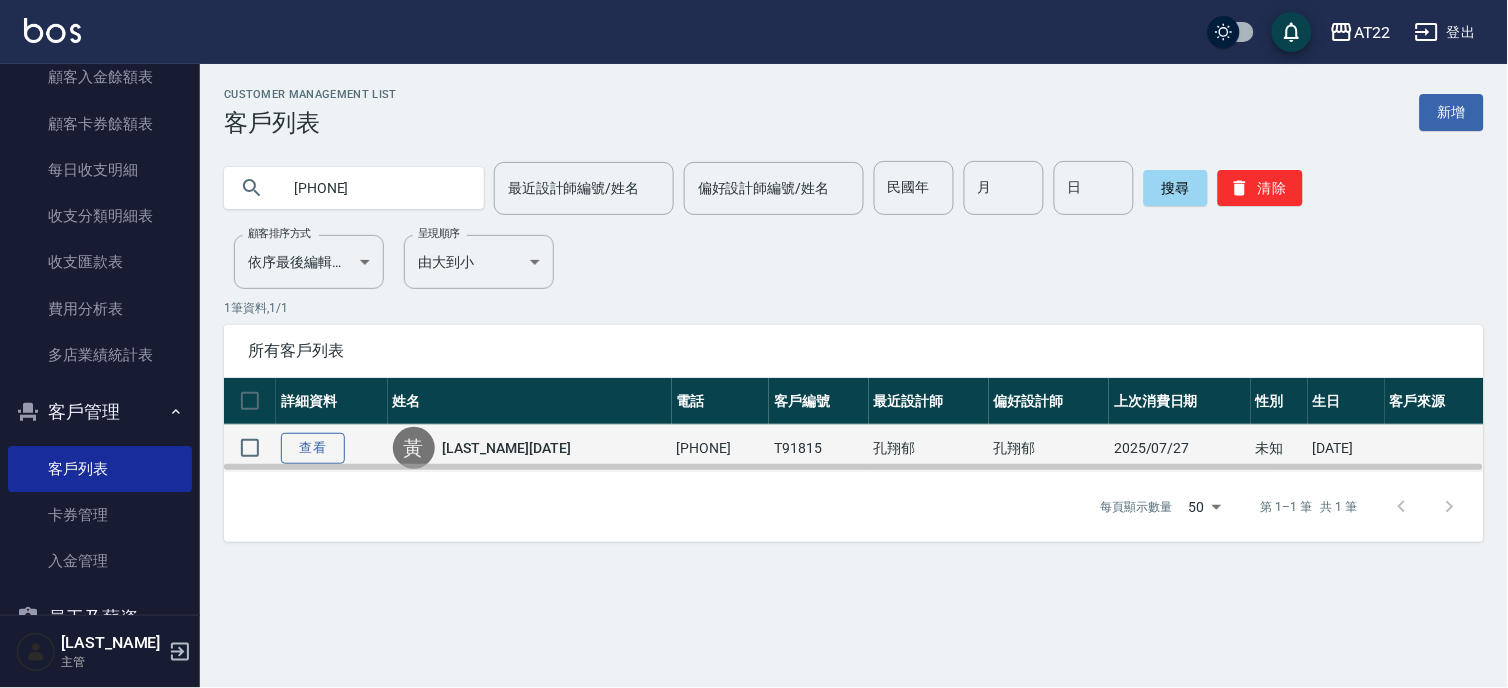 click on "查看" at bounding box center [313, 448] 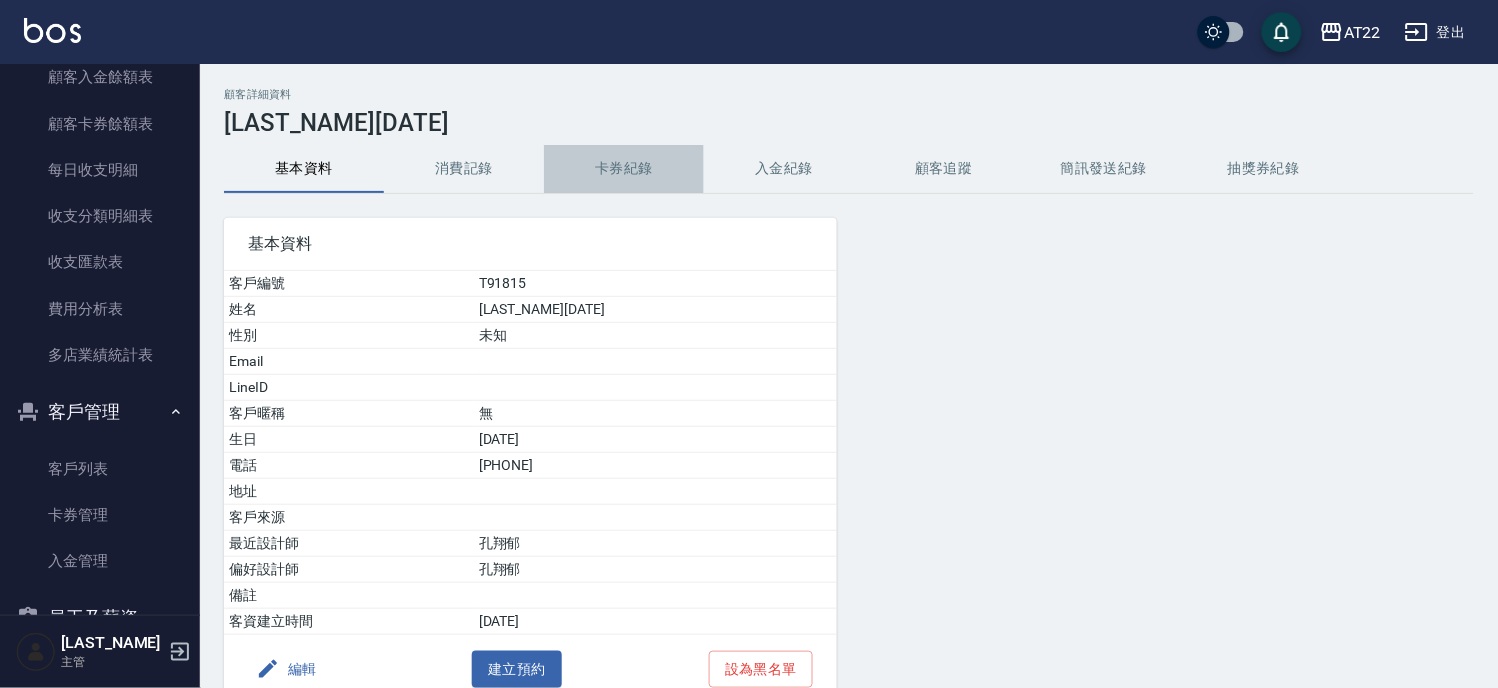 click on "卡券紀錄" at bounding box center (624, 169) 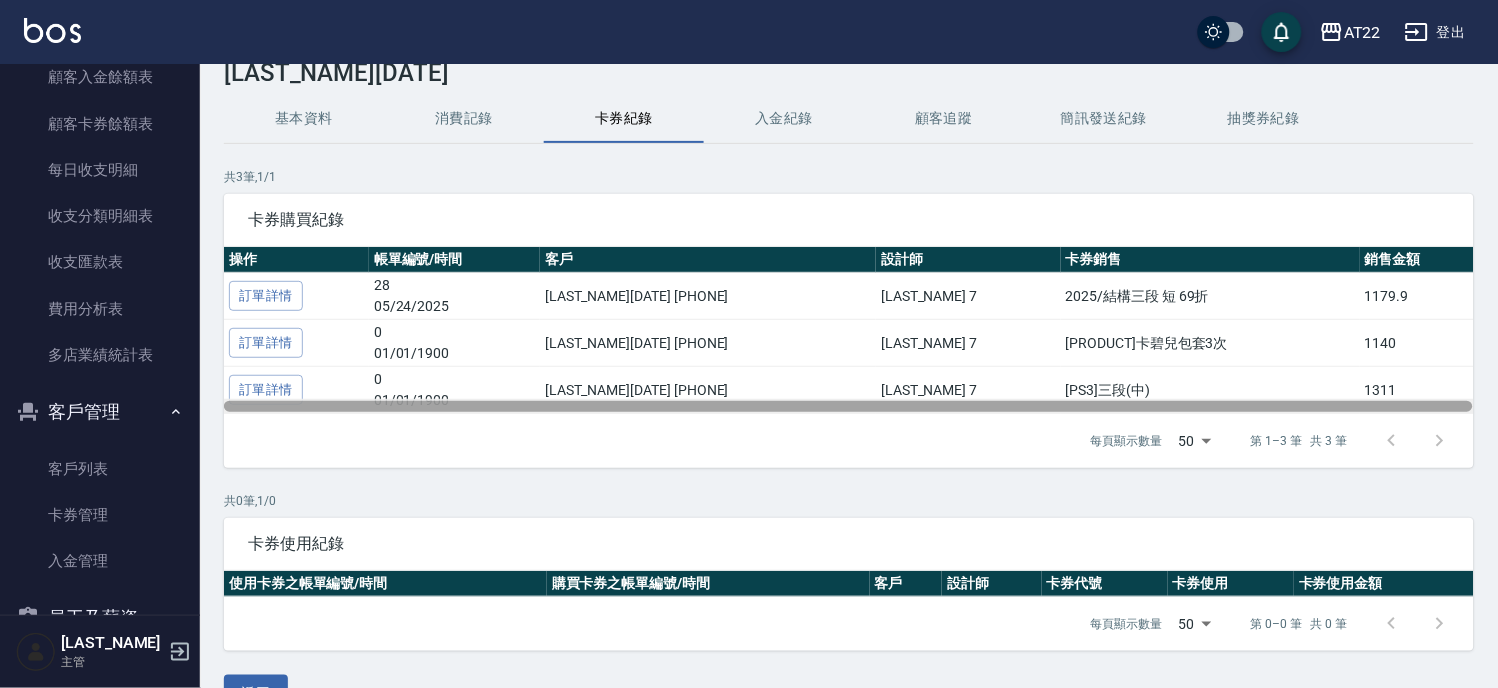 scroll, scrollTop: 97, scrollLeft: 0, axis: vertical 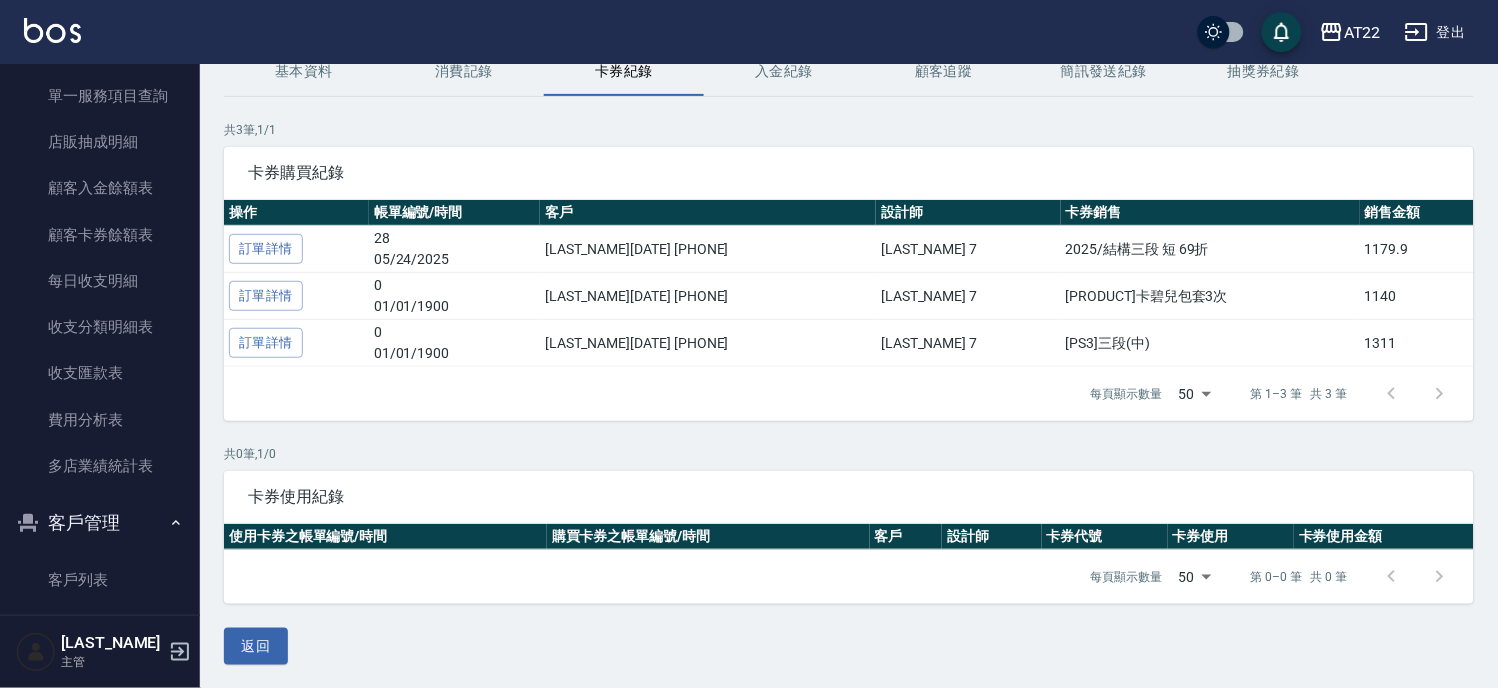 click on "基本資料" at bounding box center (304, 72) 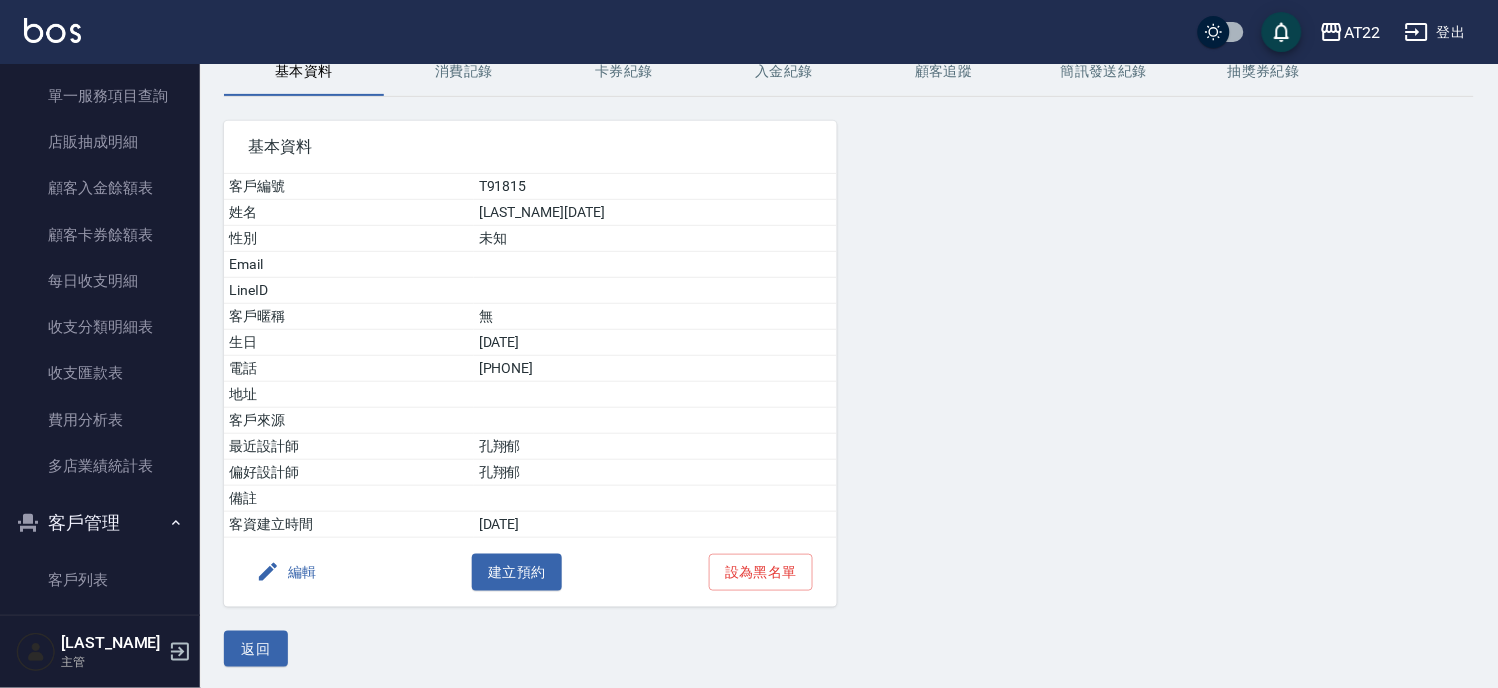 scroll, scrollTop: 0, scrollLeft: 0, axis: both 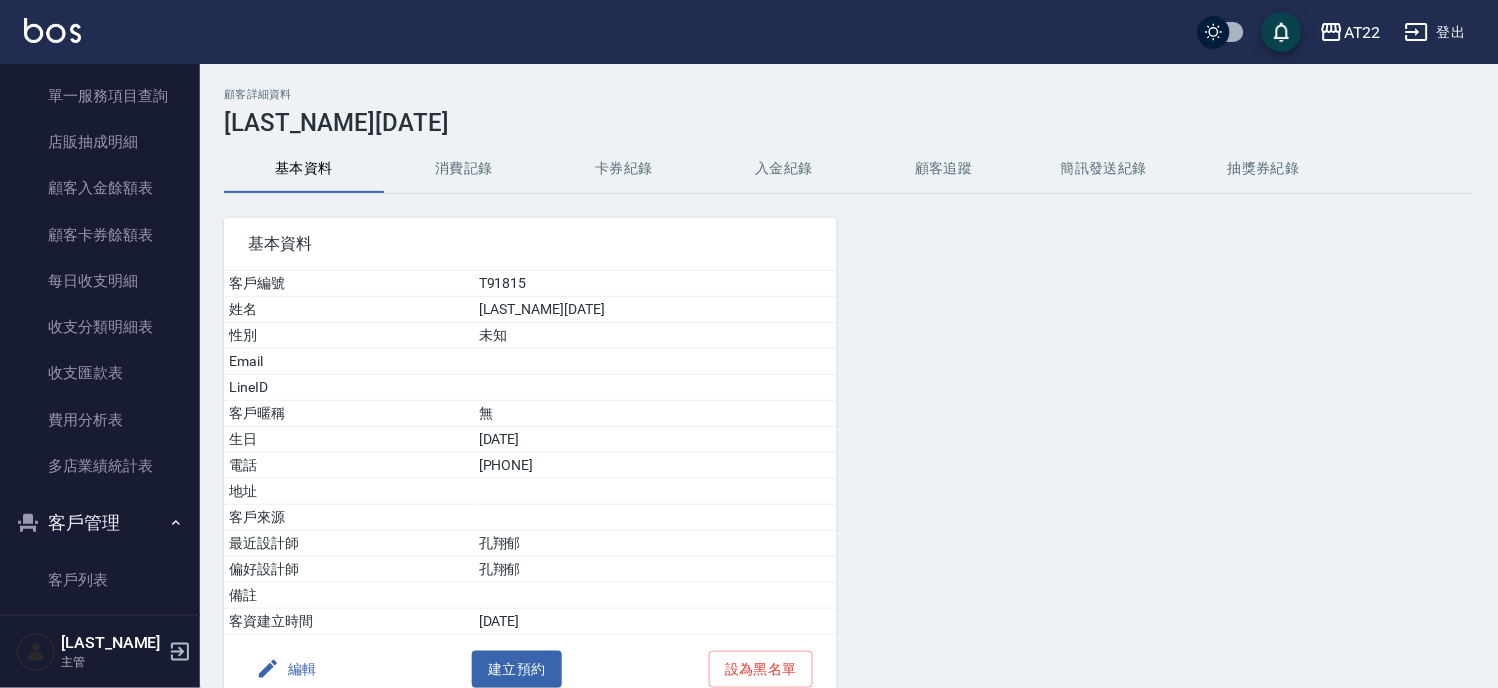 click on "0978165622" at bounding box center [655, 466] 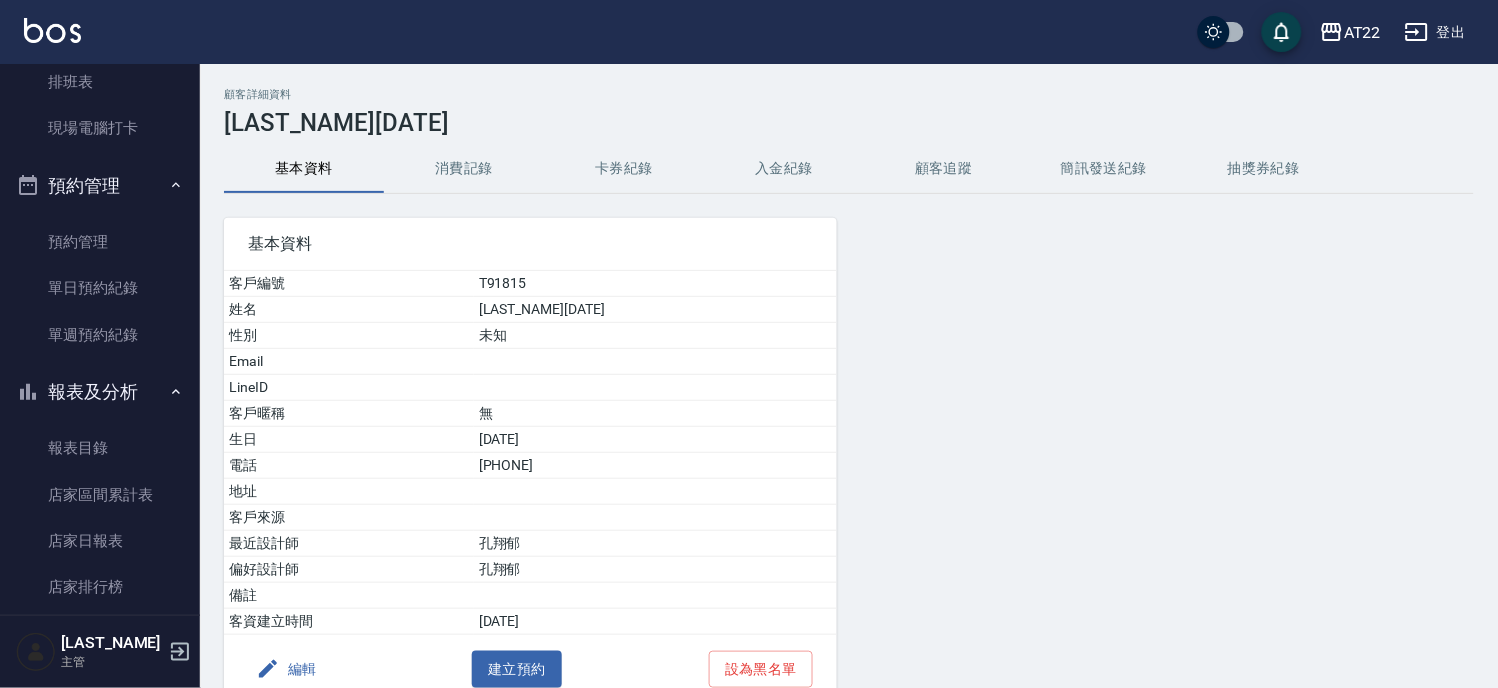 scroll, scrollTop: 0, scrollLeft: 0, axis: both 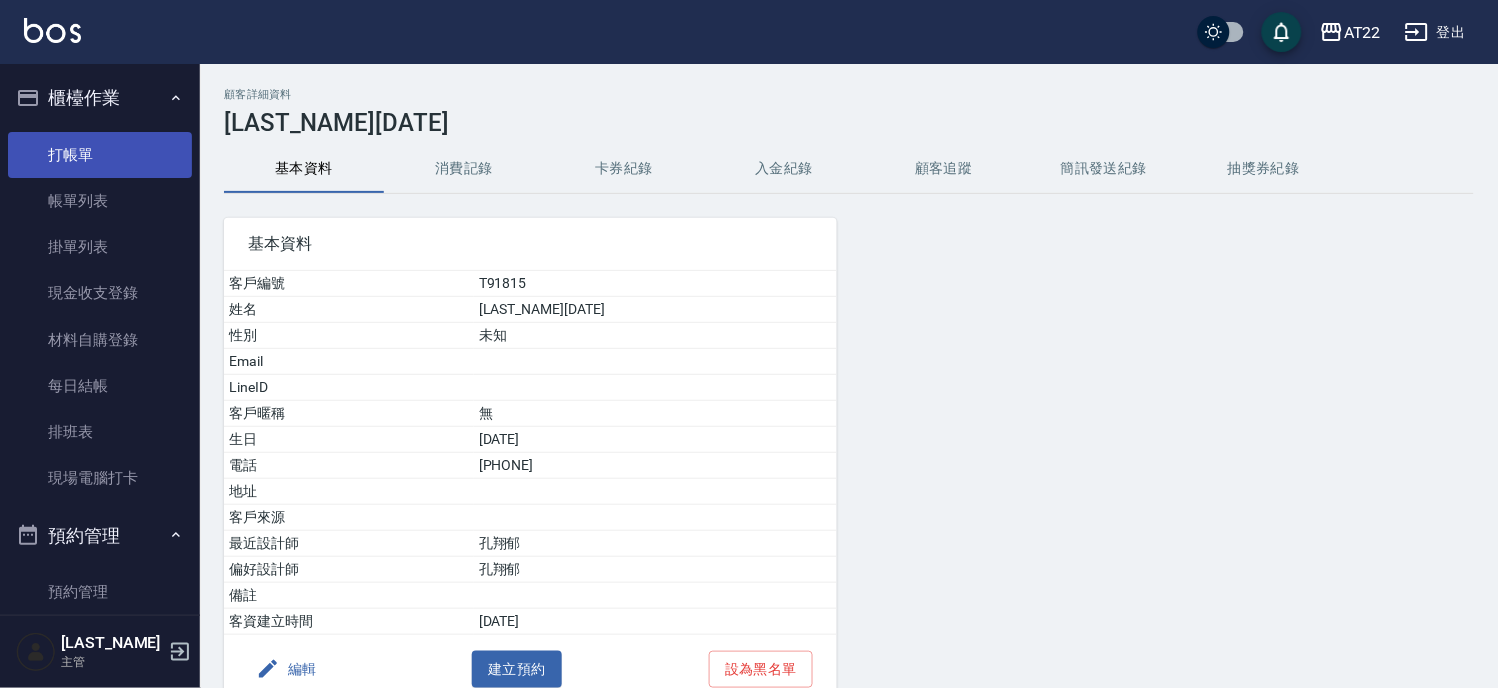 click on "打帳單" at bounding box center (100, 155) 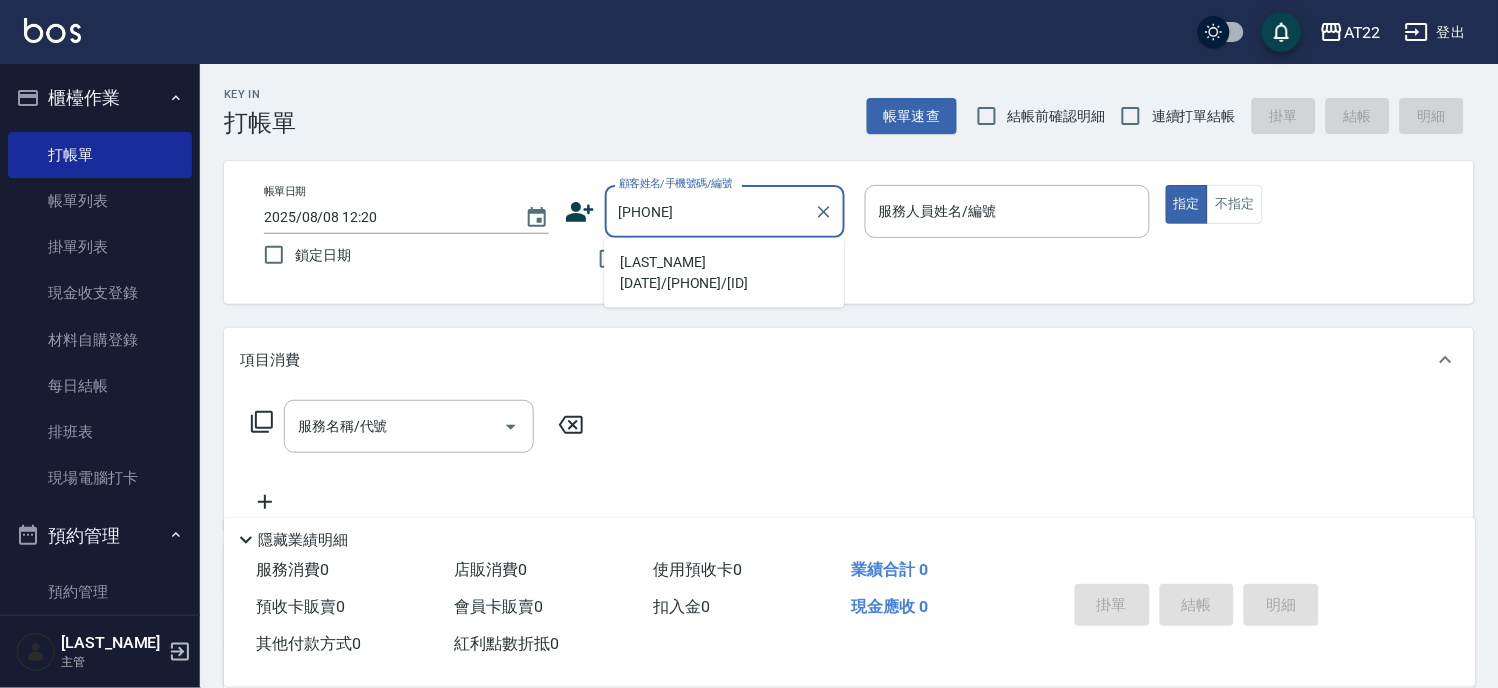 click on "黃議生27.6.22/0978165622/T91815" at bounding box center [724, 273] 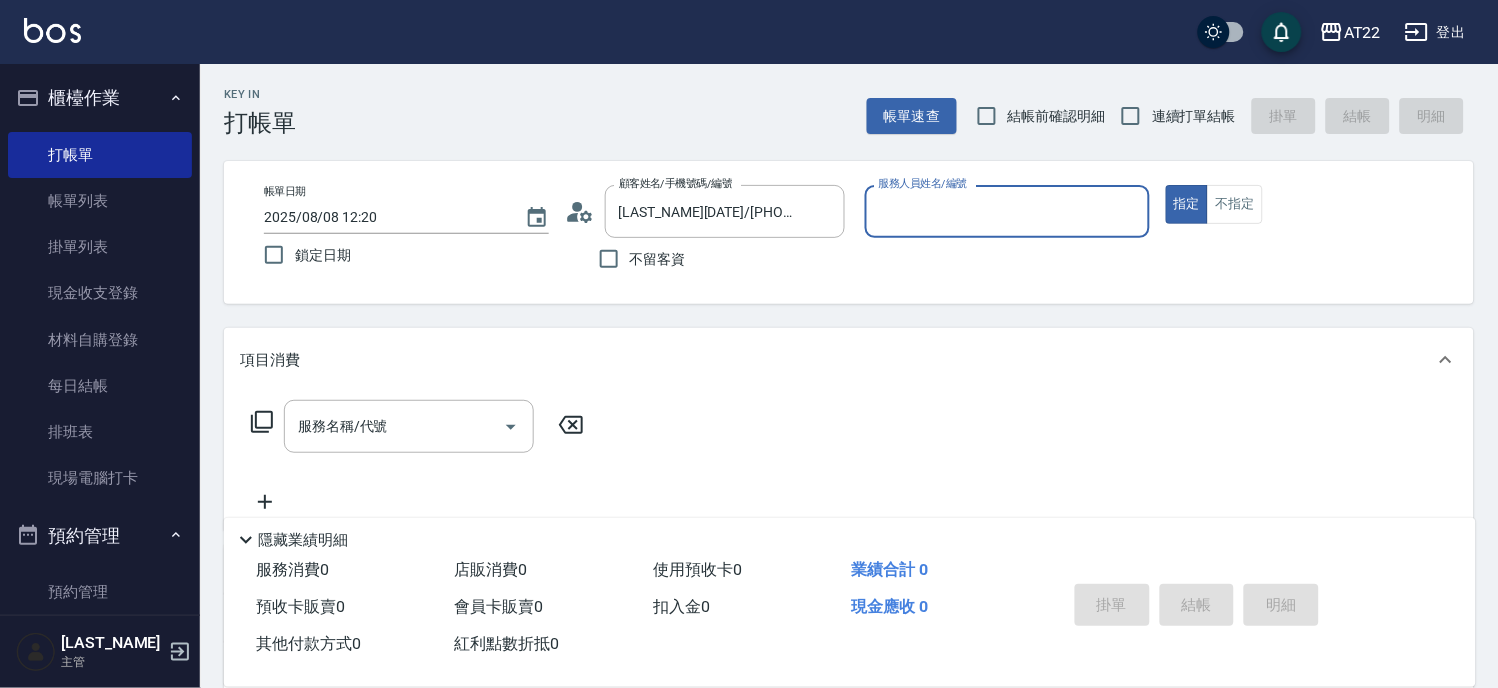 type on "Allen-7" 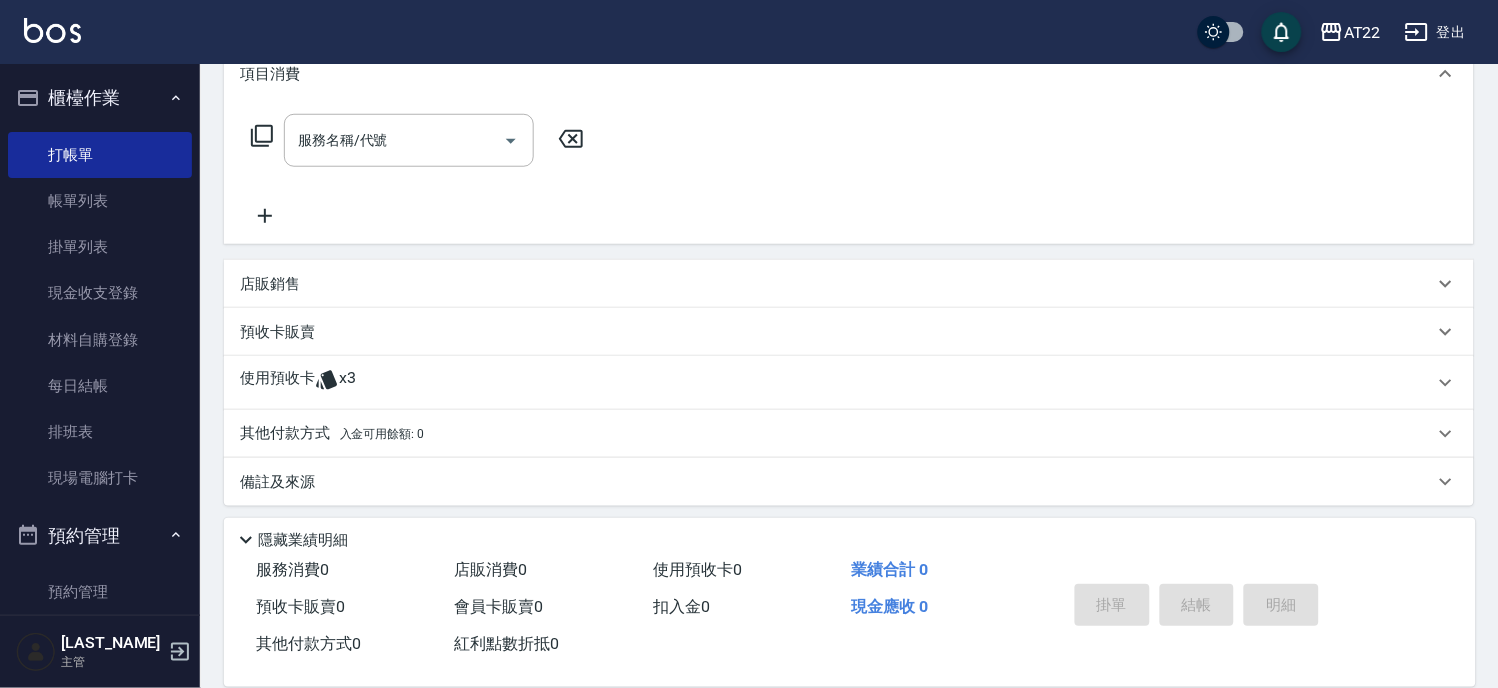 scroll, scrollTop: 292, scrollLeft: 0, axis: vertical 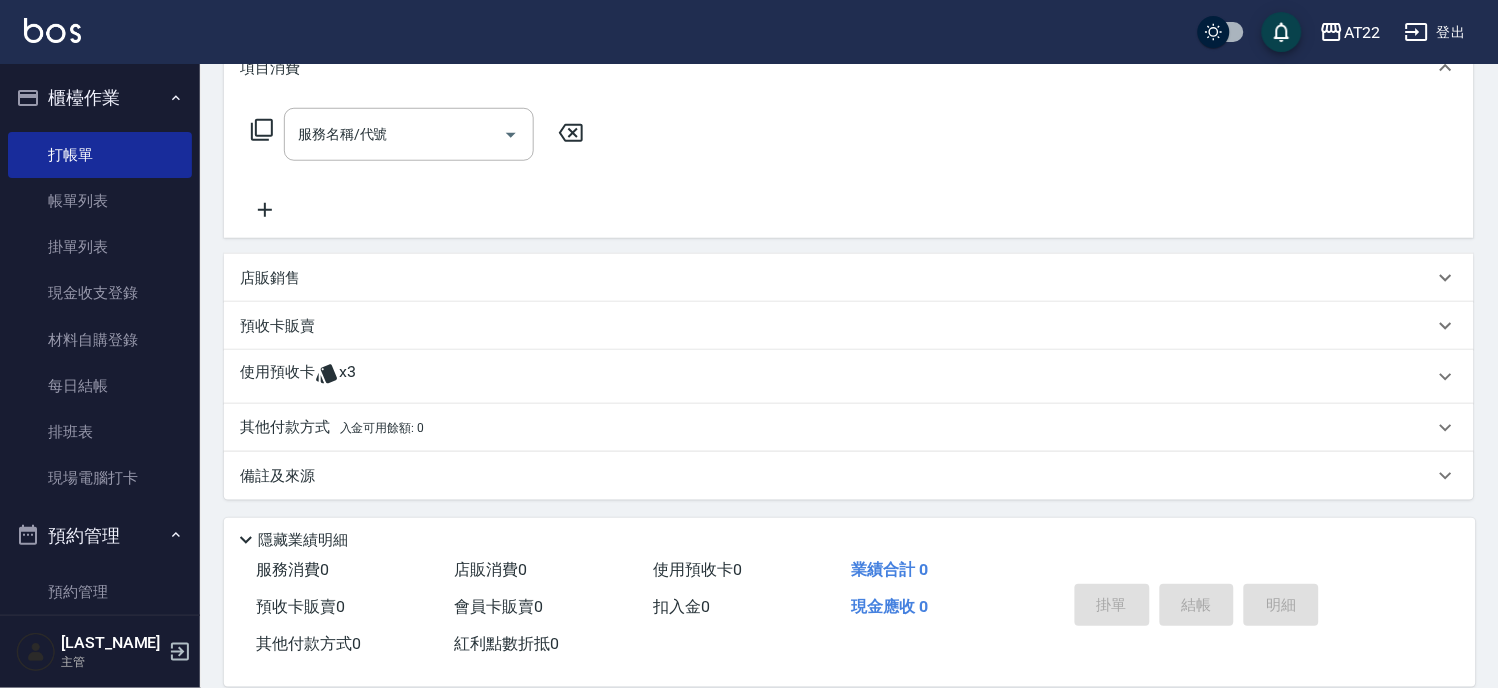 click on "使用預收卡 x3" at bounding box center [849, 377] 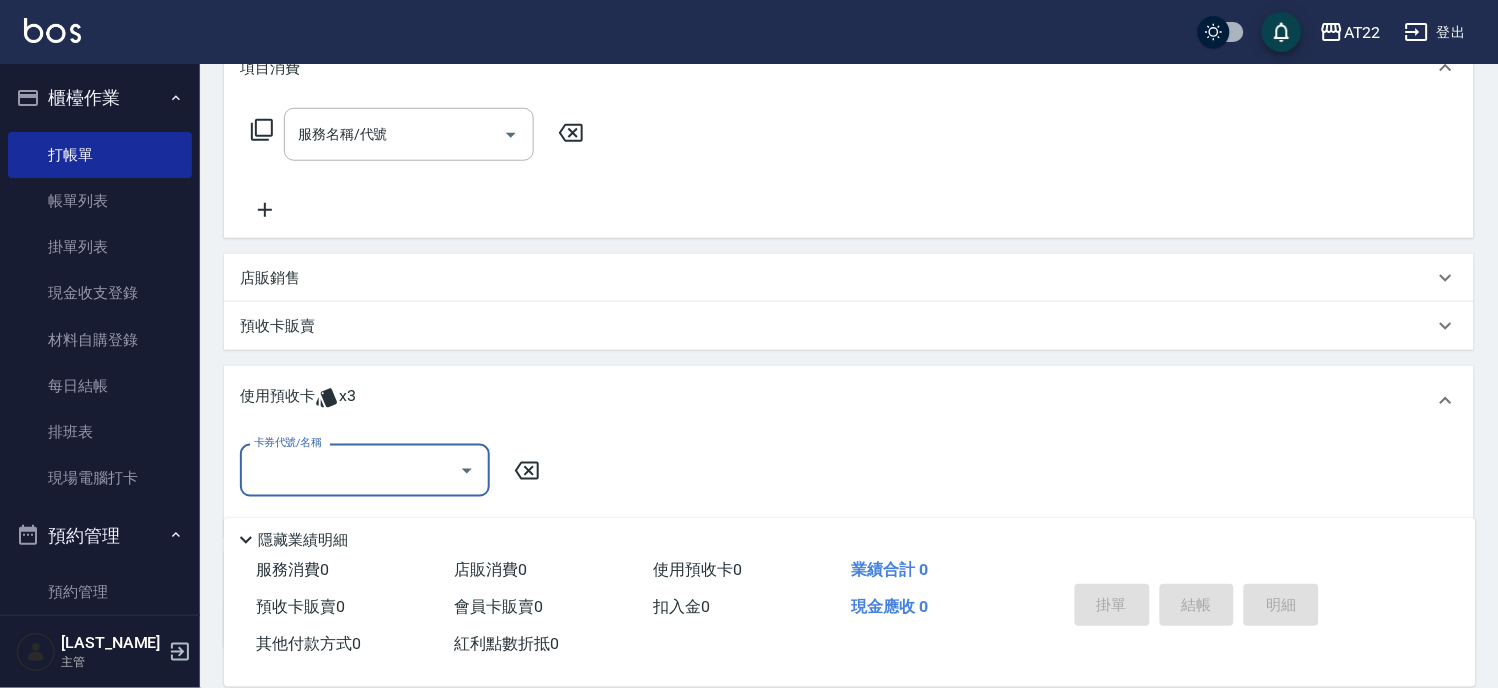 scroll, scrollTop: 0, scrollLeft: 0, axis: both 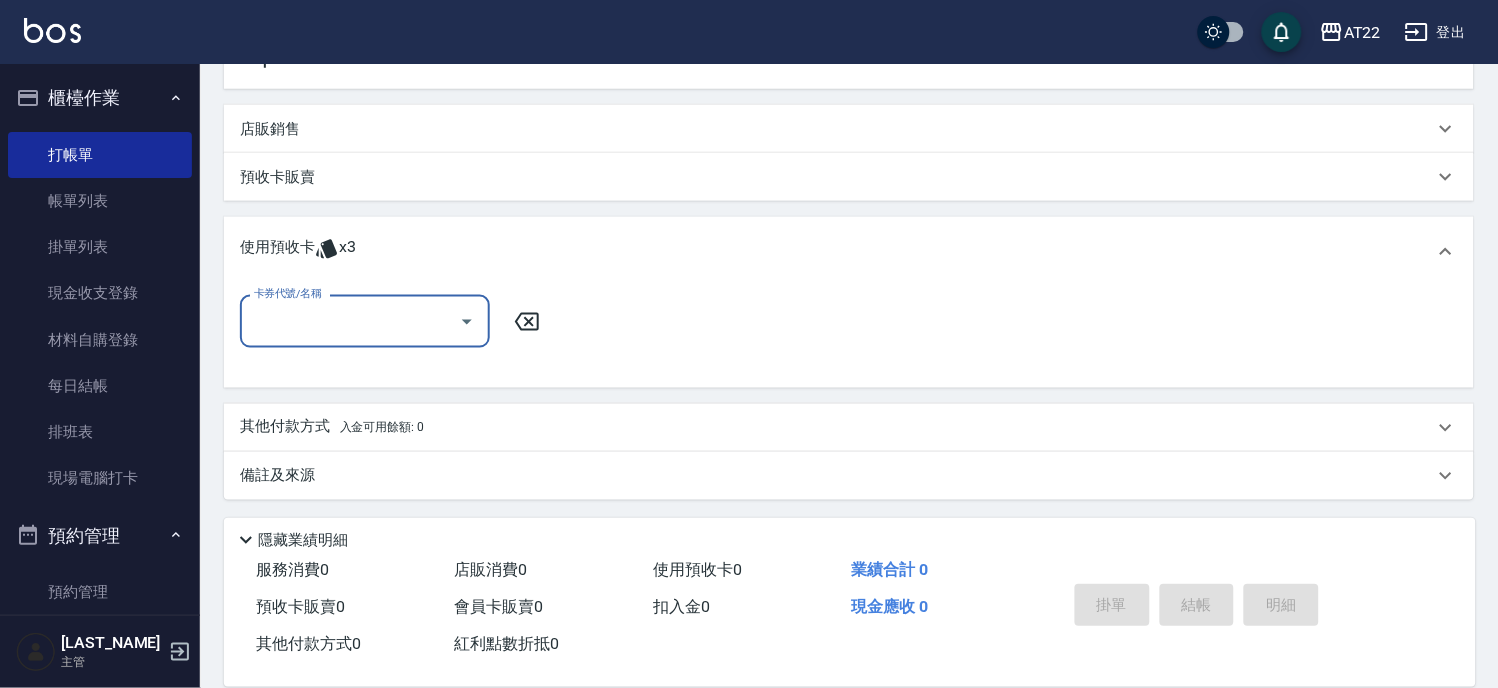 click on "卡券代號/名稱" at bounding box center [350, 321] 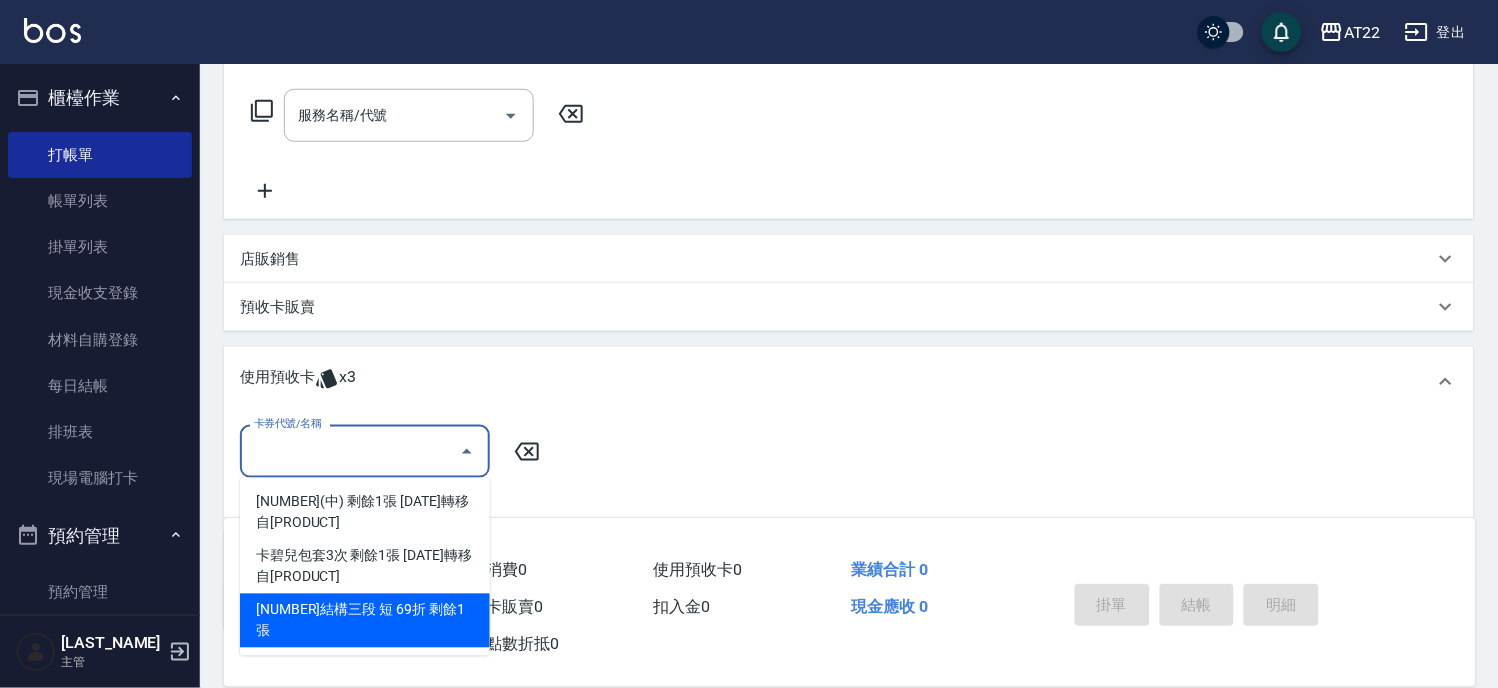 scroll, scrollTop: 441, scrollLeft: 0, axis: vertical 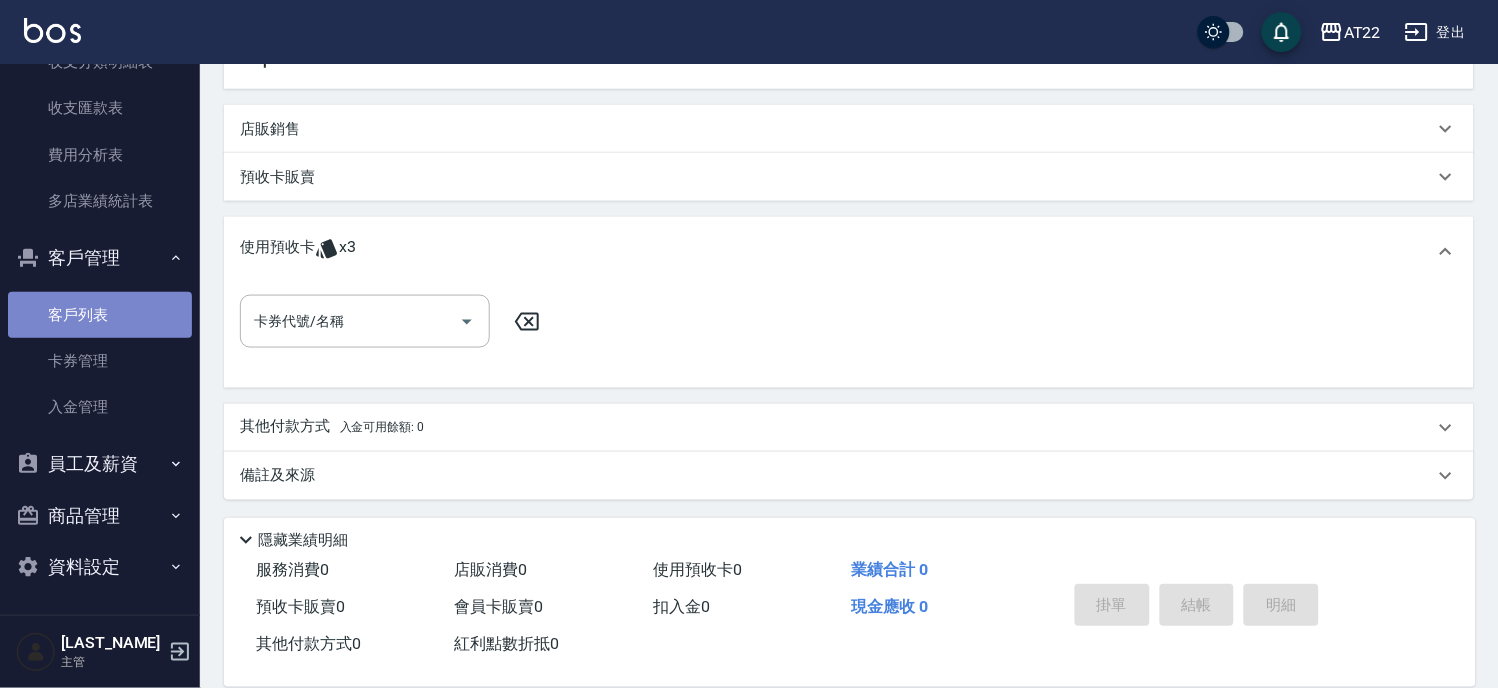 click on "客戶列表" at bounding box center (100, 315) 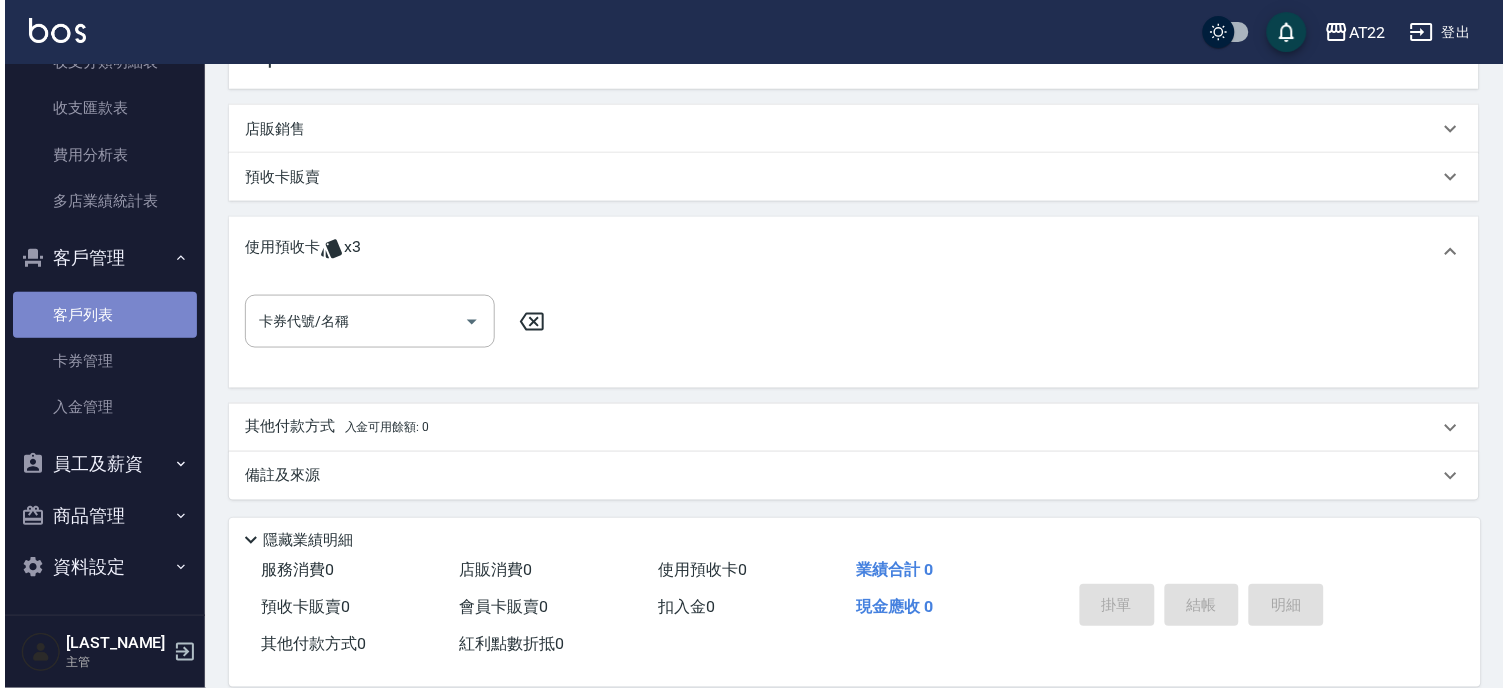 scroll, scrollTop: 0, scrollLeft: 0, axis: both 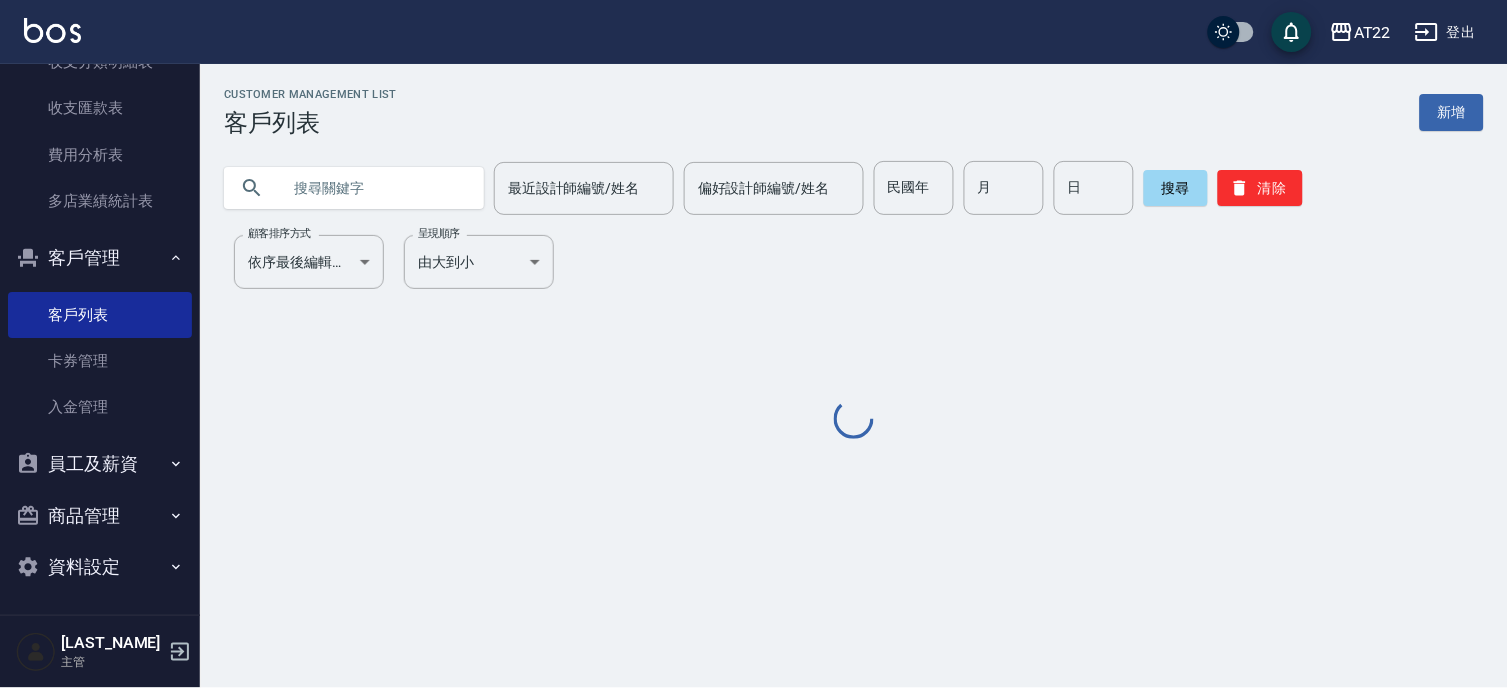 click at bounding box center [374, 188] 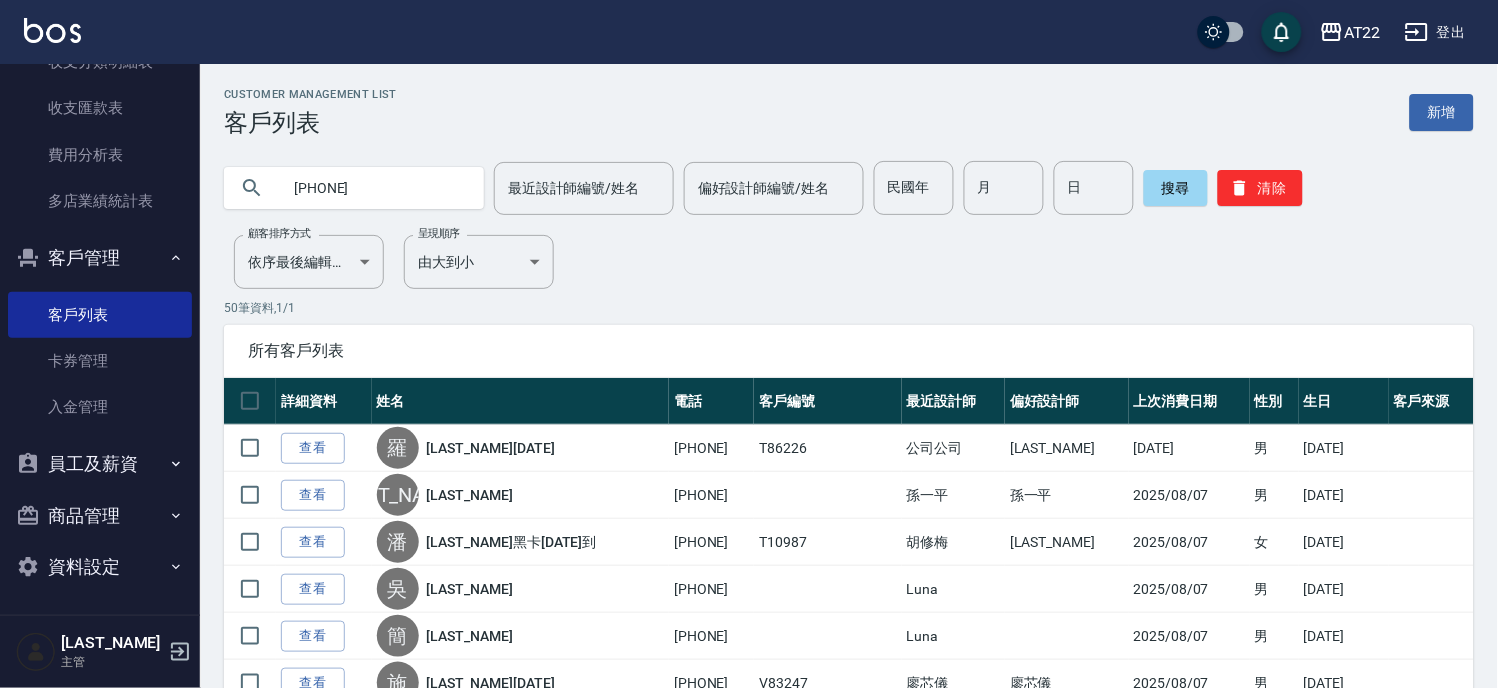 type on "0970605285" 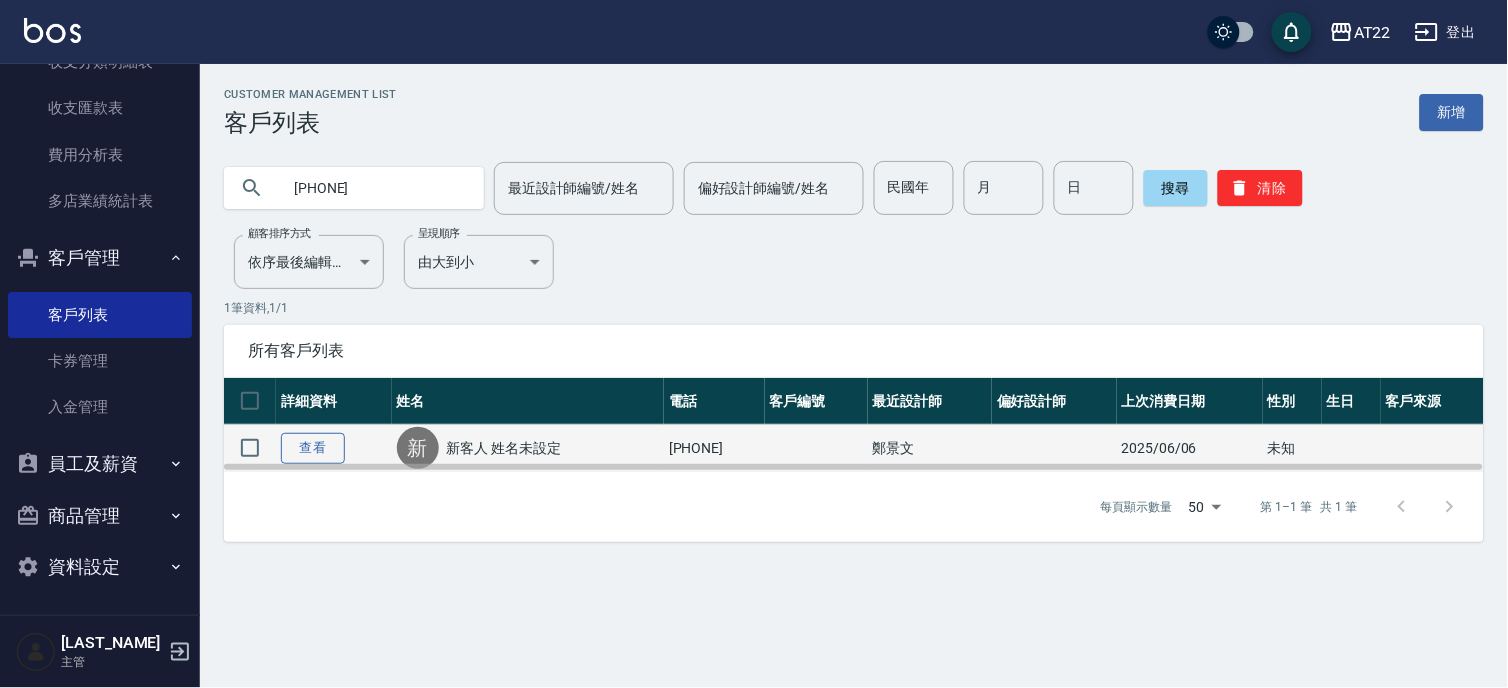 click on "查看" at bounding box center (313, 448) 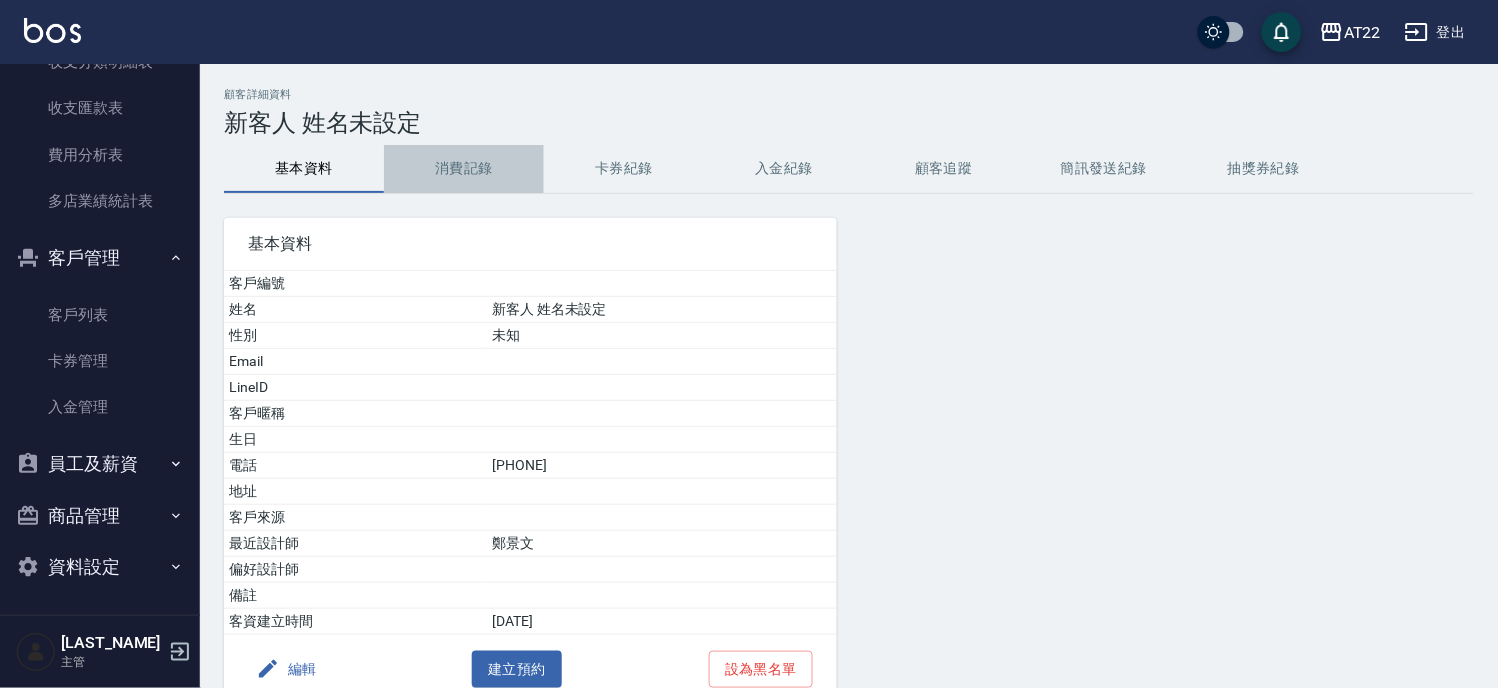click on "消費記錄" at bounding box center (464, 169) 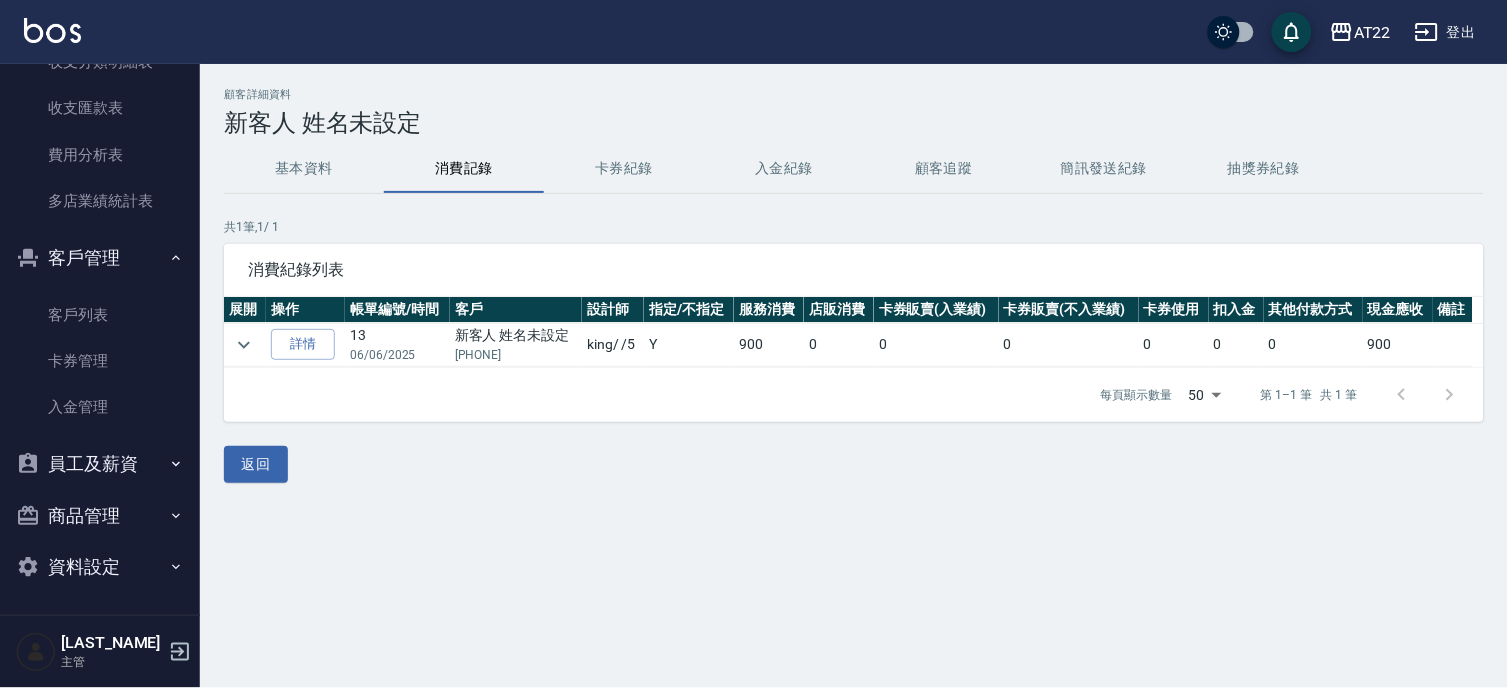 click on "基本資料" at bounding box center (304, 169) 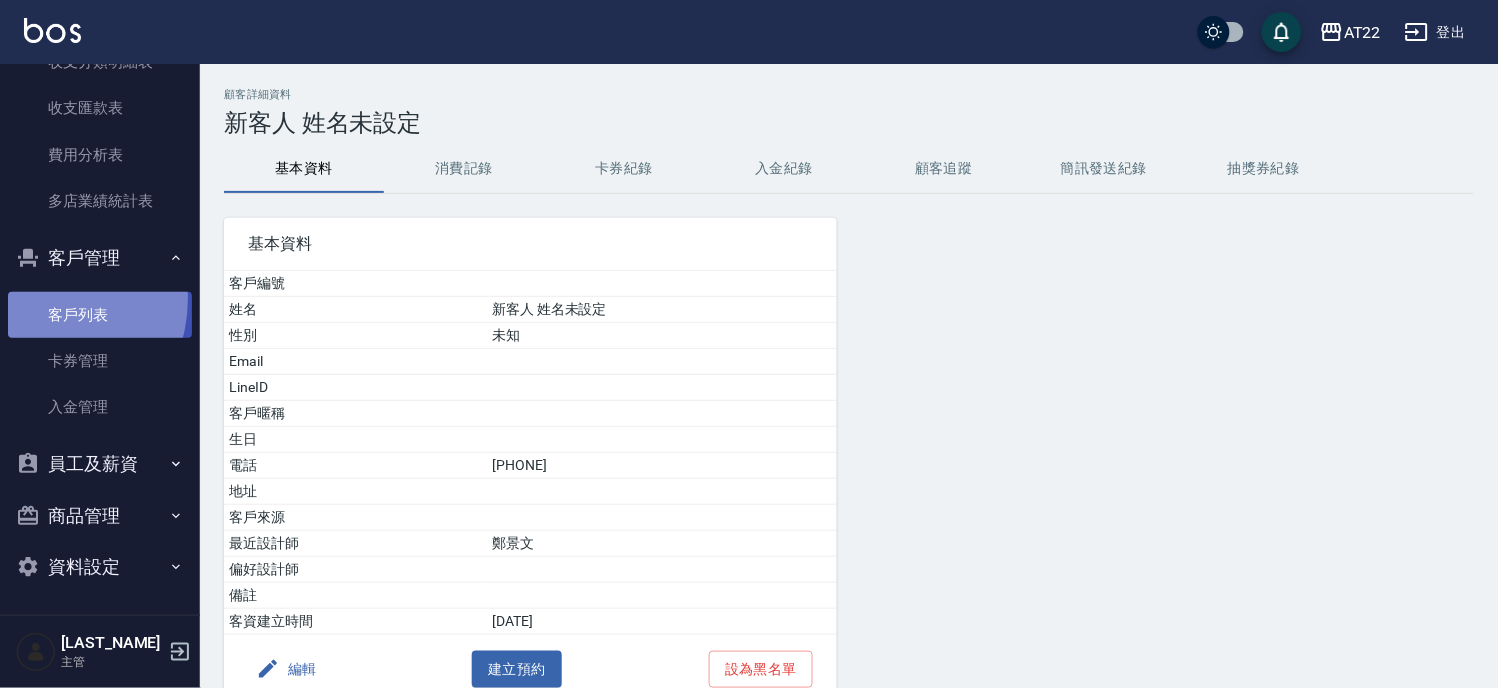 click on "客戶列表" at bounding box center (100, 315) 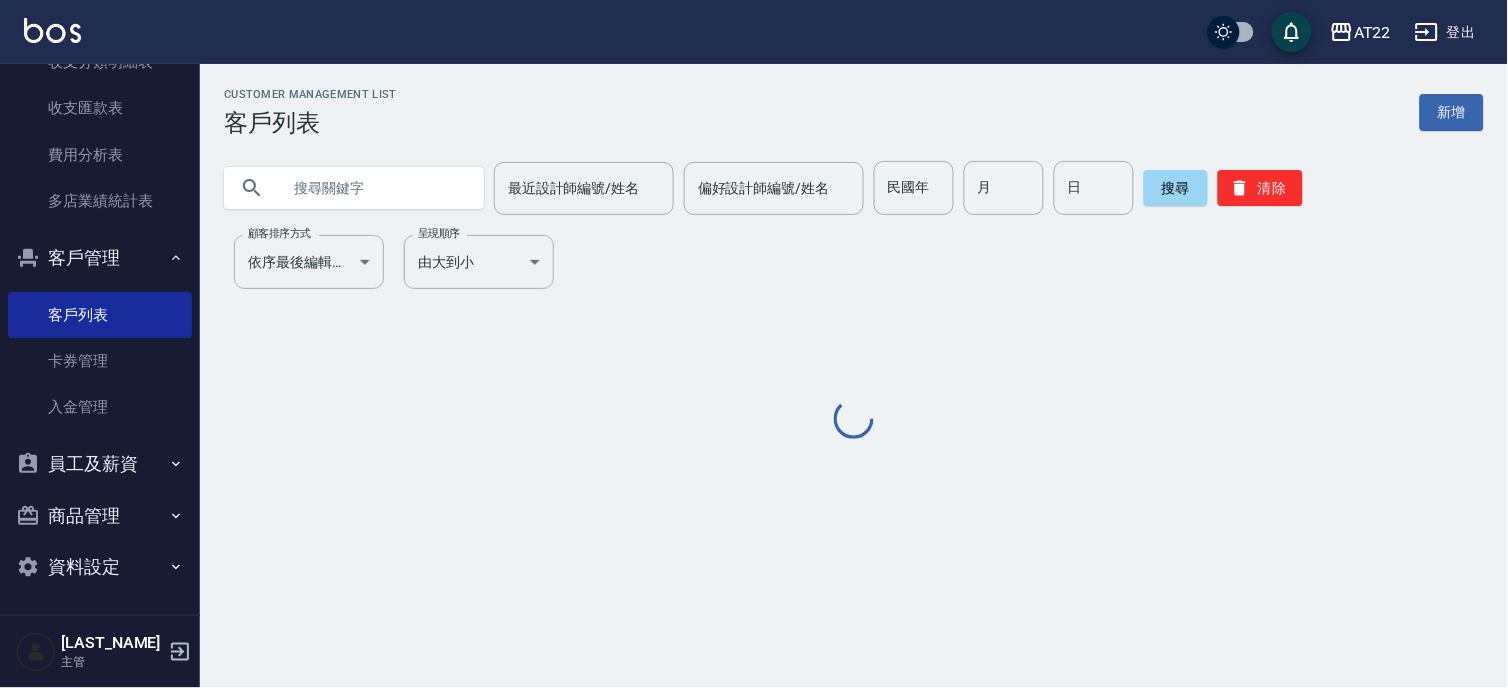 click at bounding box center [374, 188] 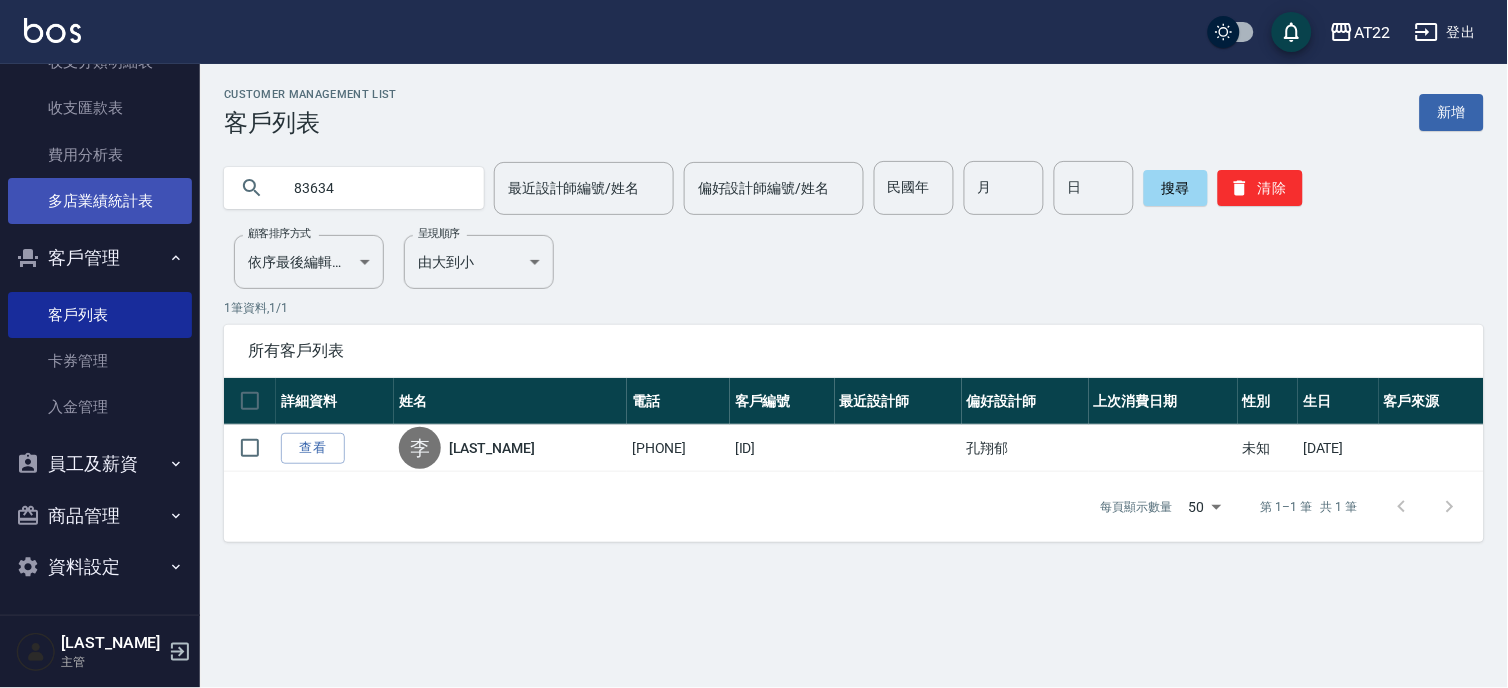 drag, startPoint x: 351, startPoint y: 185, endPoint x: 133, endPoint y: 214, distance: 219.92044 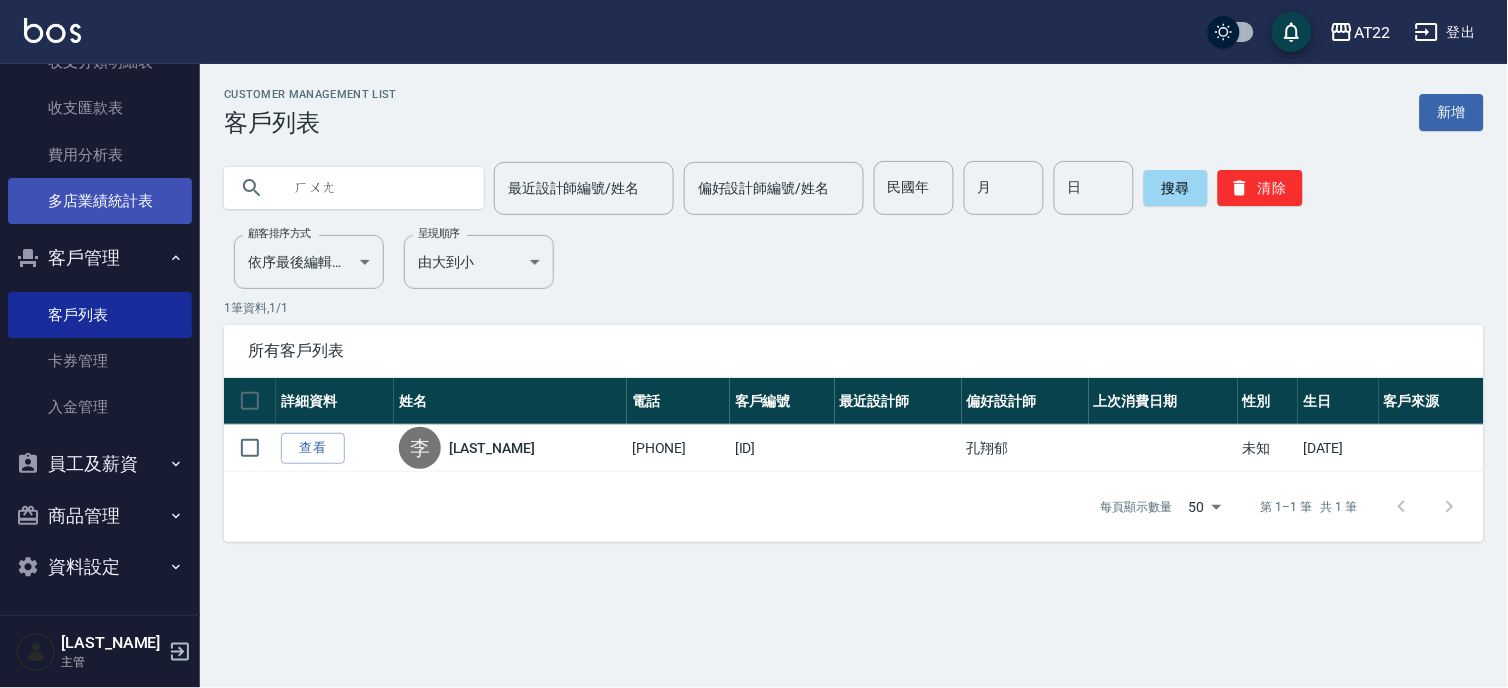 type on "黃" 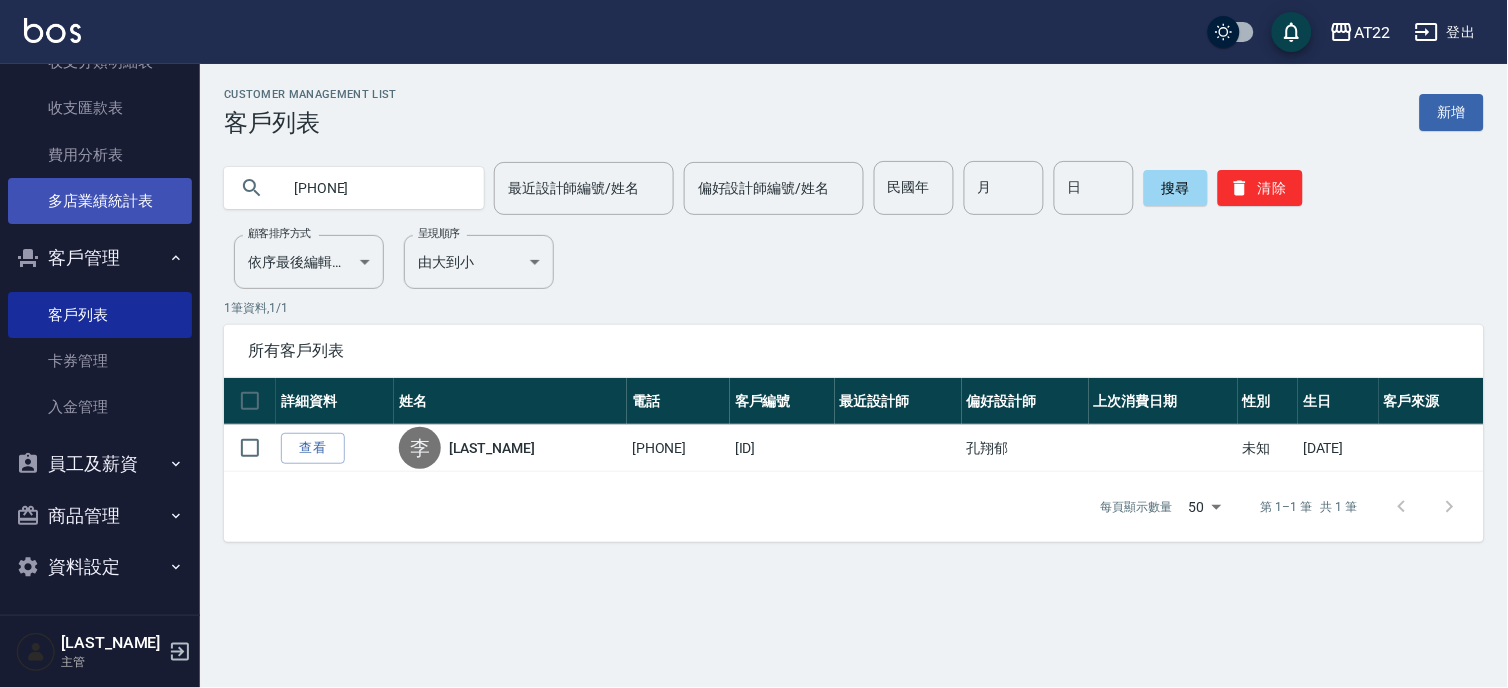 type on "0978165622" 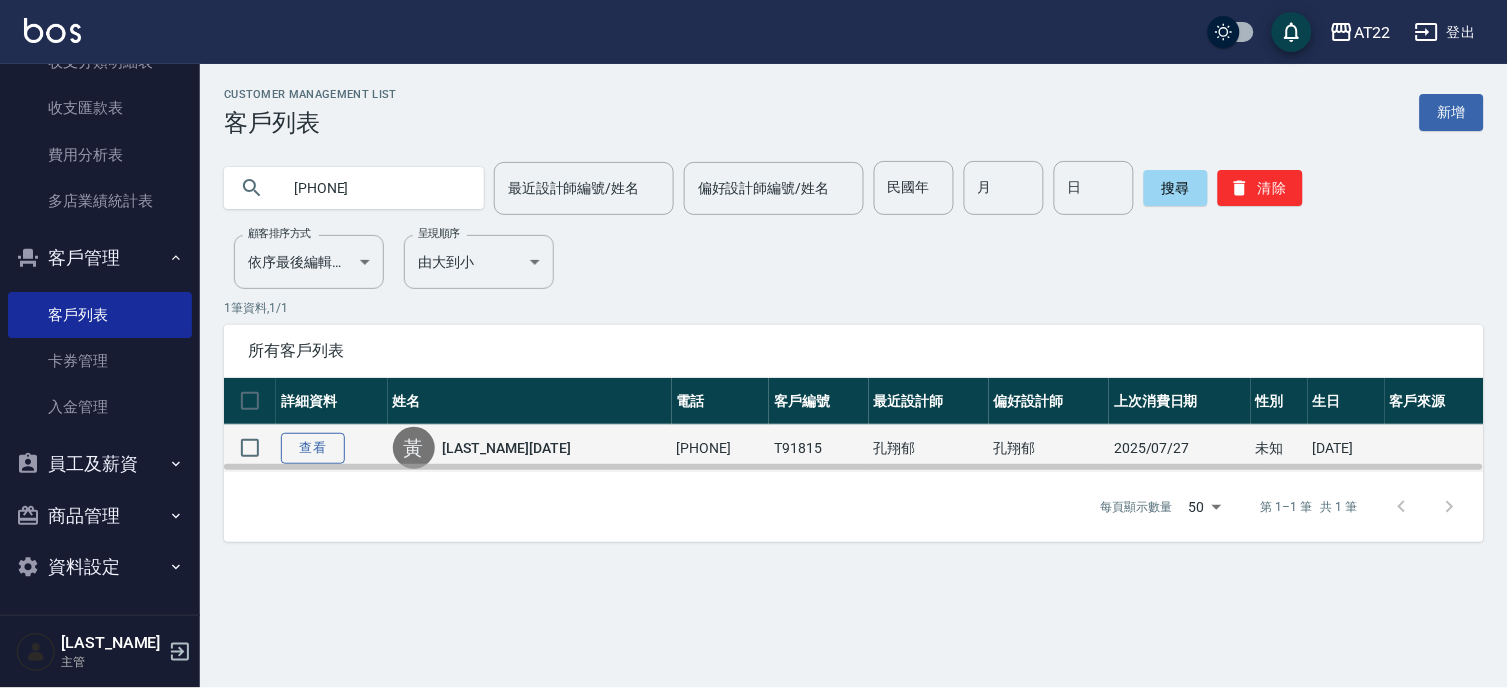 click on "查看" at bounding box center [313, 448] 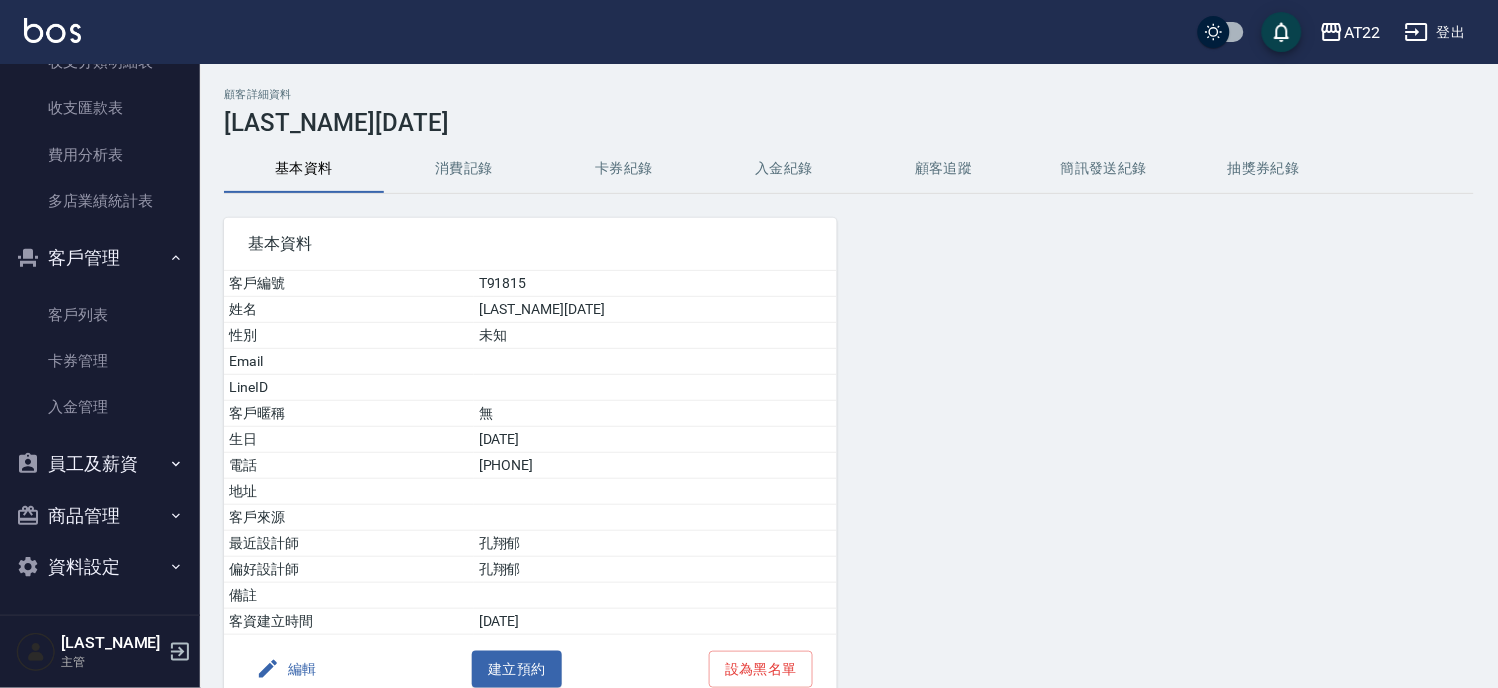 click on "0978165622" at bounding box center [655, 466] 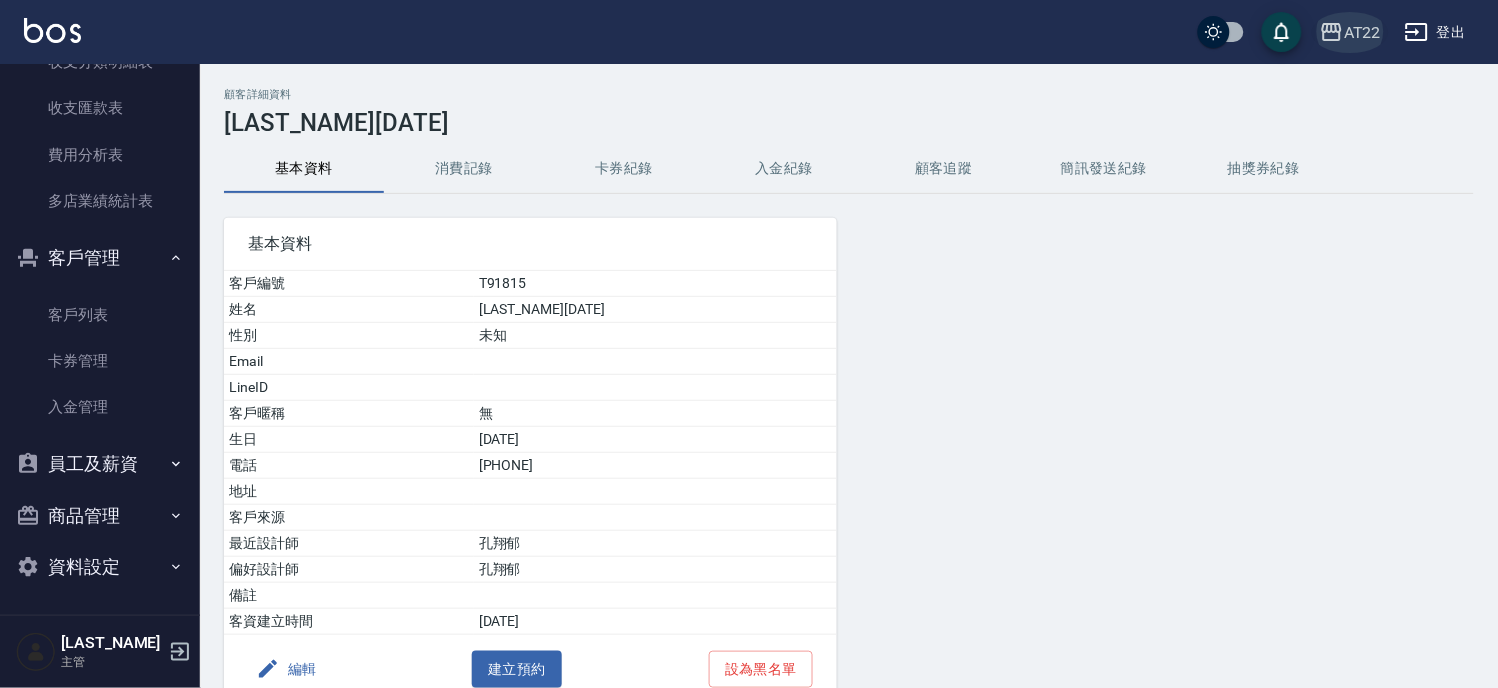 click 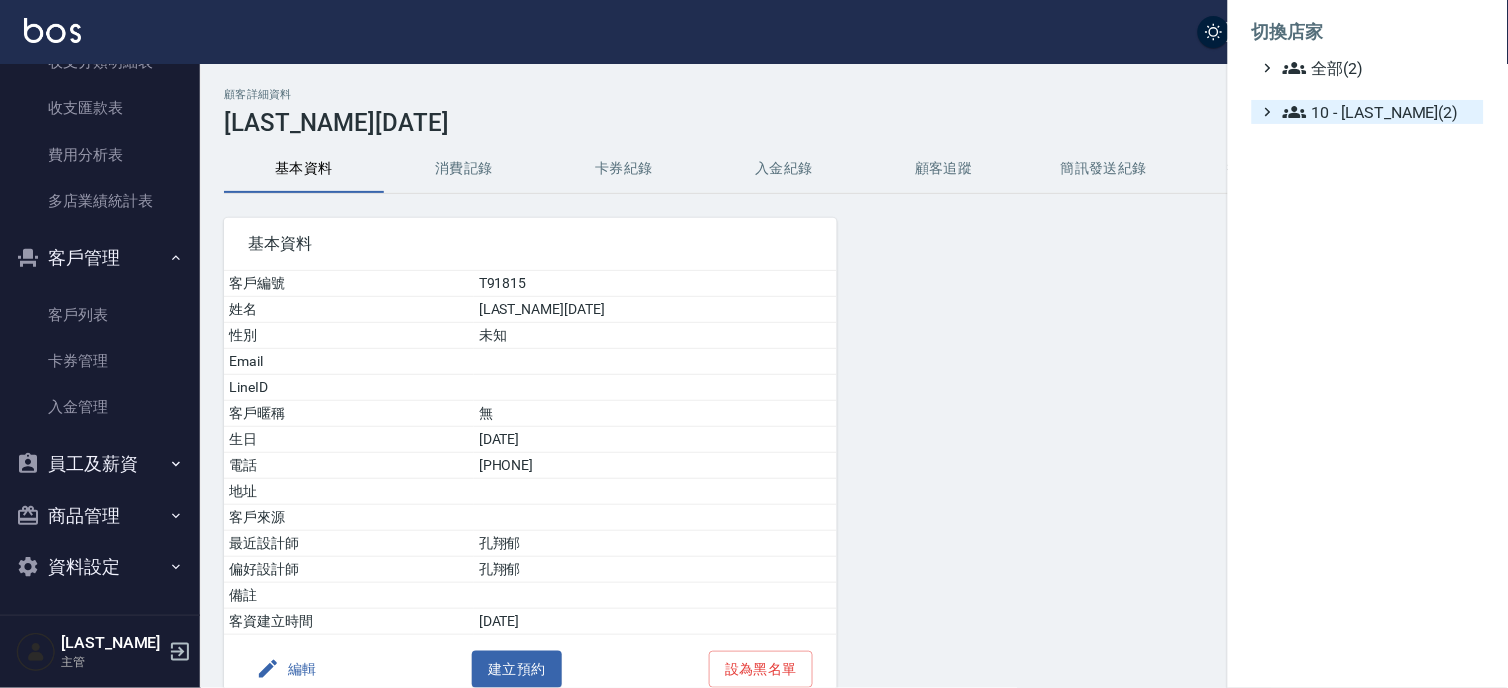 click on "[ID] - [NAME]" at bounding box center [1379, 112] 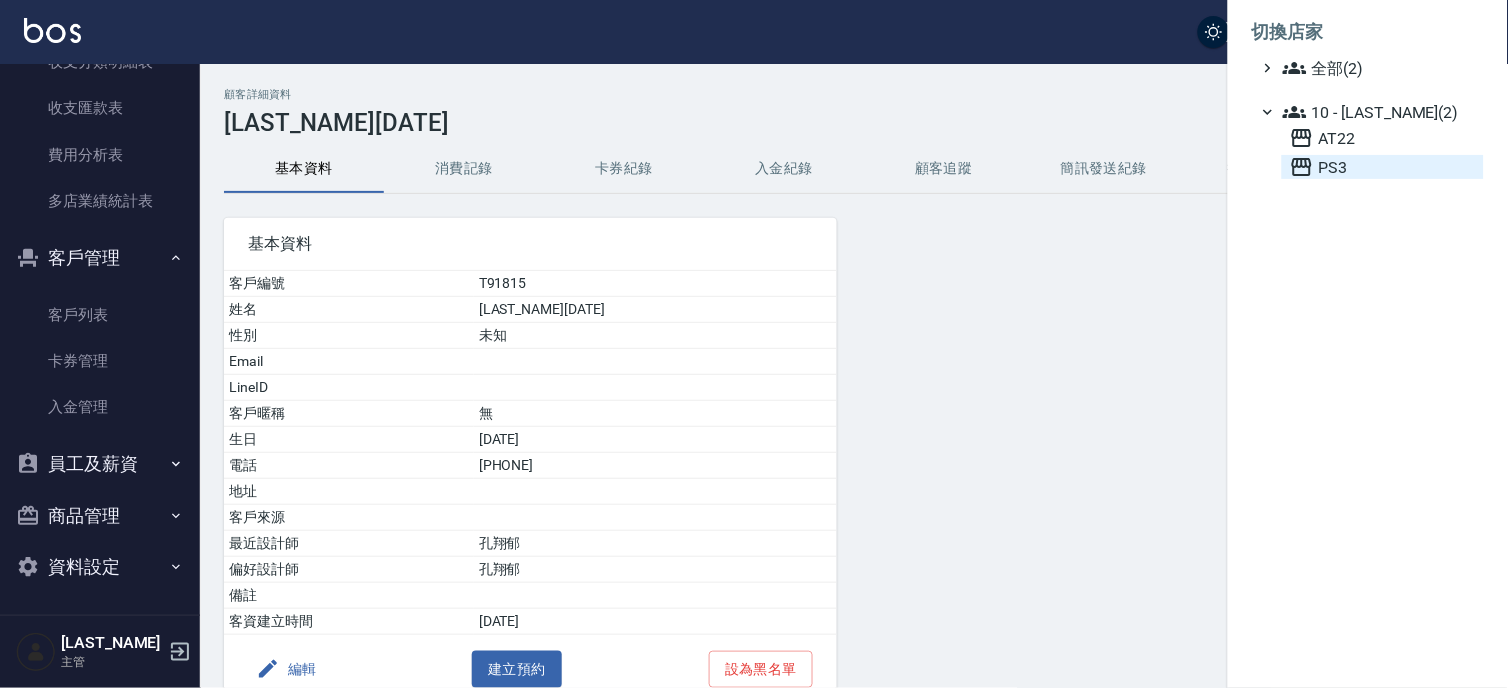 click on "PS3" at bounding box center [1383, 167] 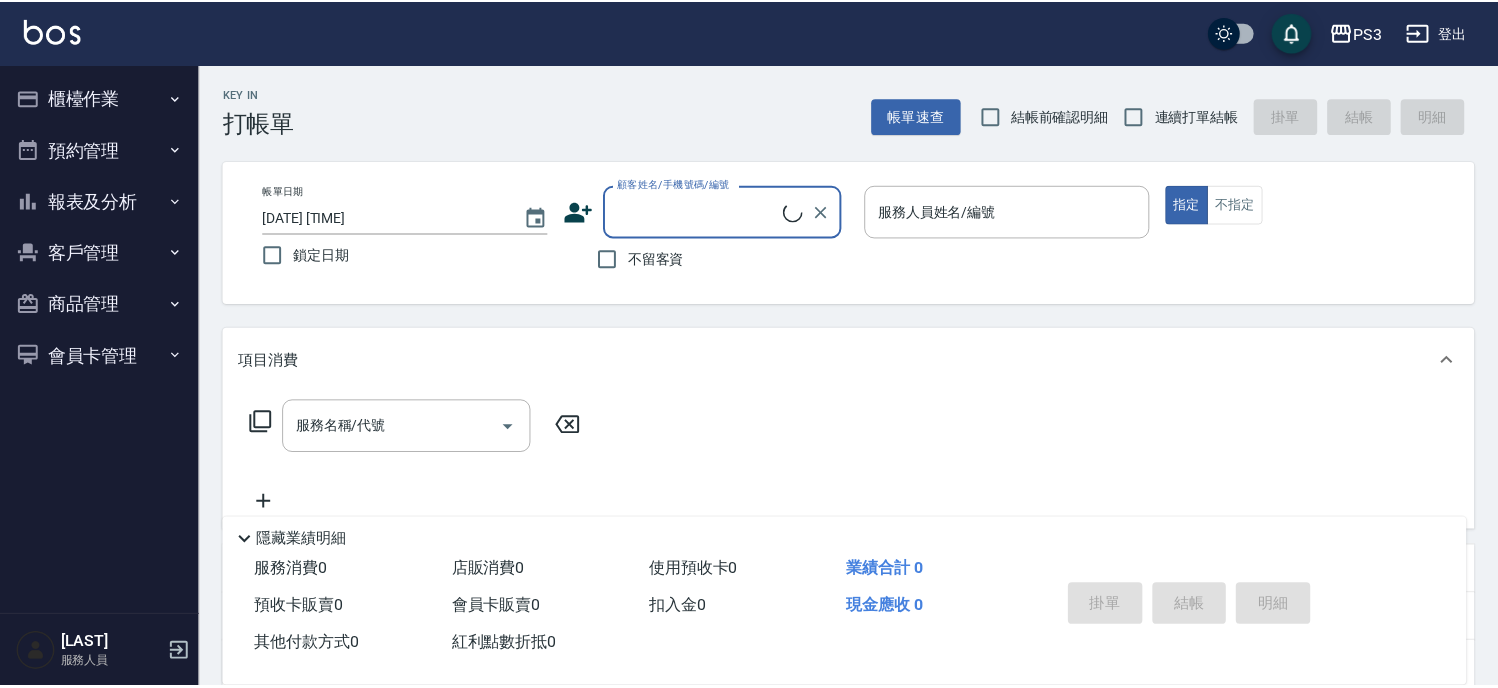 scroll, scrollTop: 0, scrollLeft: 0, axis: both 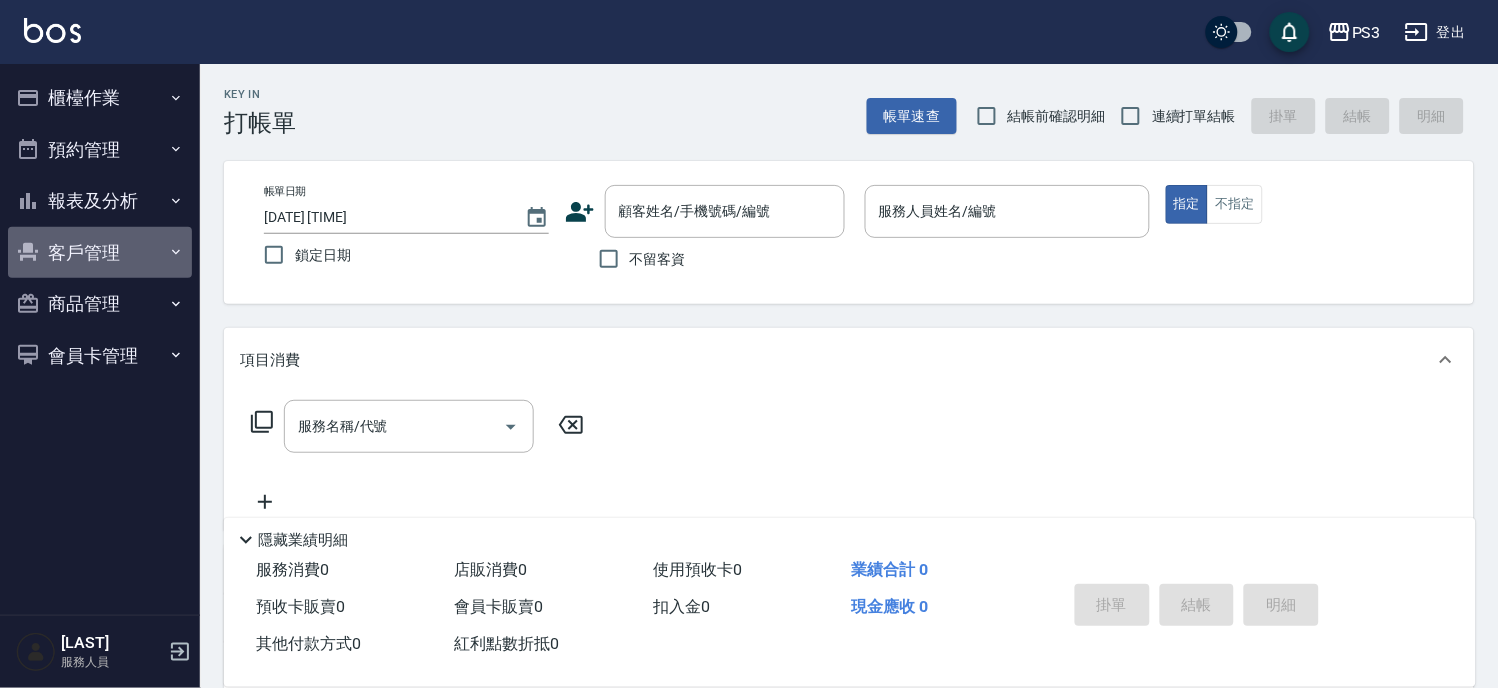 click on "客戶管理" at bounding box center (100, 253) 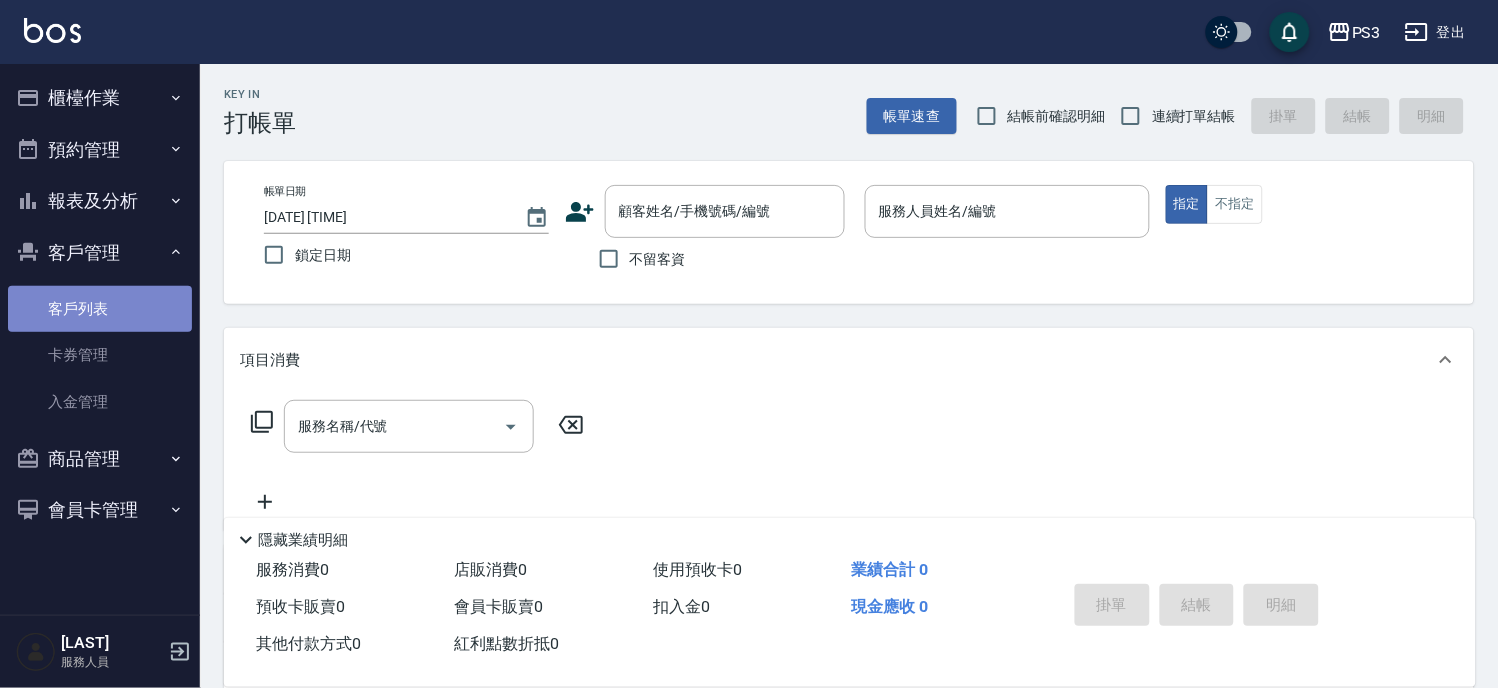 click on "客戶列表" at bounding box center (100, 309) 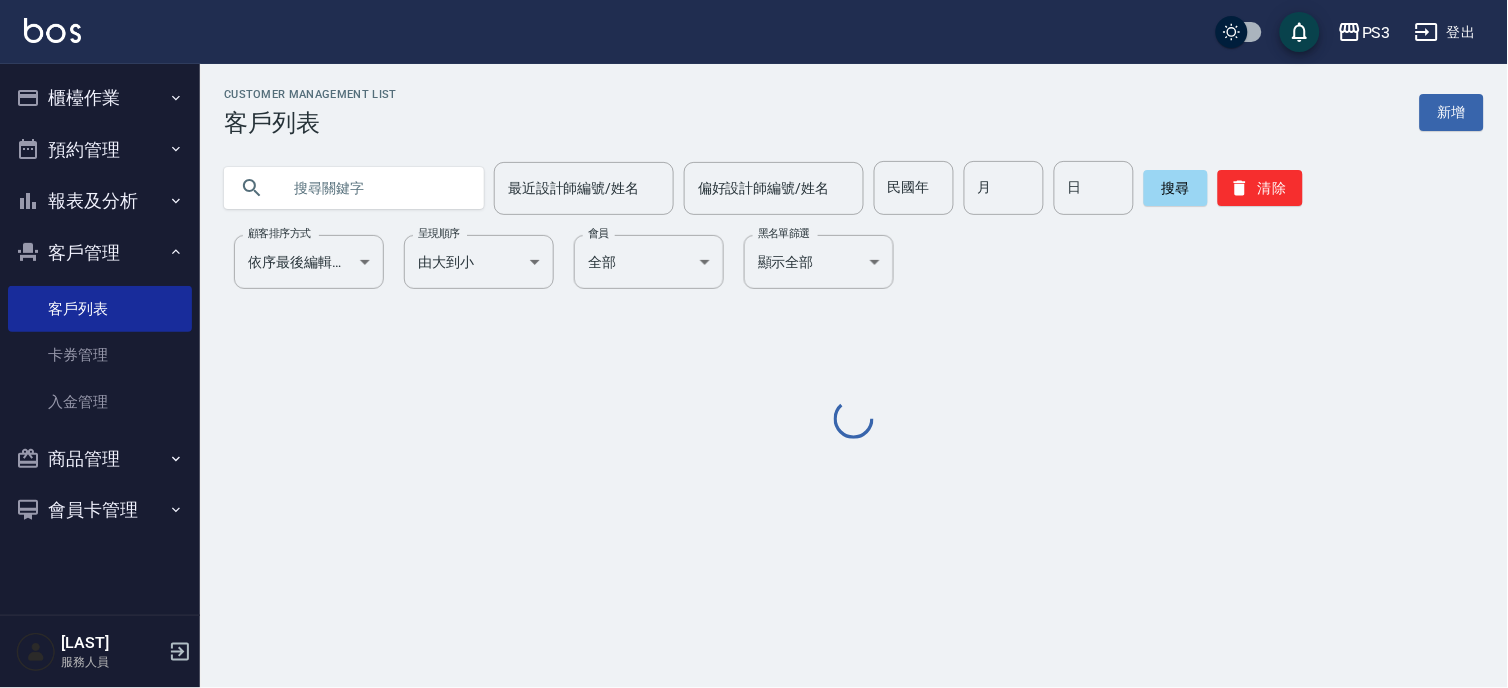 click at bounding box center [374, 188] 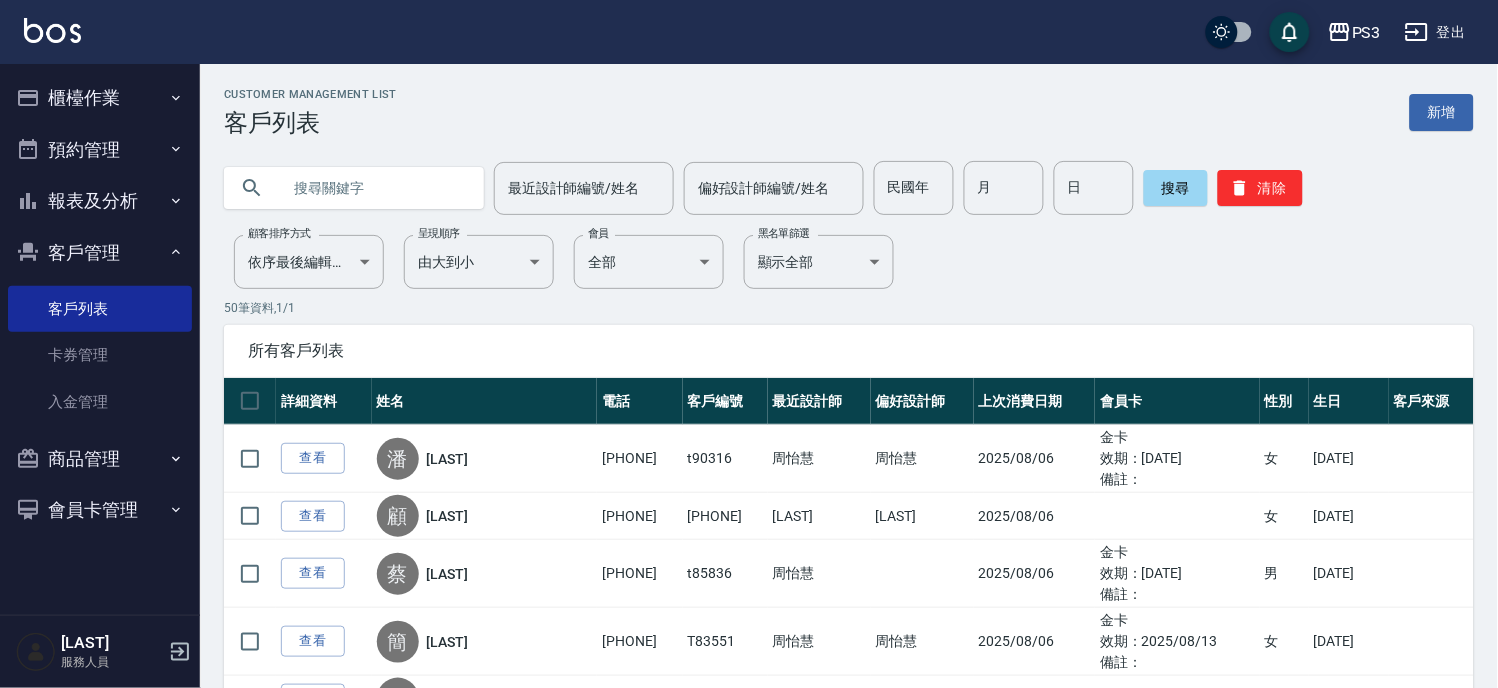 click at bounding box center [374, 188] 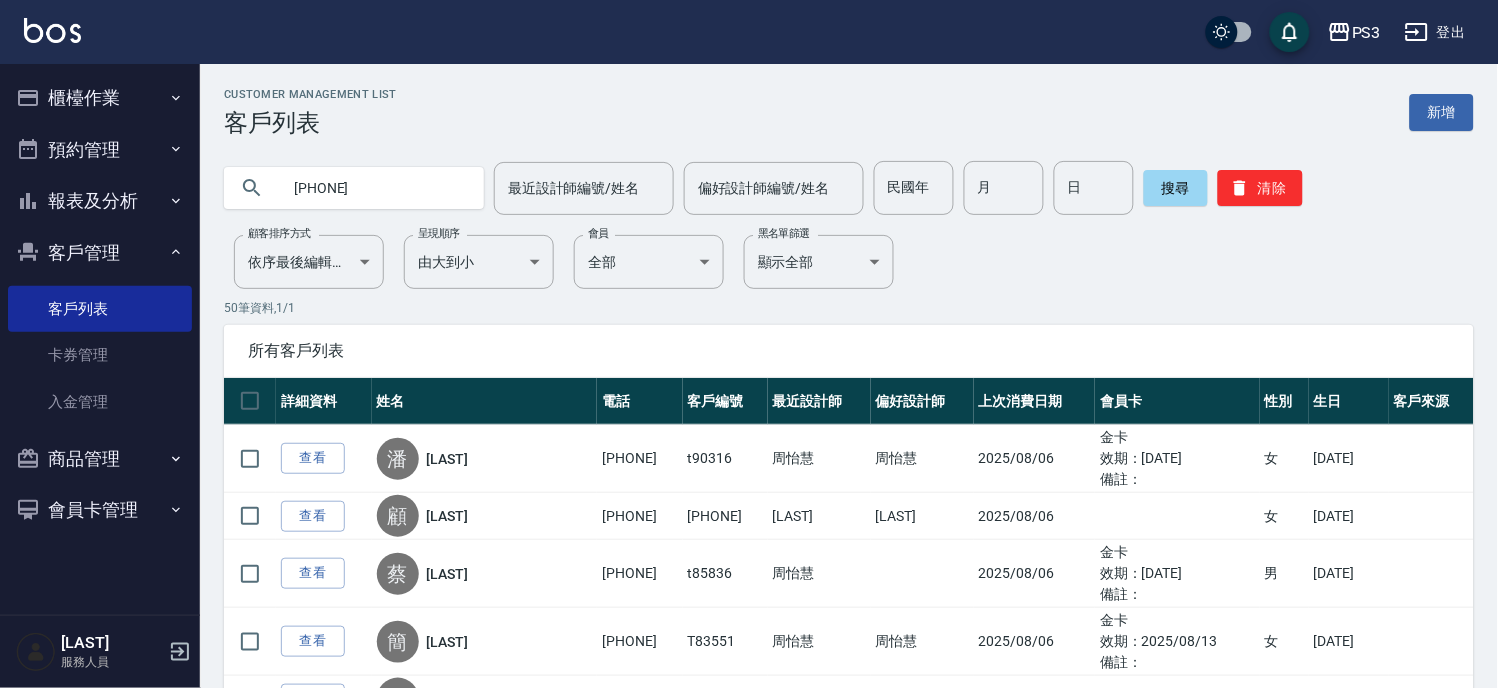 type on "0978165622" 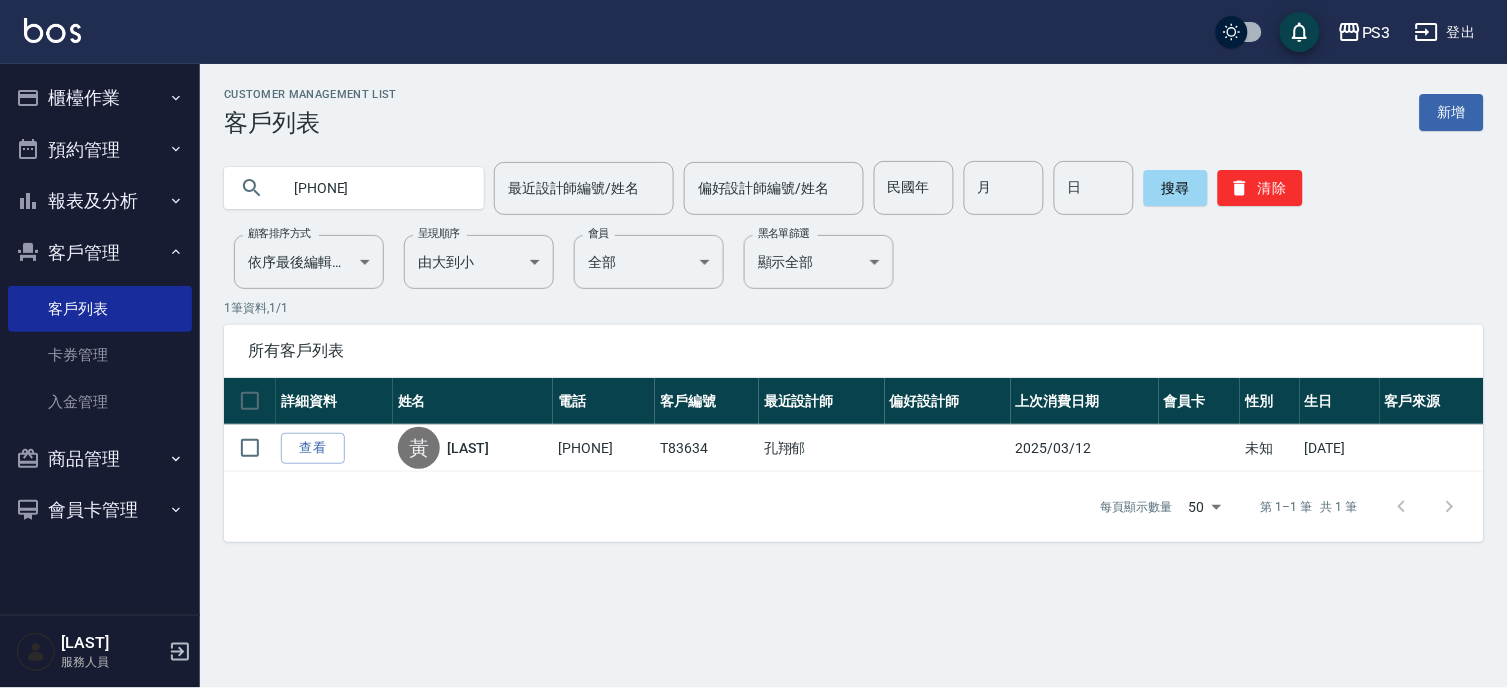 click on "查看" at bounding box center (313, 448) 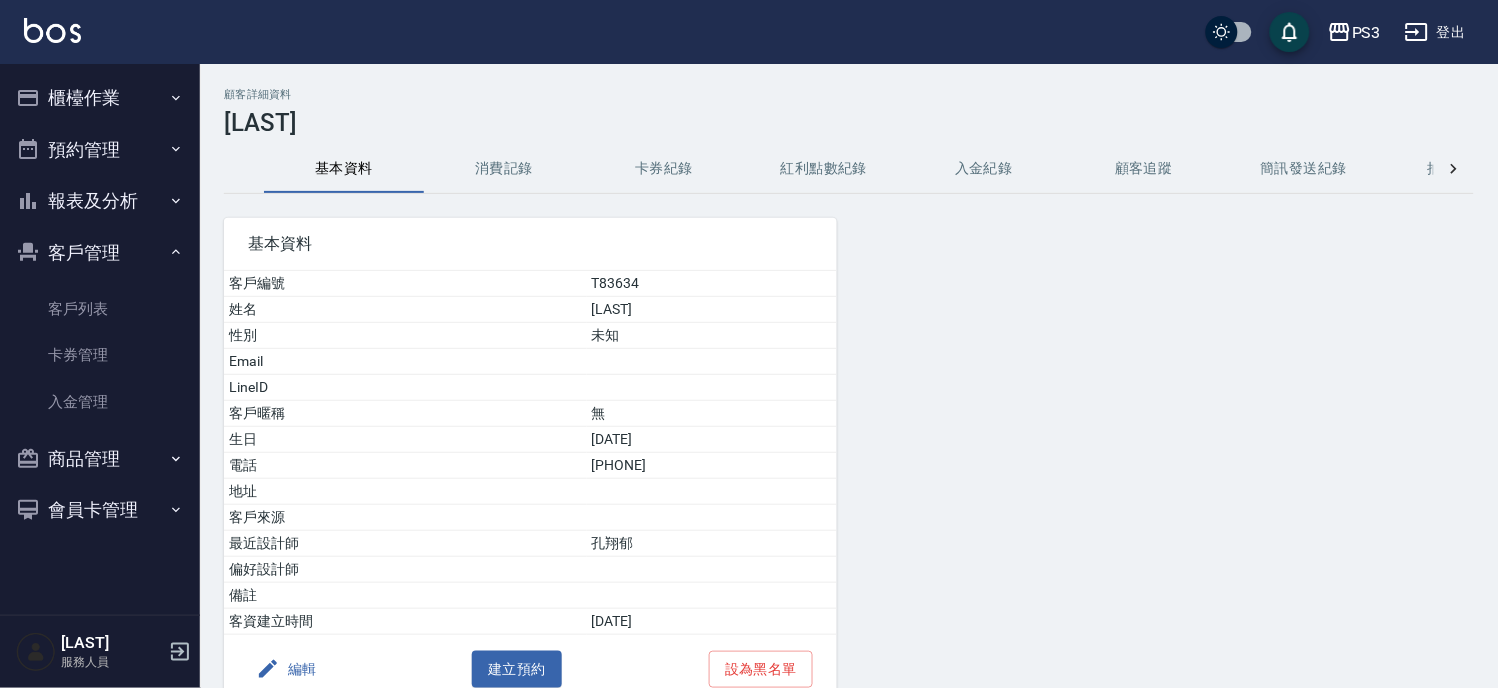 click on "消費記錄" at bounding box center [504, 169] 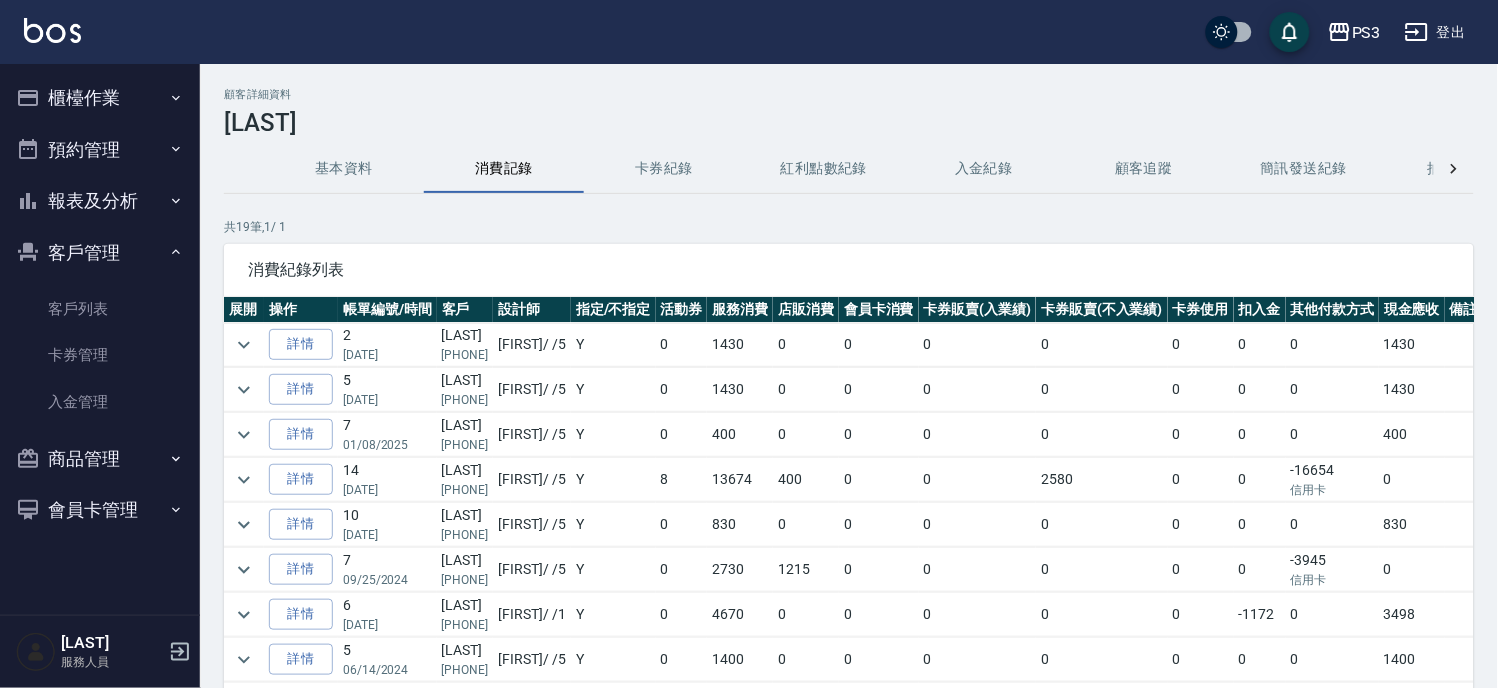 click on "黃議生" at bounding box center [849, 123] 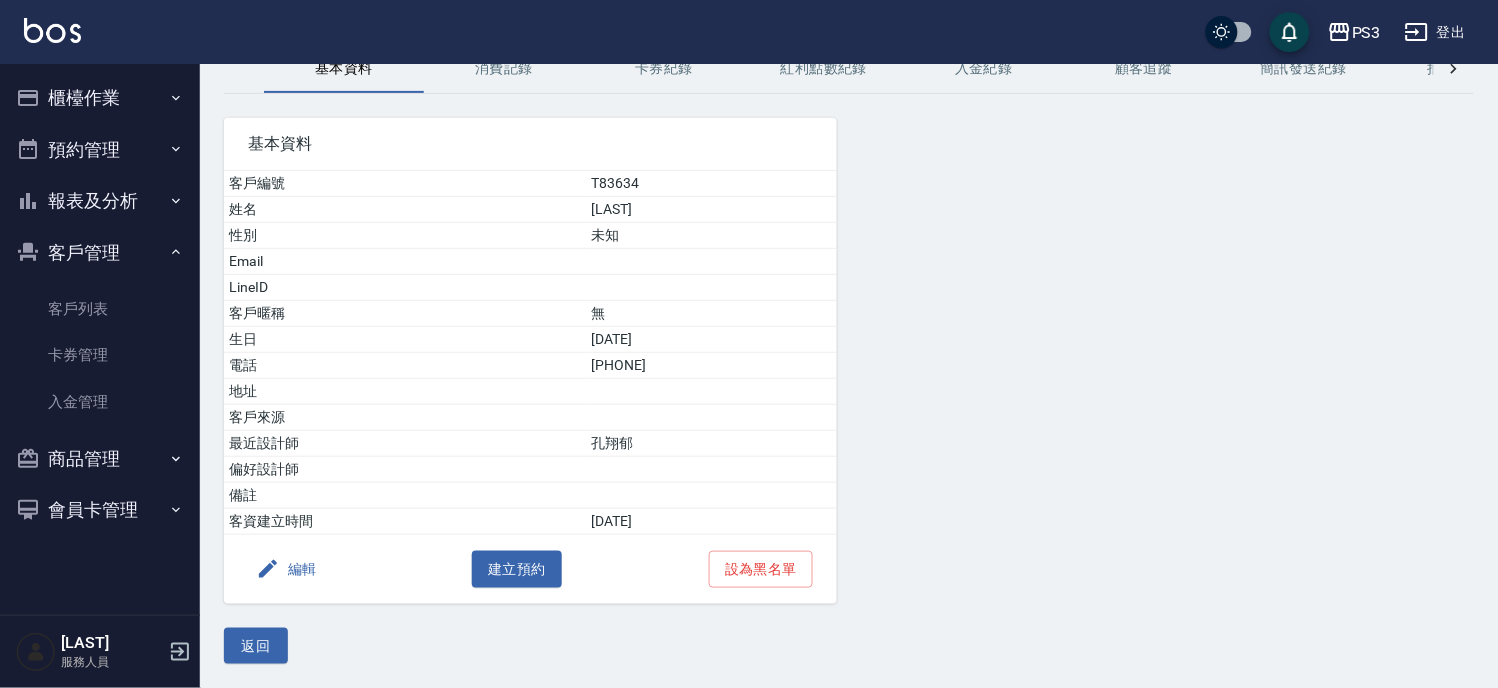 scroll, scrollTop: 0, scrollLeft: 0, axis: both 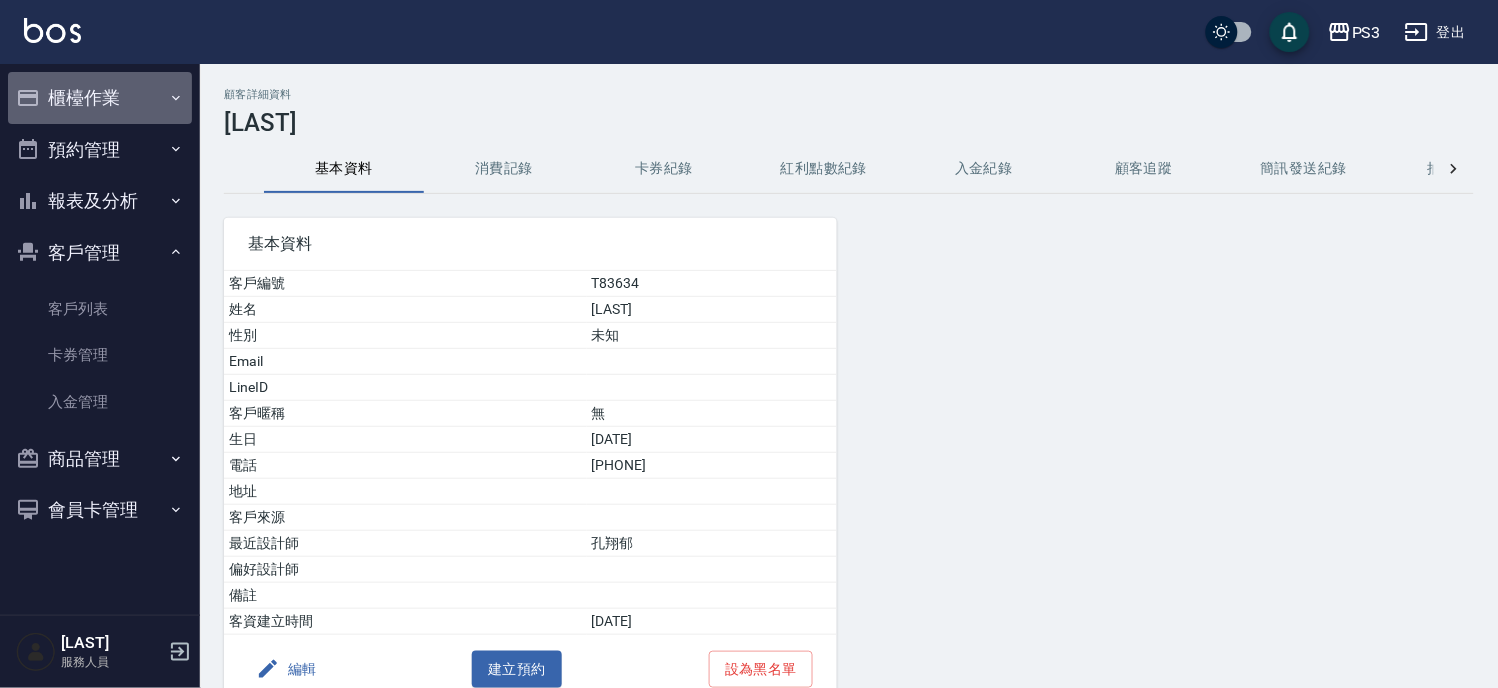 click on "櫃檯作業" at bounding box center (100, 98) 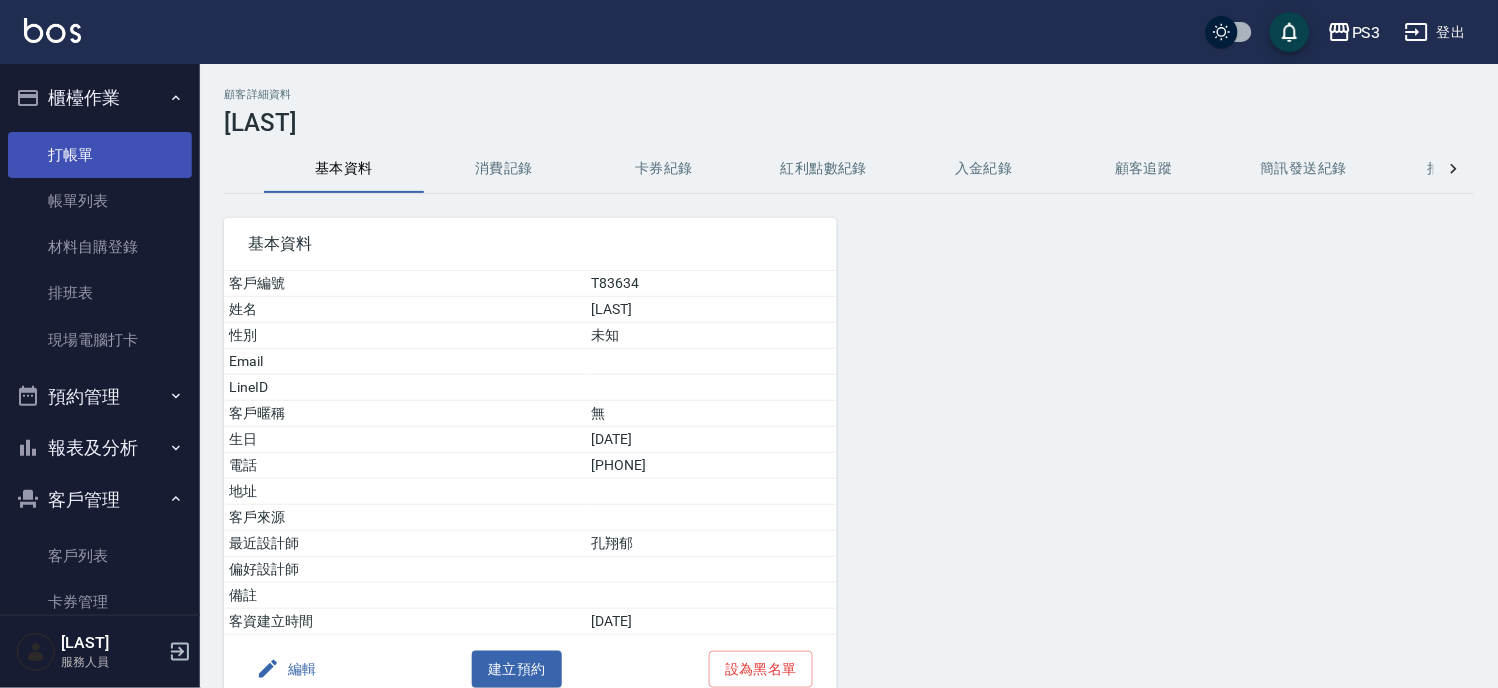 click on "打帳單" at bounding box center (100, 155) 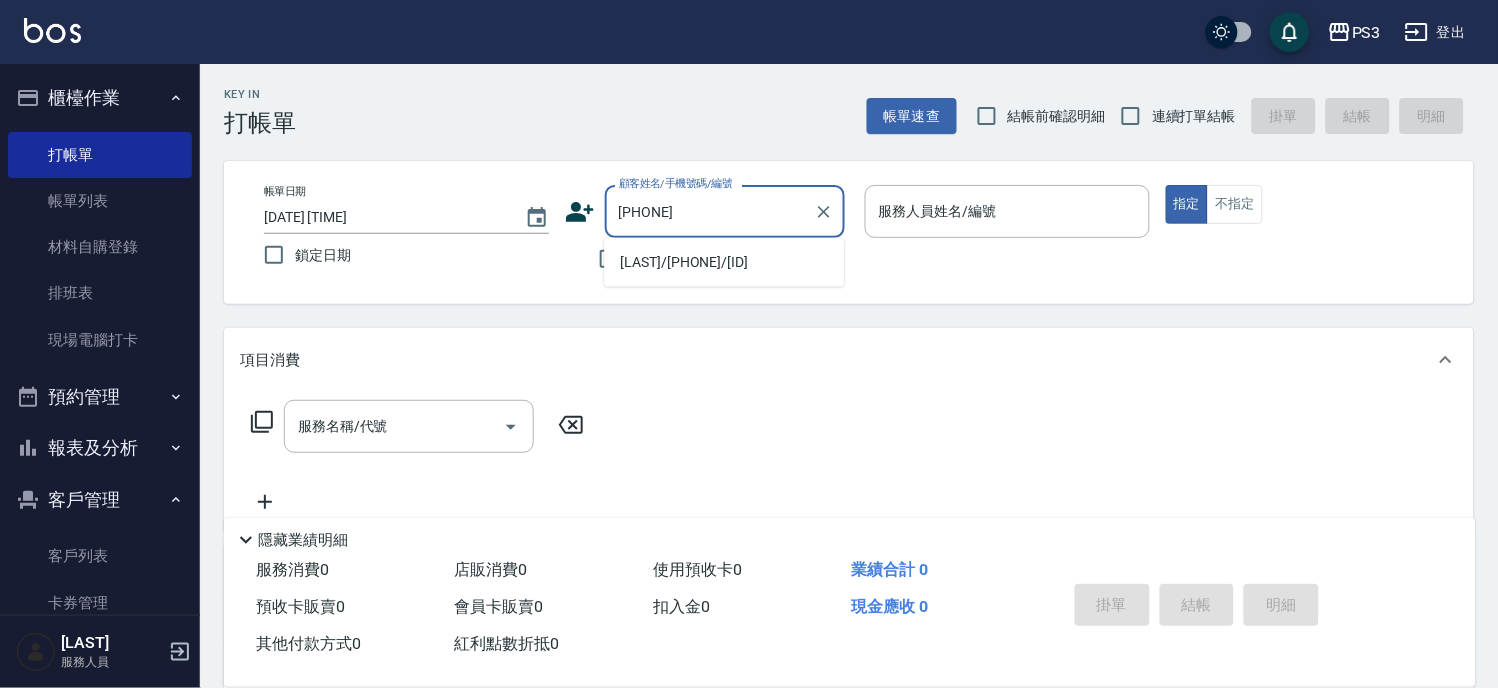 click on "黃議生/0978165622/T83634" at bounding box center [724, 262] 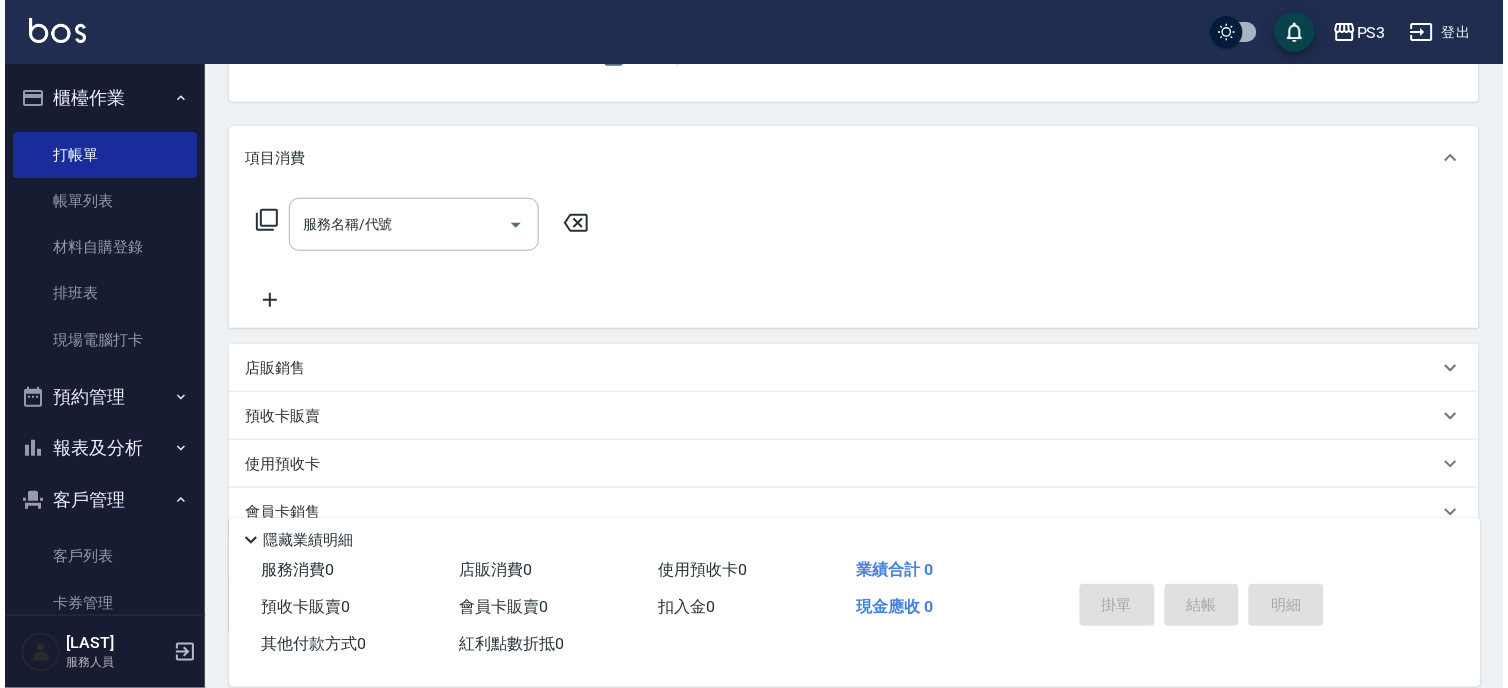 scroll, scrollTop: 0, scrollLeft: 0, axis: both 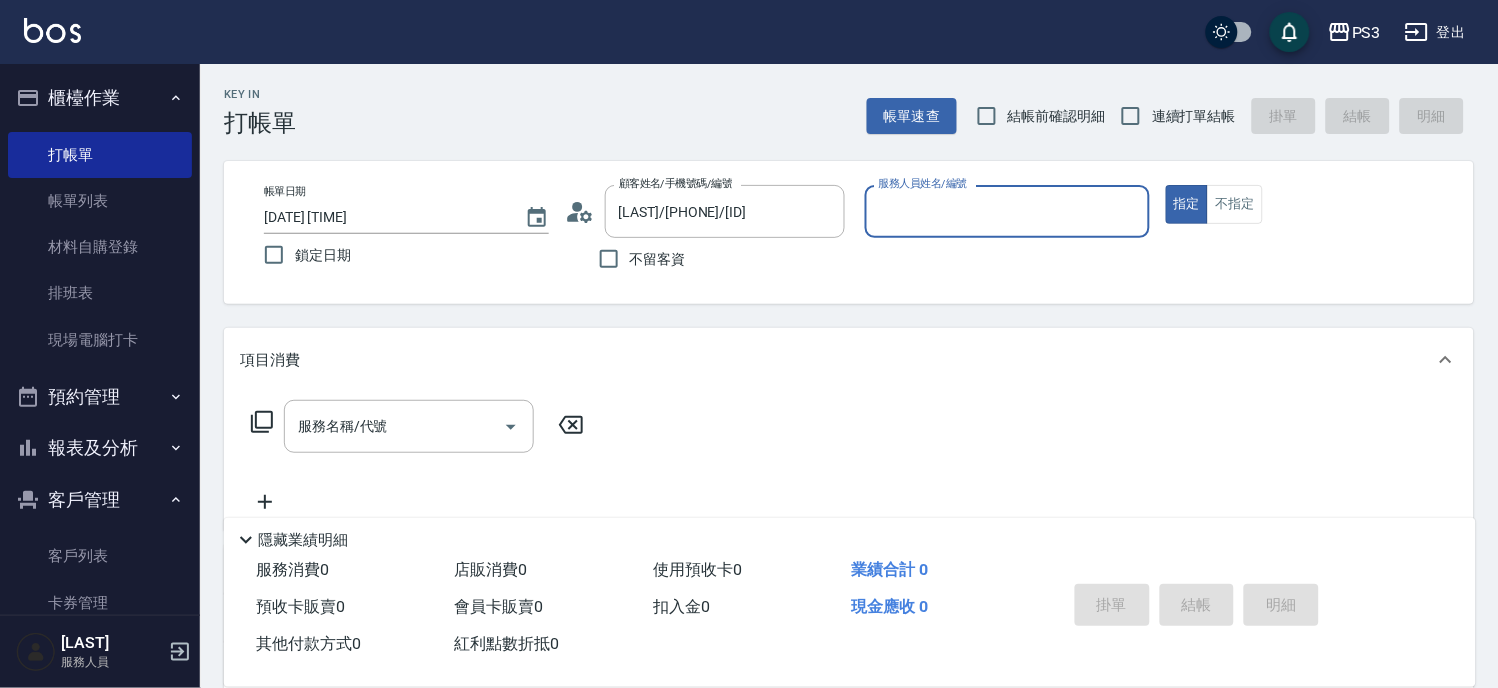 click on "登出" at bounding box center [1435, 32] 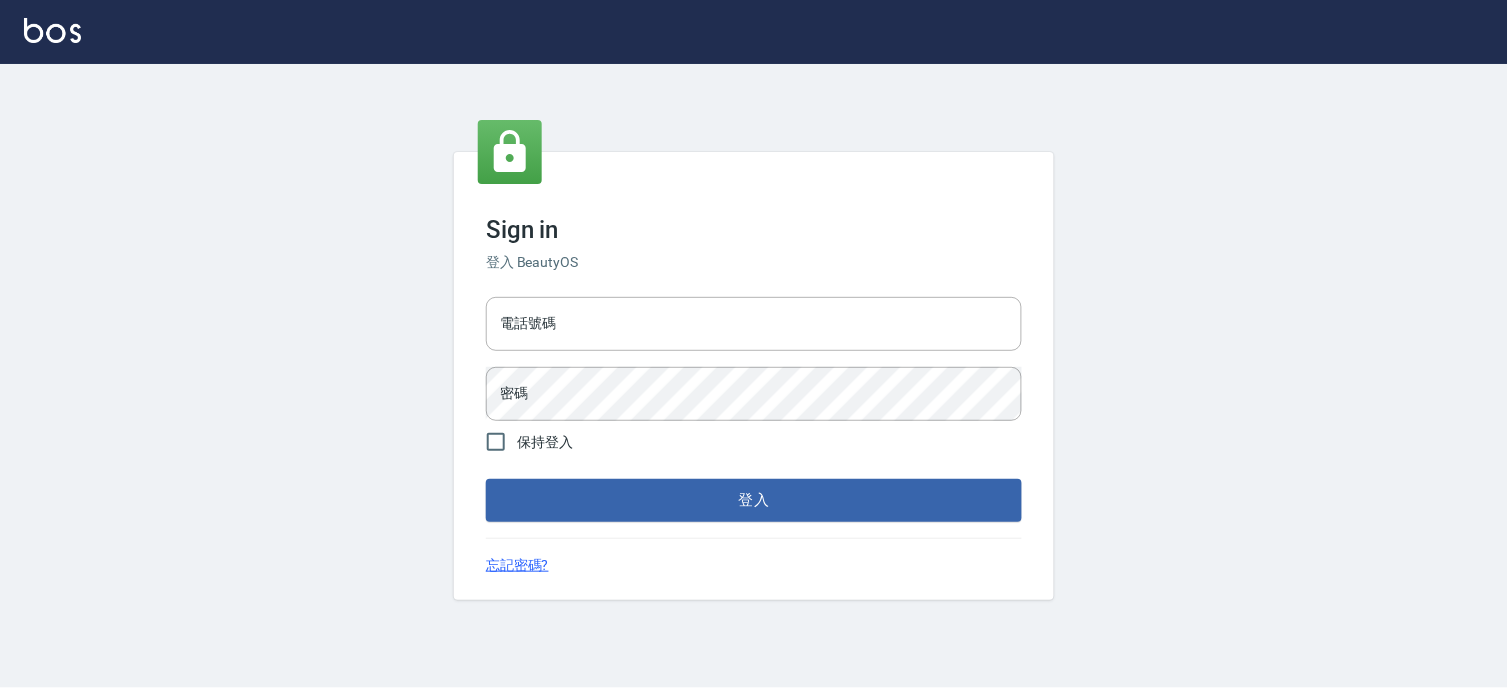 click on "電話號碼 電話號碼 密碼 密碼" at bounding box center (754, 359) 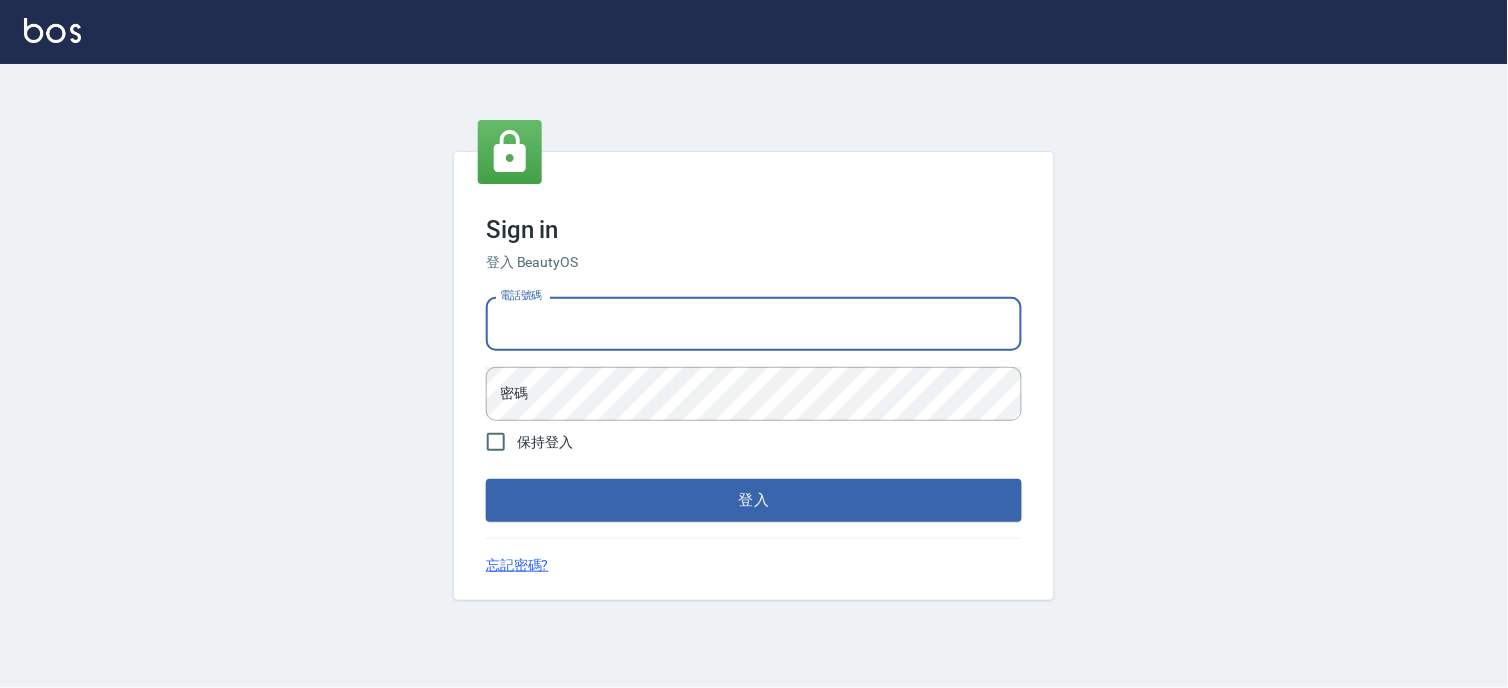 click on "電話號碼" at bounding box center [754, 324] 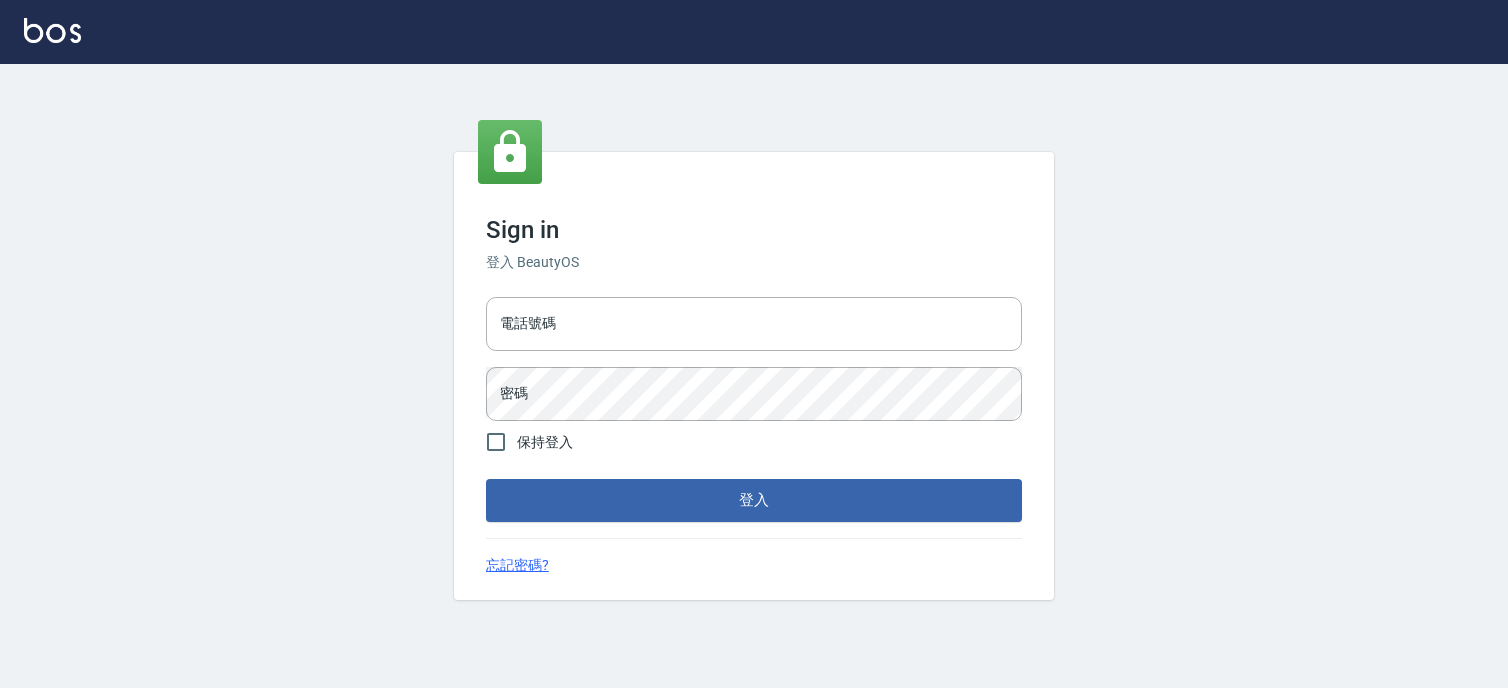 scroll, scrollTop: 0, scrollLeft: 0, axis: both 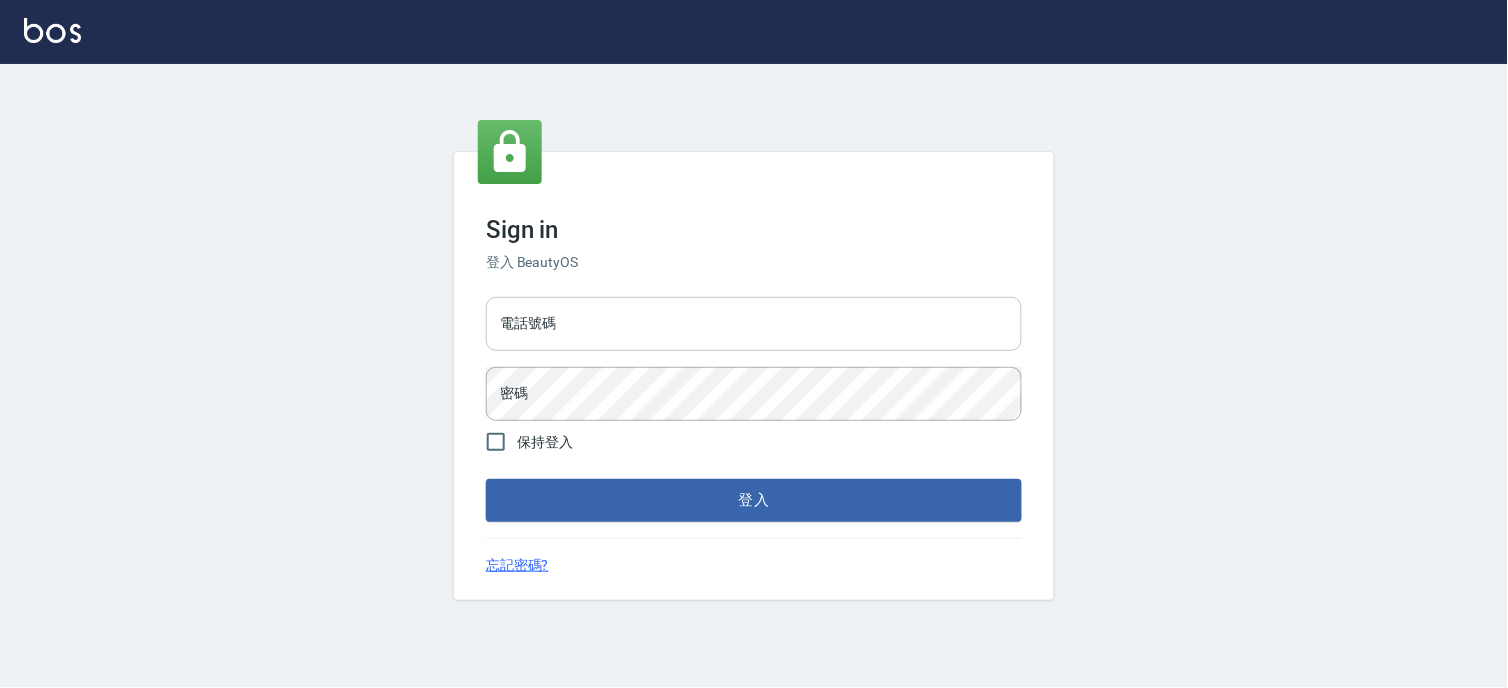 click on "電話號碼" at bounding box center [754, 324] 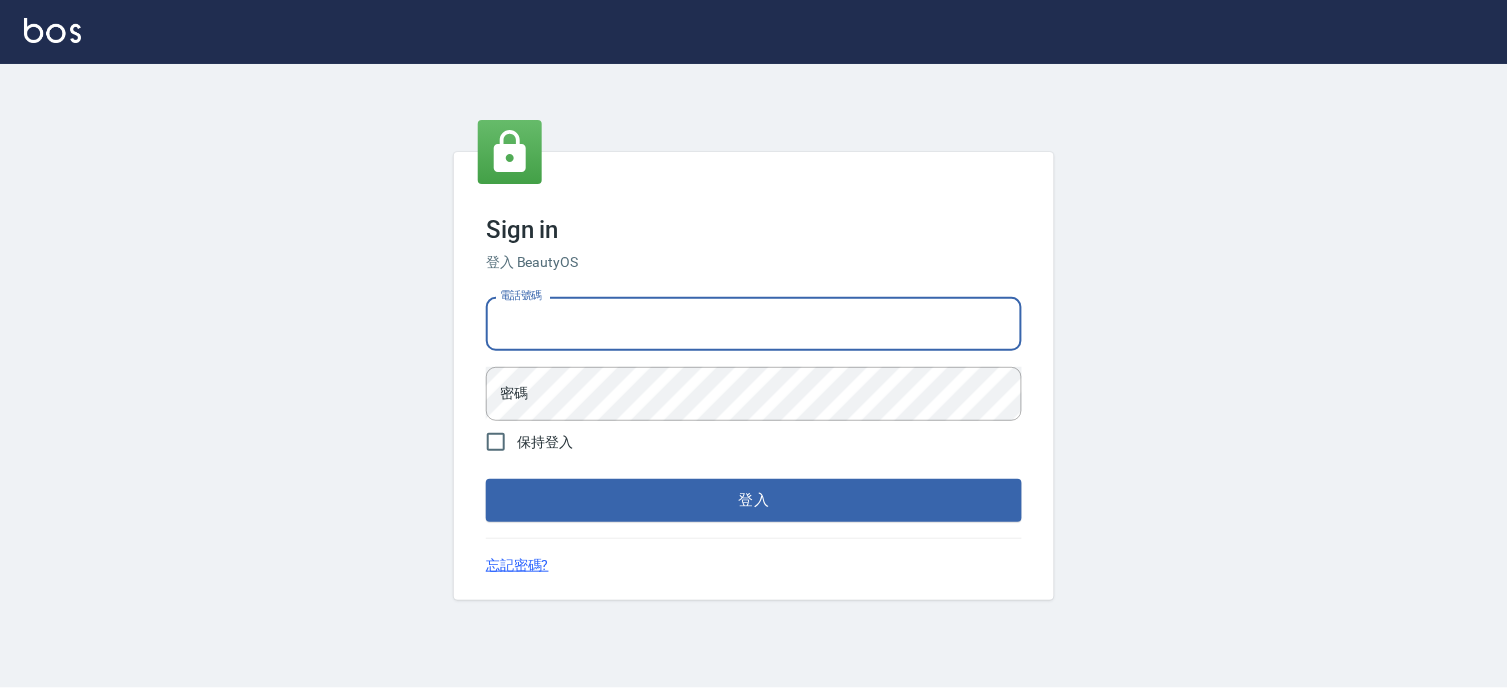 type on "[PHONE]" 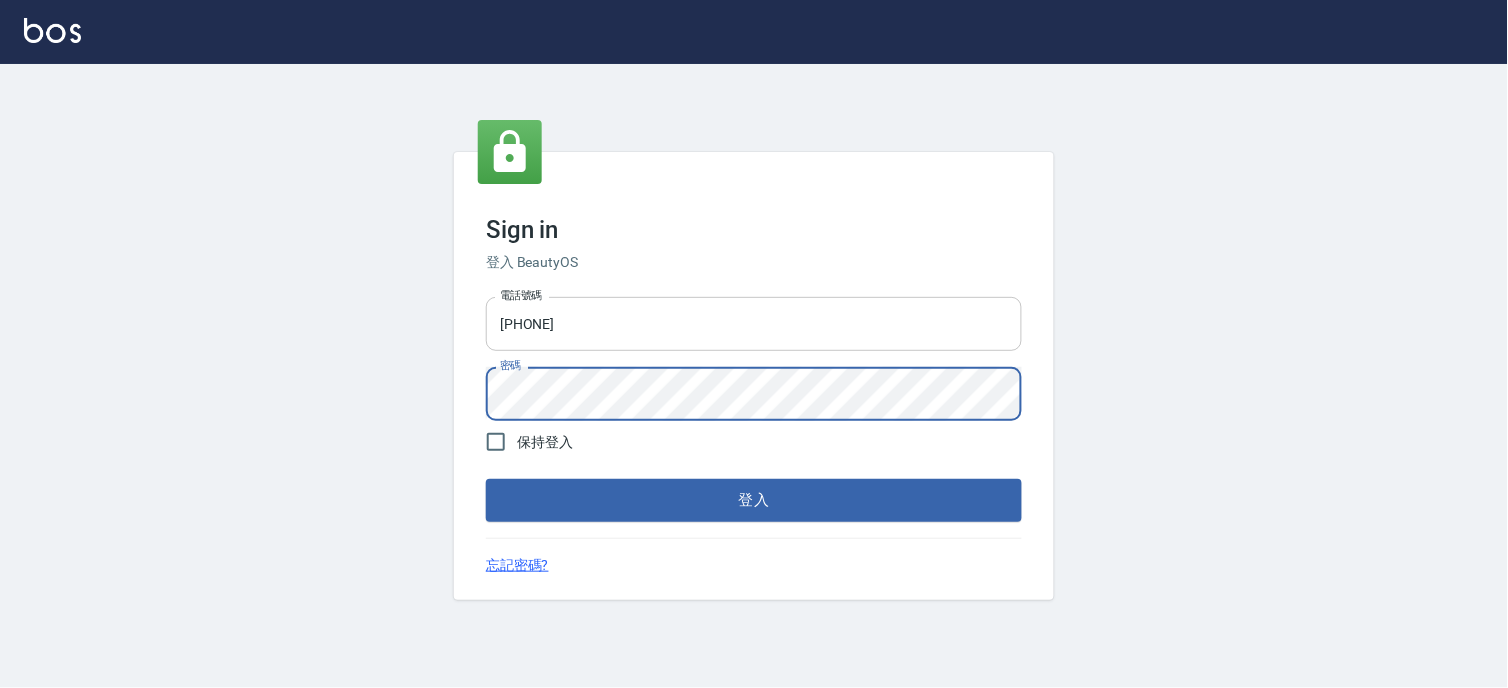 click on "登入" at bounding box center (754, 500) 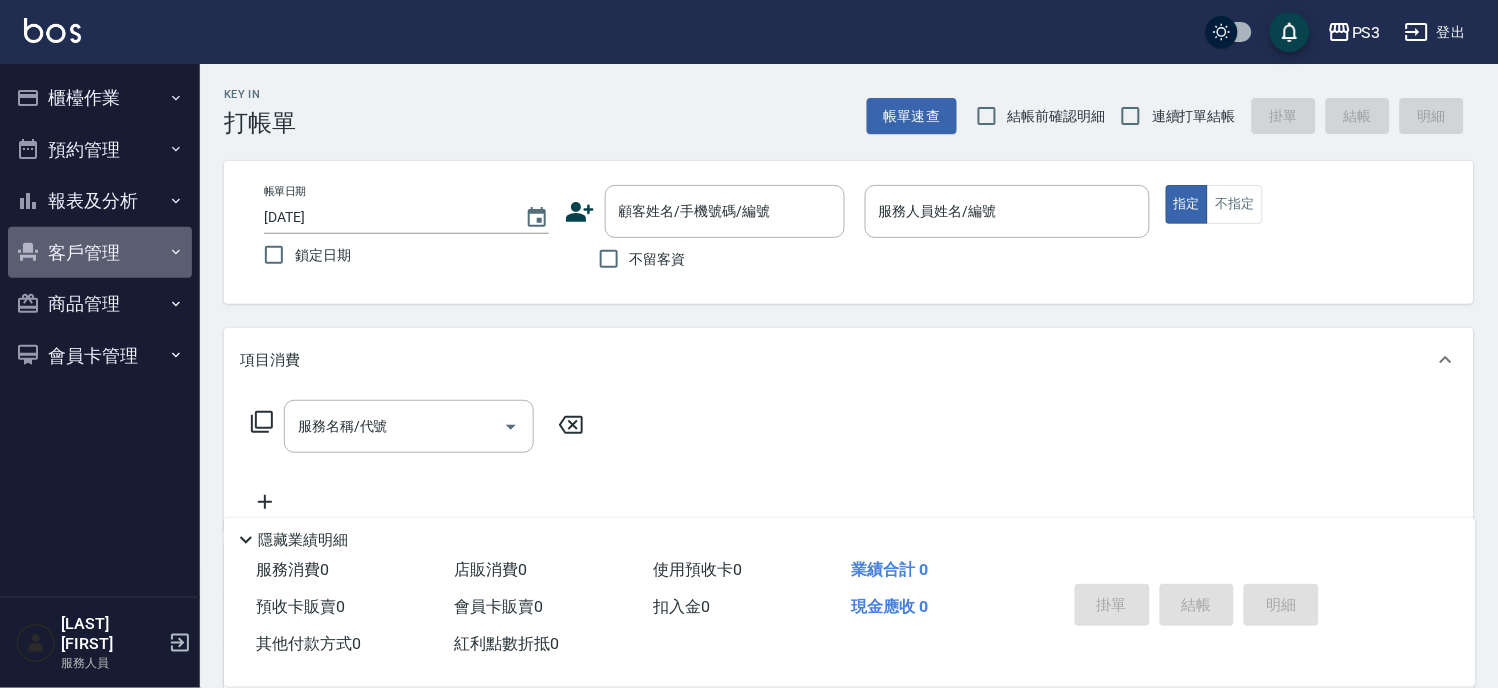 click on "客戶管理" at bounding box center (100, 253) 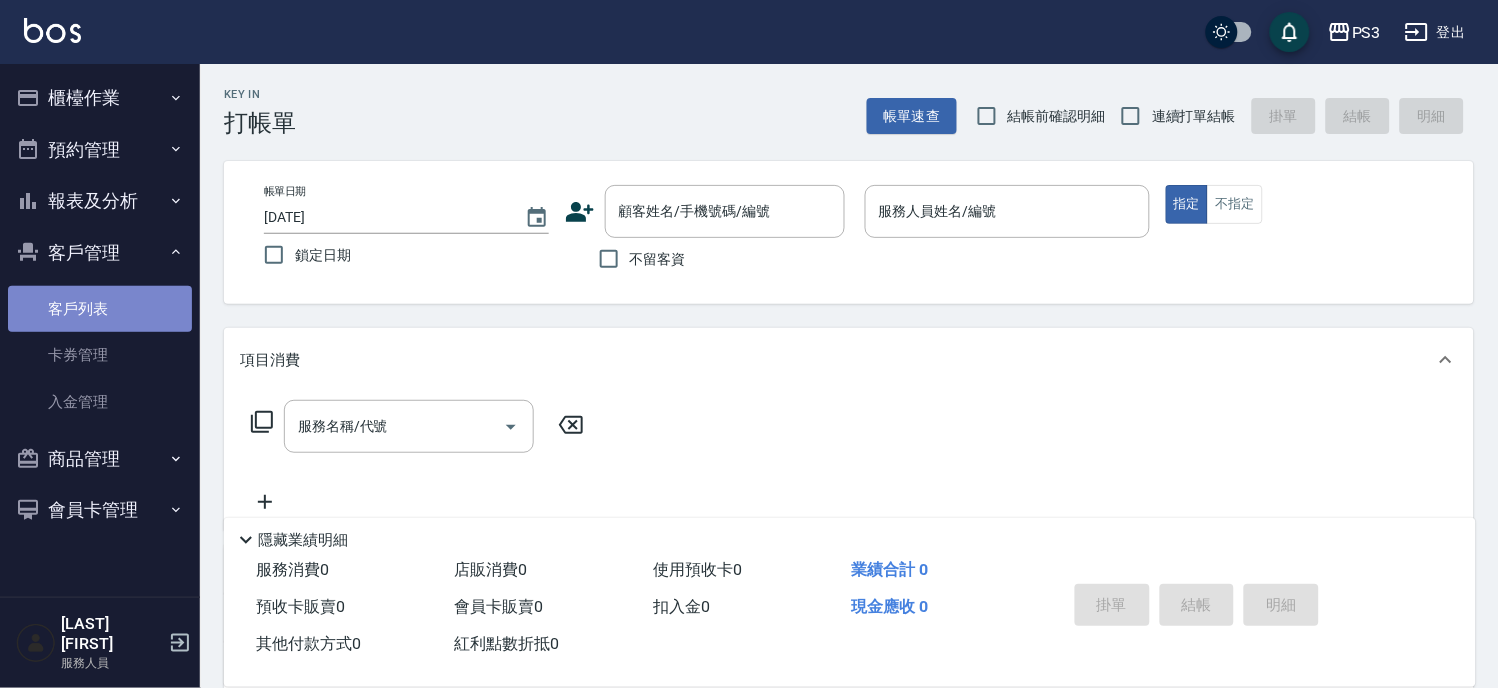 click on "客戶列表" at bounding box center [100, 309] 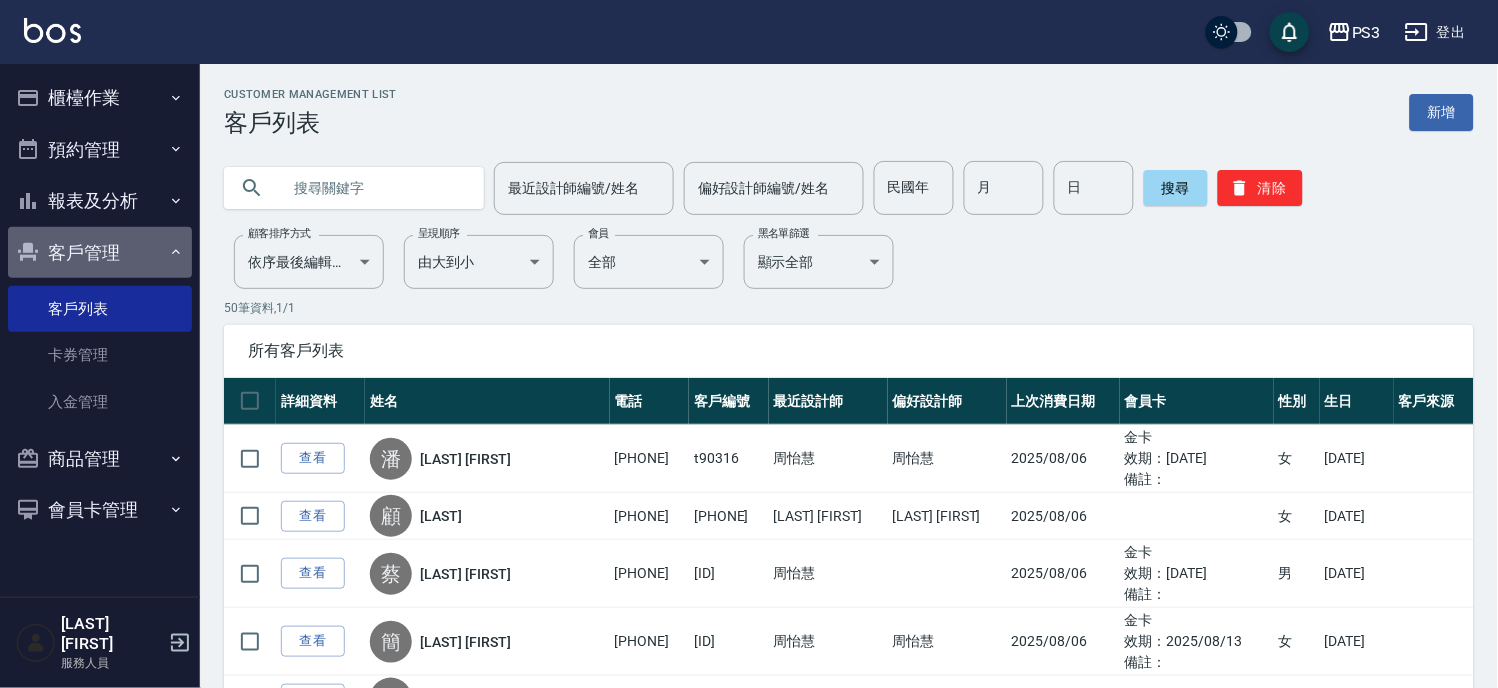 click on "客戶管理" at bounding box center (100, 253) 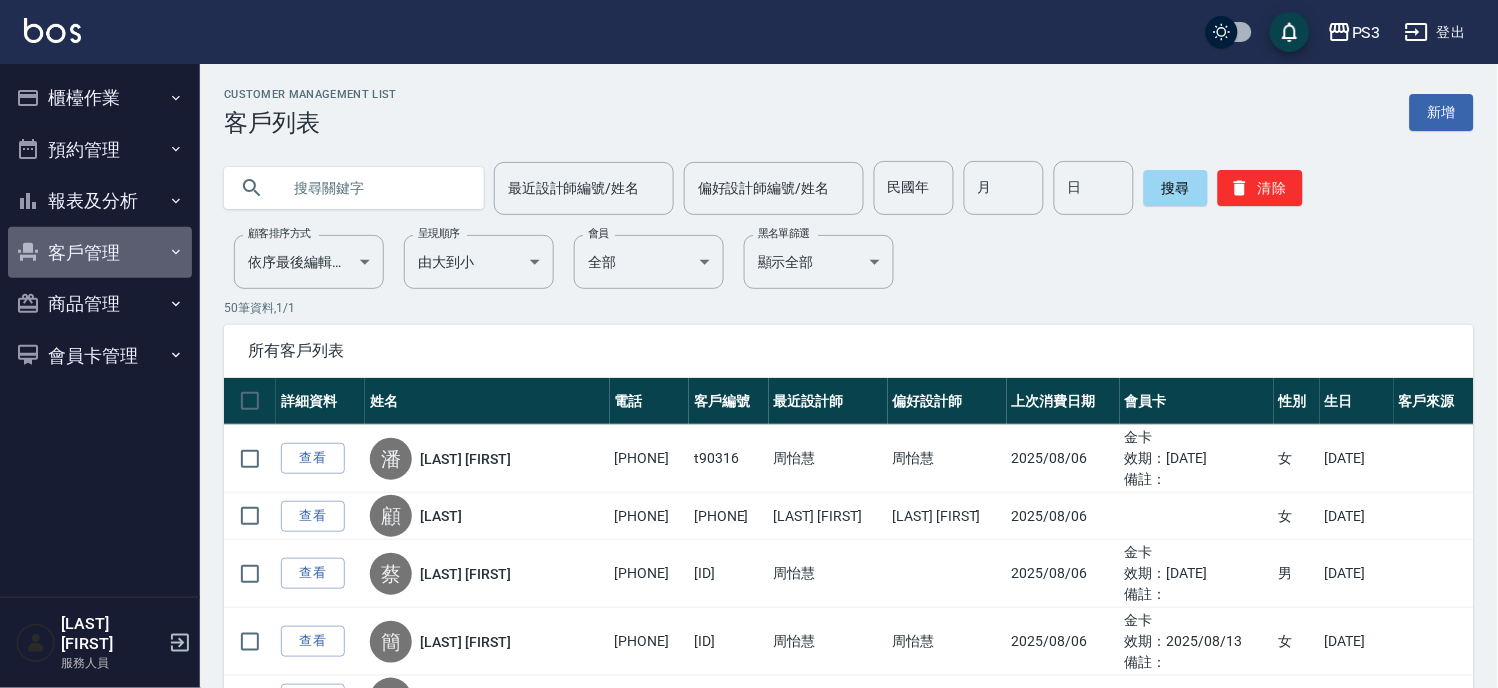 click on "客戶管理" at bounding box center [100, 253] 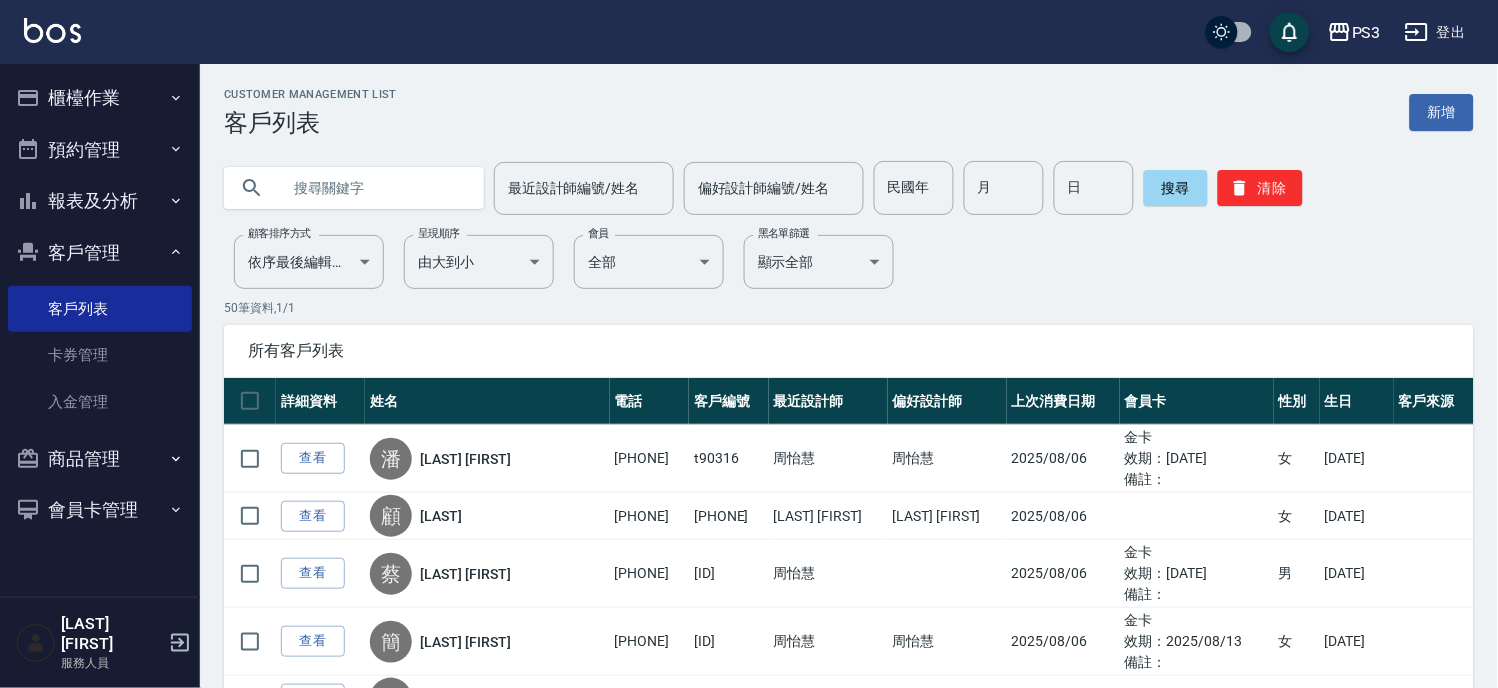 click at bounding box center [374, 188] 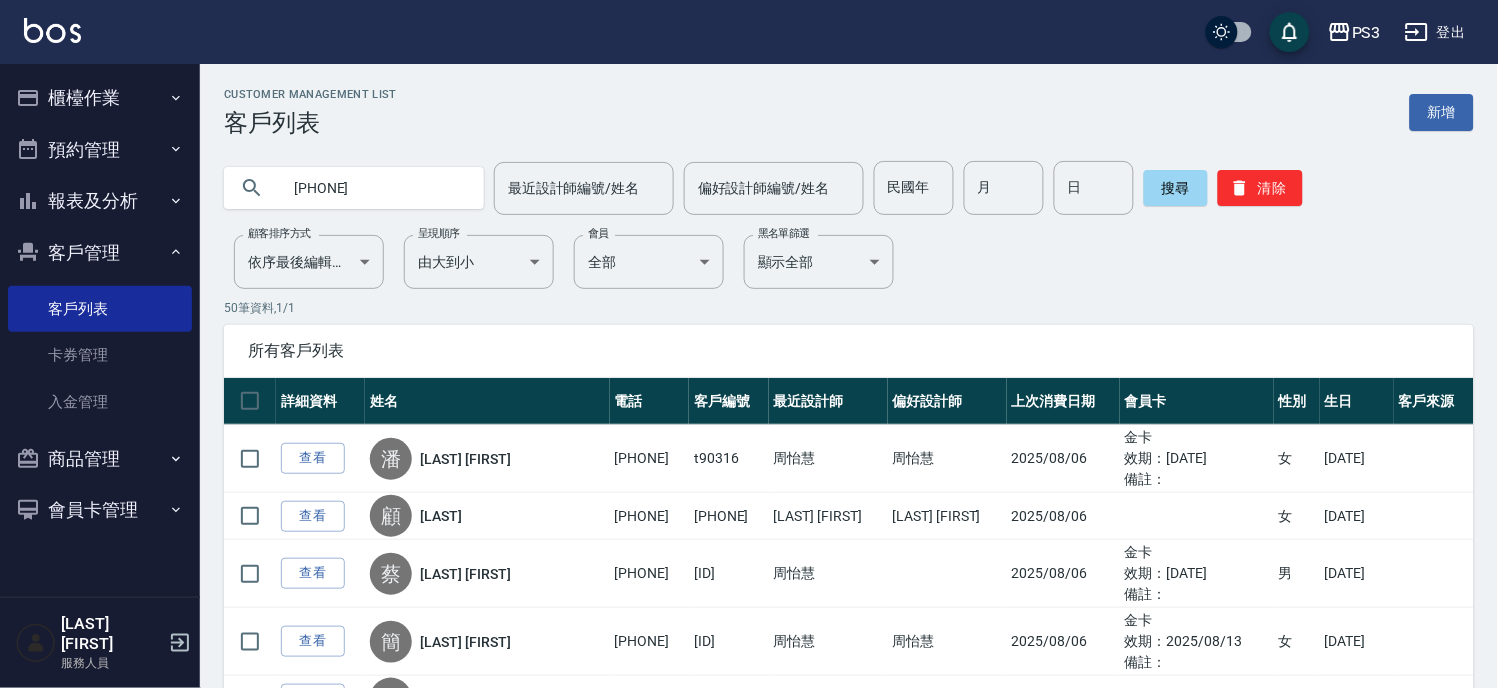 type on "0978165622" 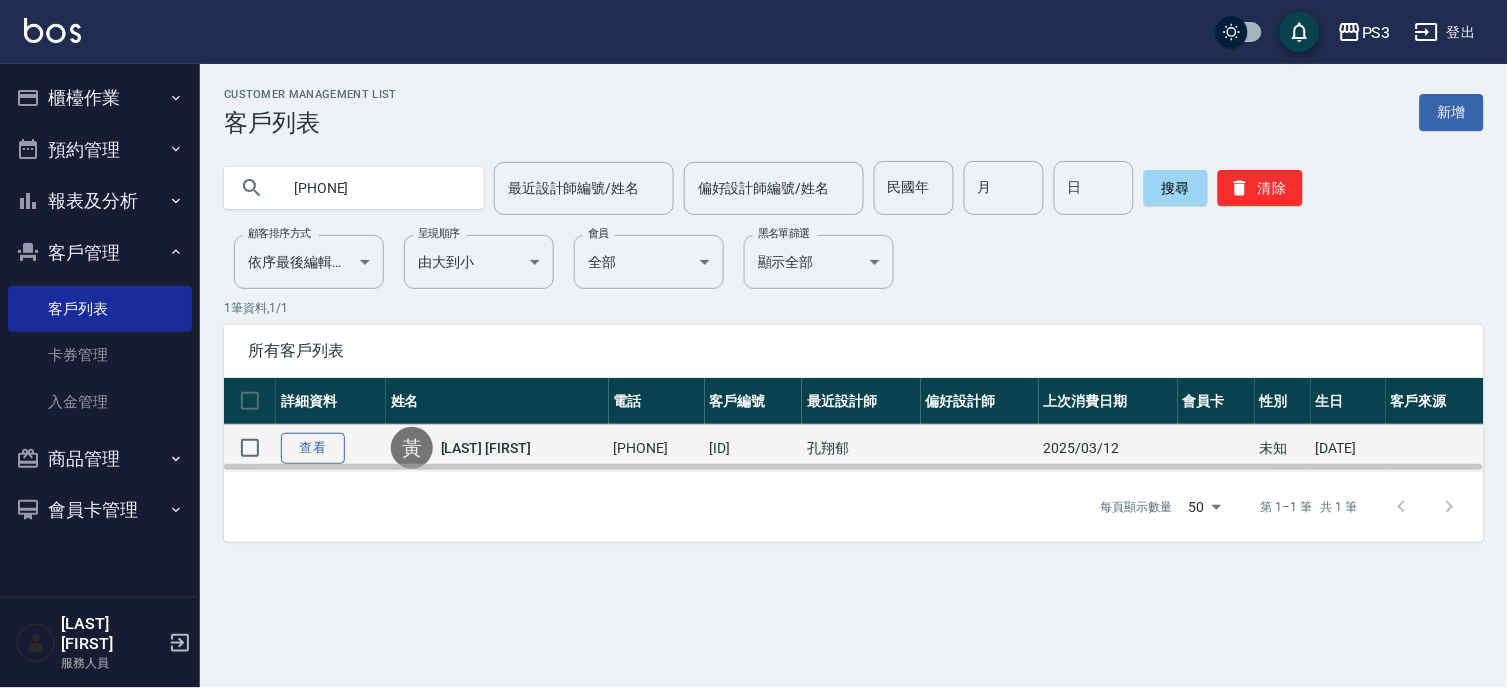 click on "查看" at bounding box center [313, 448] 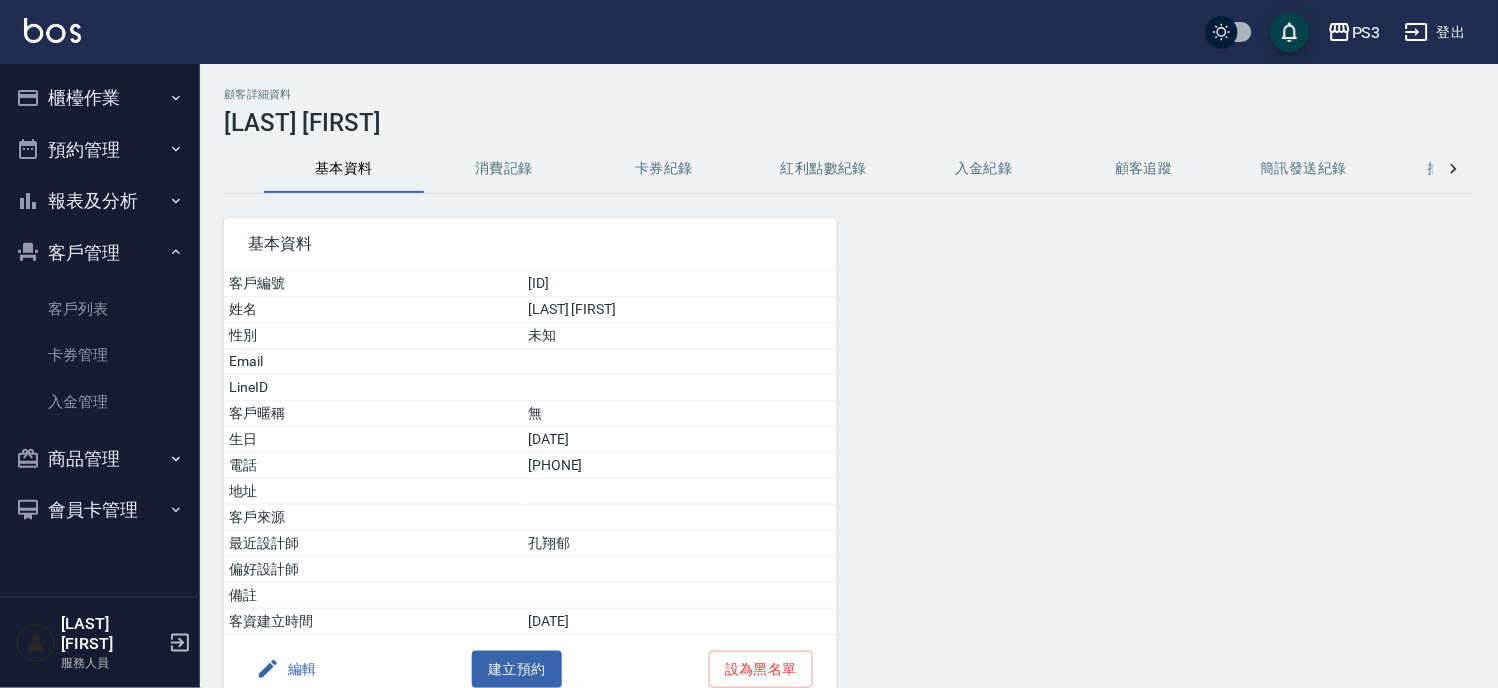 click on "消費記錄" at bounding box center (504, 169) 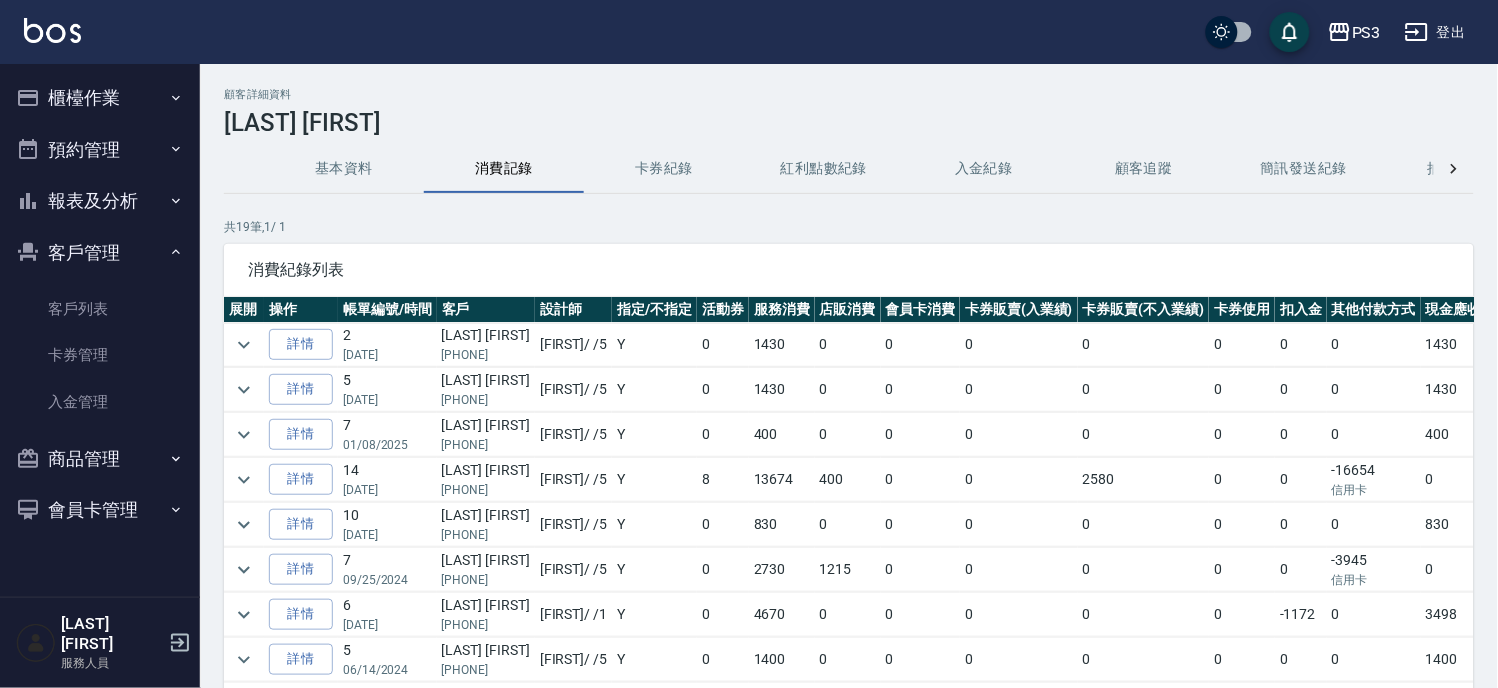 click on "卡券紀錄" at bounding box center [664, 169] 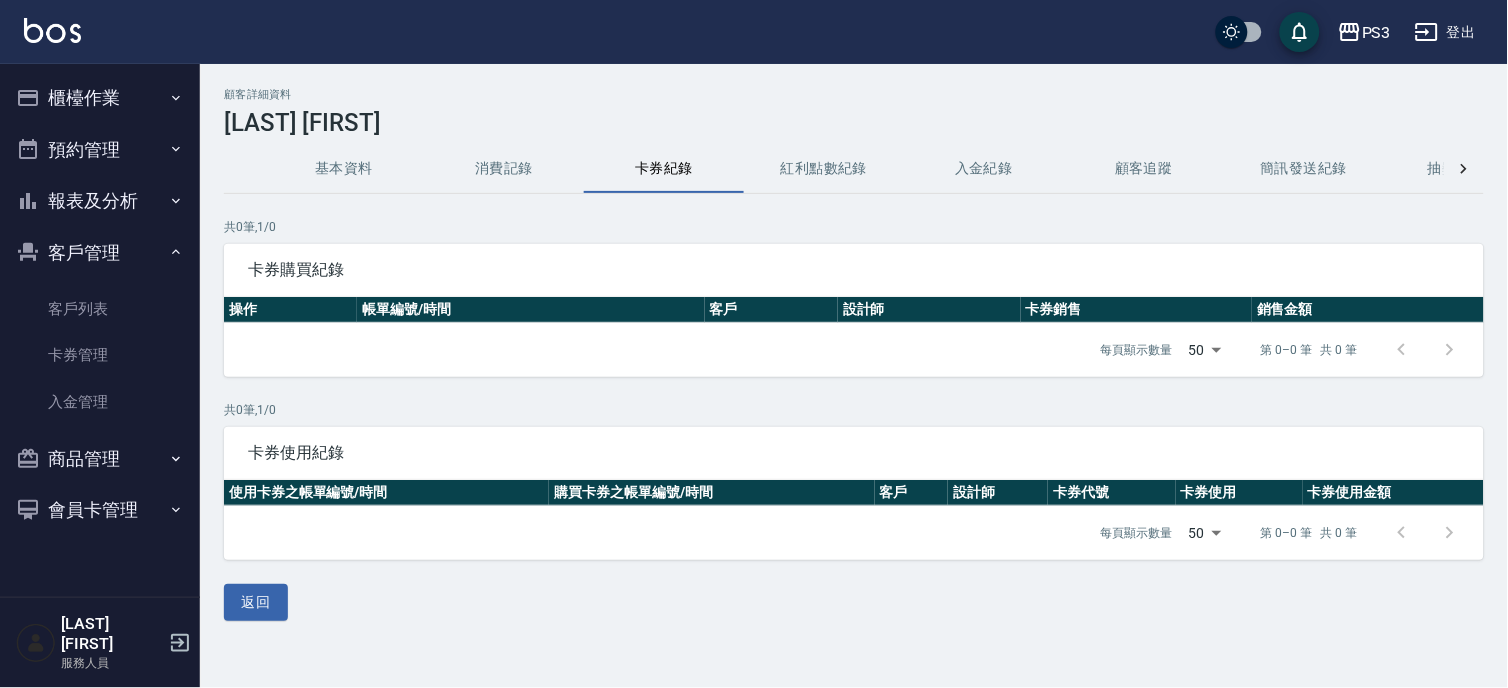 click on "紅利點數紀錄" at bounding box center [824, 169] 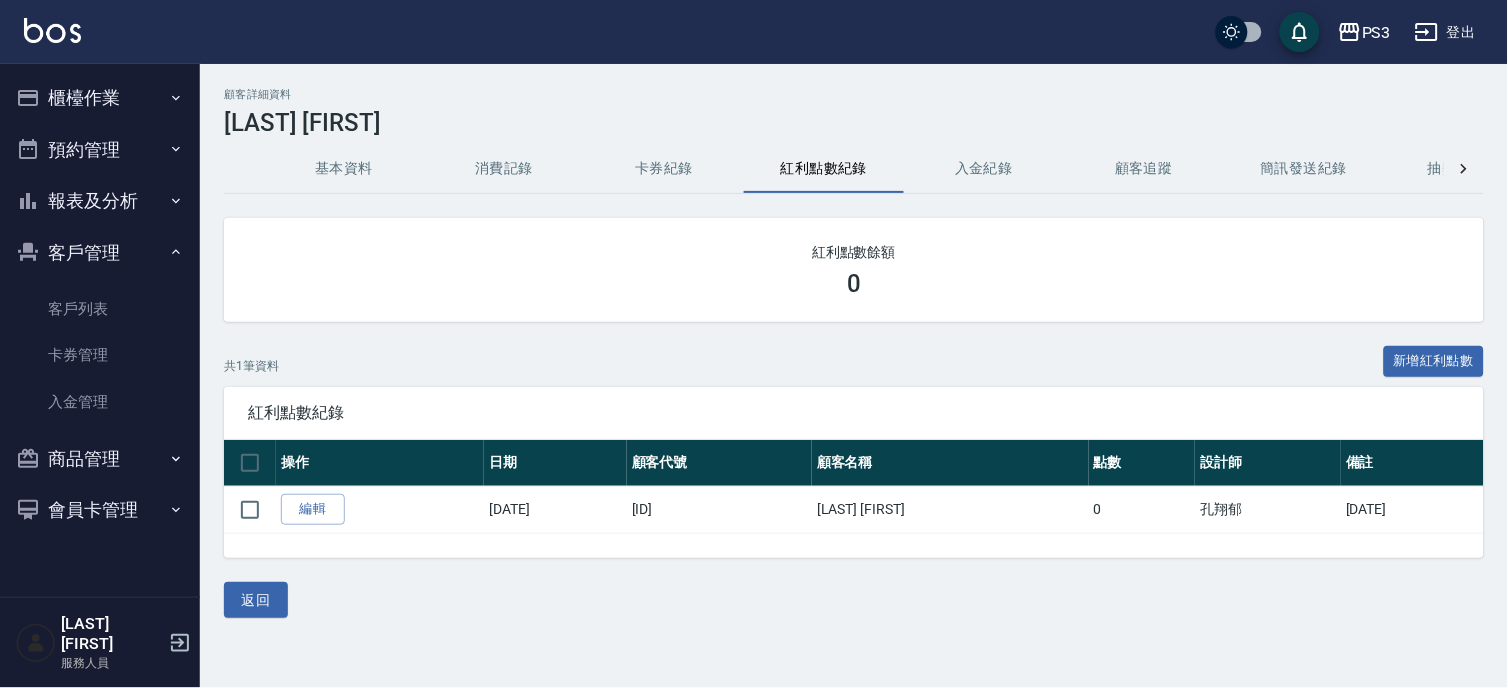click on "消費記錄" at bounding box center (504, 169) 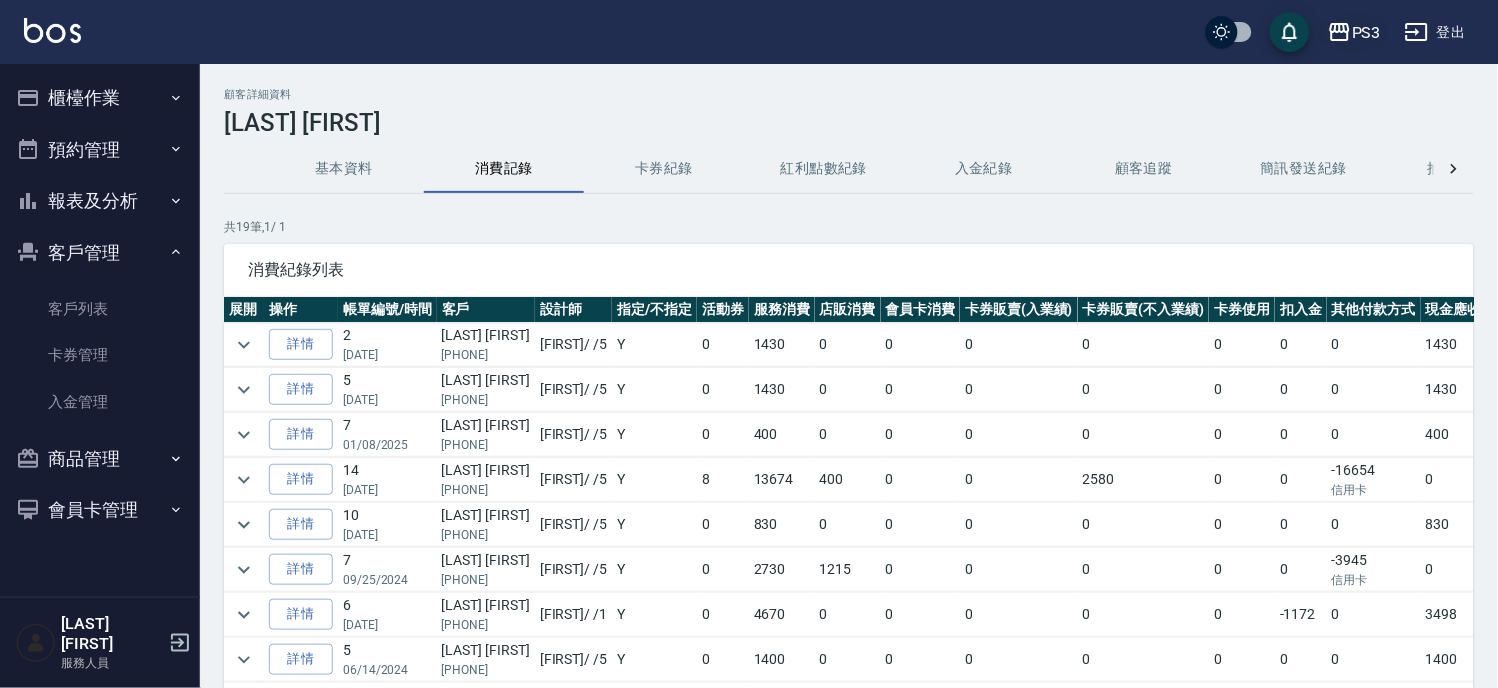click 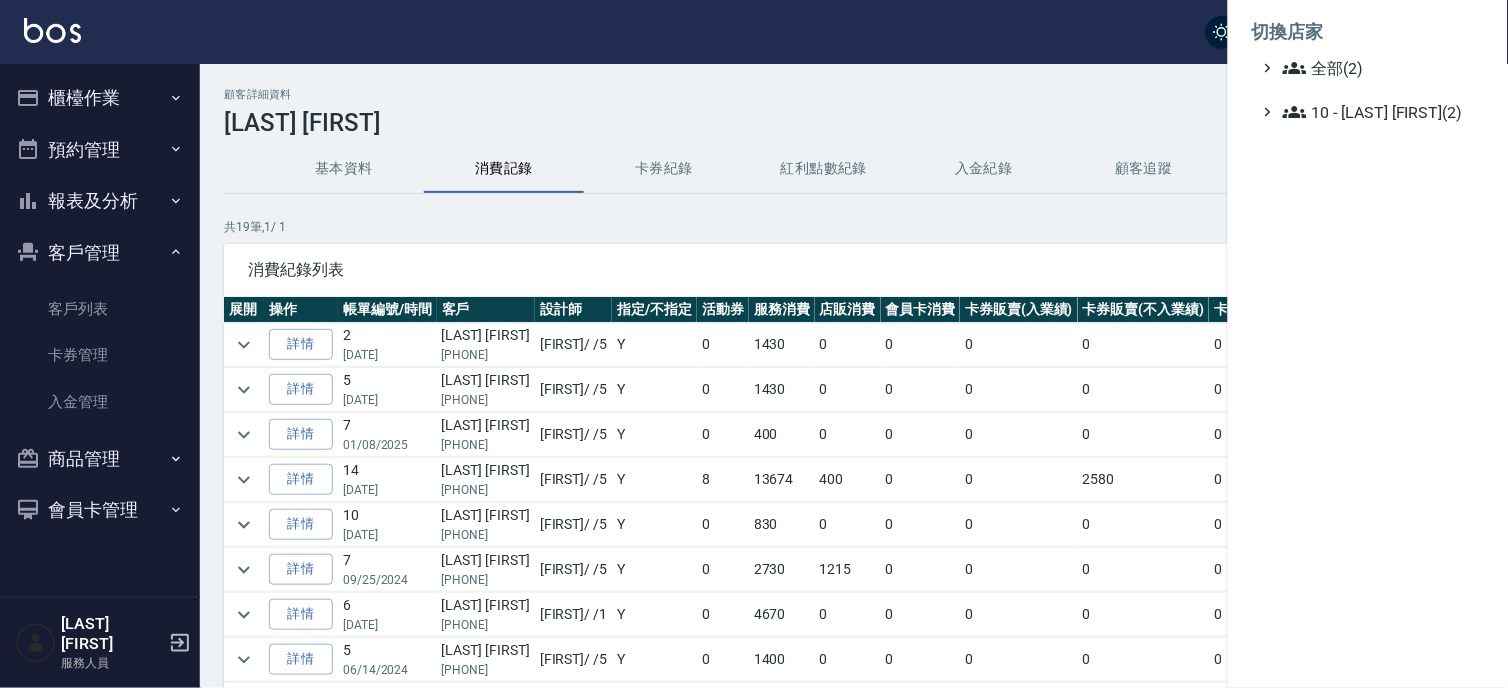 click on "切換店家 全部(2) 10 - 楊家昕(2)" at bounding box center (1368, 66) 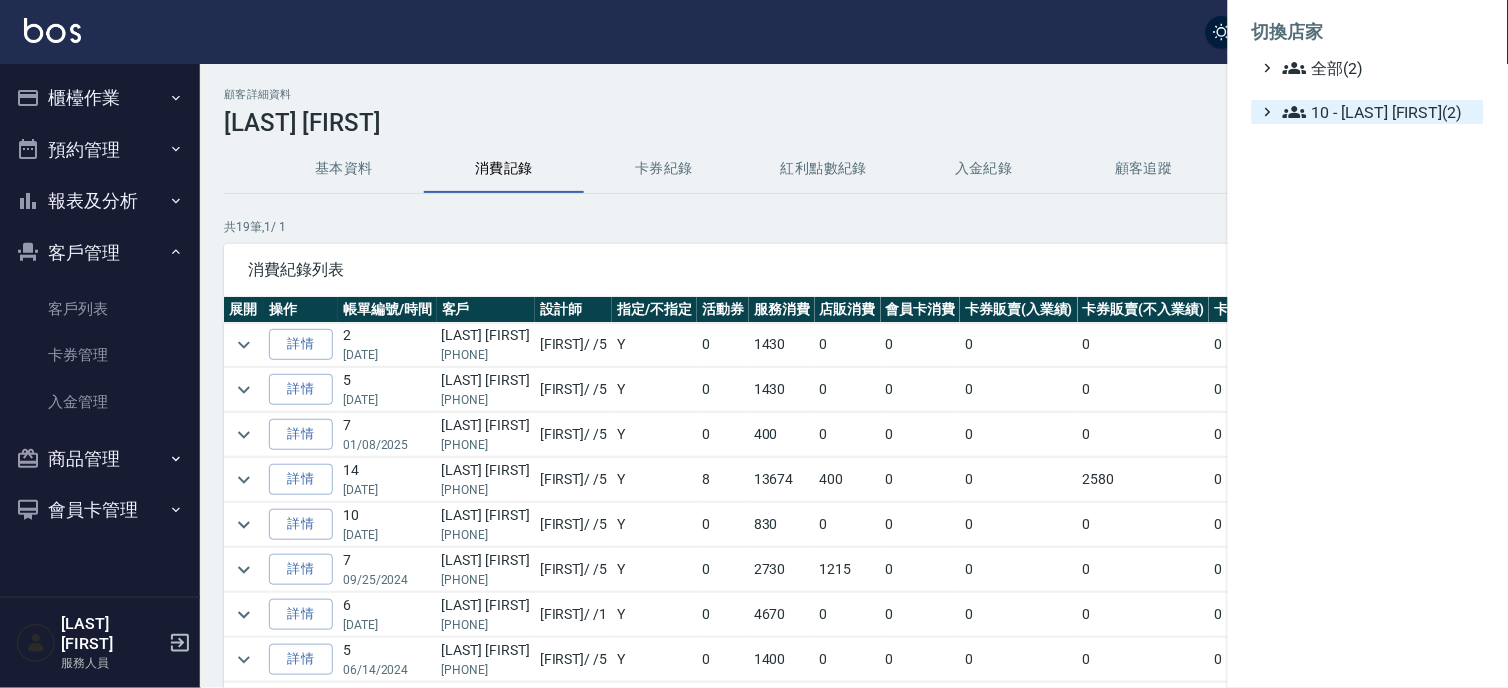 click on "10 - [LAST_NAME](2)" at bounding box center (1379, 112) 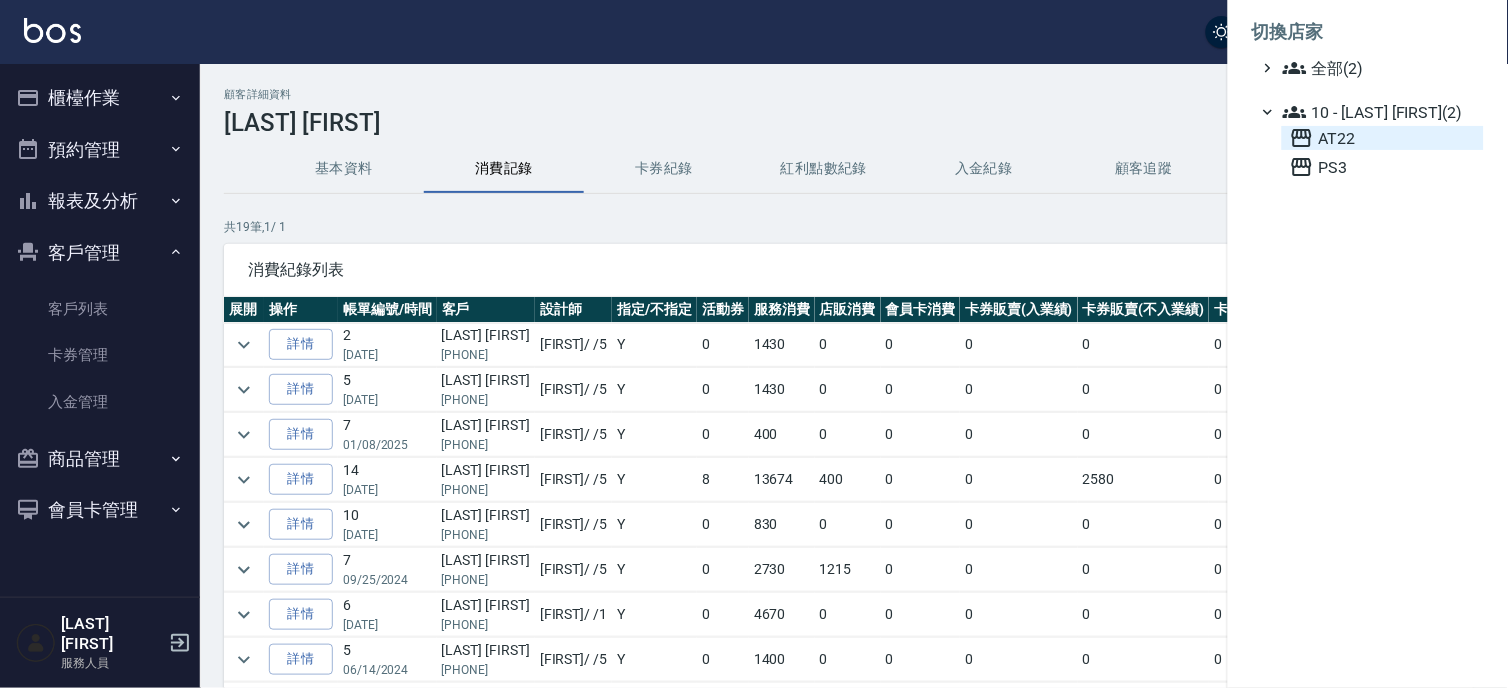 click on "[ID]" at bounding box center (1383, 138) 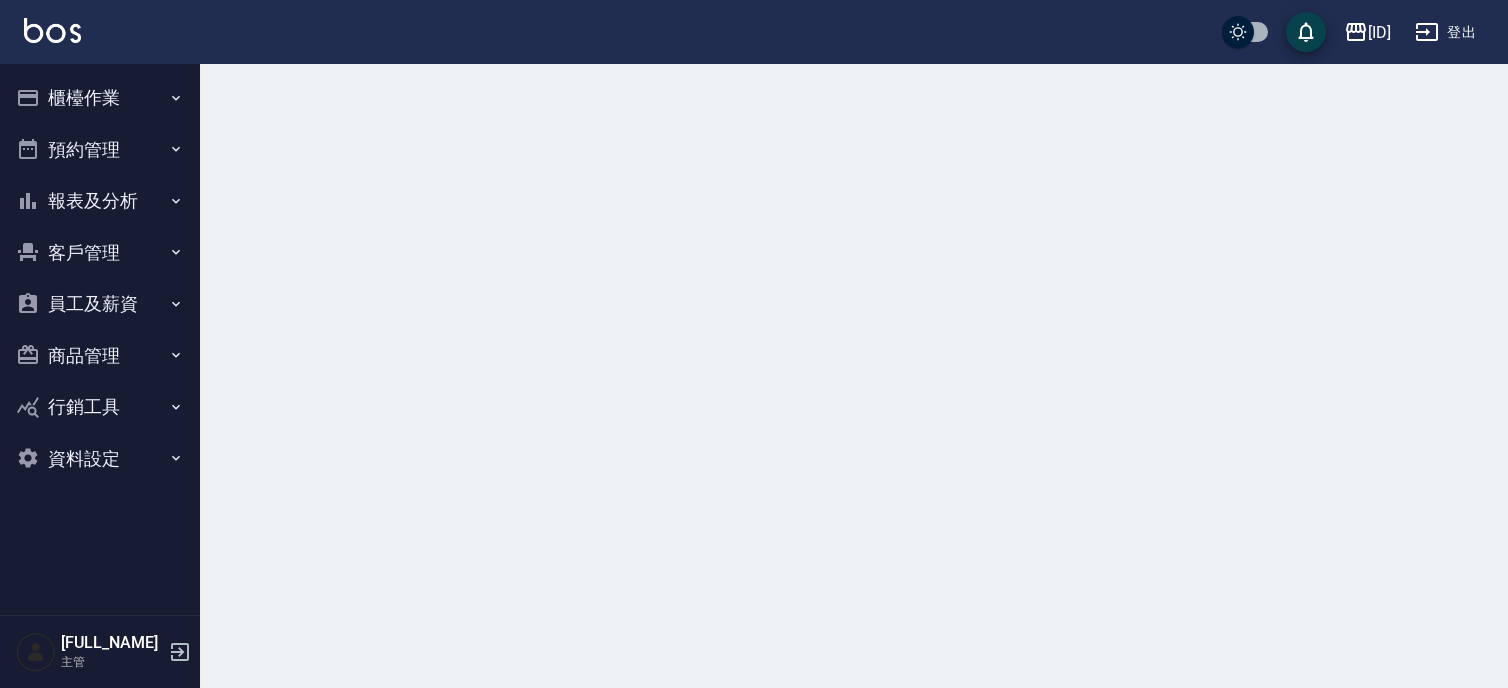 scroll, scrollTop: 0, scrollLeft: 0, axis: both 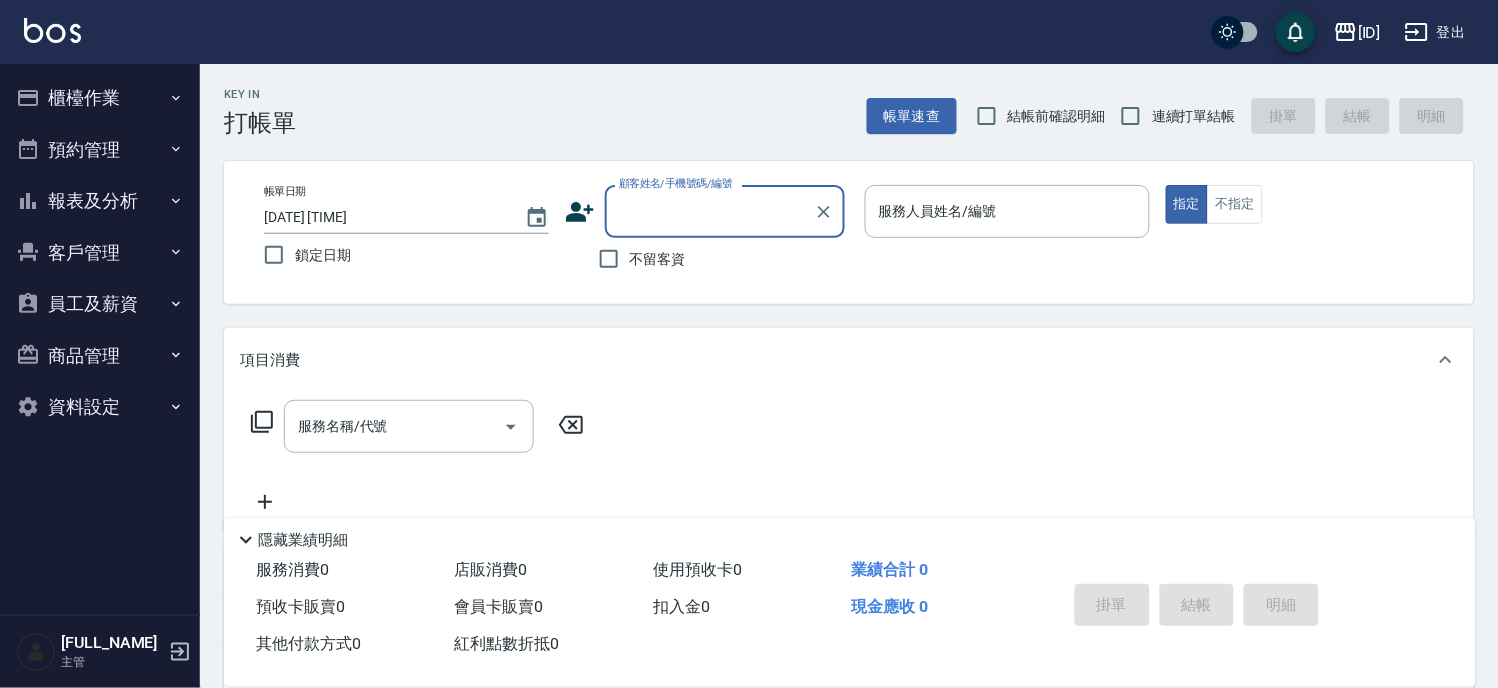 click on "員工及薪資" at bounding box center [100, 304] 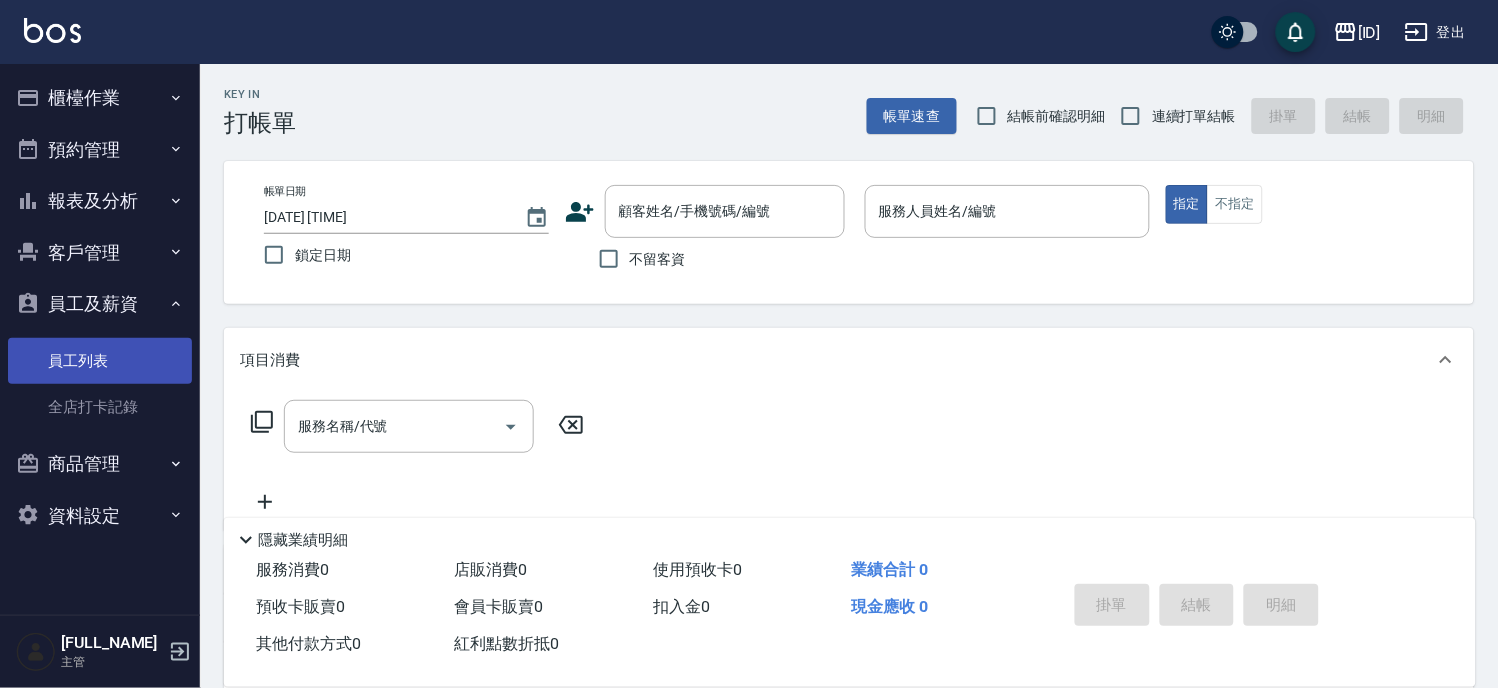 drag, startPoint x: 105, startPoint y: 351, endPoint x: 116, endPoint y: 345, distance: 12.529964 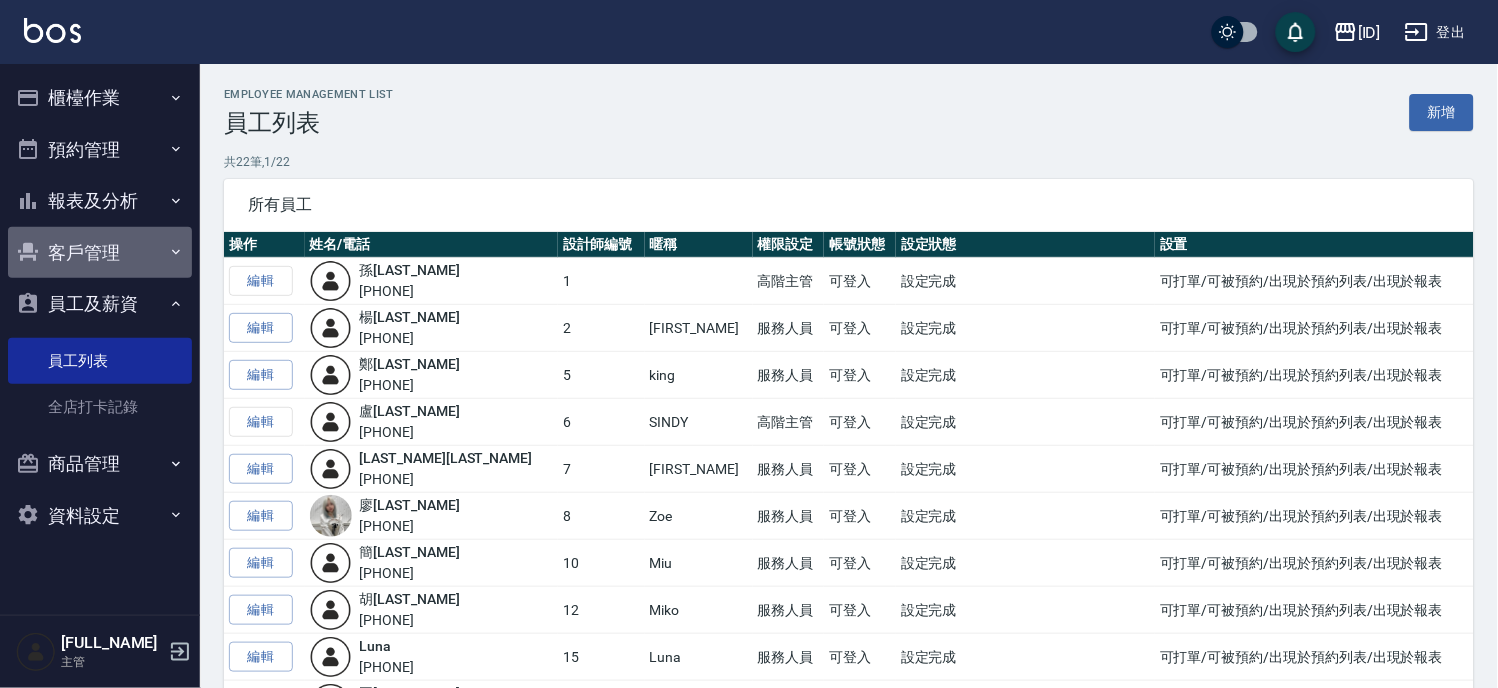 click on "客戶管理" at bounding box center (100, 253) 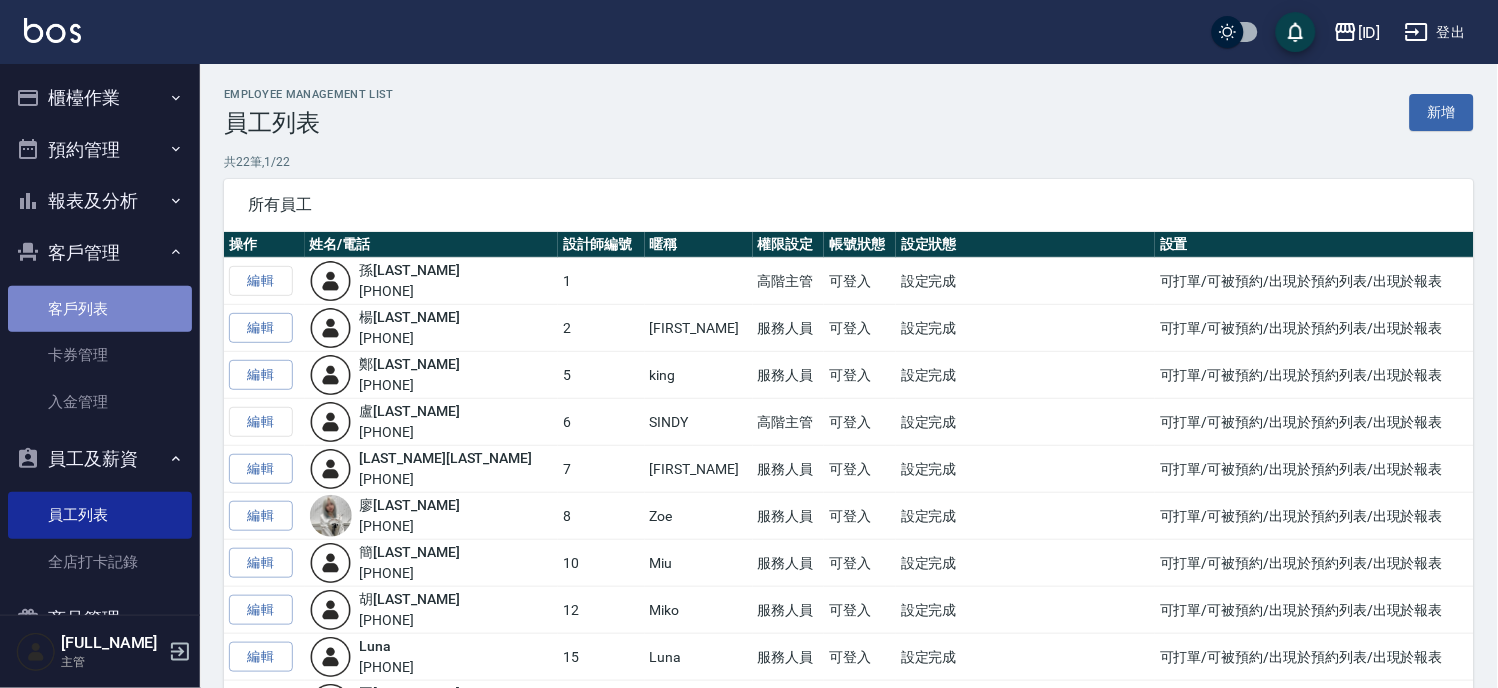 click on "客戶列表" at bounding box center [100, 309] 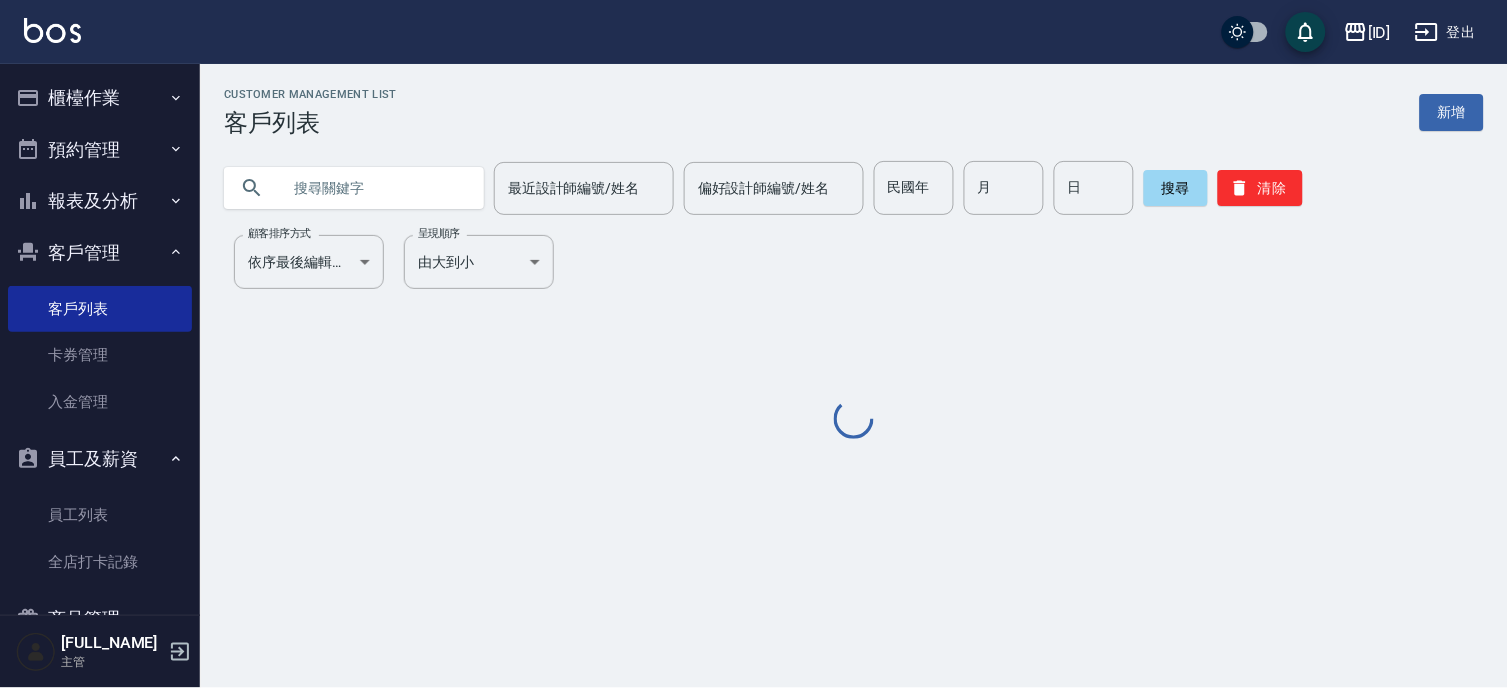 click at bounding box center (374, 188) 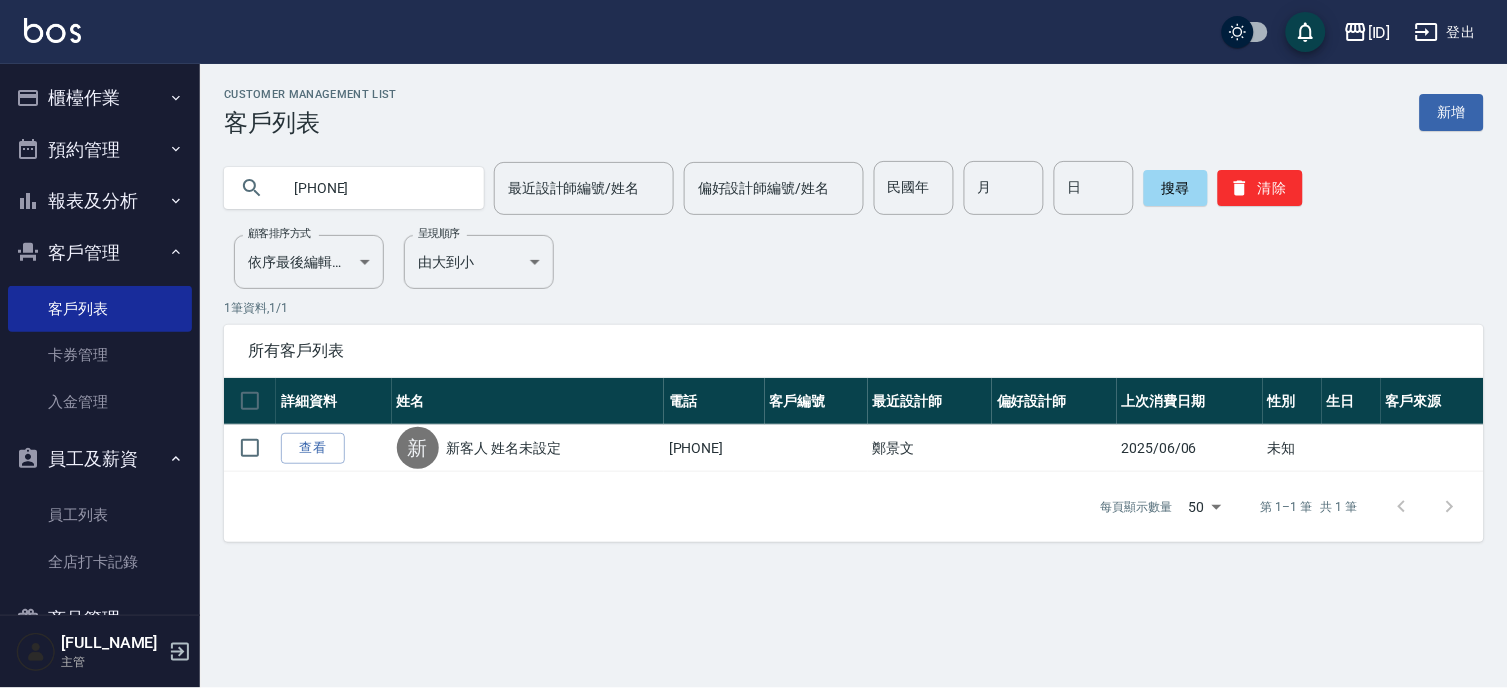 click on "0970605285" at bounding box center (374, 188) 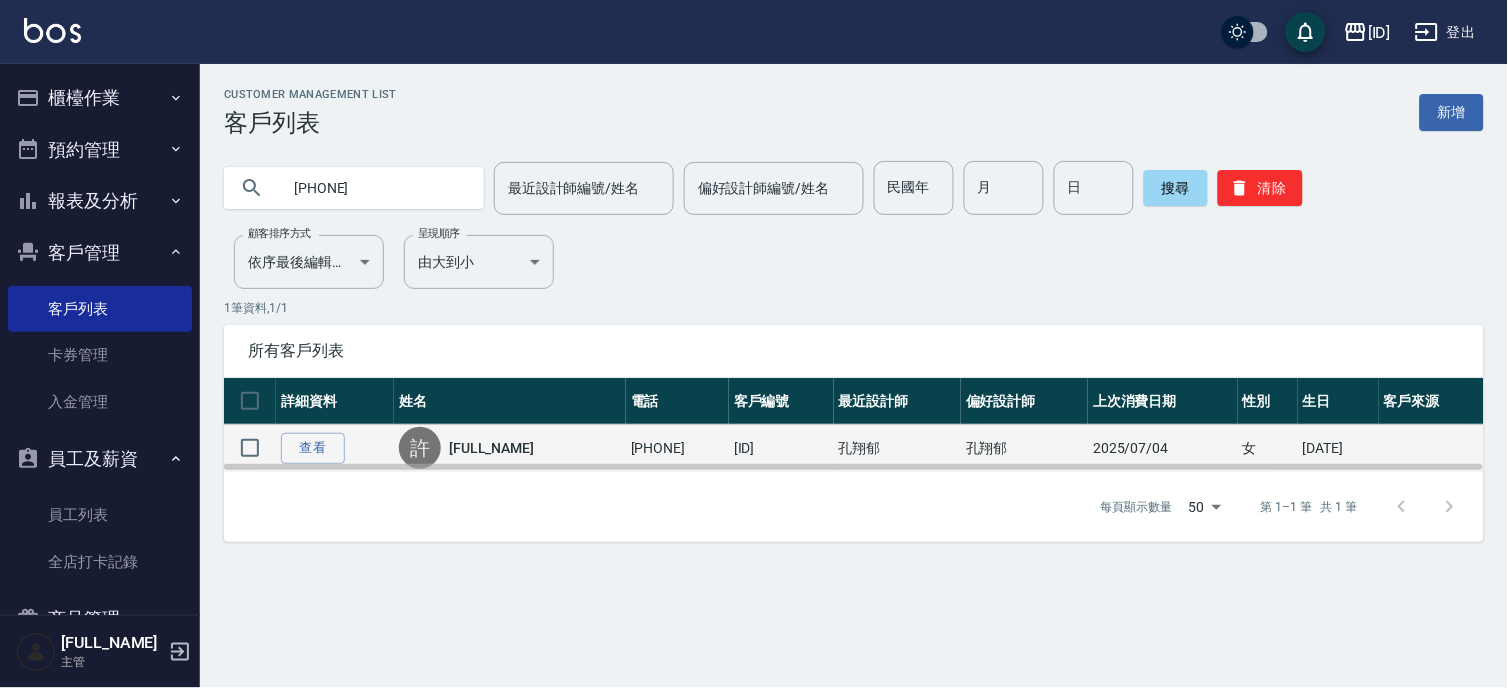 click on "0963014577" at bounding box center (677, 448) 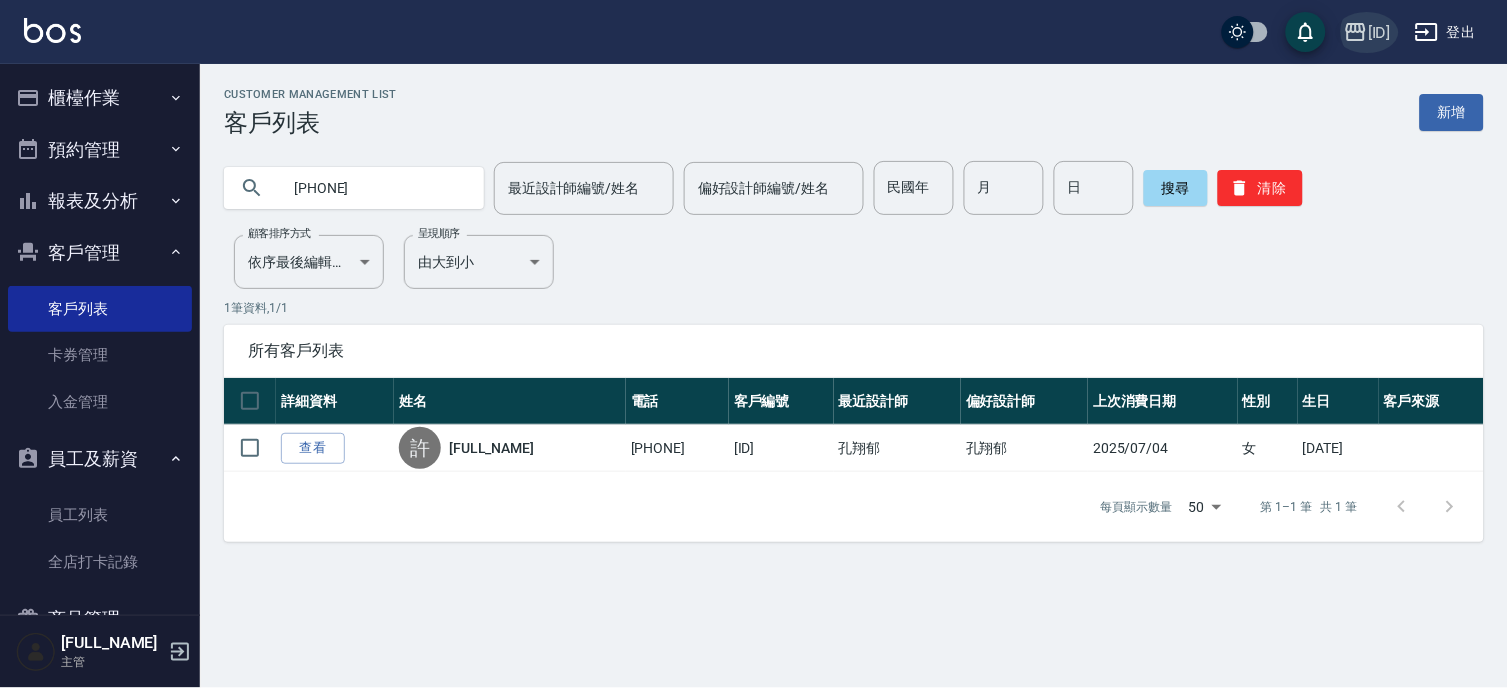 click on "AT22" at bounding box center [1367, 32] 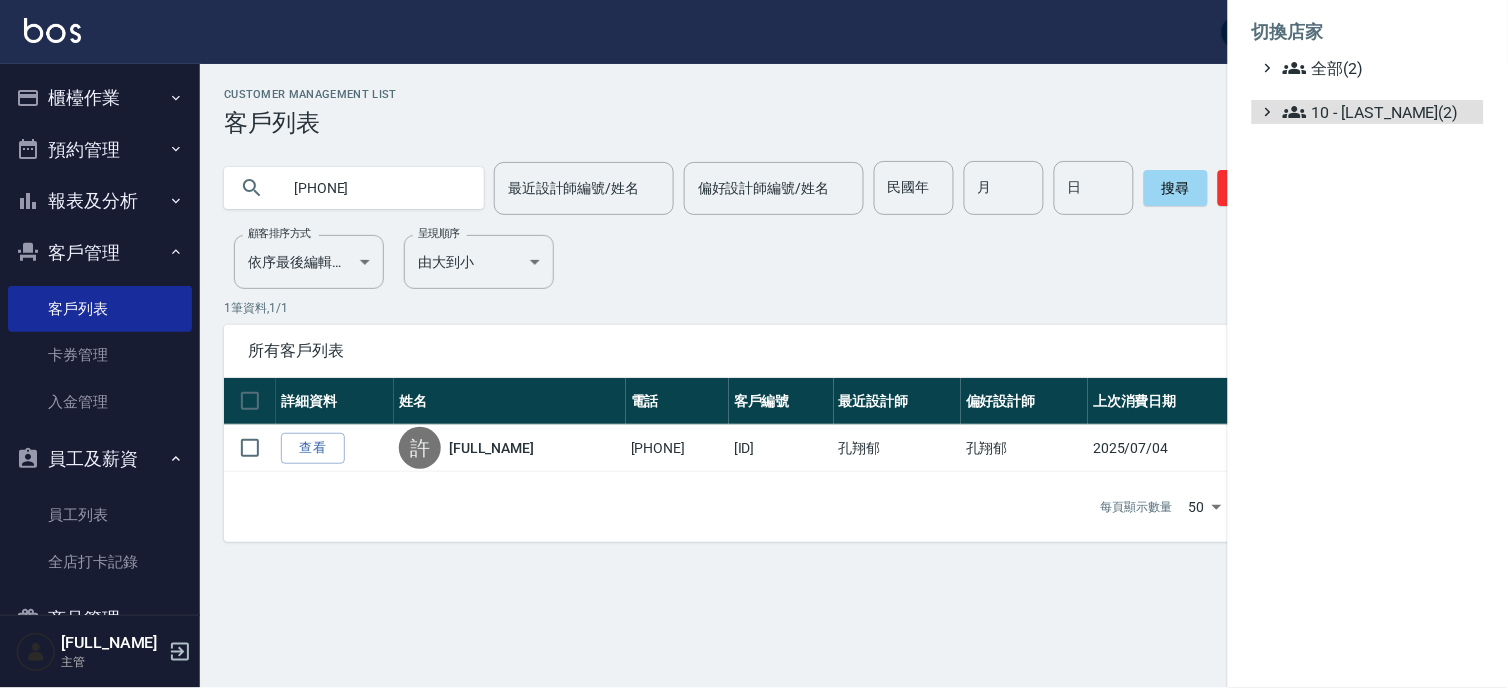 click on "10 - [NAME](2)" at bounding box center [1379, 112] 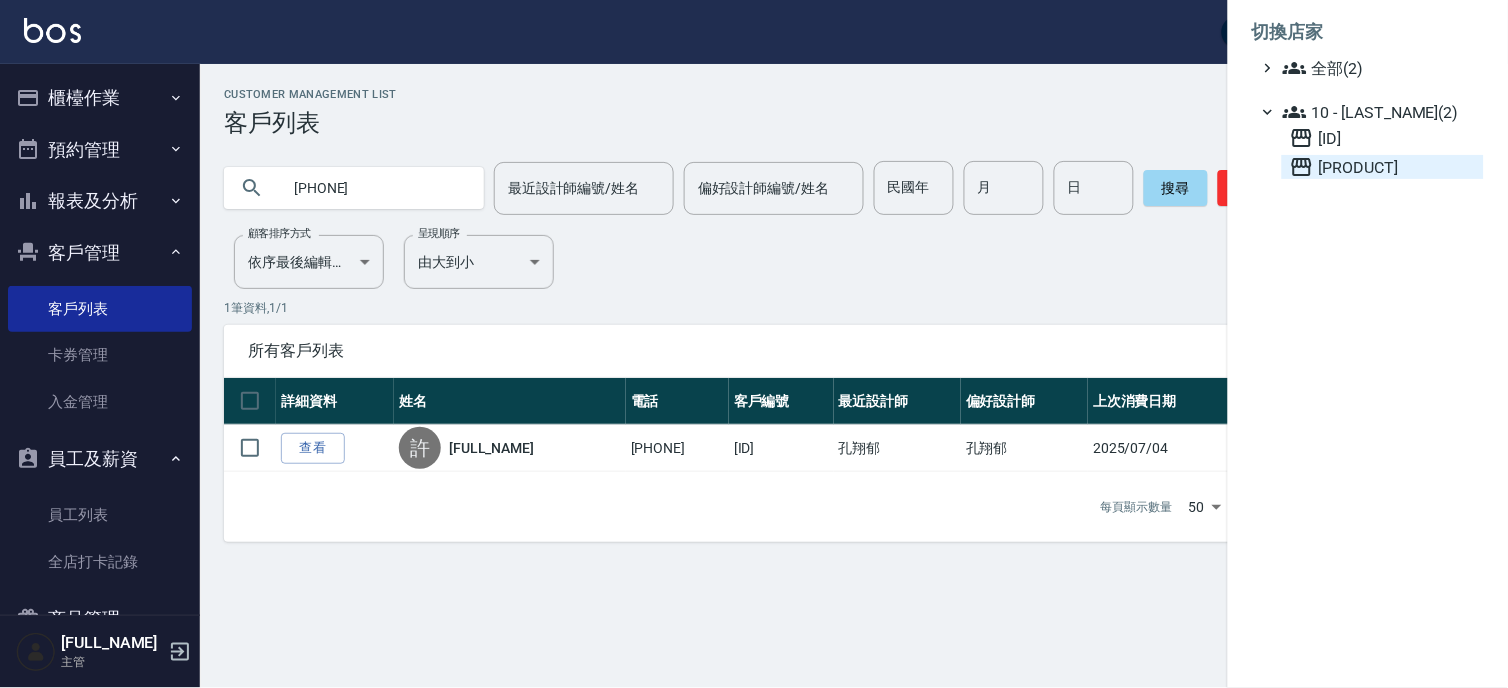click on "PS3" at bounding box center (1383, 167) 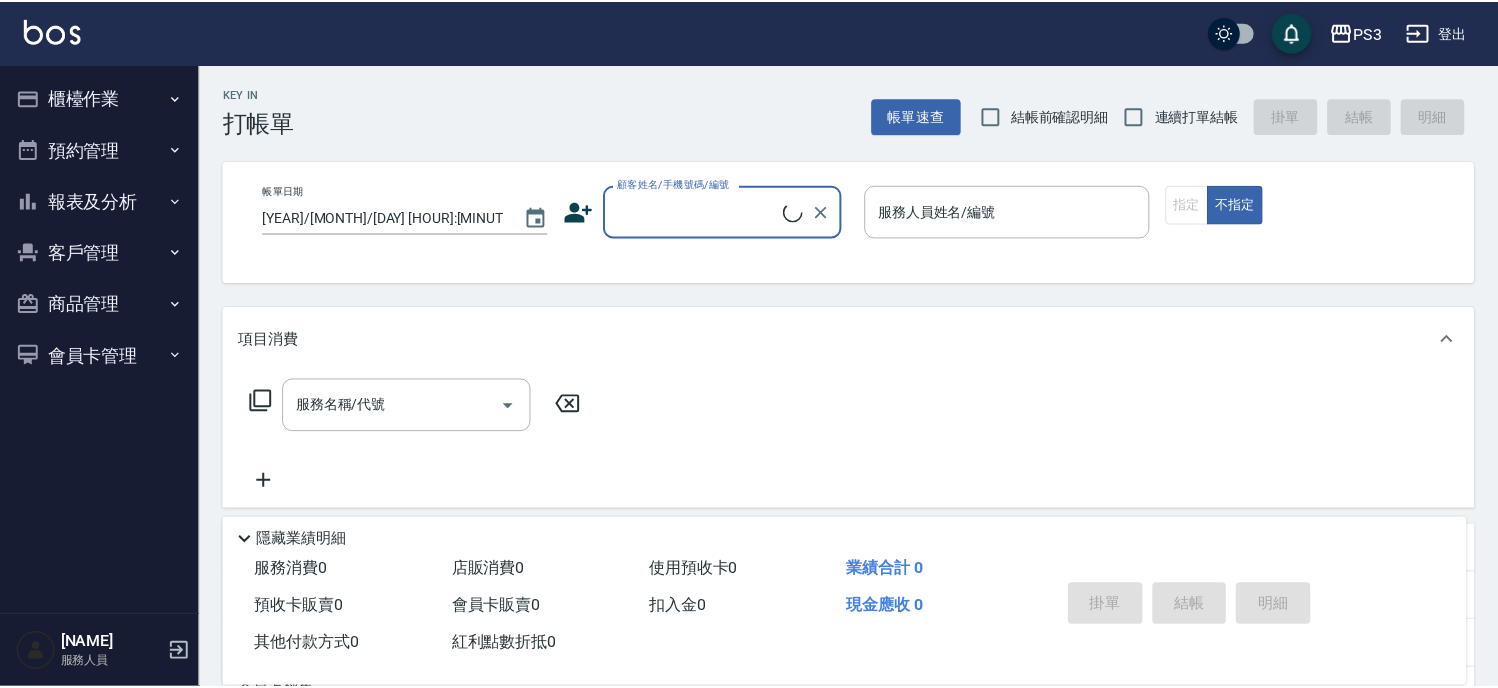 scroll, scrollTop: 0, scrollLeft: 0, axis: both 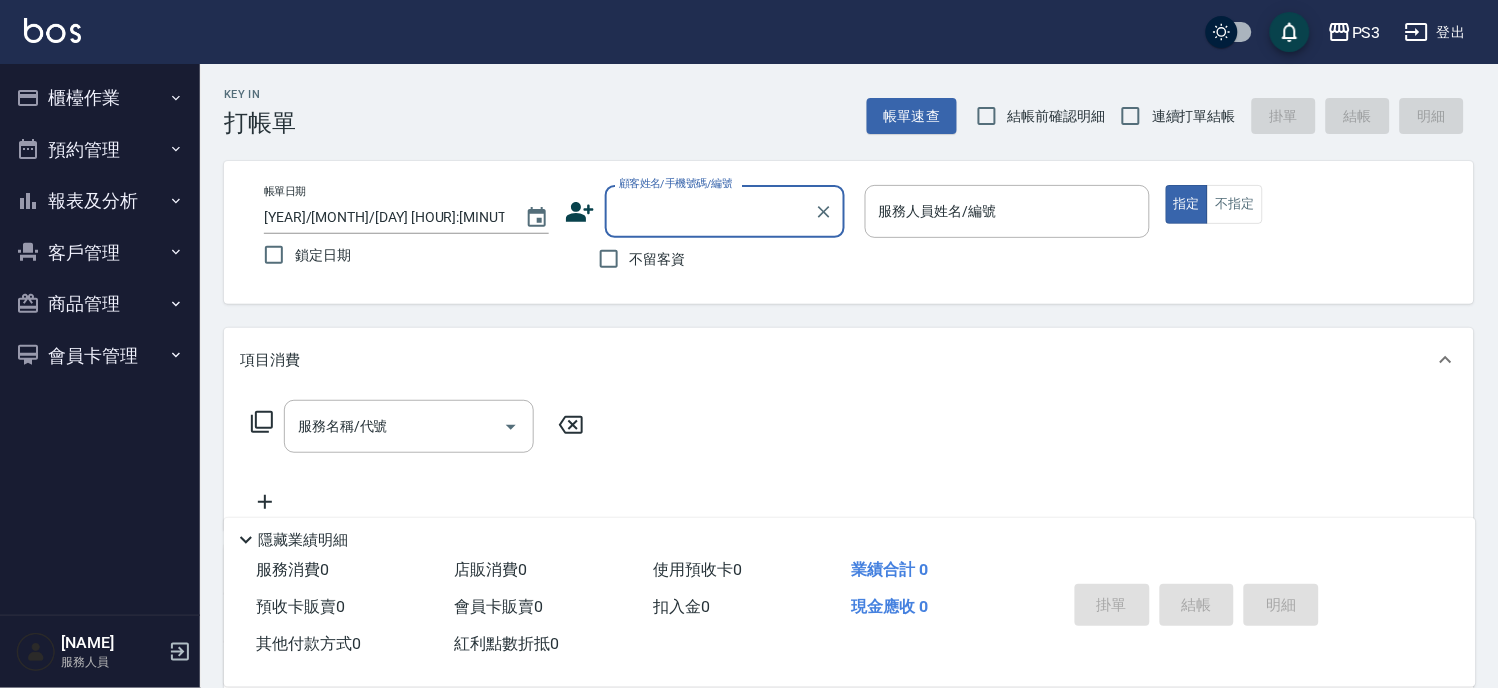click on "客戶管理" at bounding box center (100, 253) 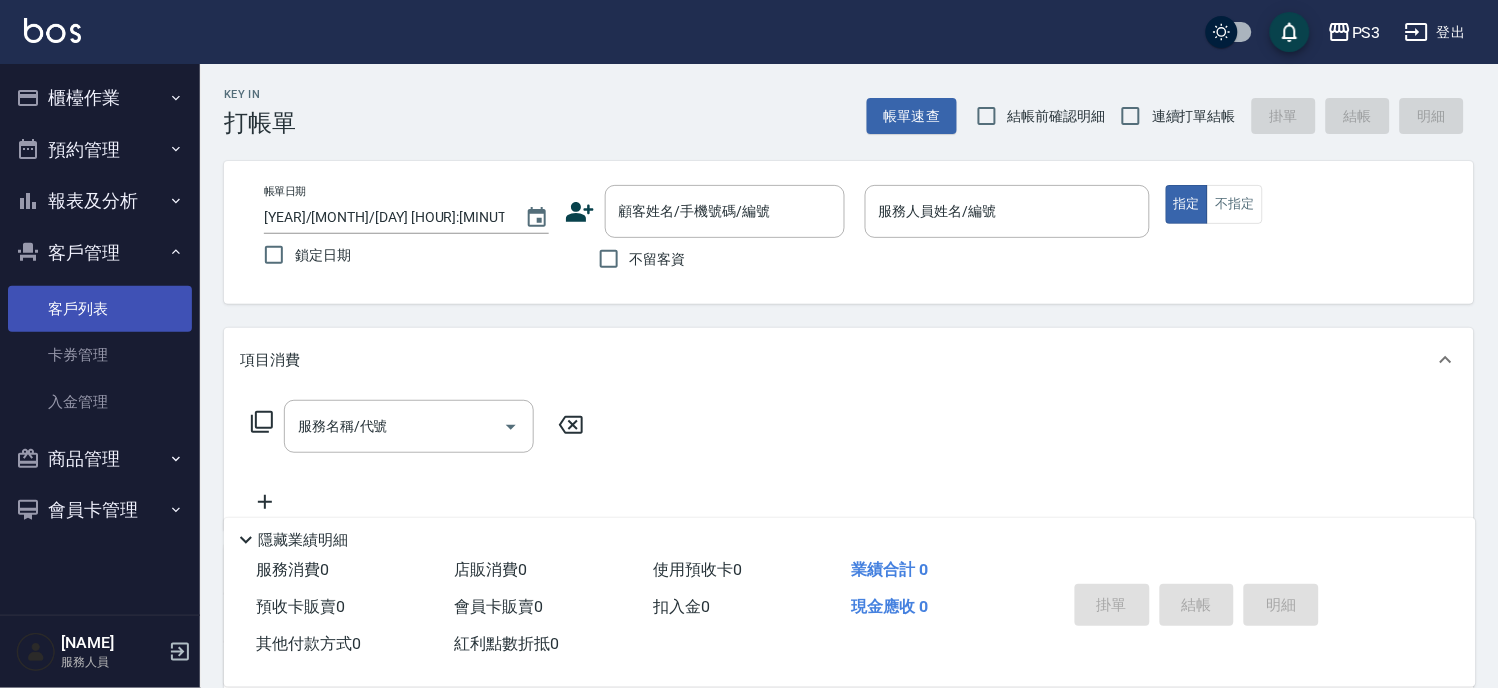 click on "客戶列表" at bounding box center [100, 309] 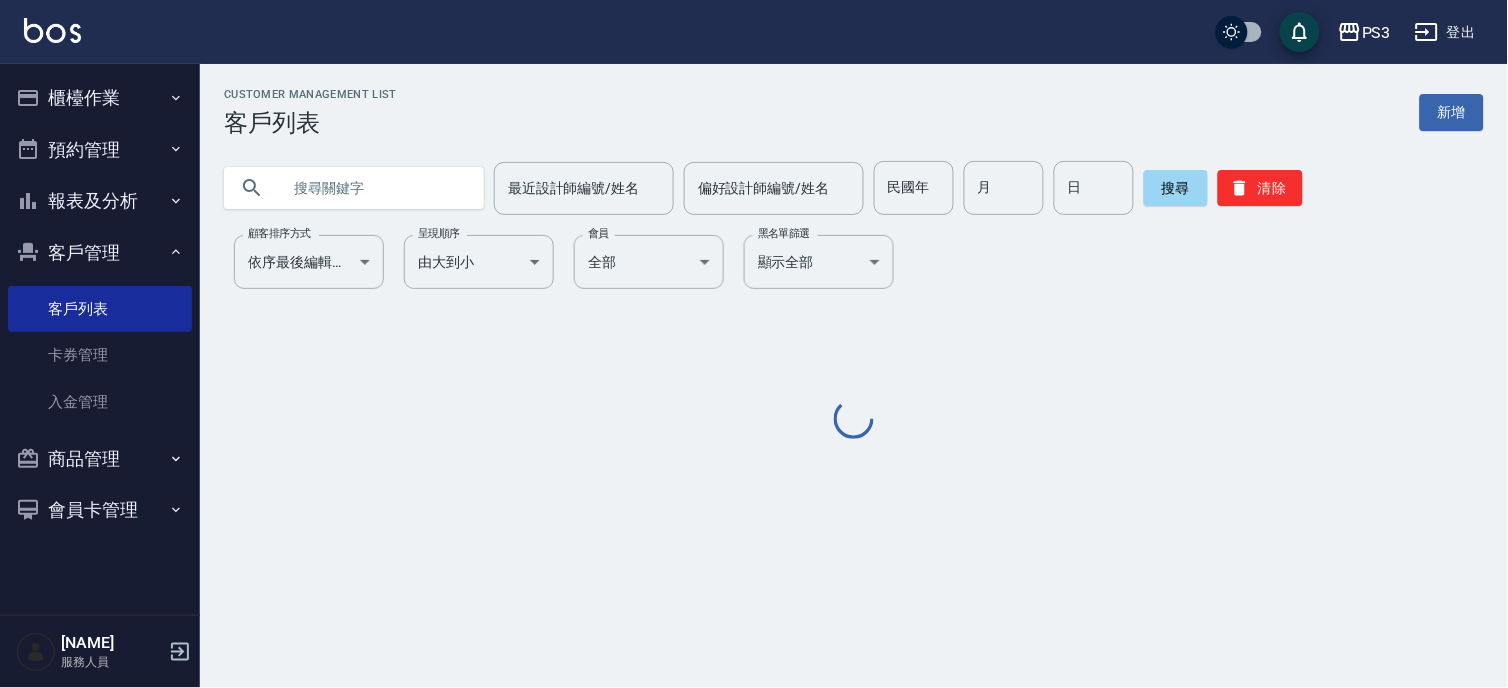click at bounding box center [374, 188] 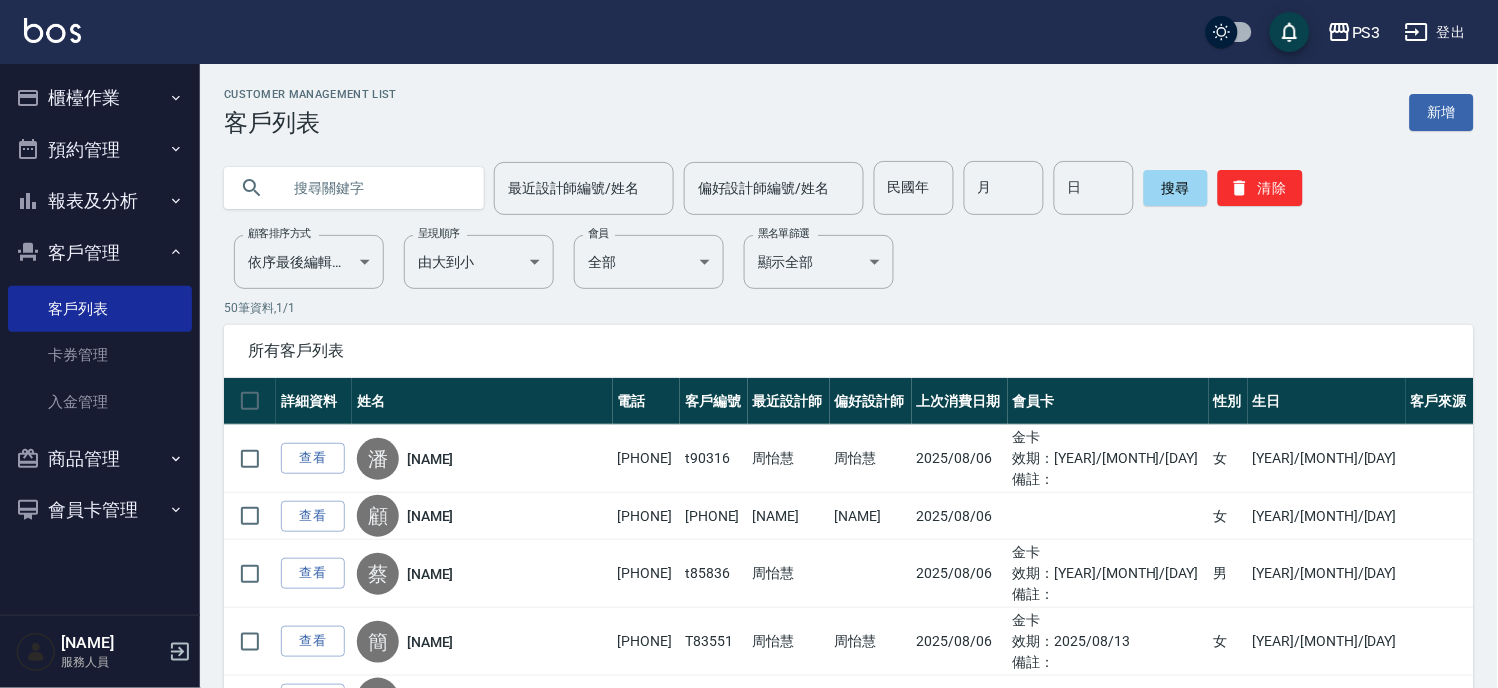 paste on "0963014577" 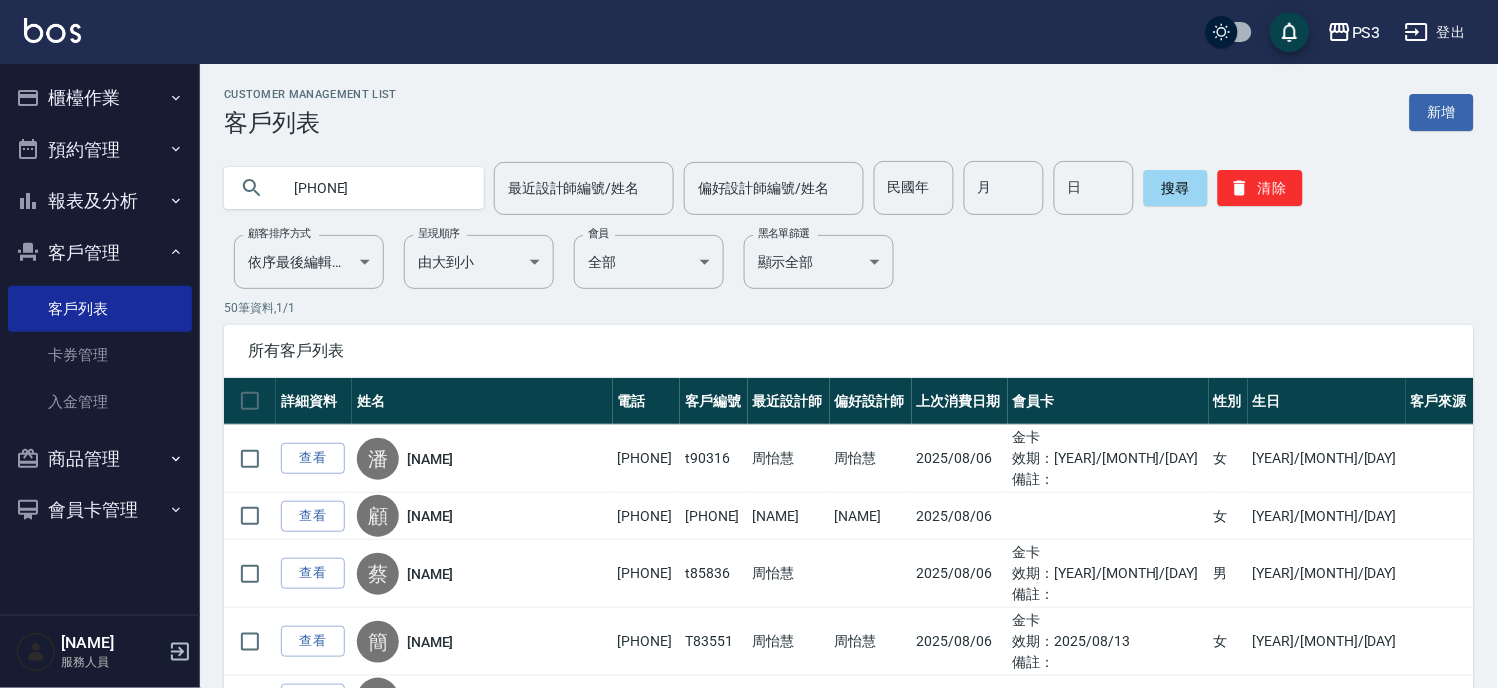type on "0963014577" 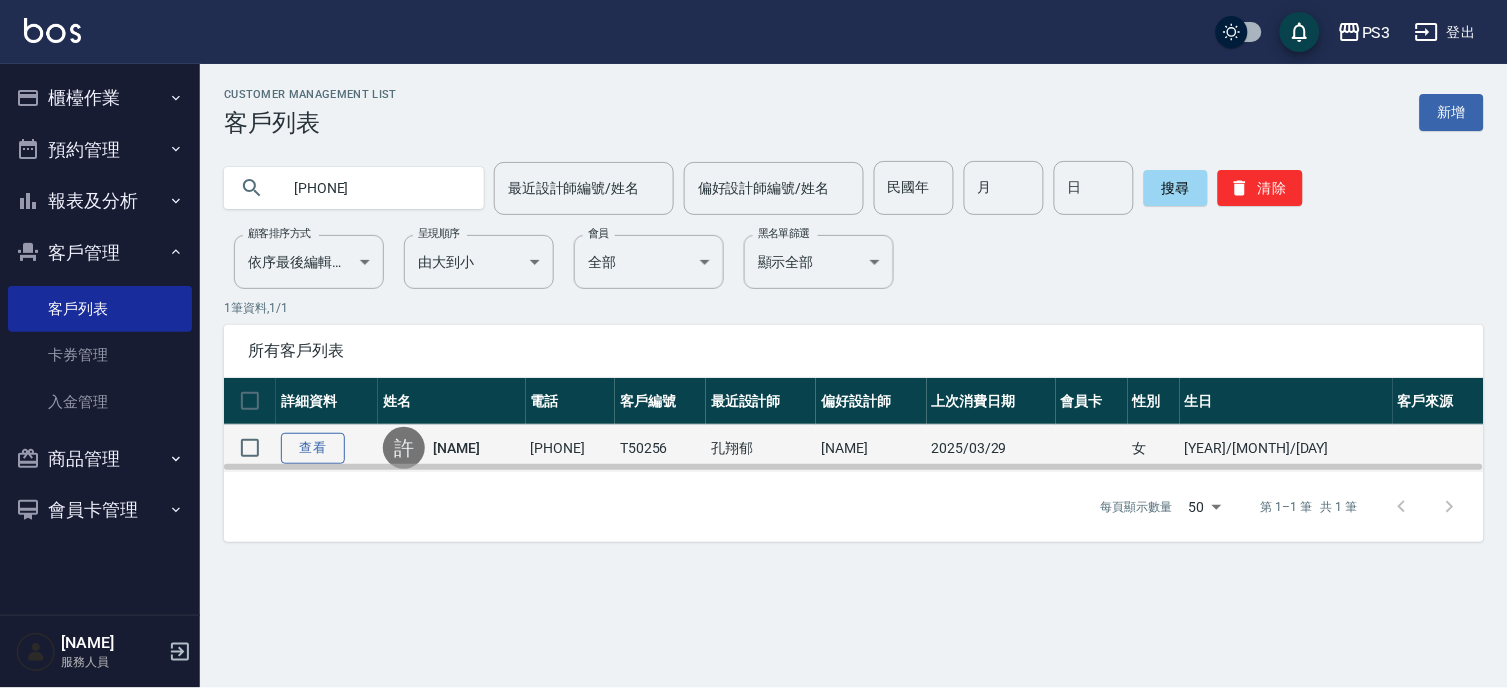 click on "查看" at bounding box center [313, 448] 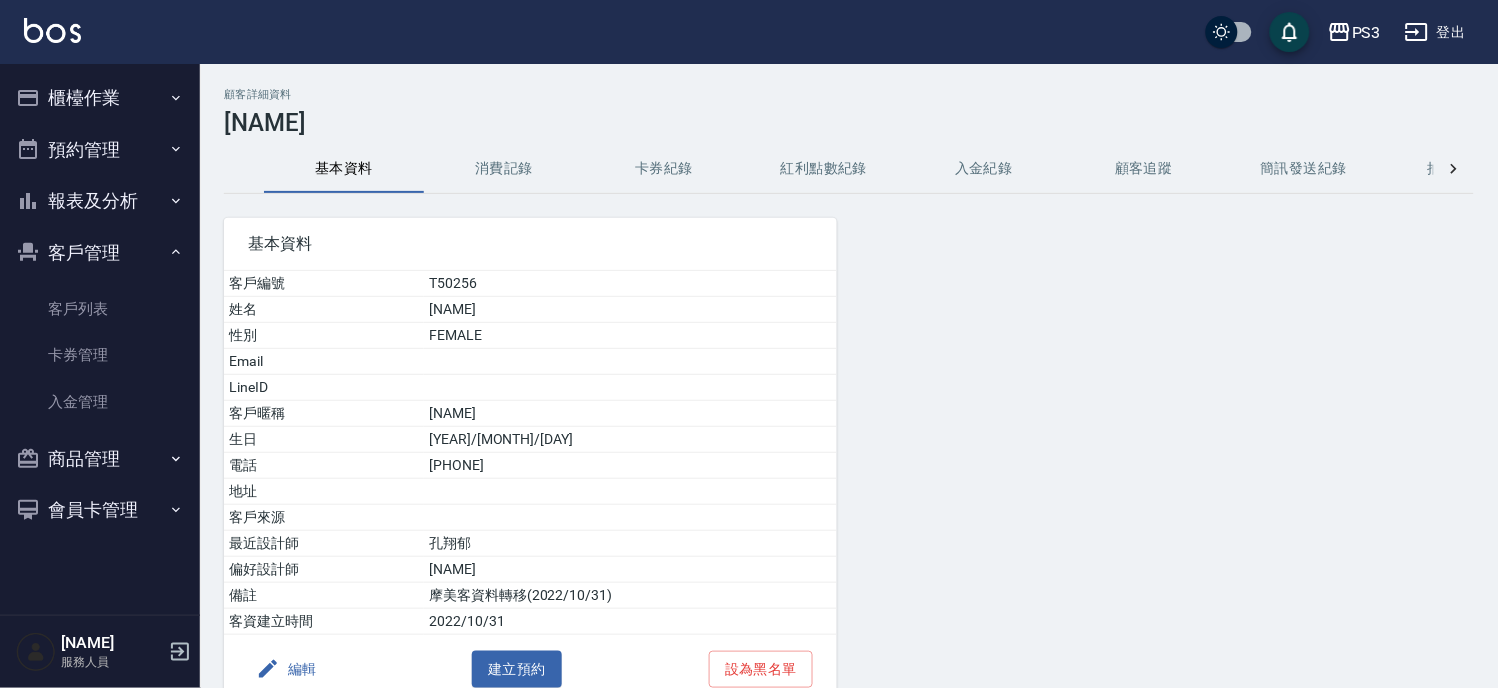 click on "消費記錄" at bounding box center (504, 169) 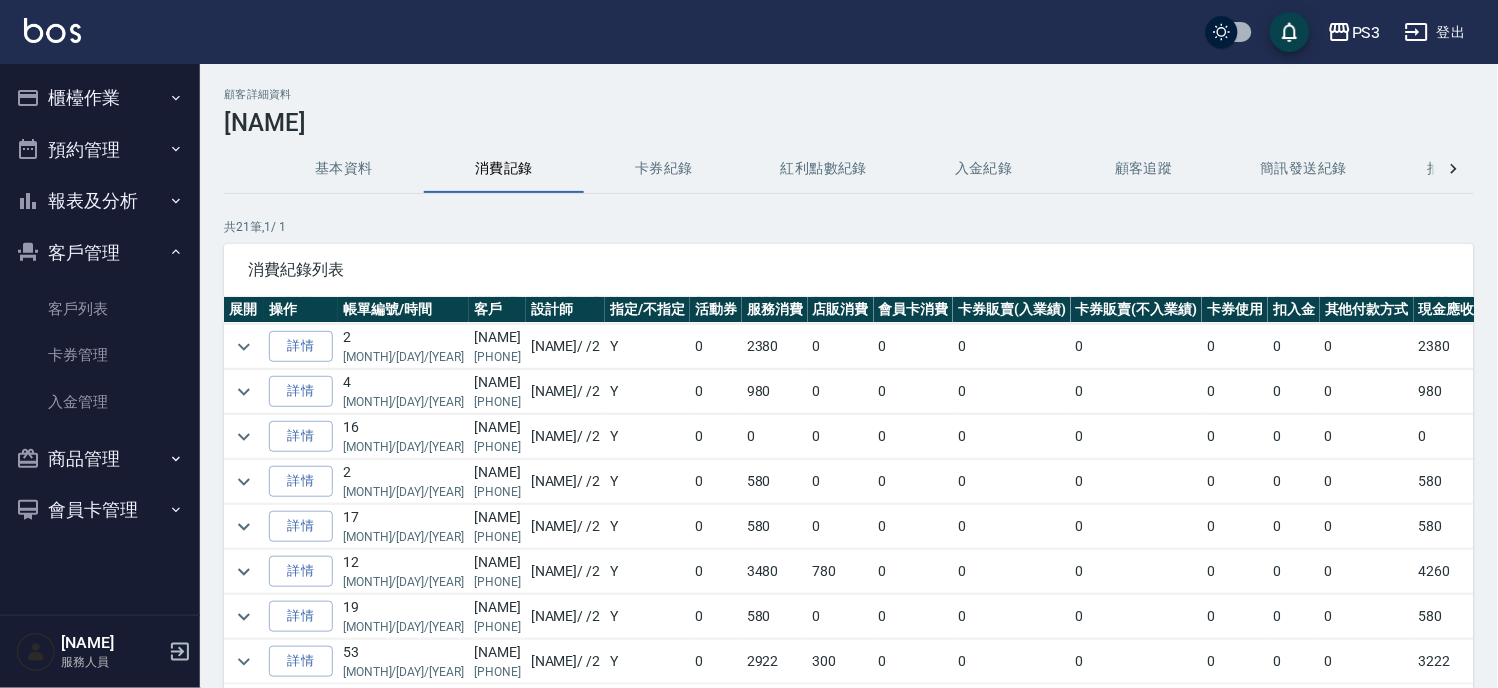 scroll, scrollTop: 603, scrollLeft: 0, axis: vertical 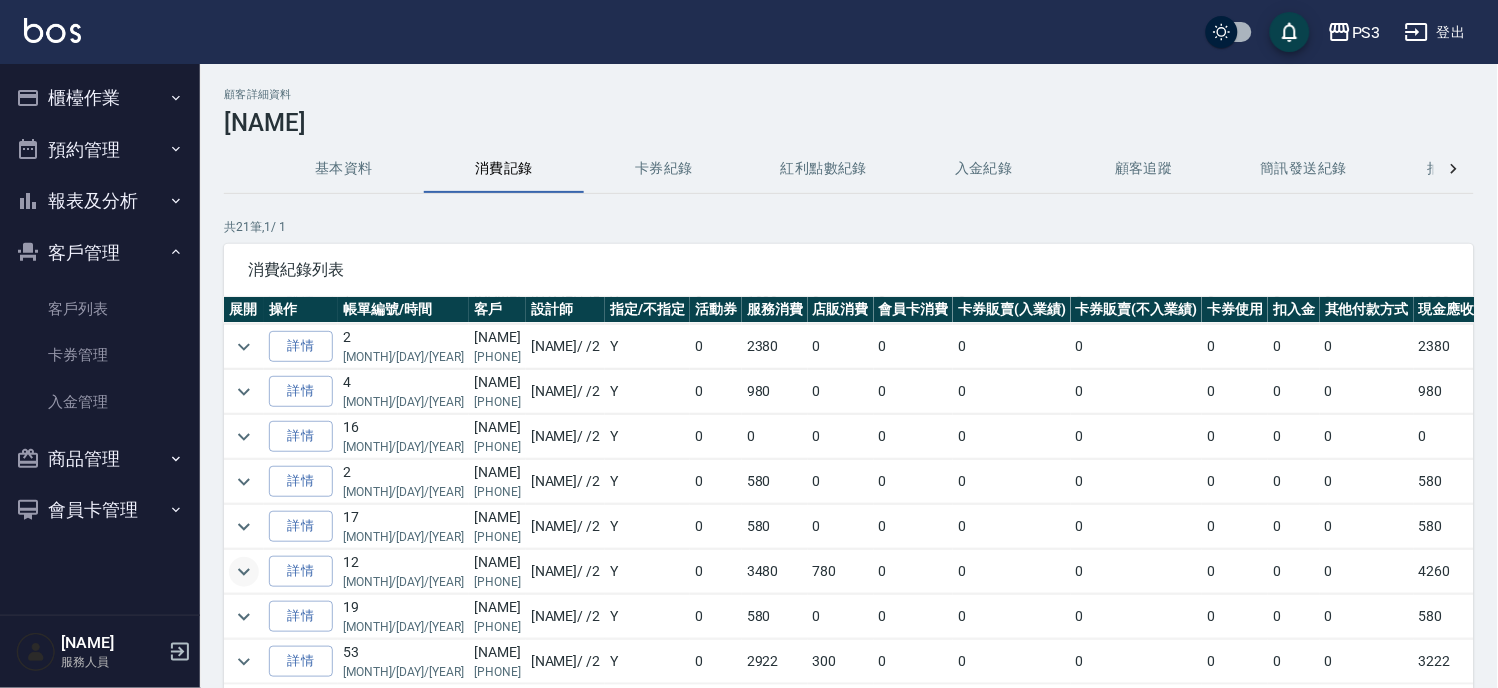 click 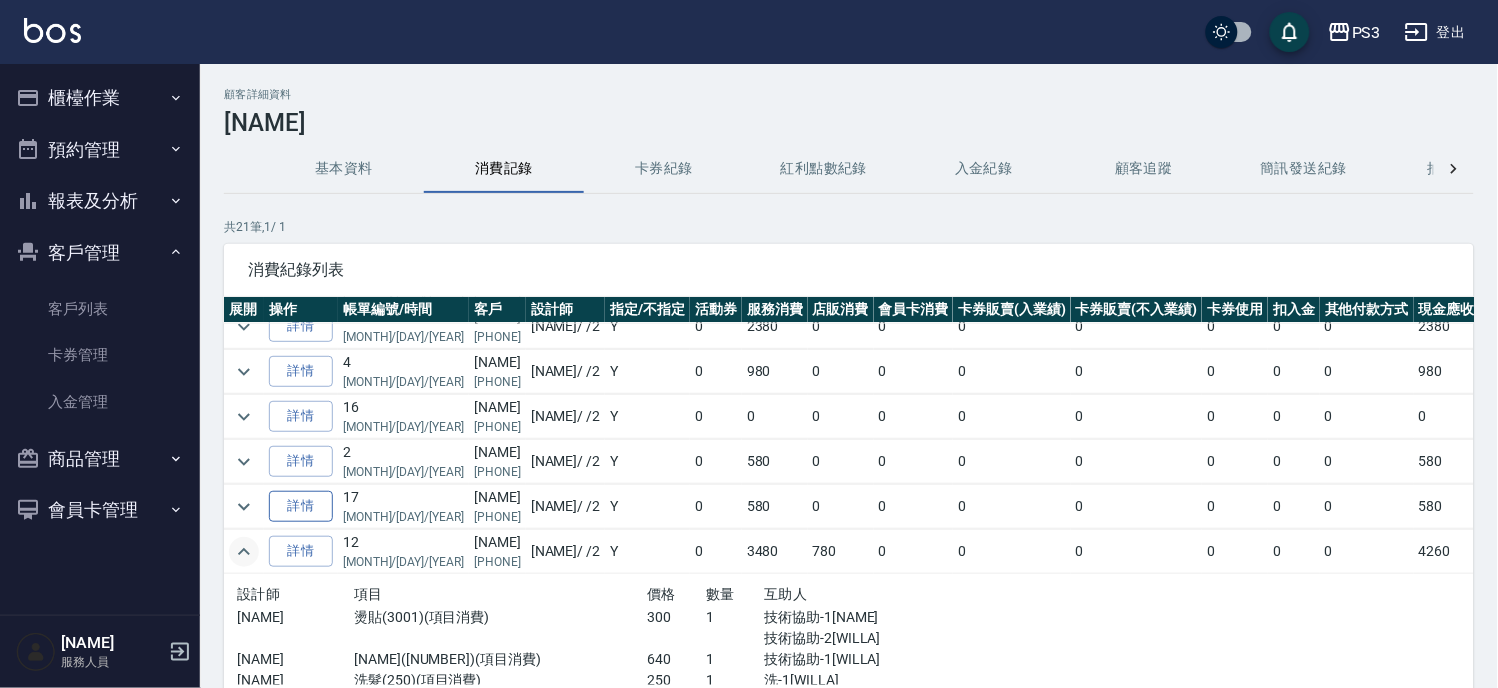 scroll, scrollTop: 812, scrollLeft: 0, axis: vertical 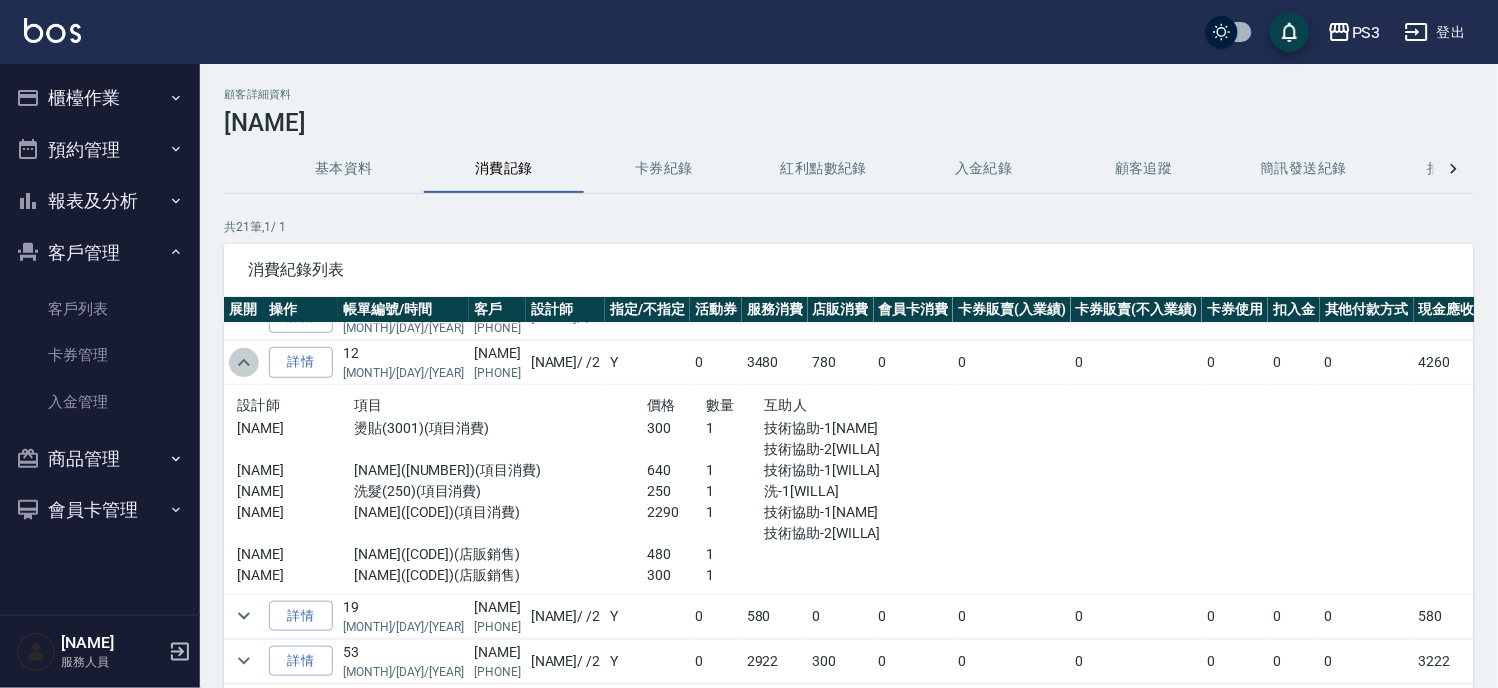 click 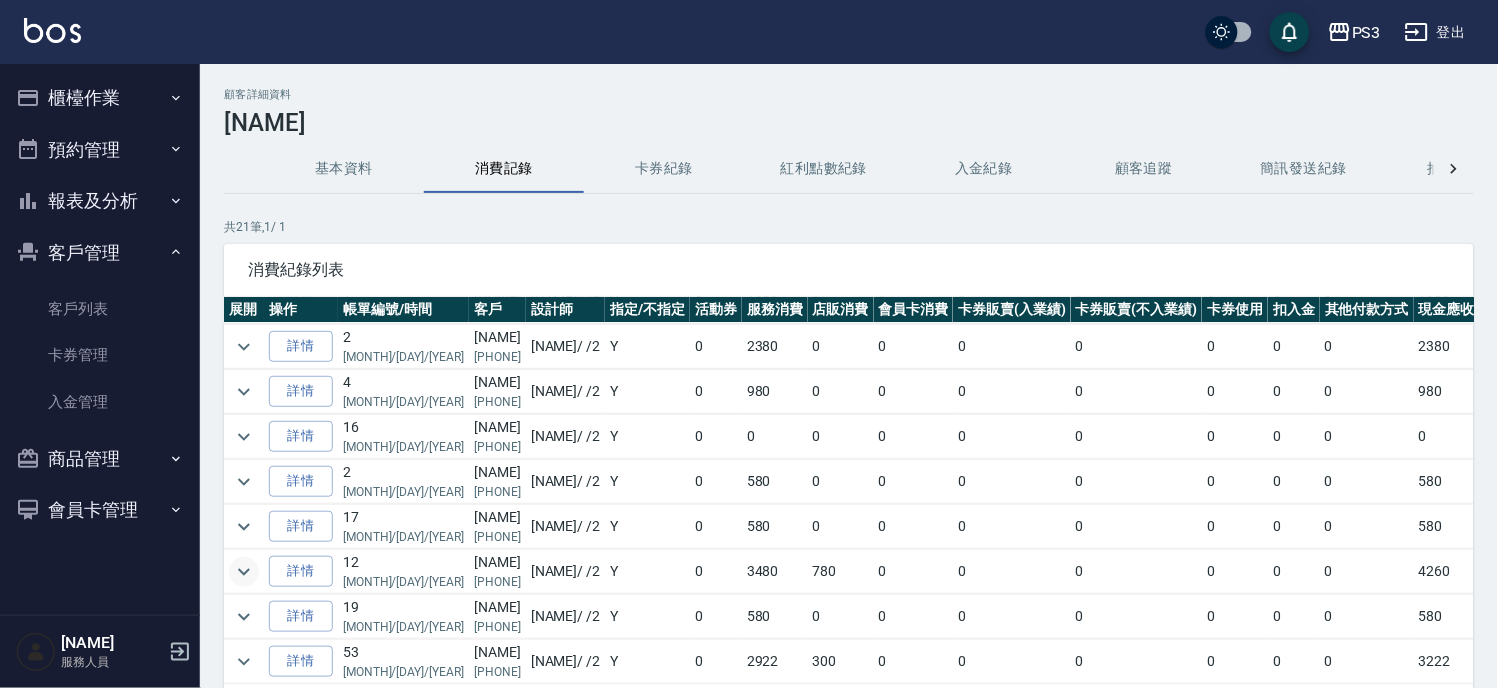scroll, scrollTop: 603, scrollLeft: 0, axis: vertical 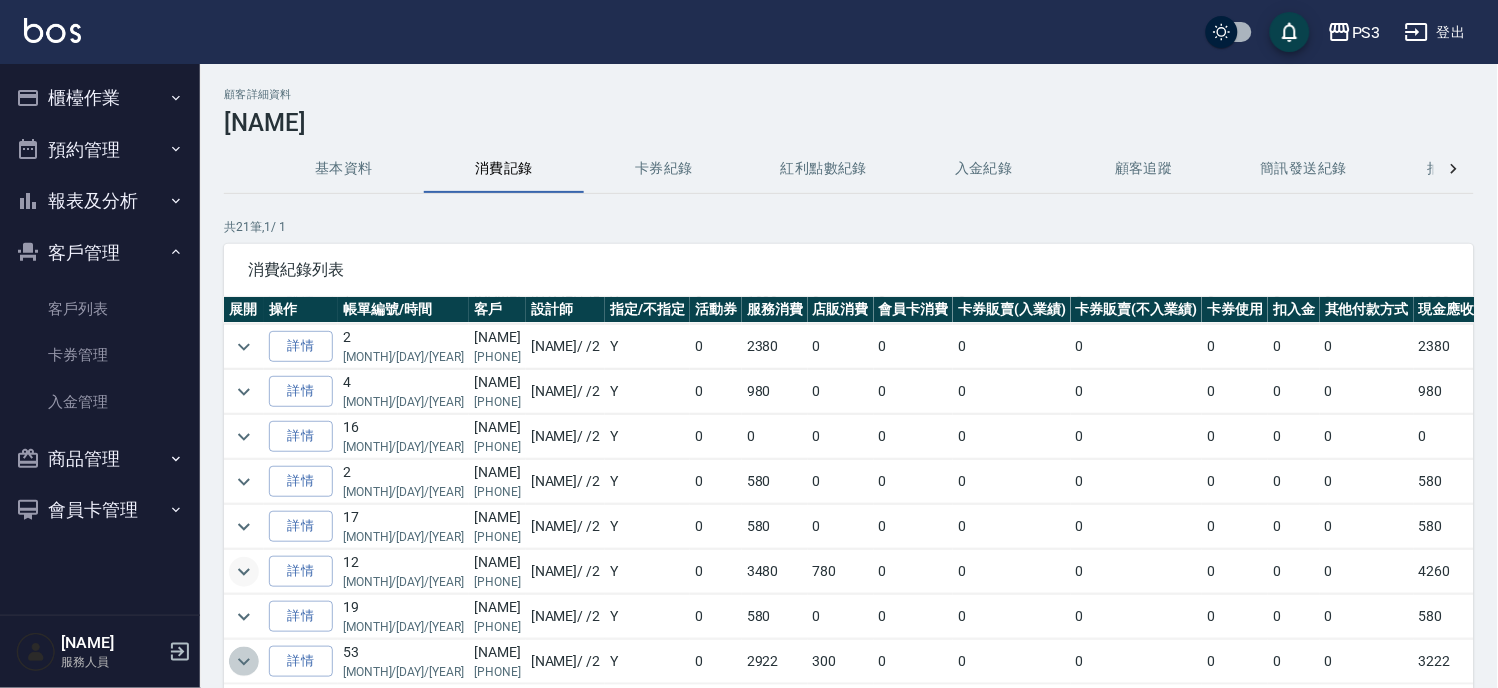 click 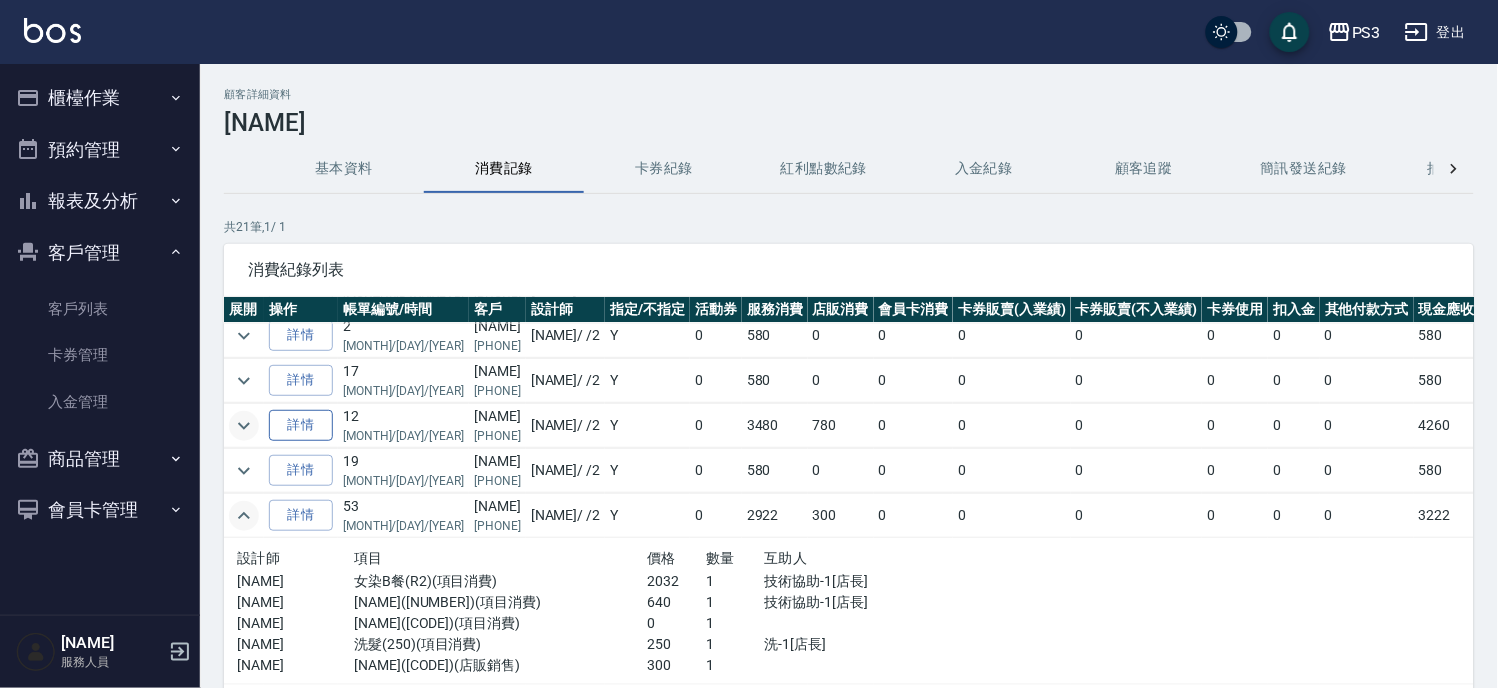 scroll, scrollTop: 748, scrollLeft: 0, axis: vertical 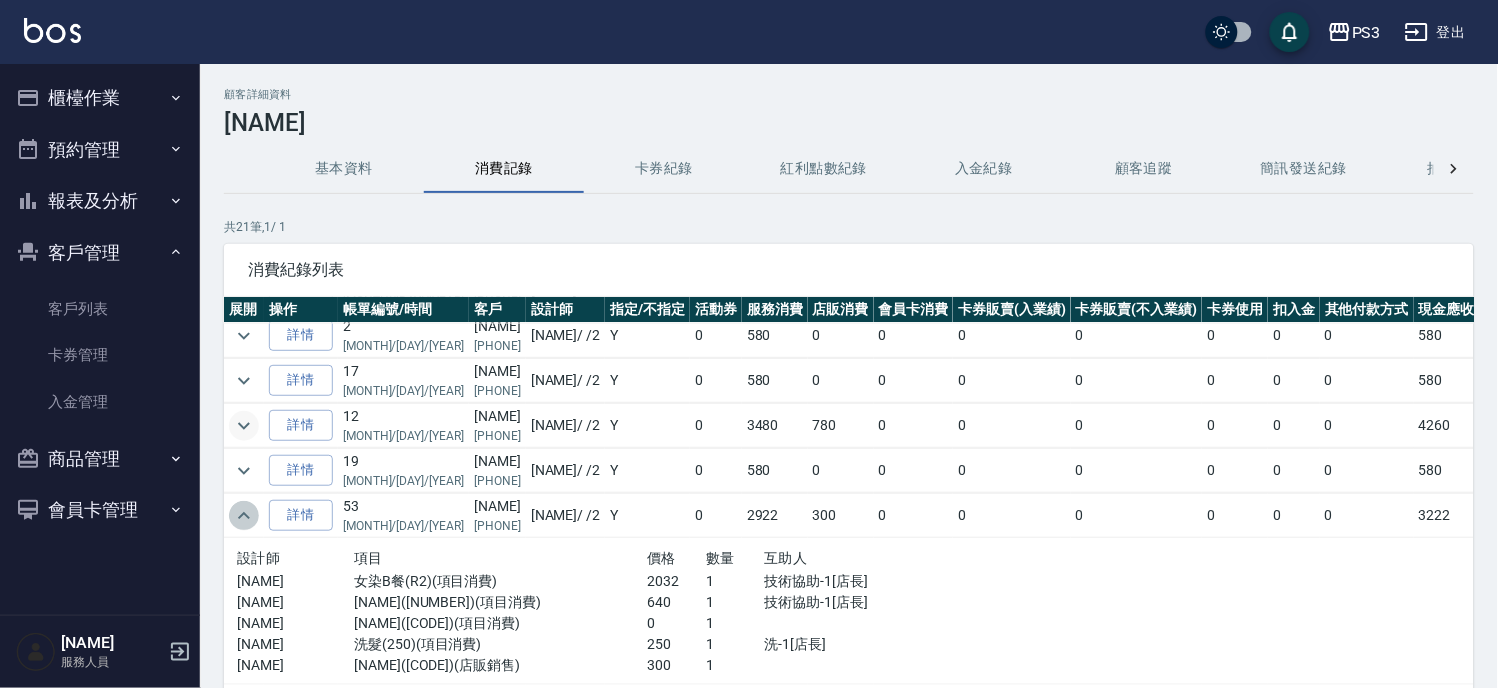 click 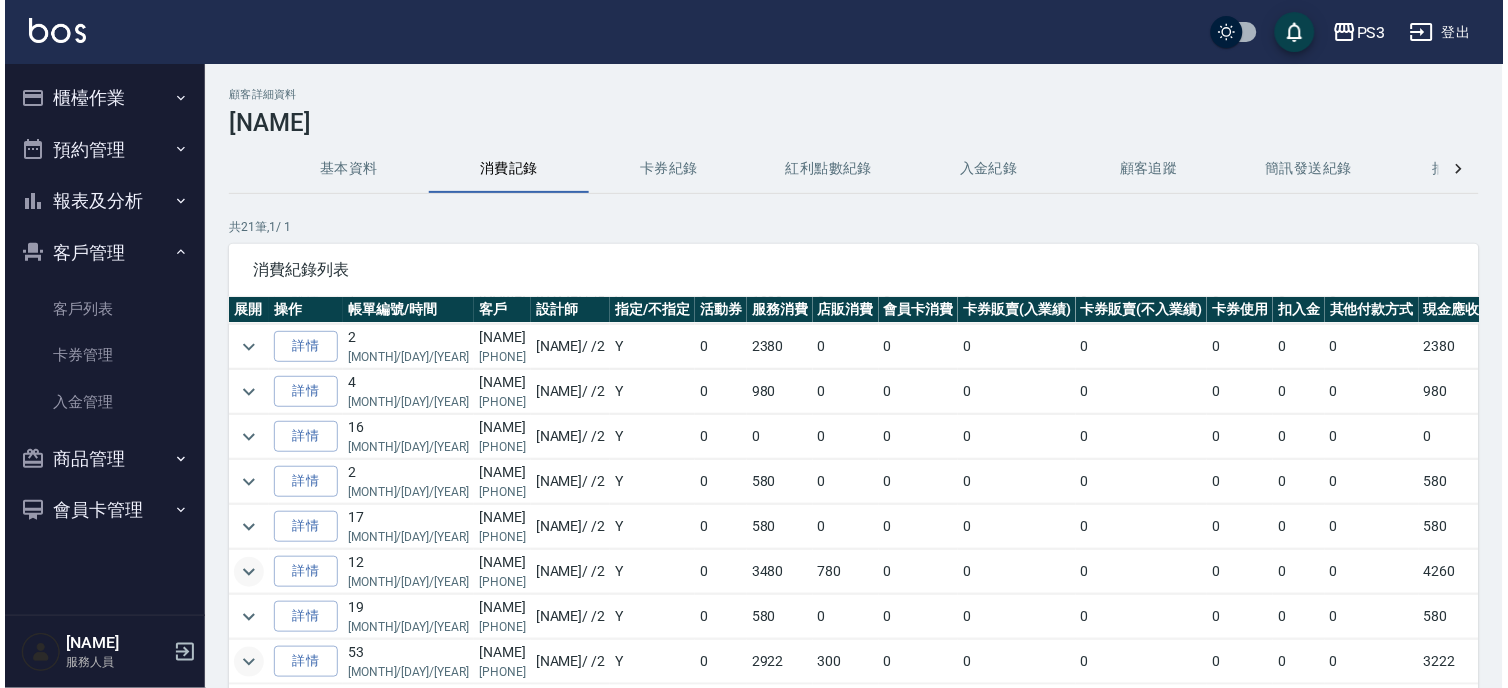 scroll, scrollTop: 603, scrollLeft: 0, axis: vertical 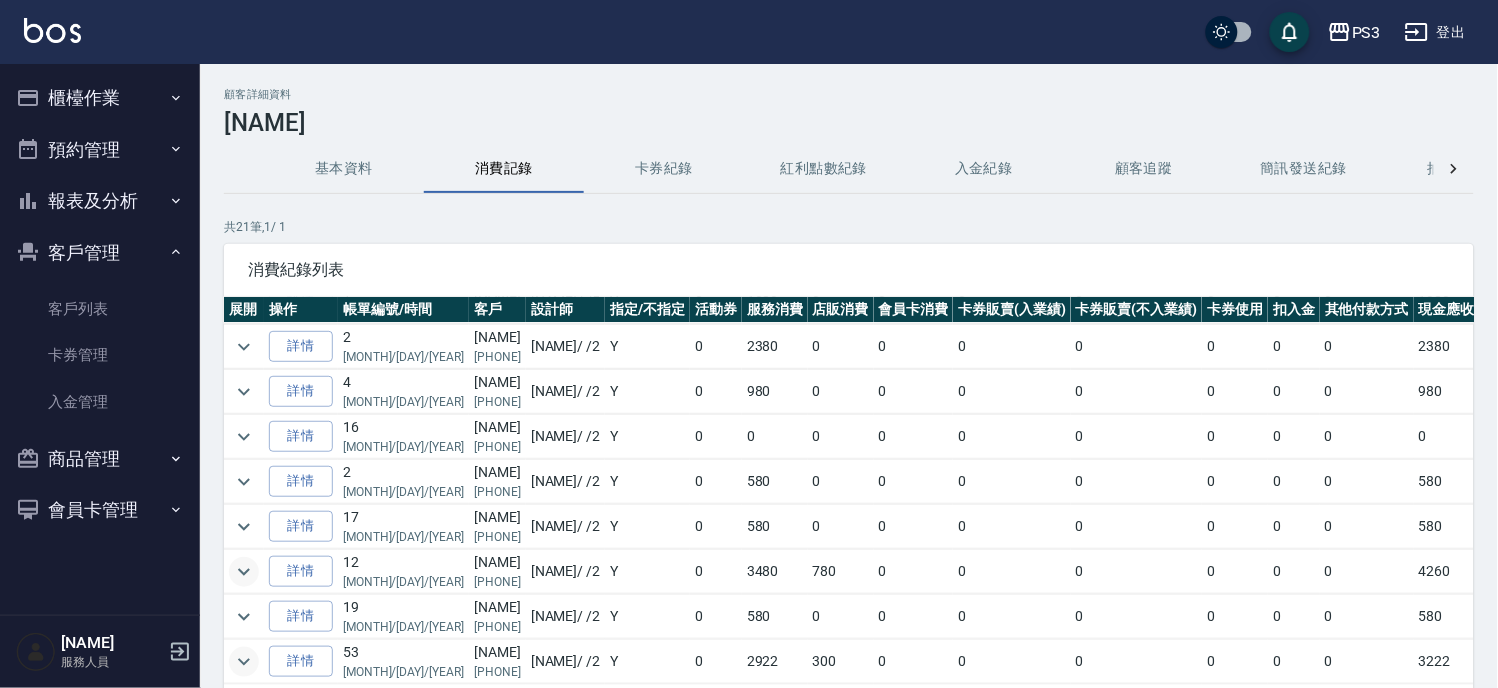click on "登出" at bounding box center [1435, 32] 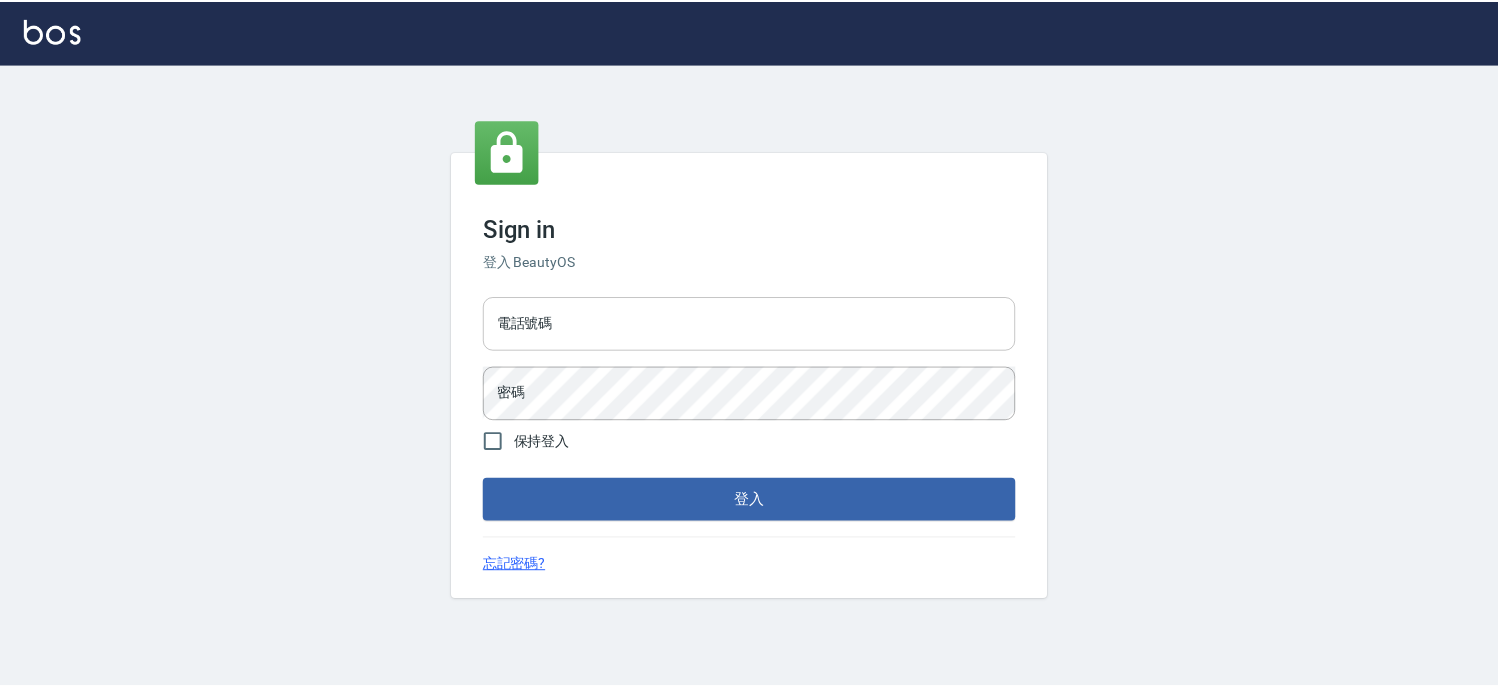scroll, scrollTop: 0, scrollLeft: 0, axis: both 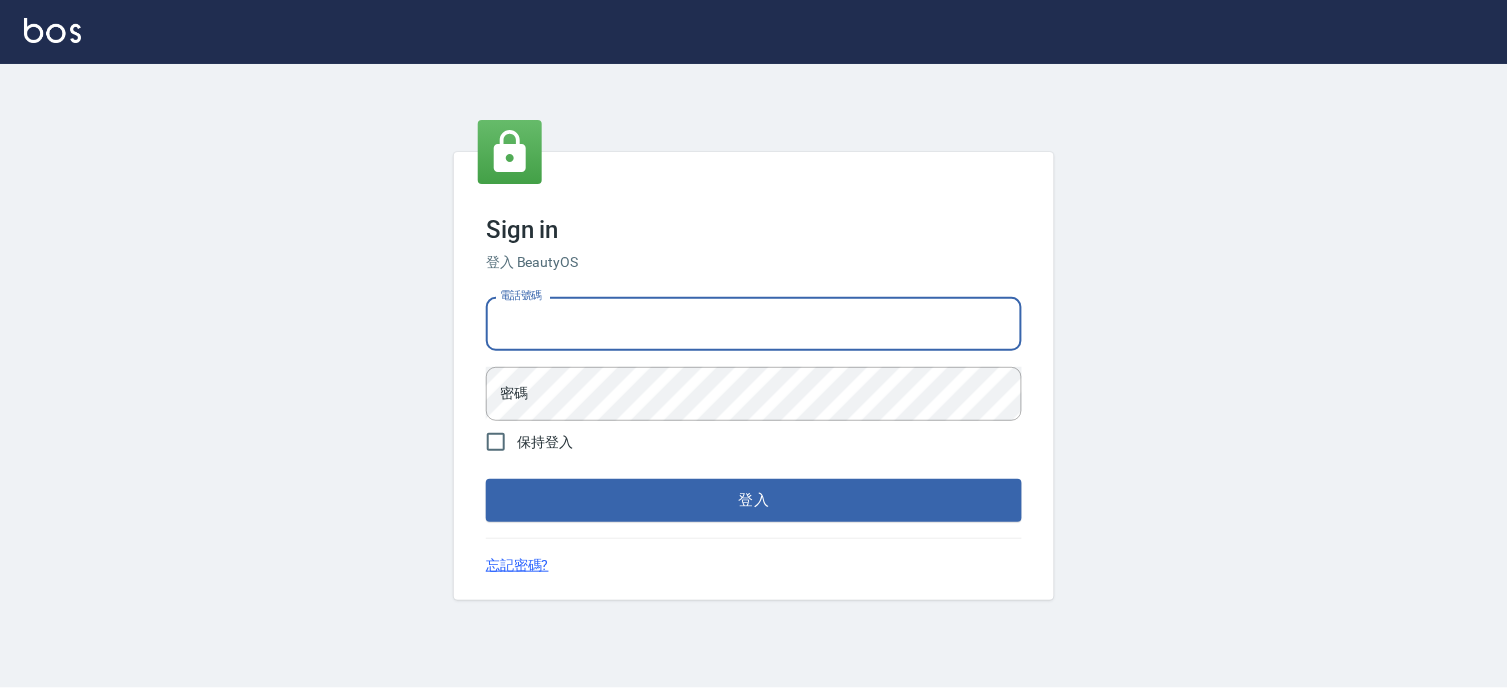 click on "電話號碼" at bounding box center [754, 324] 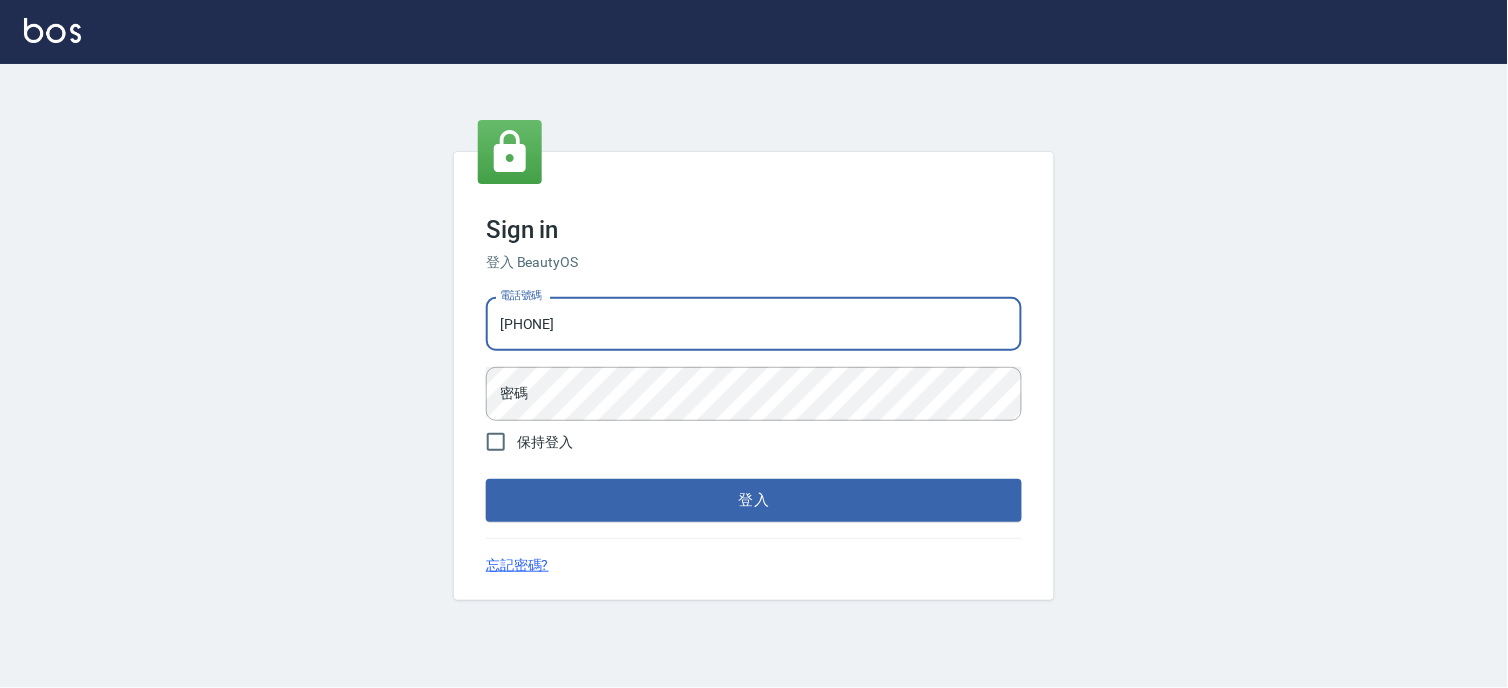 click on "電話號碼 [PHONE] 電話號碼 密碼 密碼 保持登入 登入" at bounding box center [754, 405] 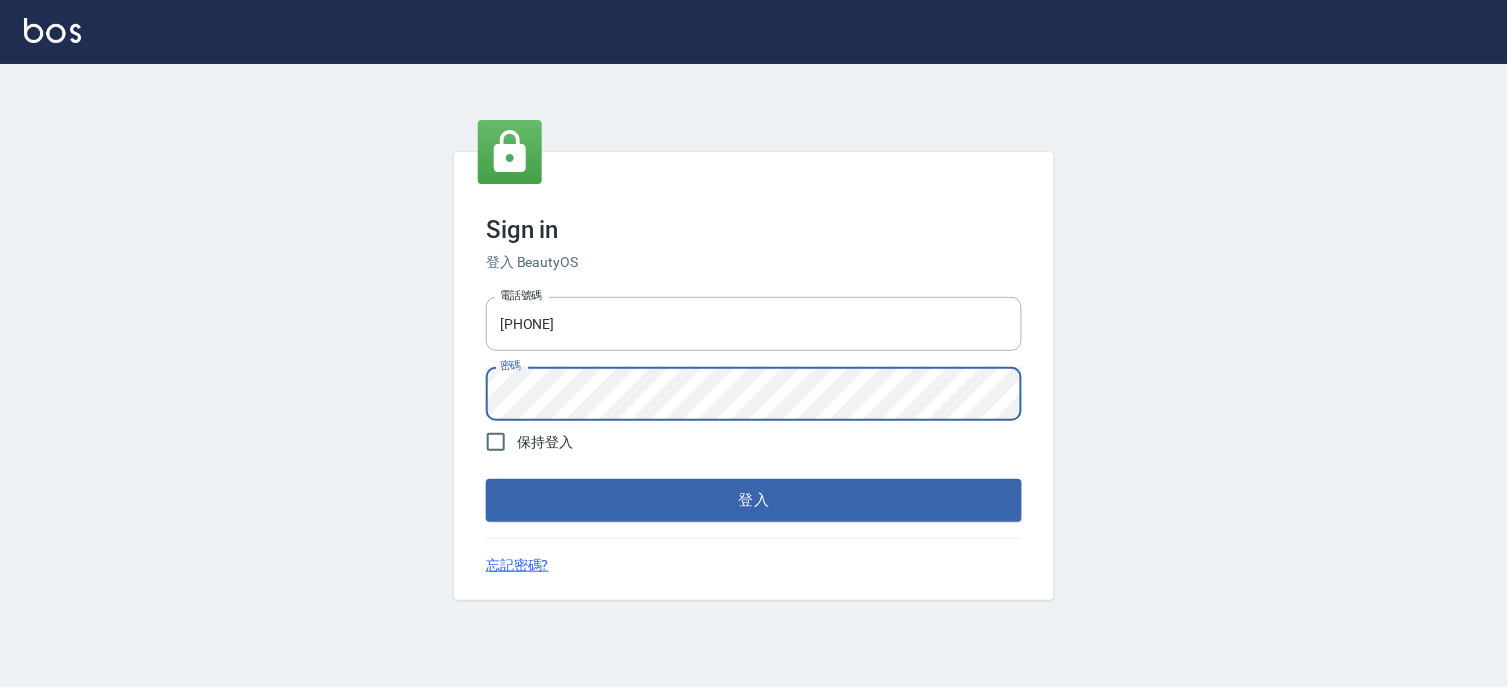 click on "登入" at bounding box center (754, 500) 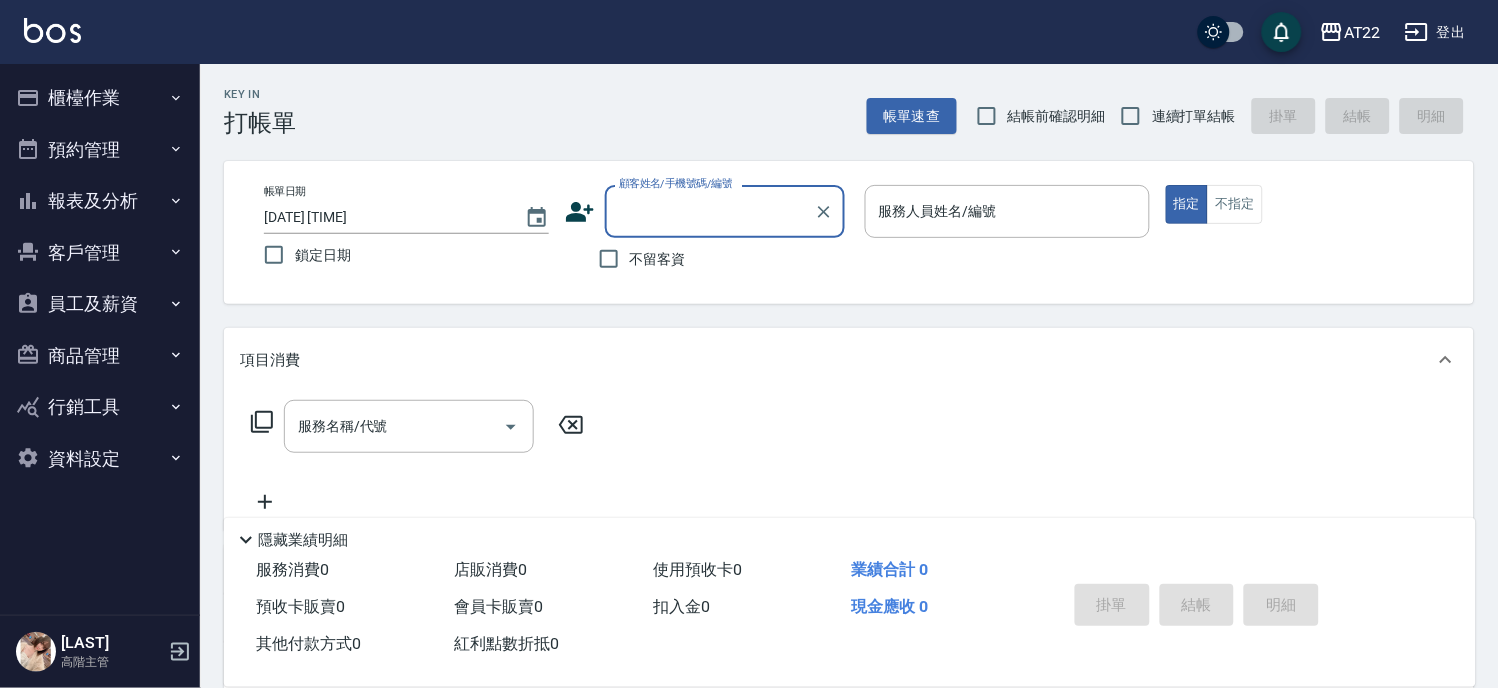 click on "員工及薪資" at bounding box center [100, 304] 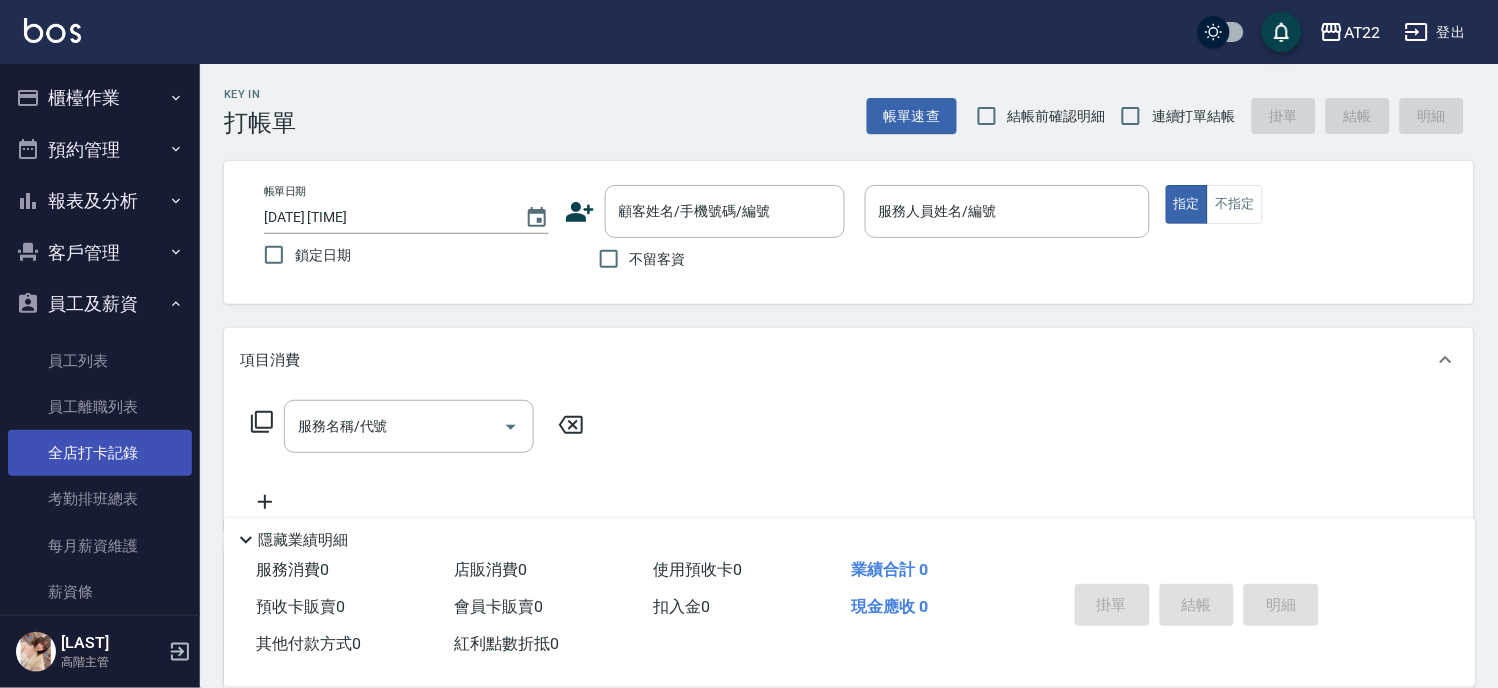 scroll, scrollTop: 277, scrollLeft: 0, axis: vertical 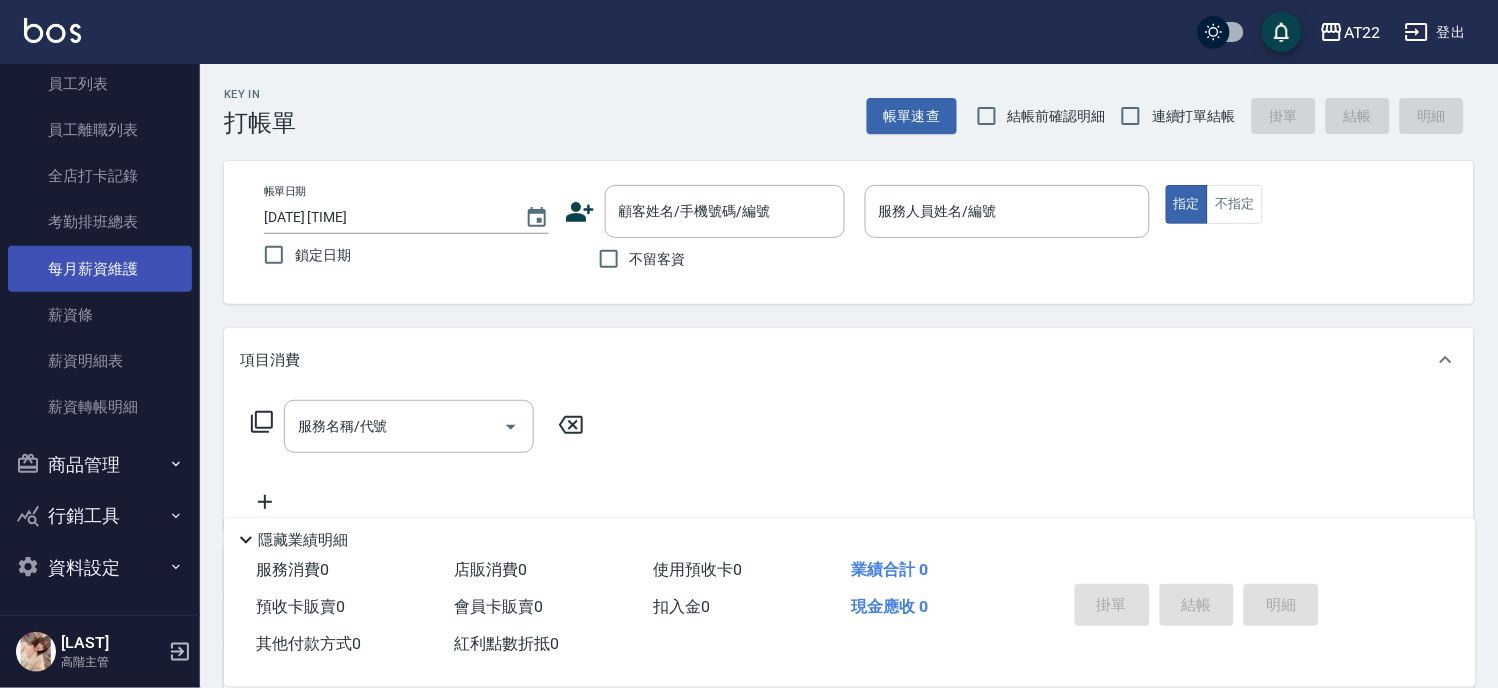 click on "每月薪資維護" at bounding box center [100, 269] 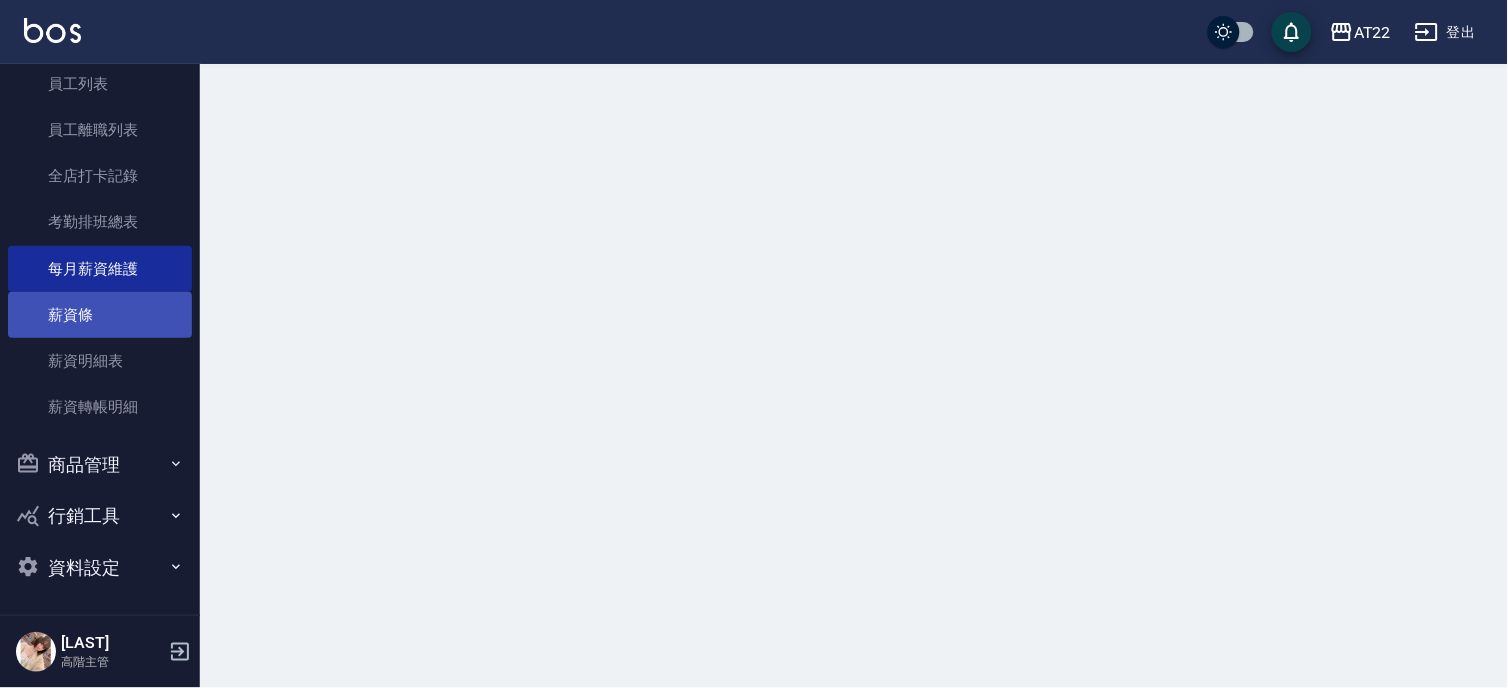 click on "薪資條" at bounding box center (100, 315) 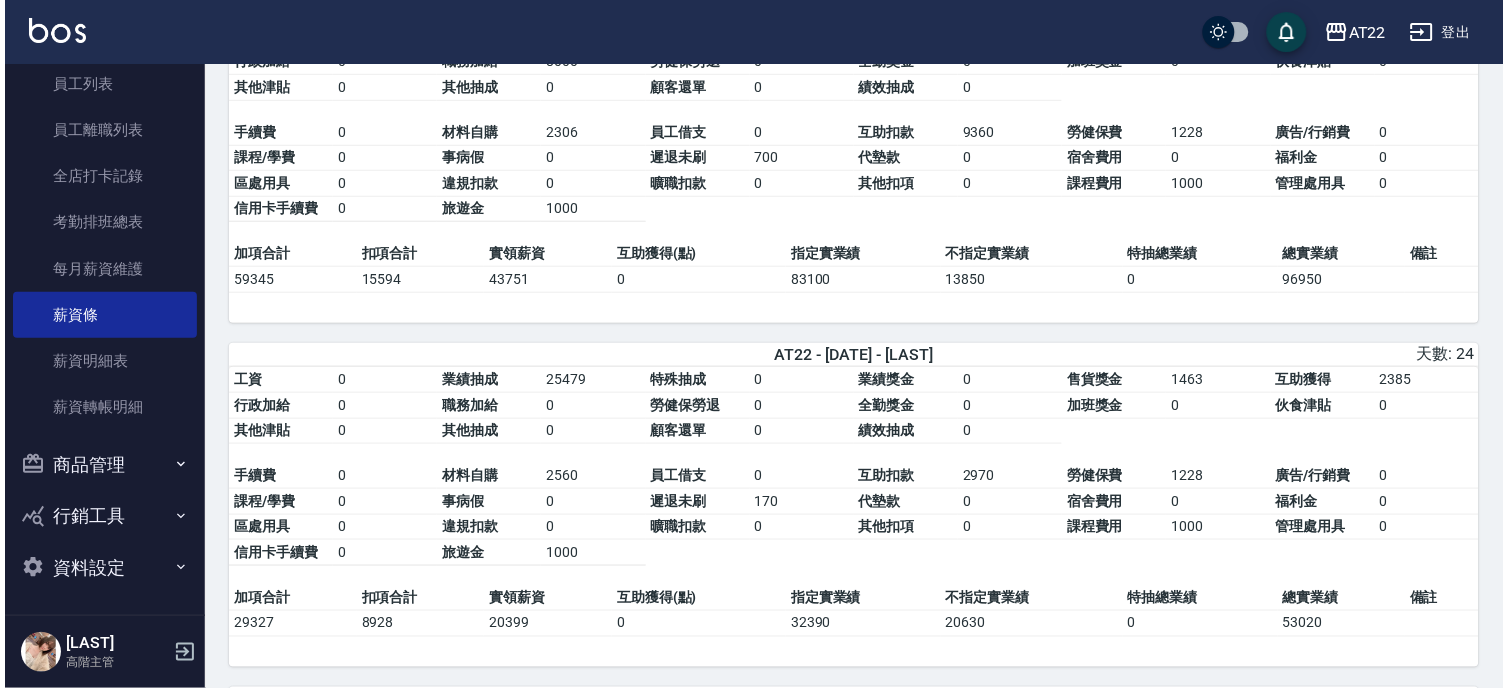scroll, scrollTop: 0, scrollLeft: 0, axis: both 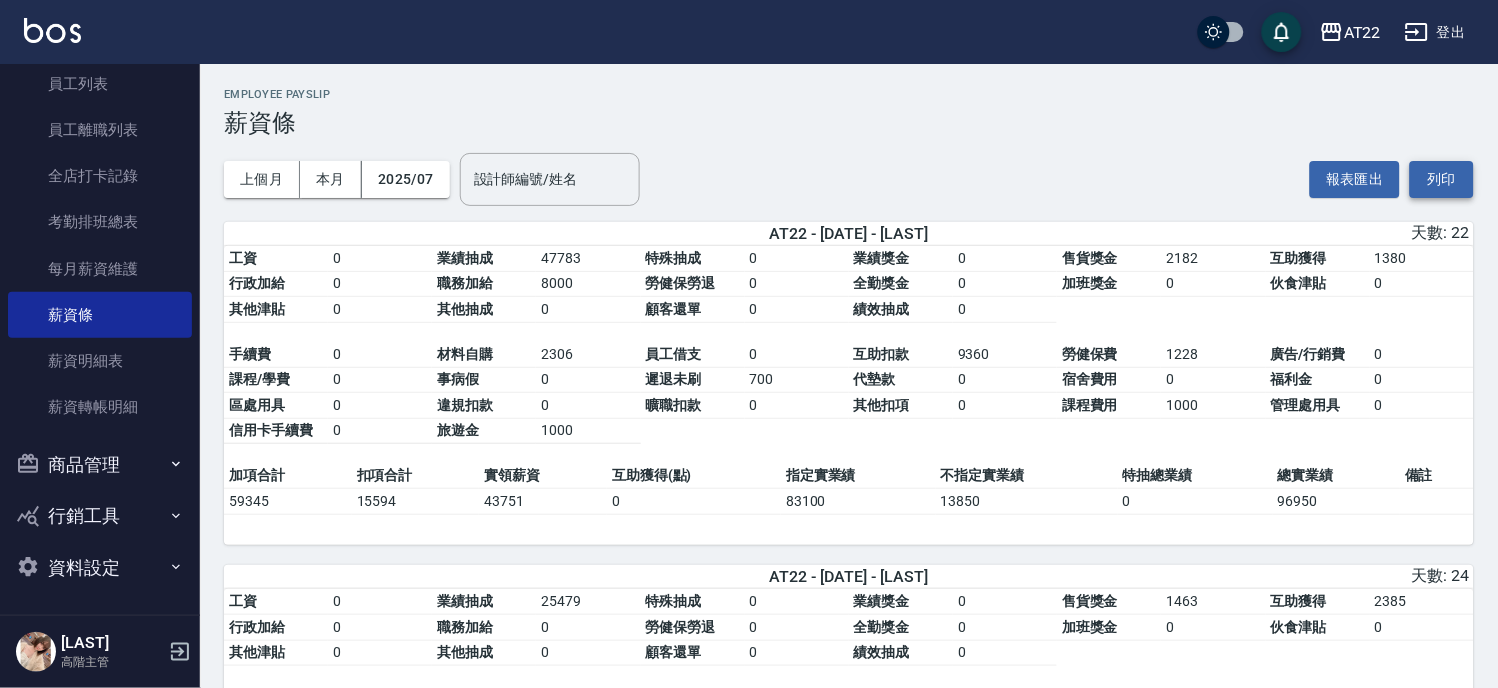click on "列印" at bounding box center (1442, 179) 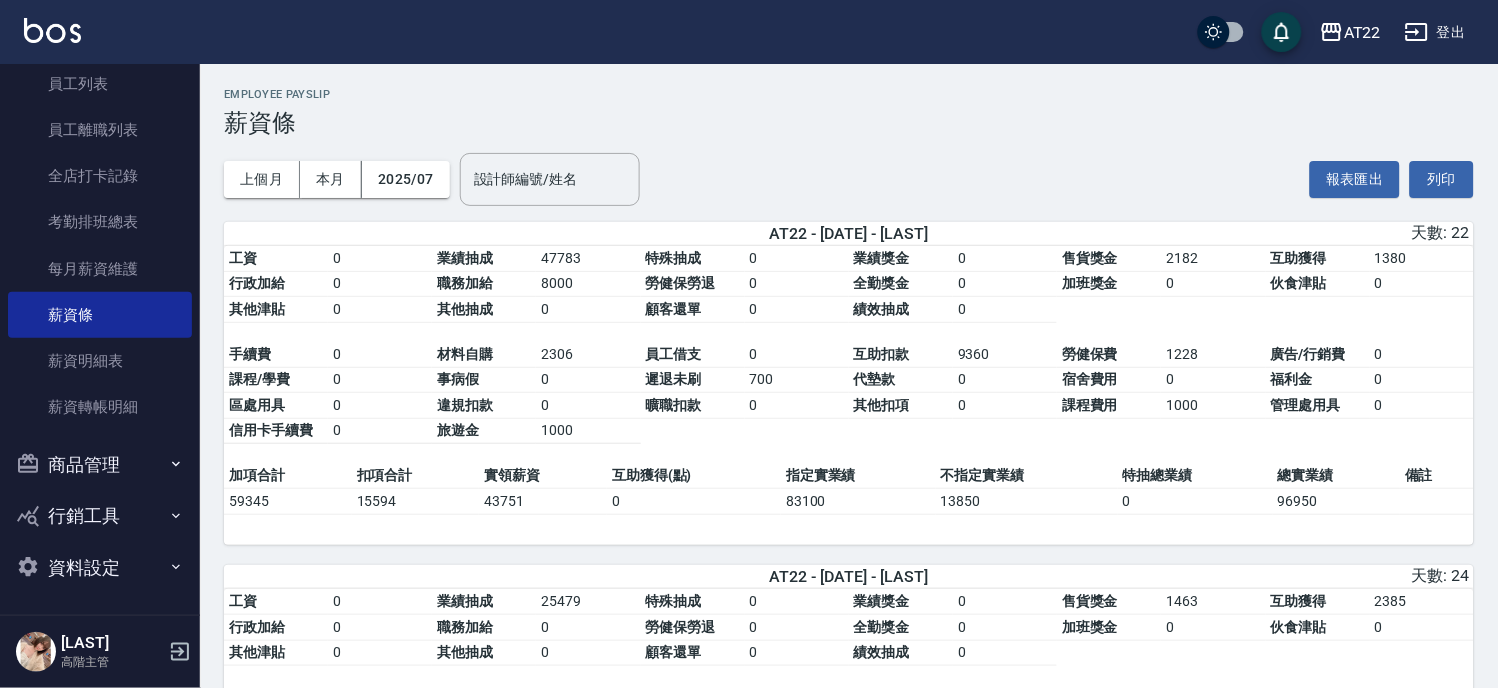 click on "登出" at bounding box center (1435, 32) 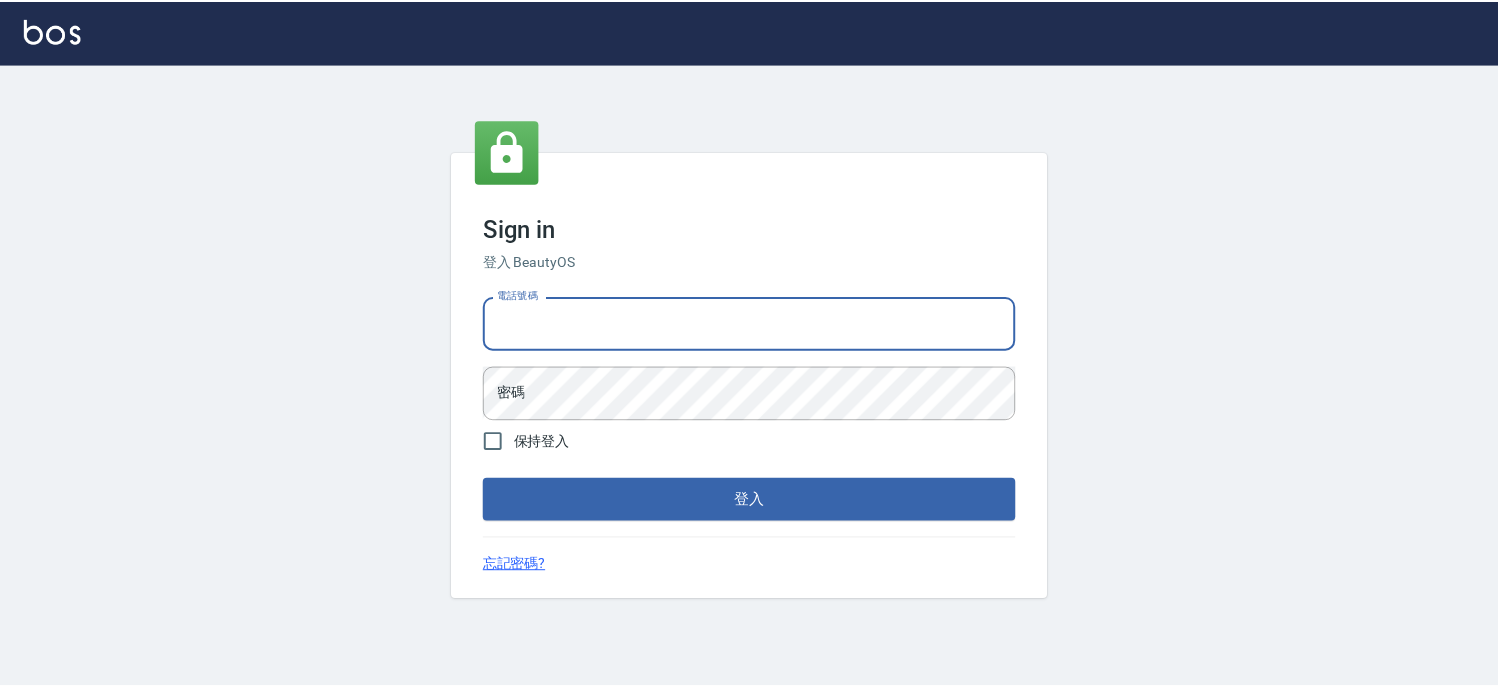 scroll, scrollTop: 0, scrollLeft: 0, axis: both 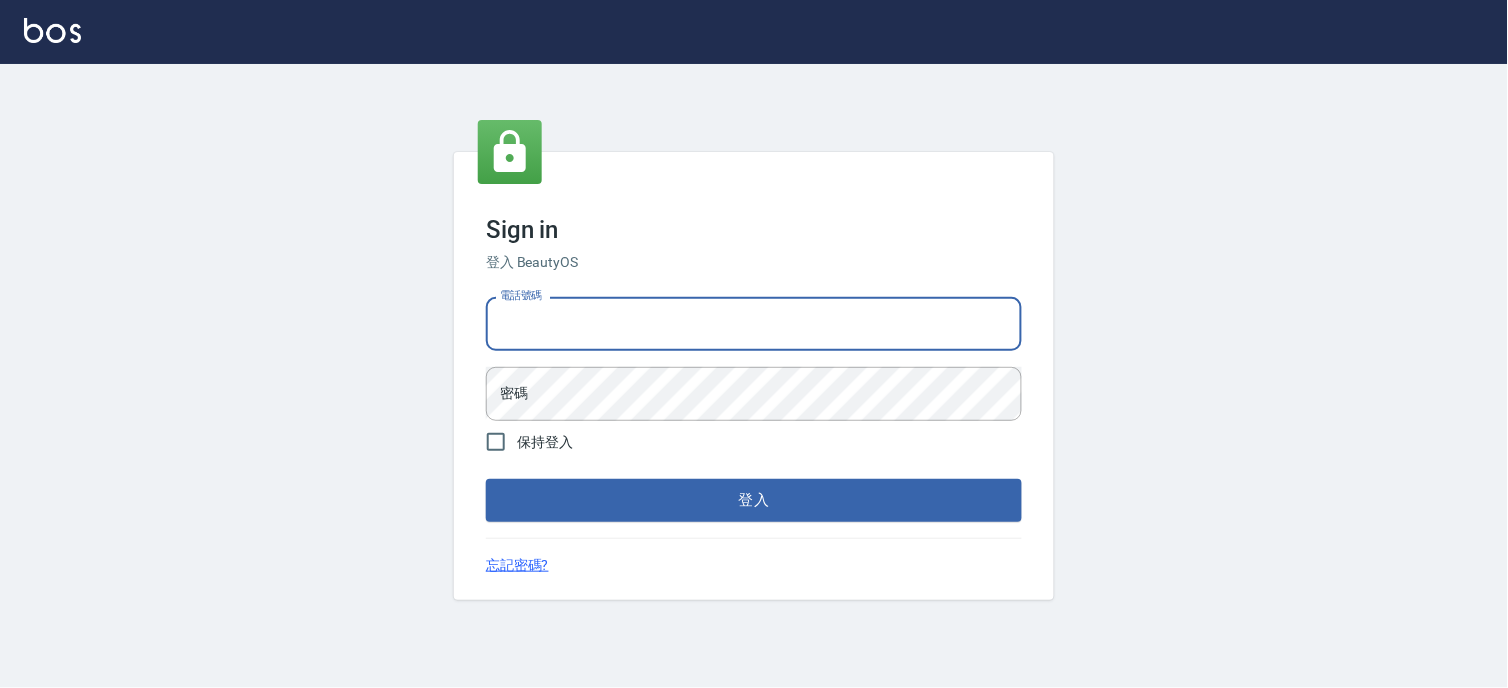 type on "[PHONE]" 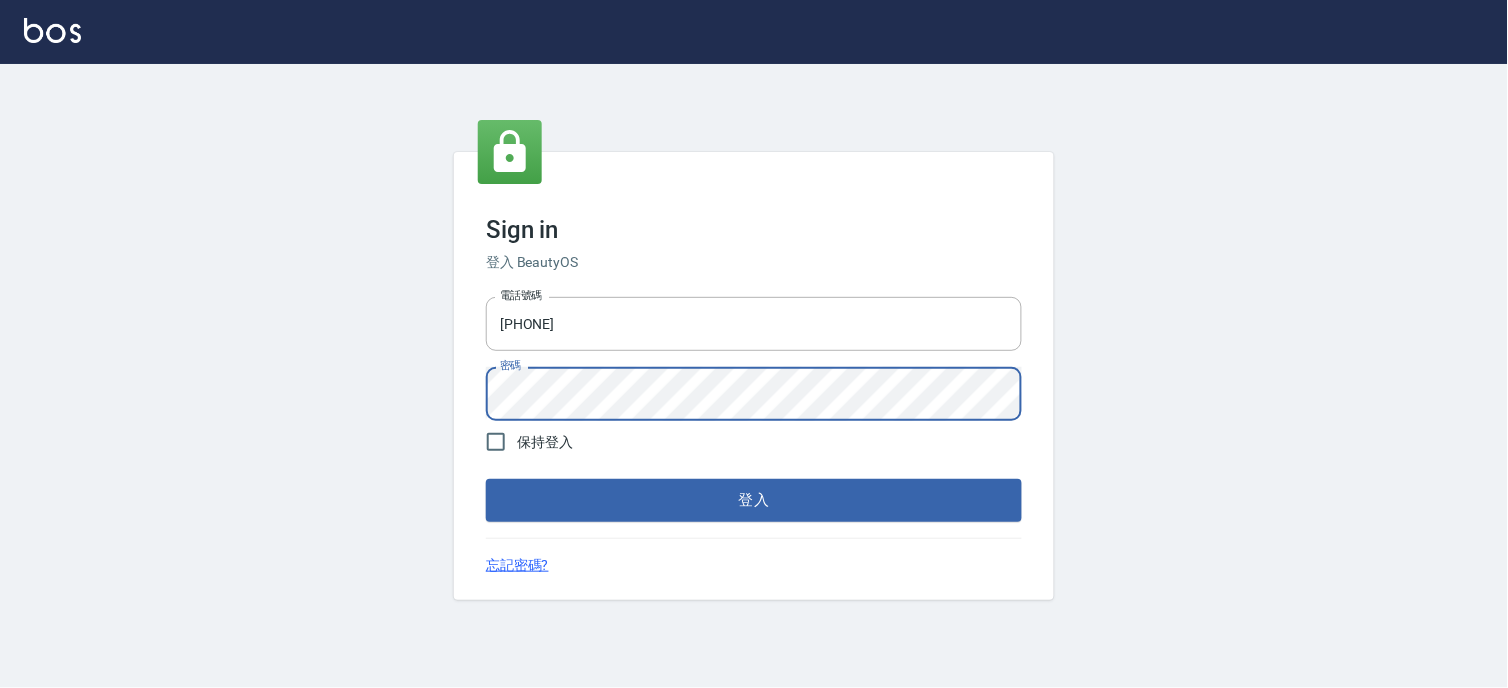 click on "登入" at bounding box center (754, 500) 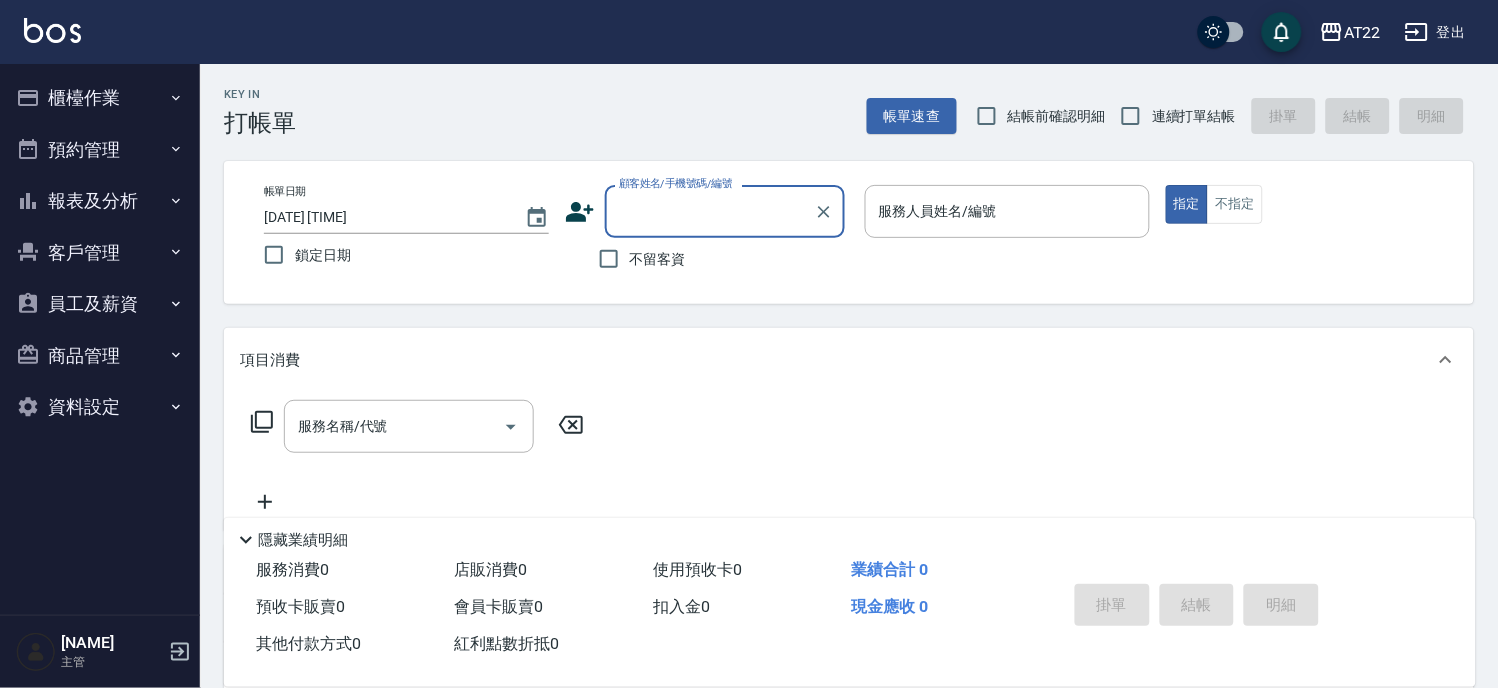 click on "員工及薪資" at bounding box center [100, 304] 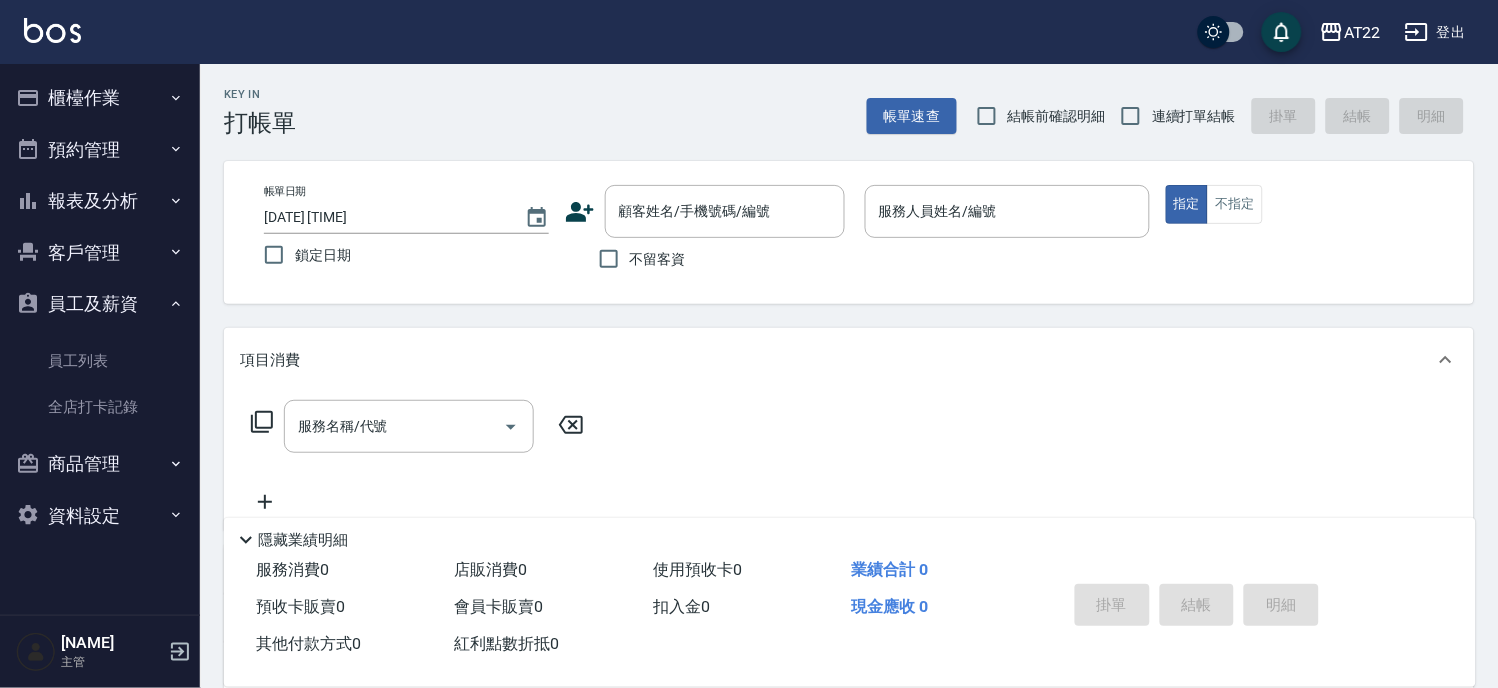 click on "客戶管理" at bounding box center [100, 253] 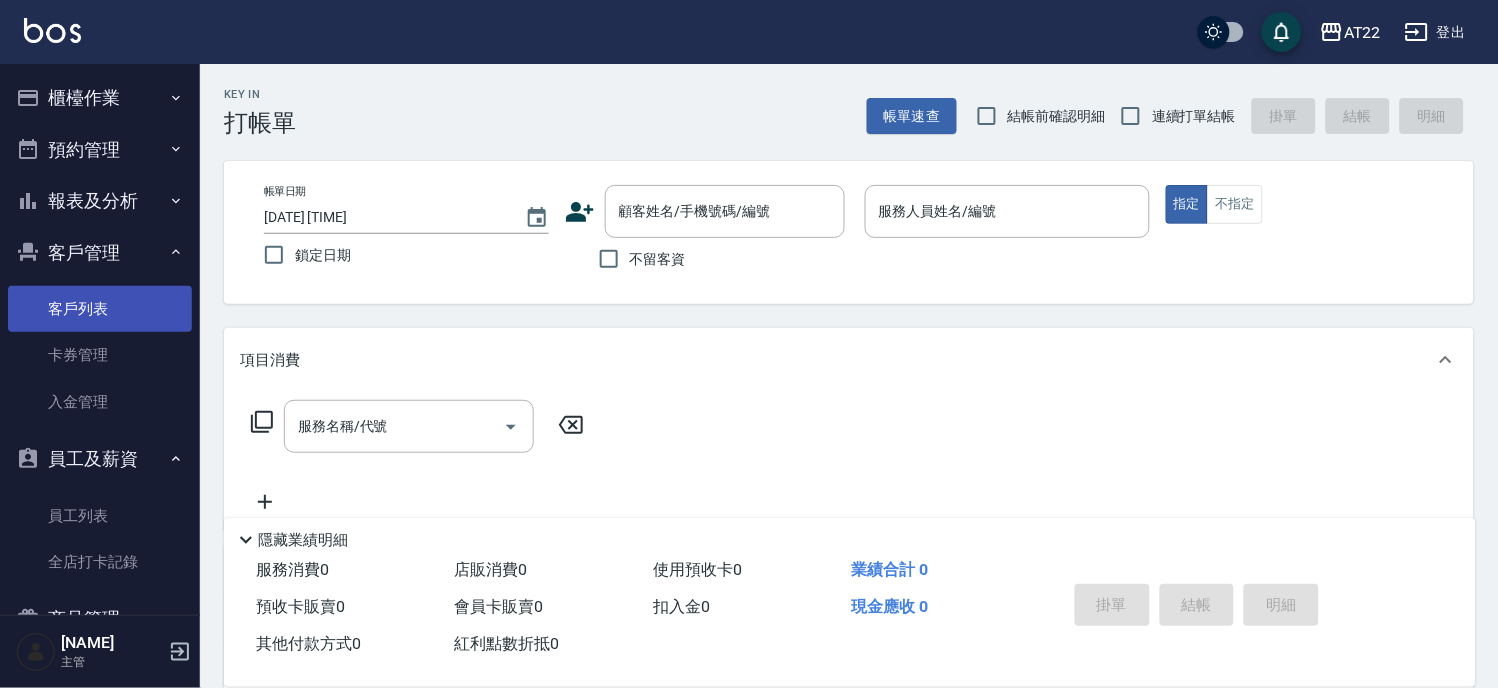 click on "客戶列表" at bounding box center (100, 309) 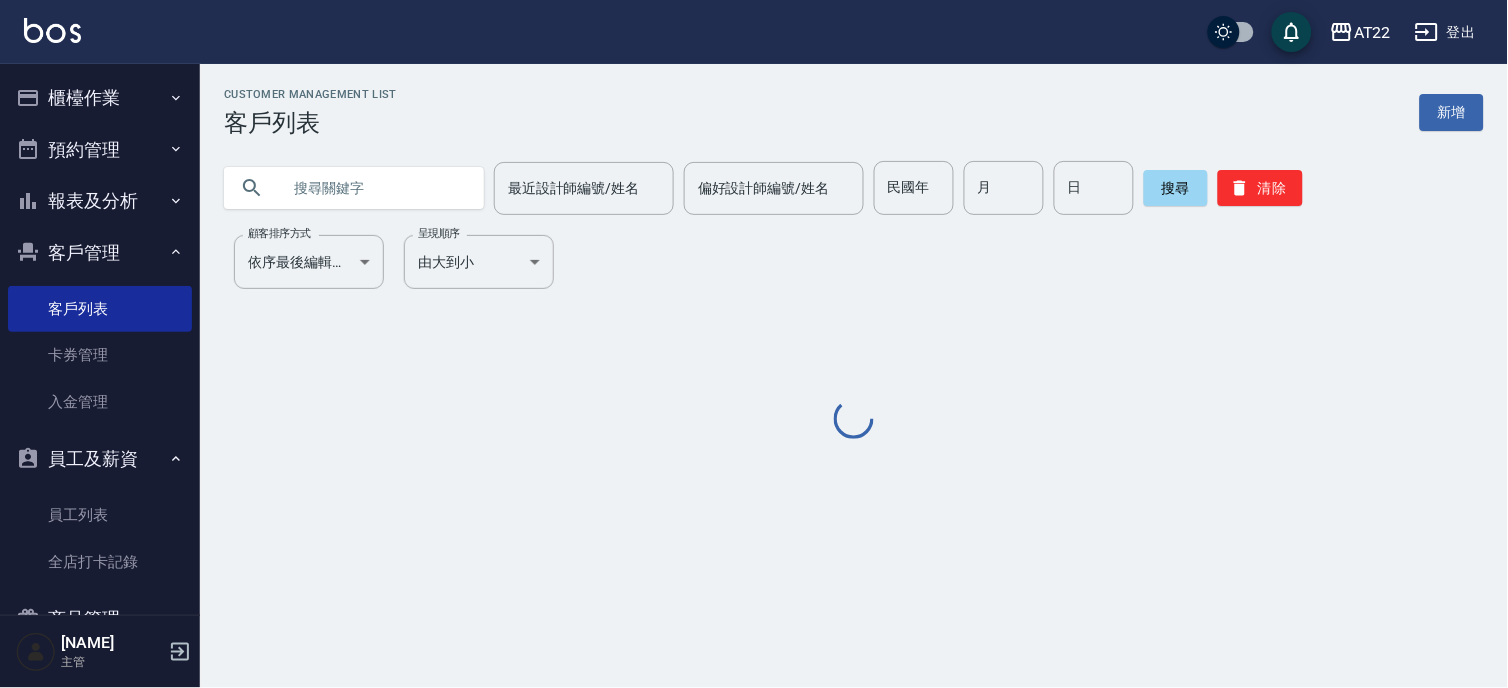 drag, startPoint x: 457, startPoint y: 200, endPoint x: 436, endPoint y: 187, distance: 24.698177 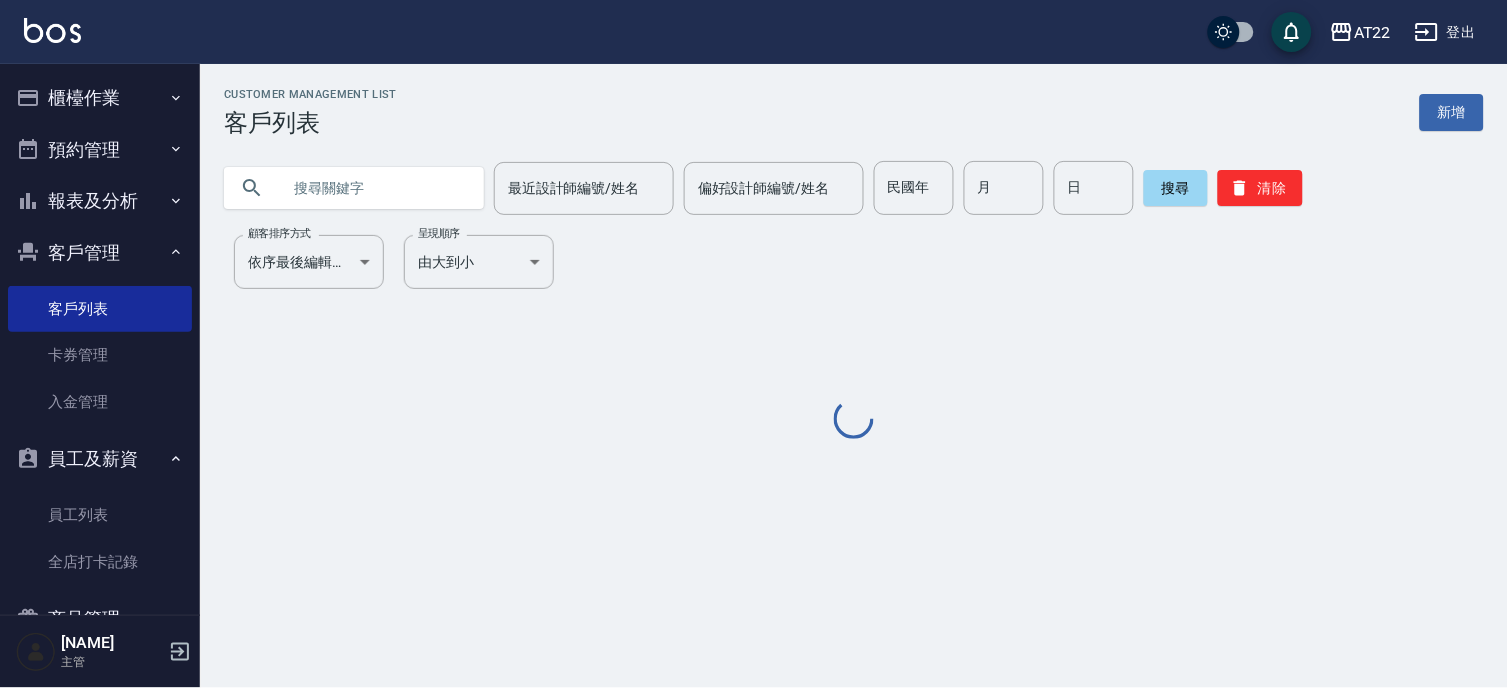 click at bounding box center (374, 188) 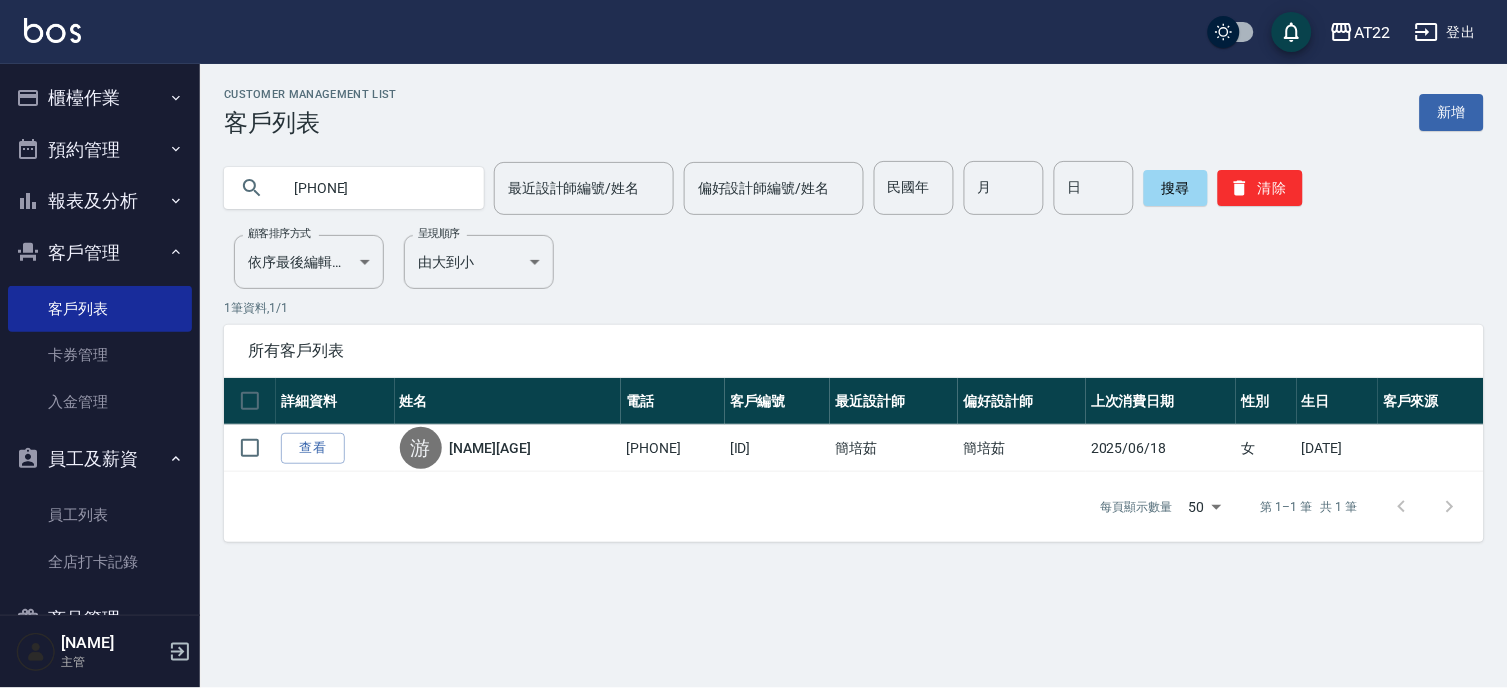 click on "[PHONE]" at bounding box center [374, 188] 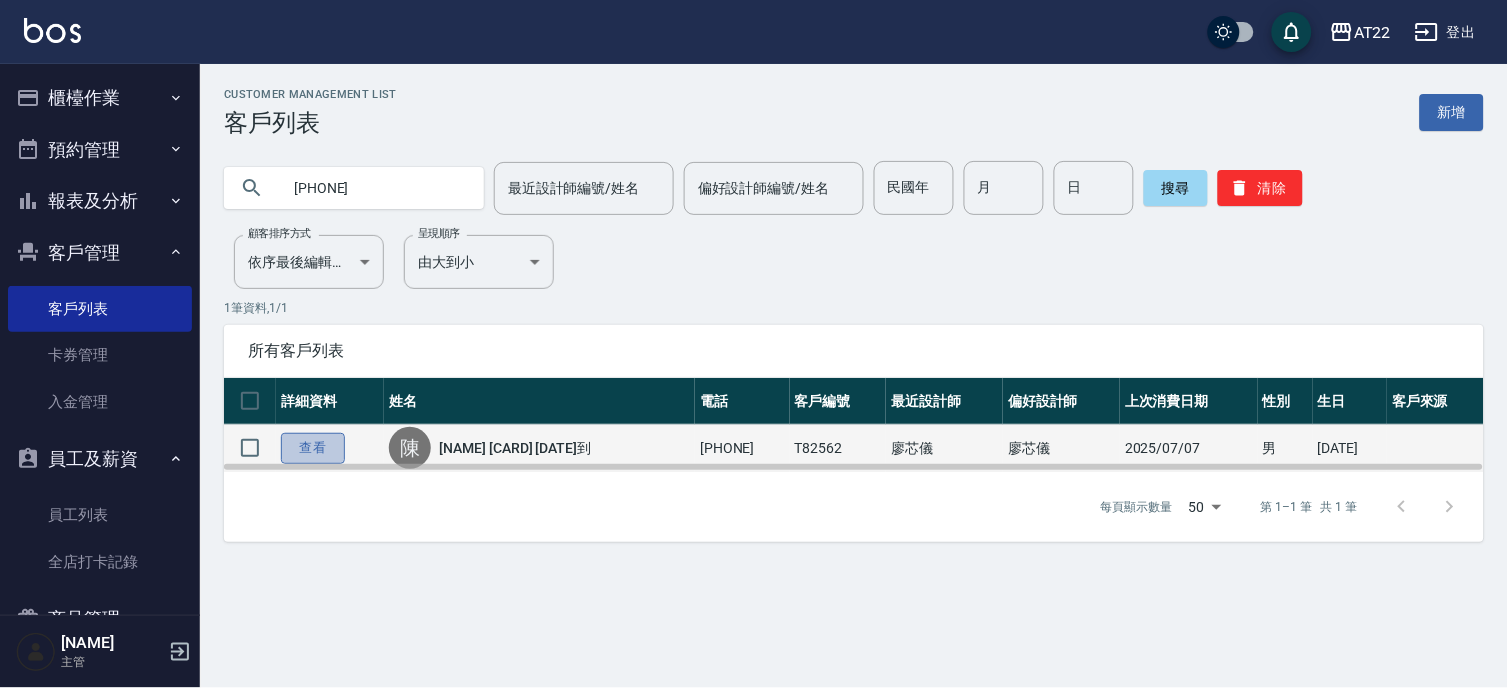 click on "查看" at bounding box center (313, 448) 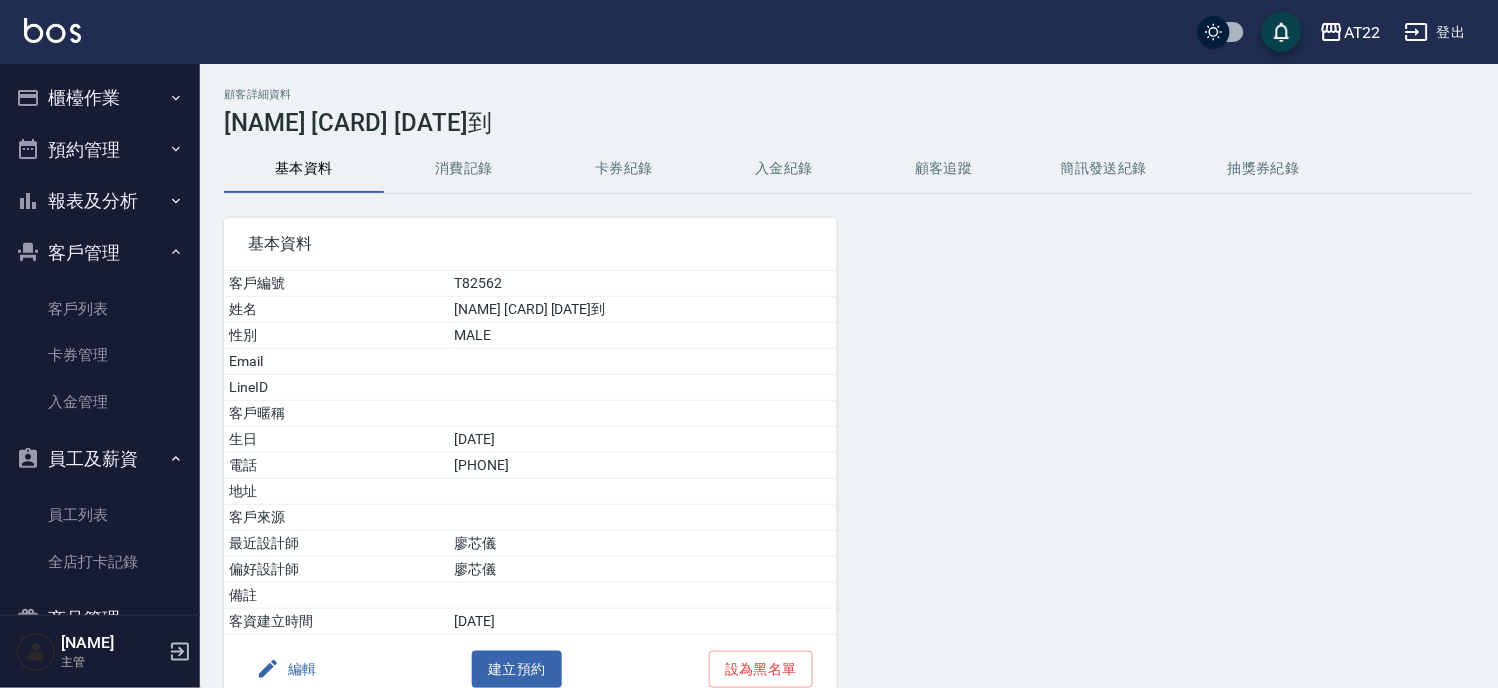click on "消費記錄" at bounding box center (464, 169) 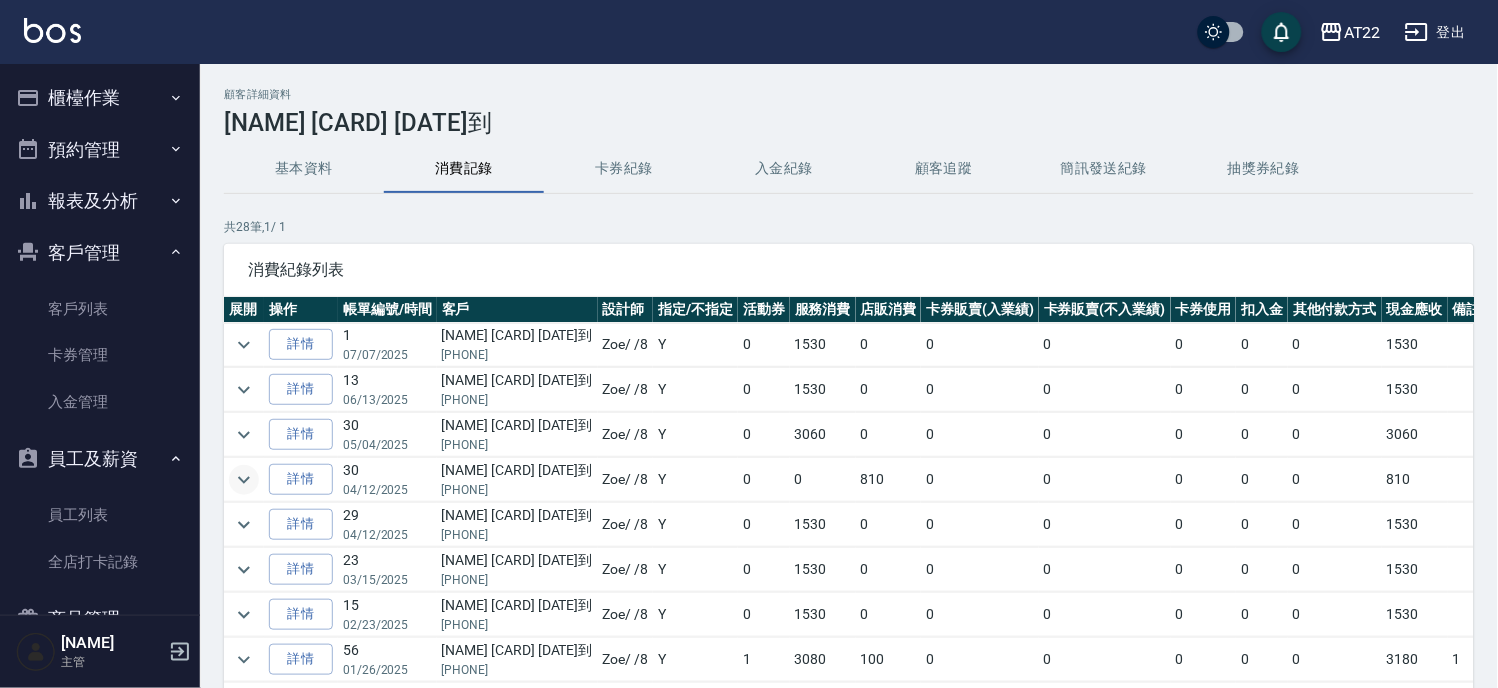 click at bounding box center (244, 480) 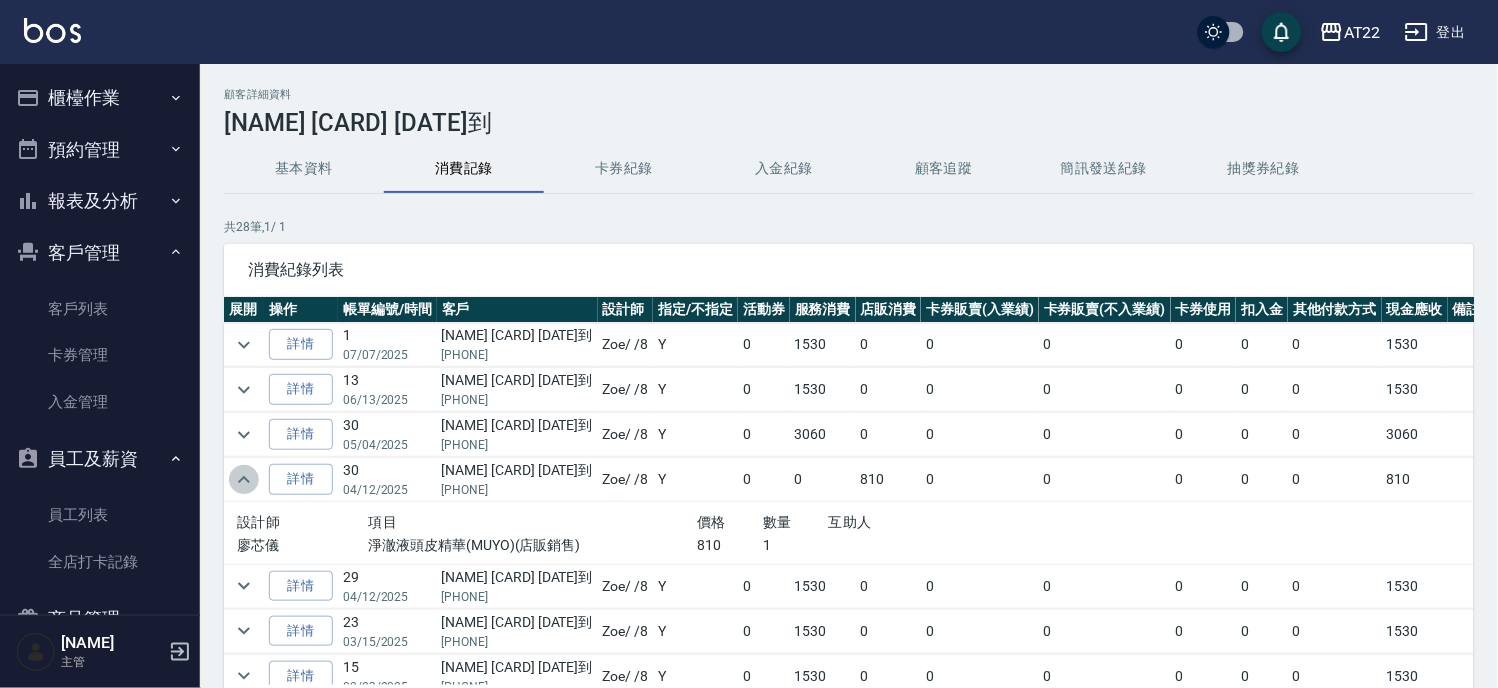 click 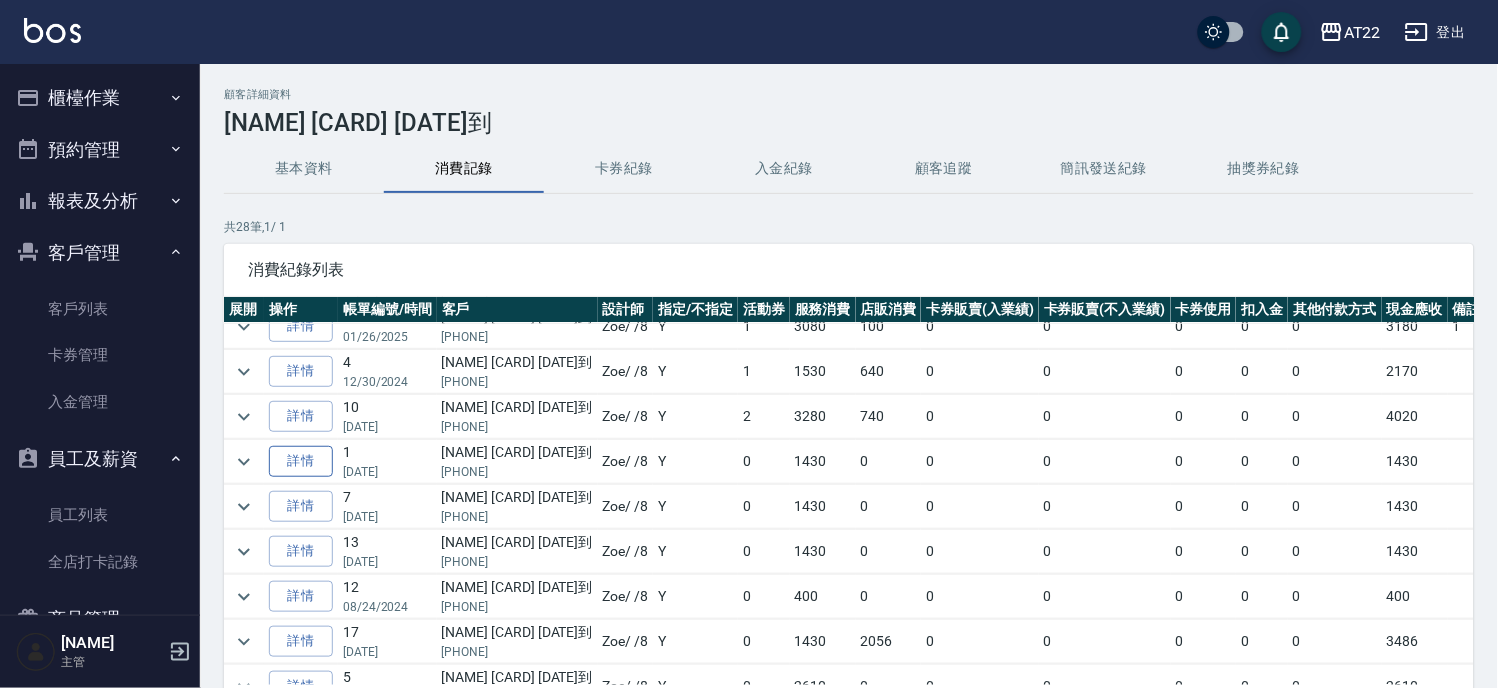 scroll, scrollTop: 222, scrollLeft: 0, axis: vertical 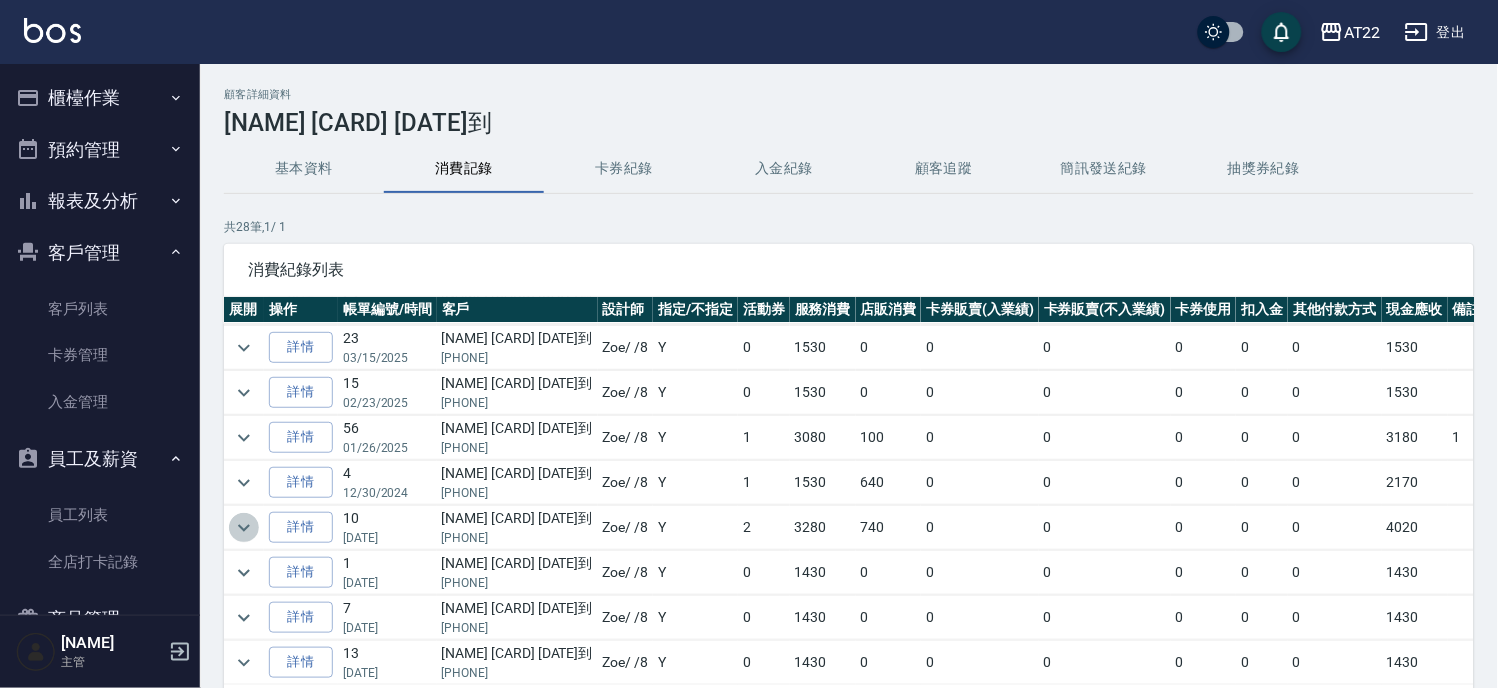 click 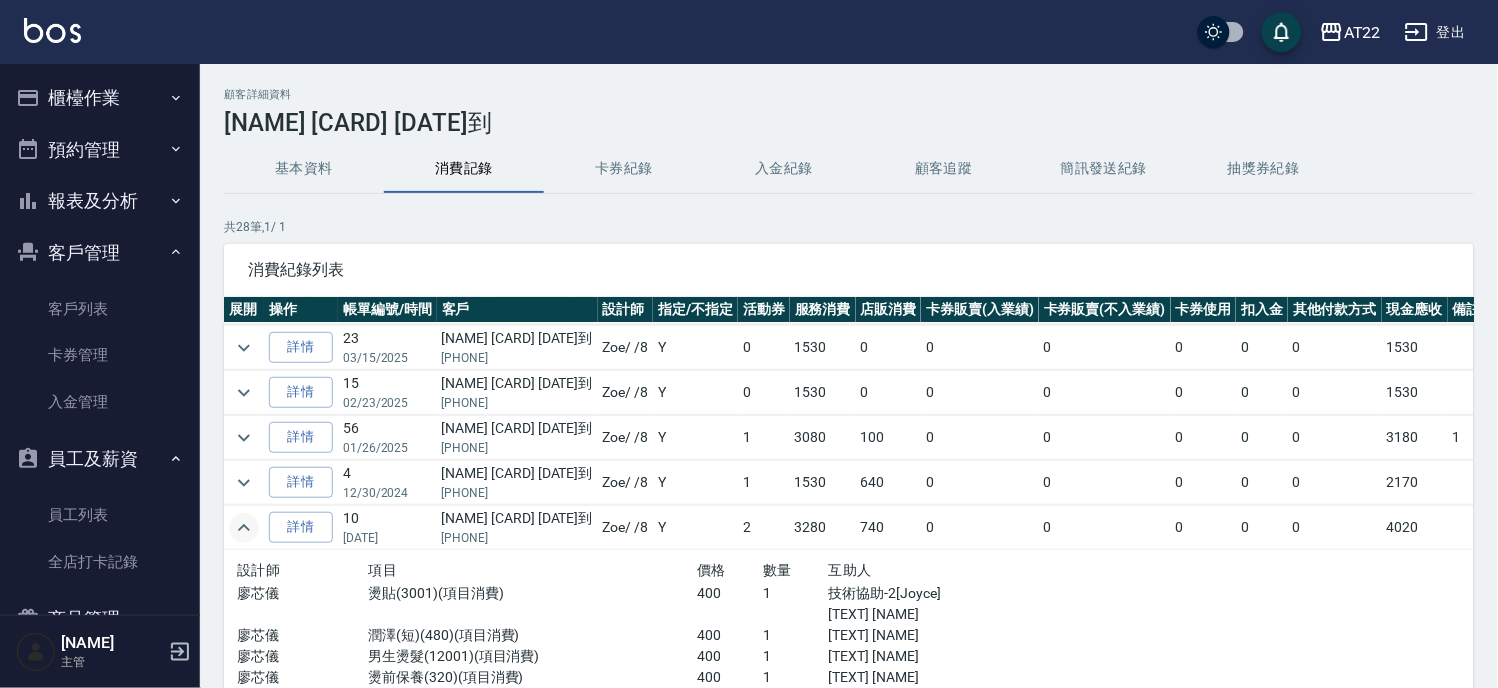 click 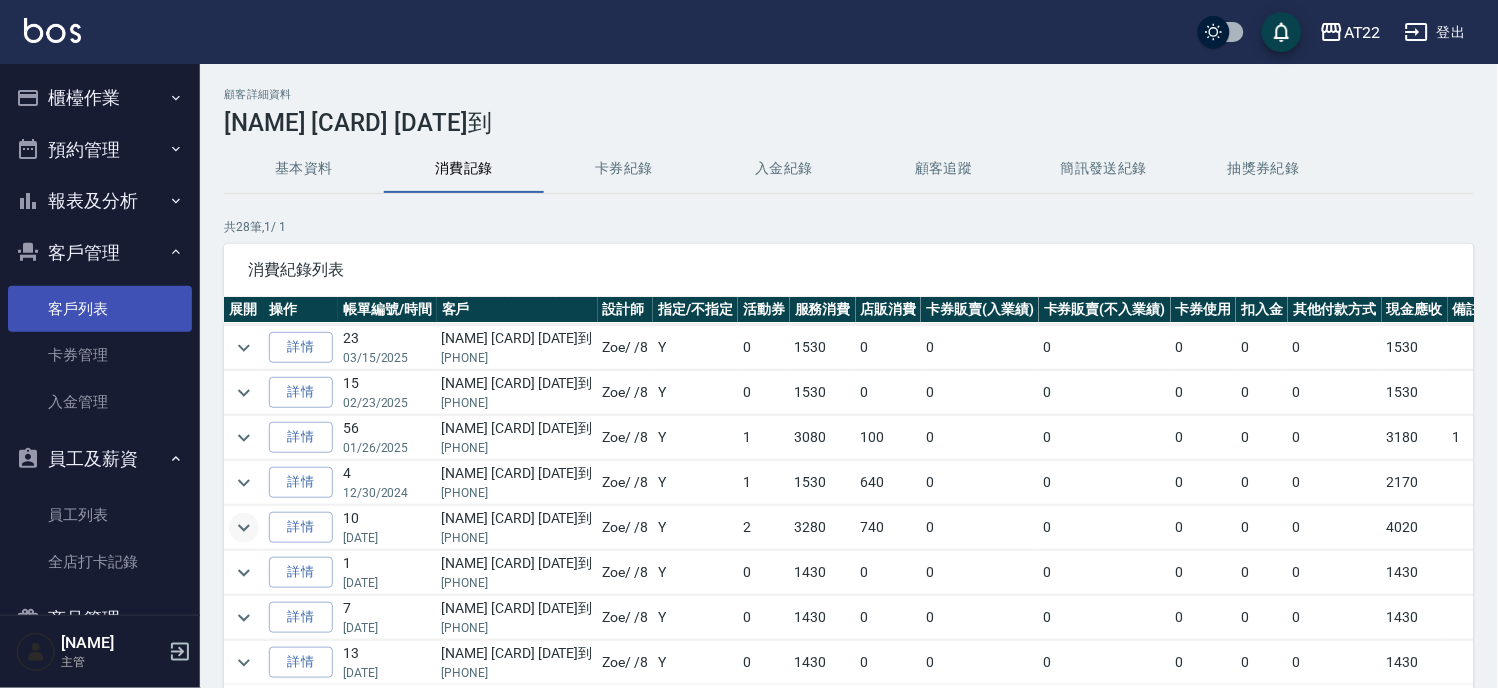 click on "客戶列表" at bounding box center [100, 309] 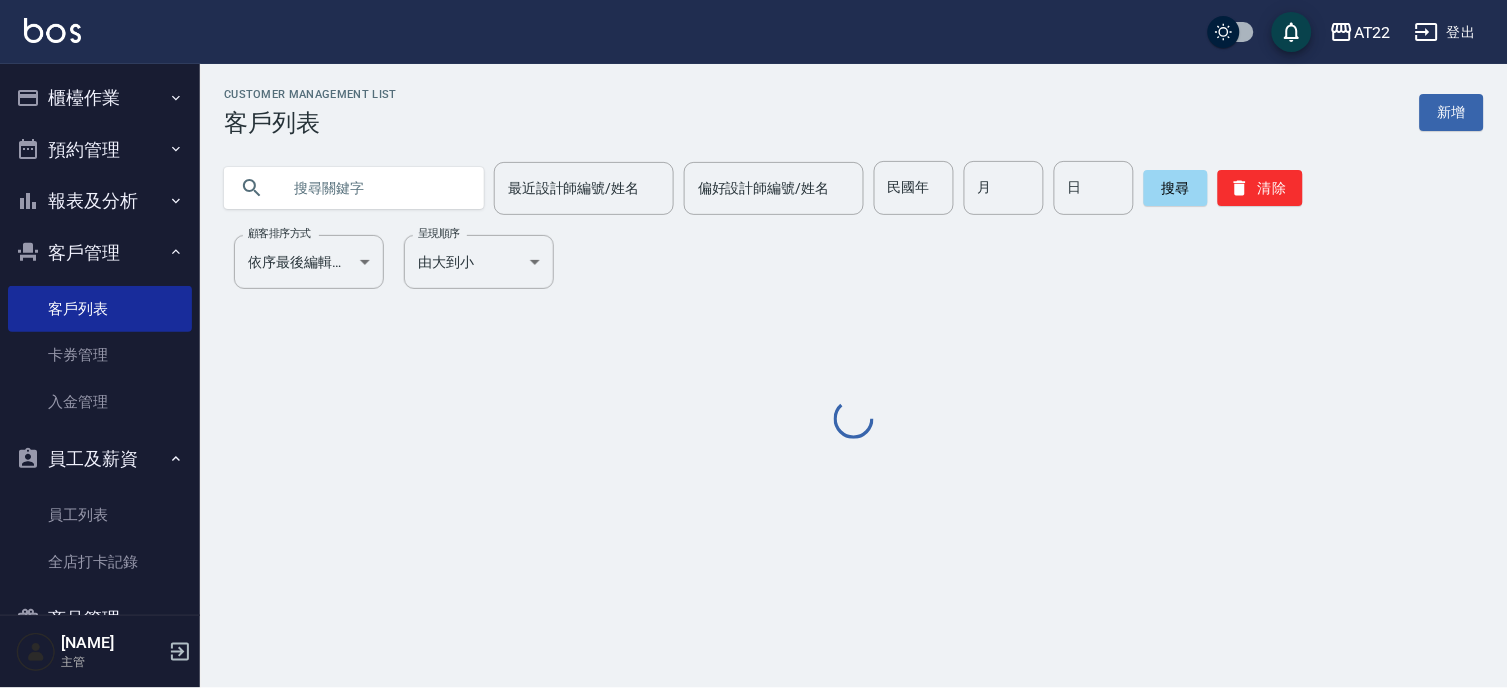 click at bounding box center (374, 188) 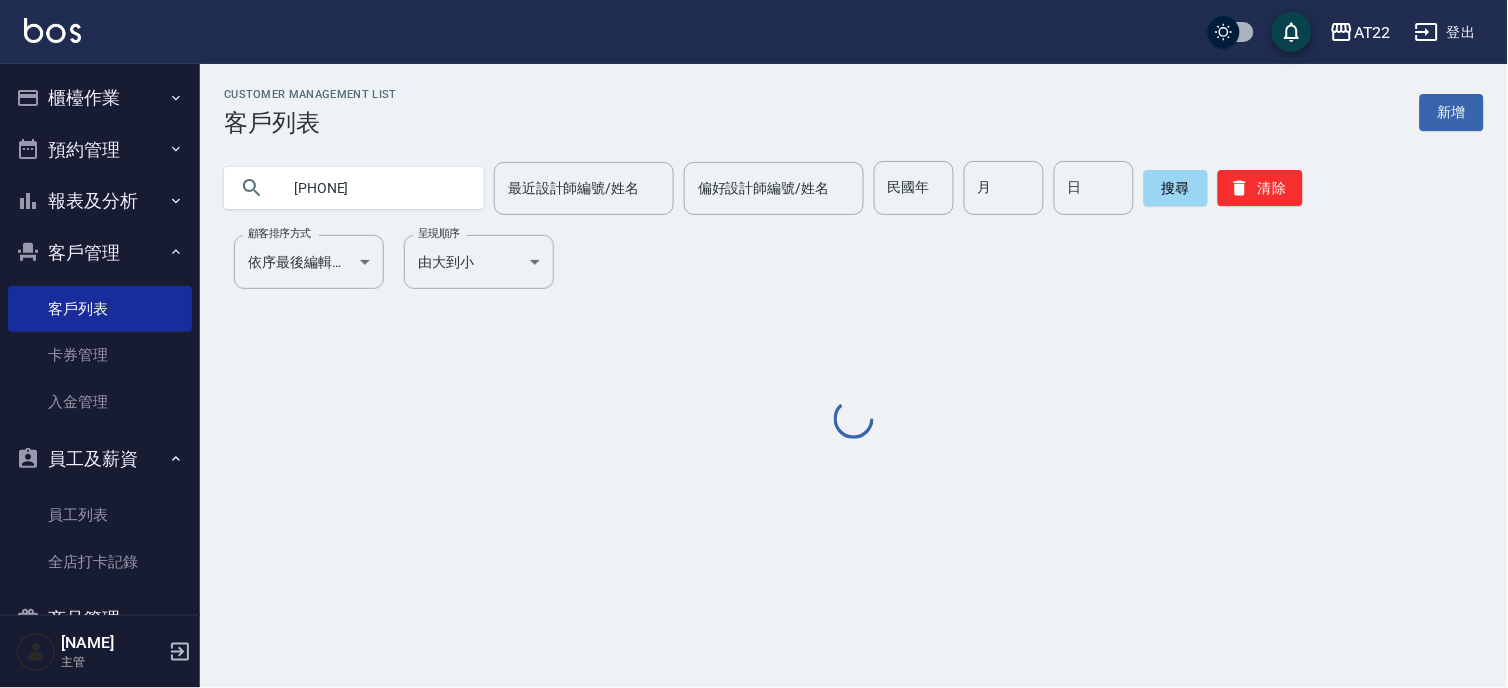 type on "[PHONE]" 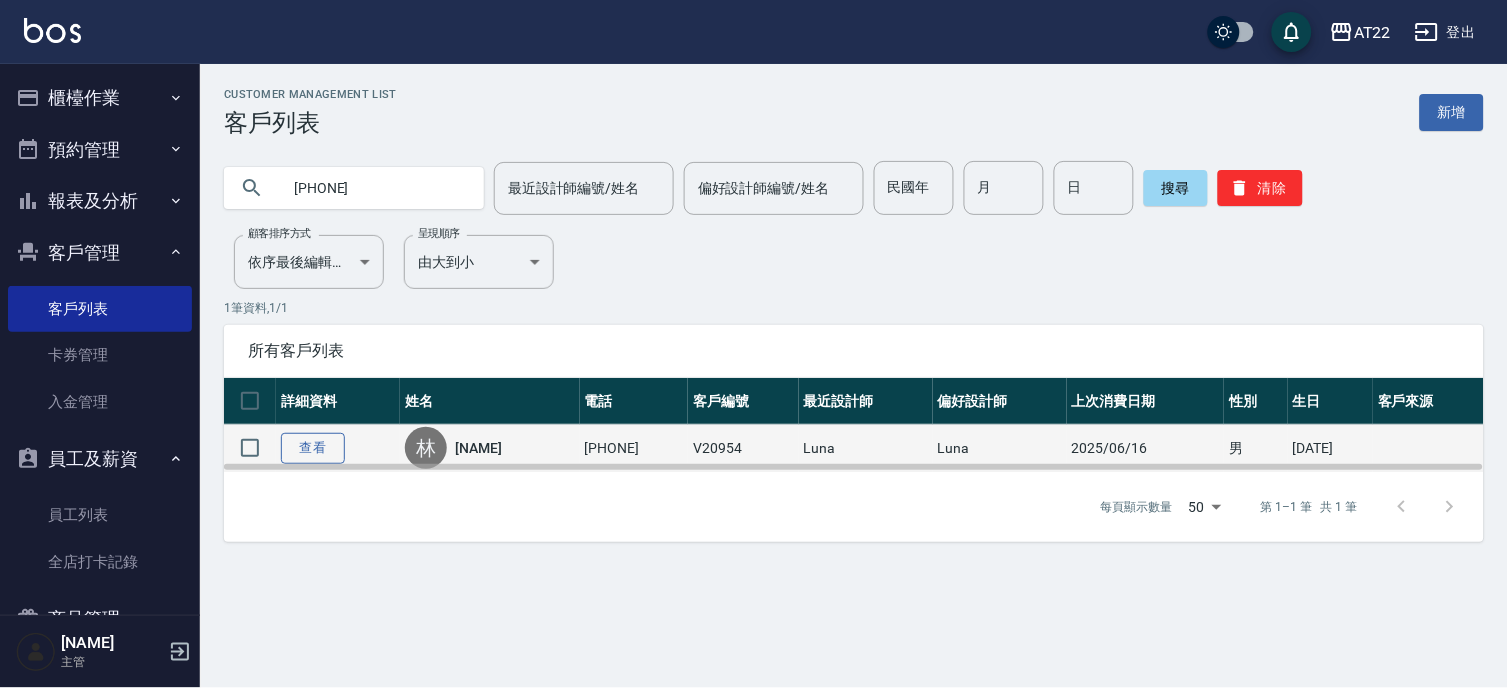 click on "查看" at bounding box center (313, 448) 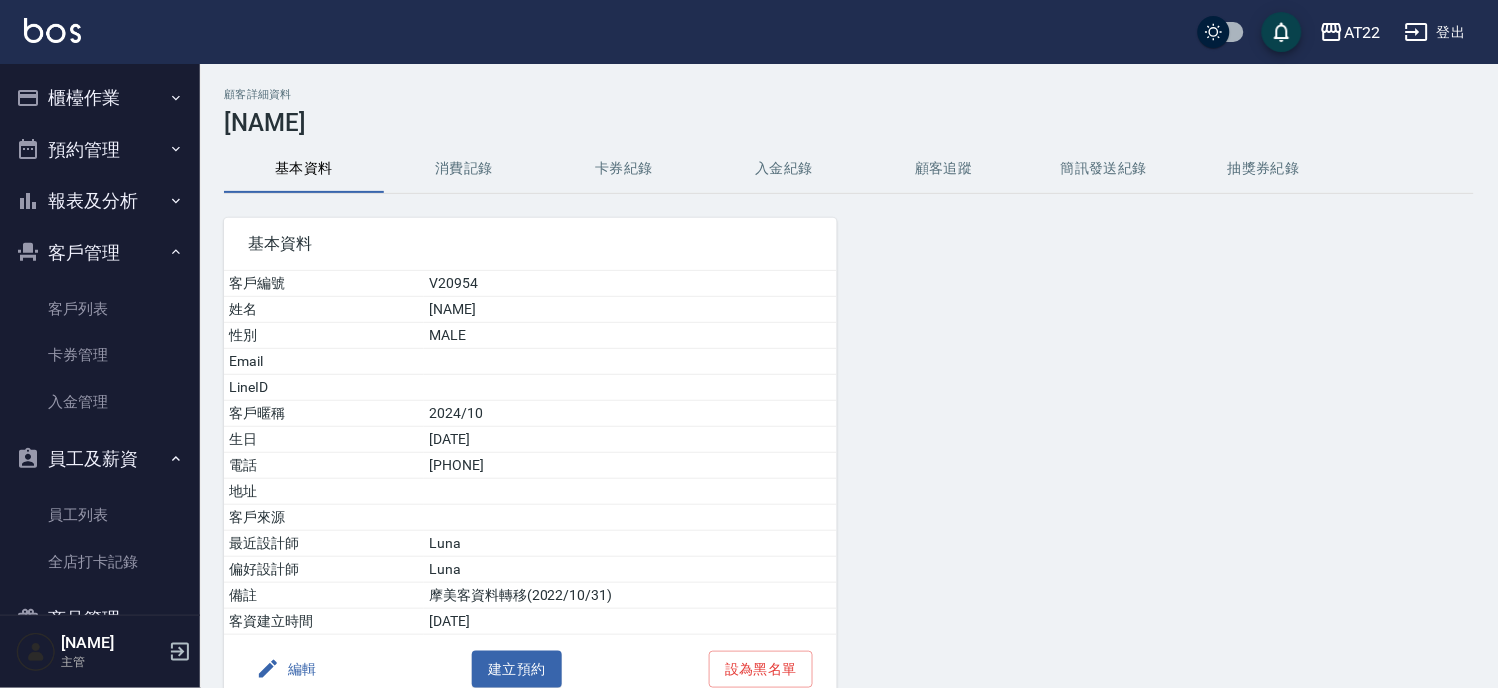 click on "[PHONE]" at bounding box center [630, 466] 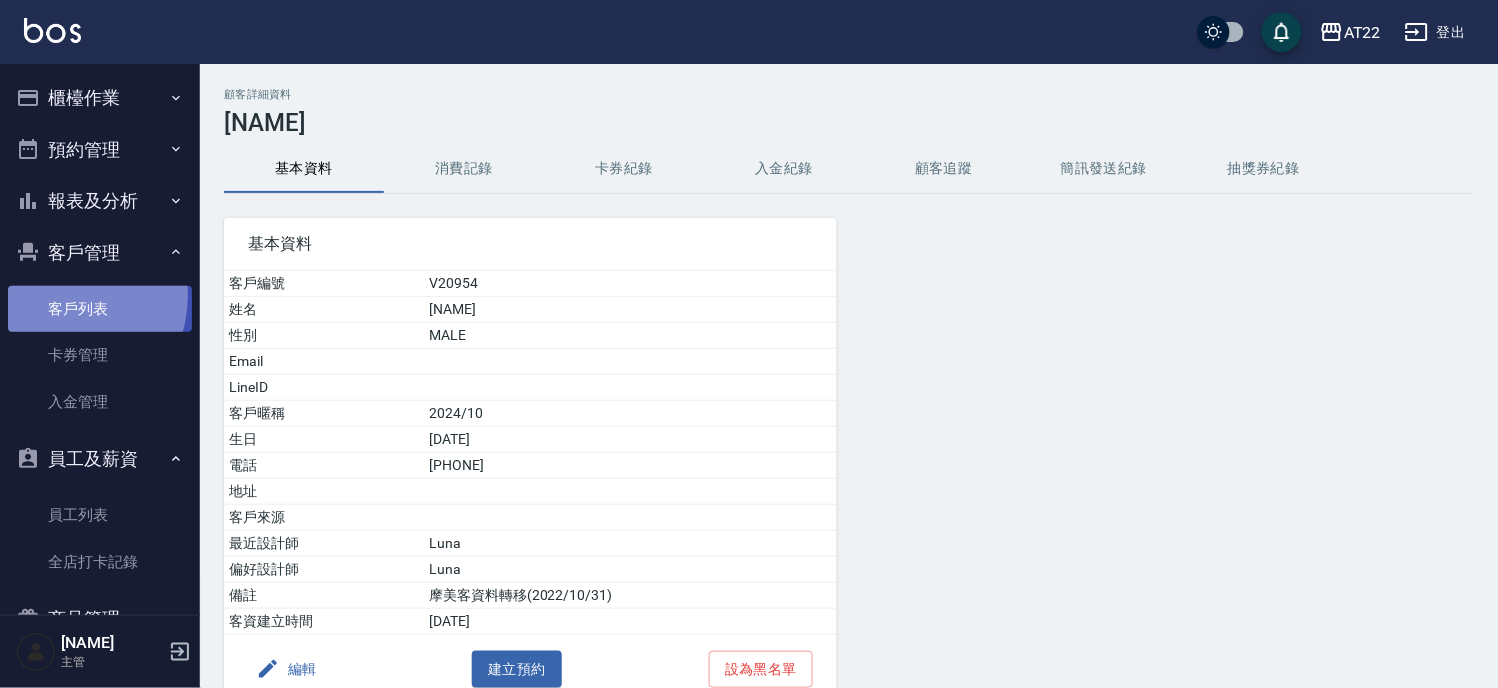click on "客戶列表" at bounding box center (100, 309) 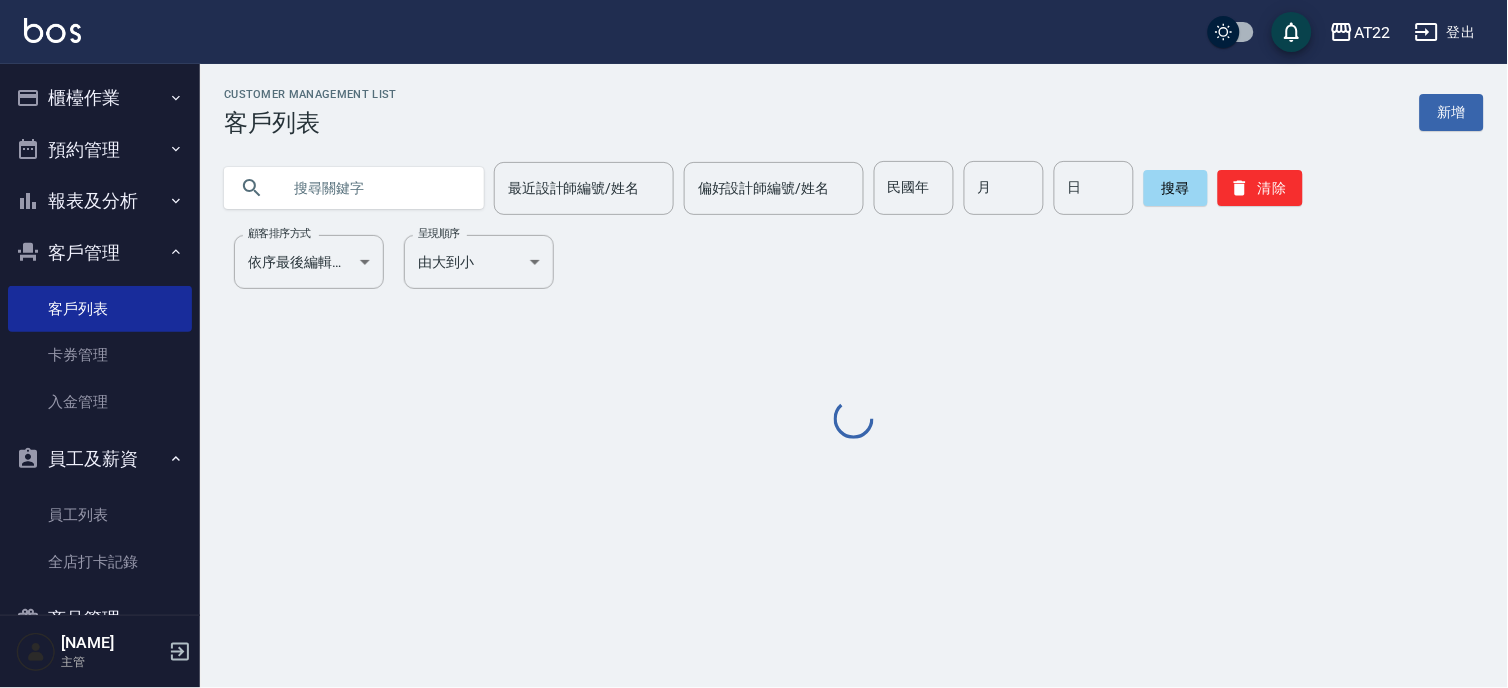 click at bounding box center (374, 188) 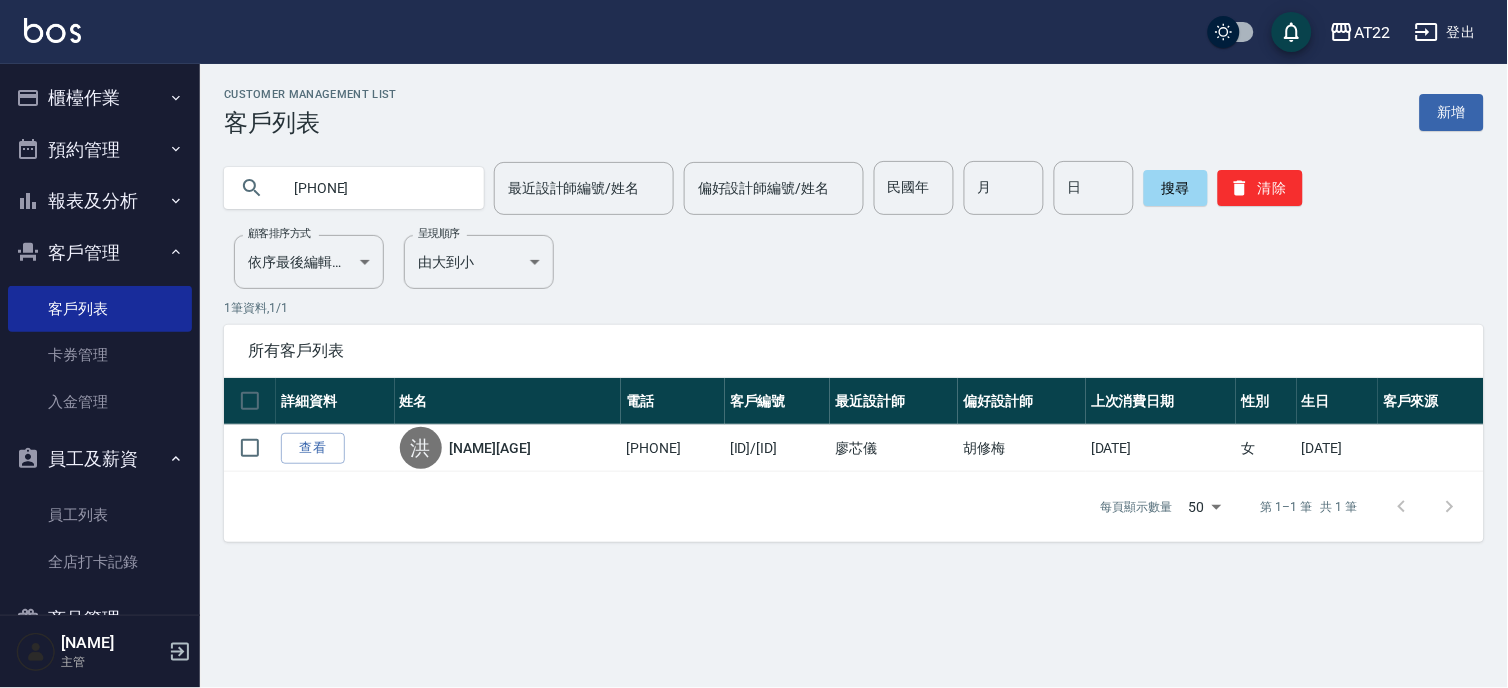 click on "[PHONE]" at bounding box center (374, 188) 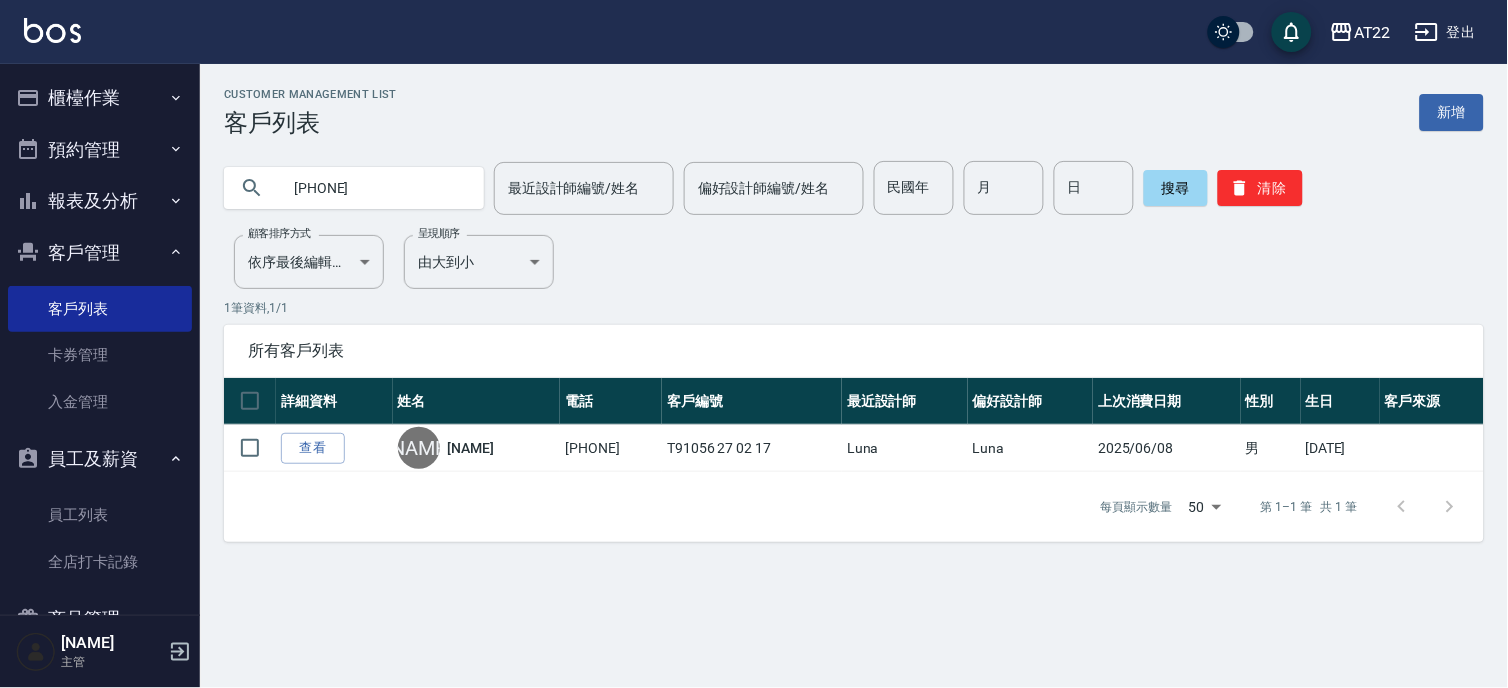 click 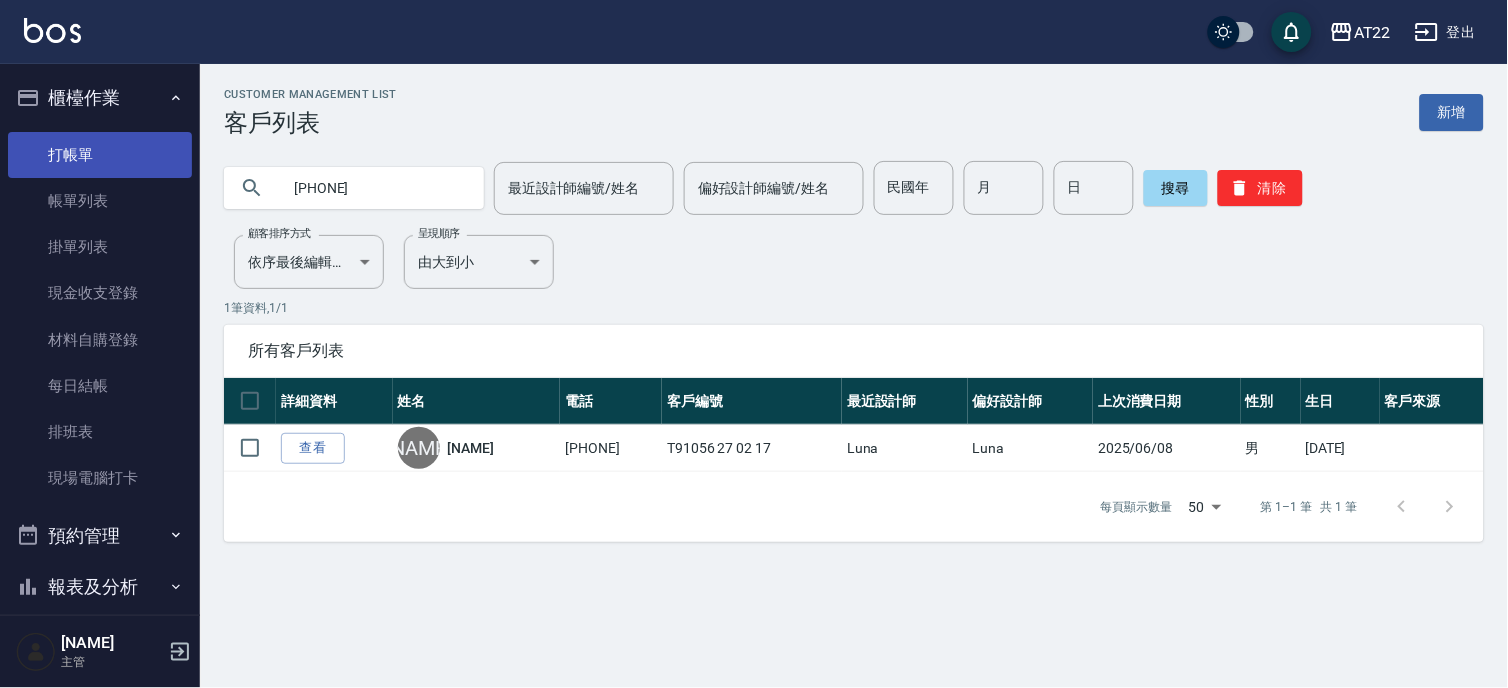 click on "打帳單" at bounding box center (100, 155) 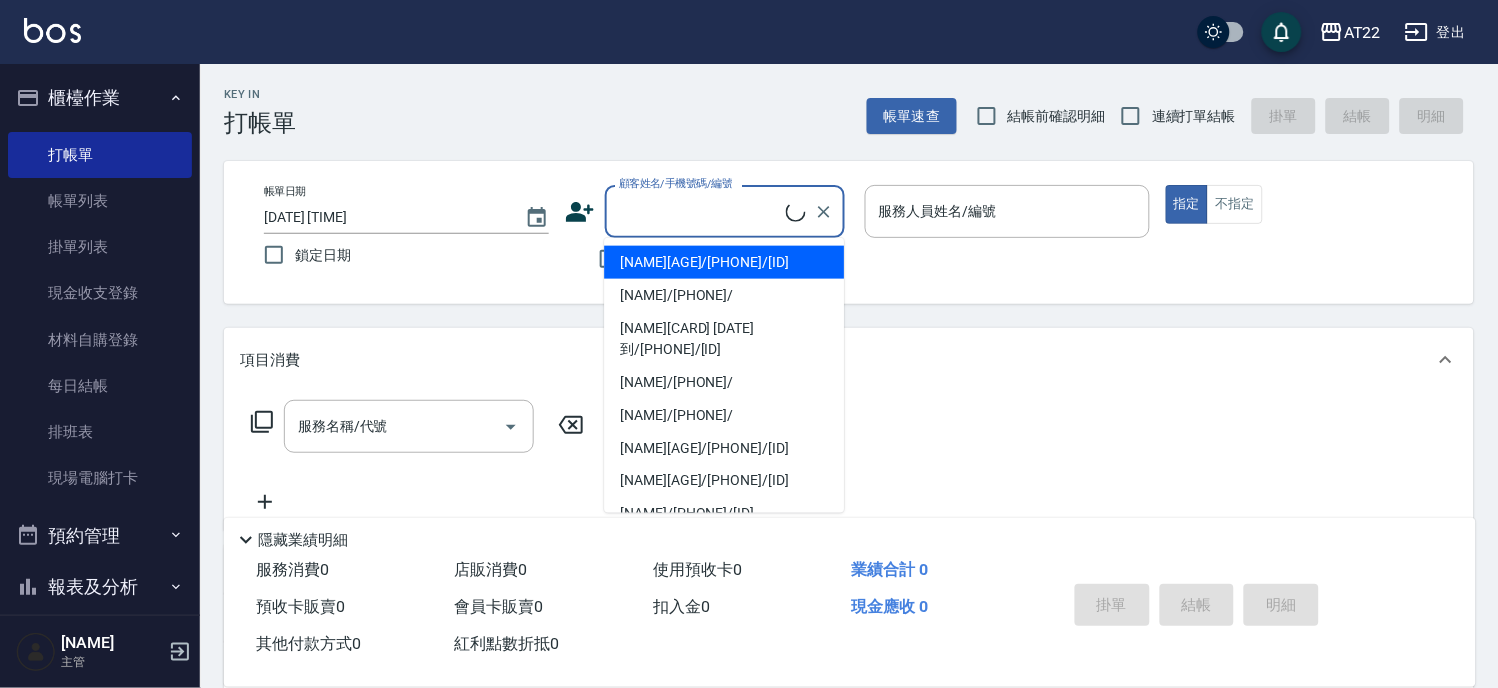 click on "顧客姓名/手機號碼/編號" at bounding box center (700, 211) 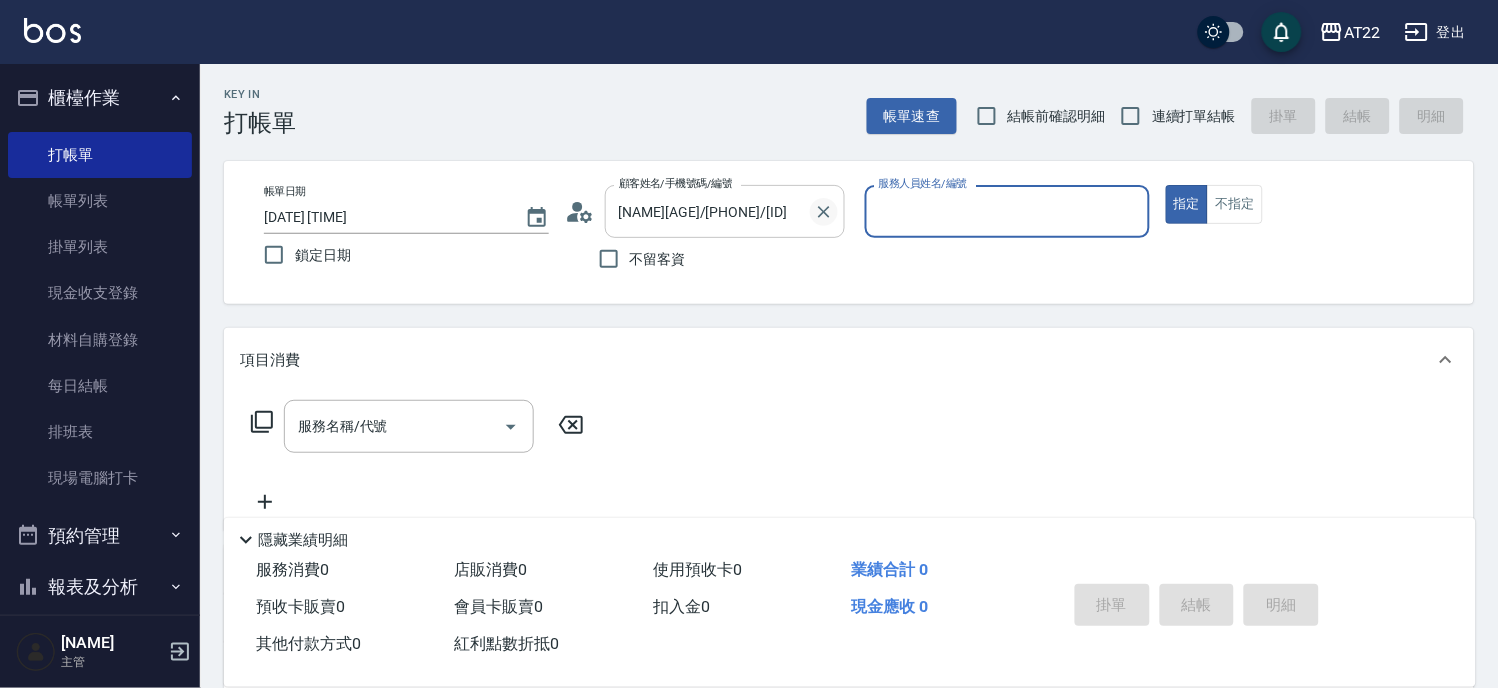click 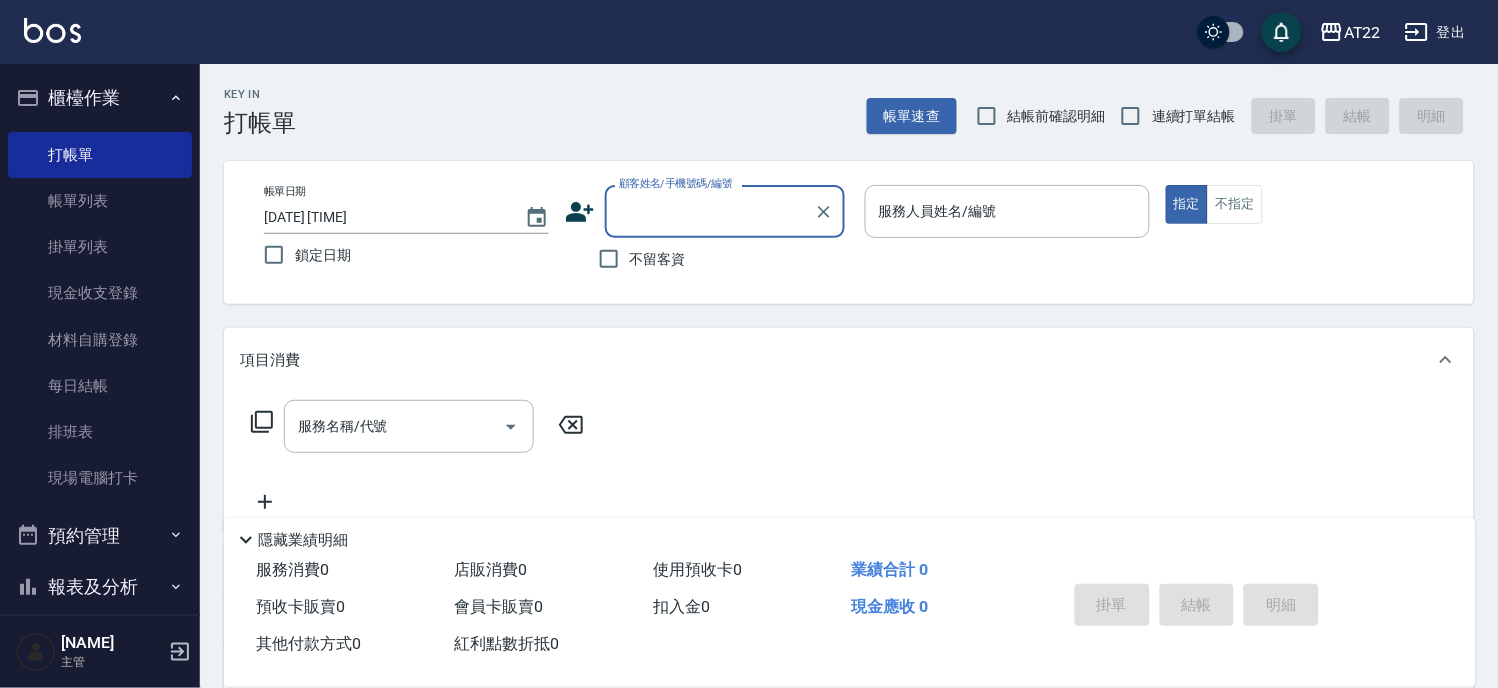 scroll, scrollTop: 0, scrollLeft: 0, axis: both 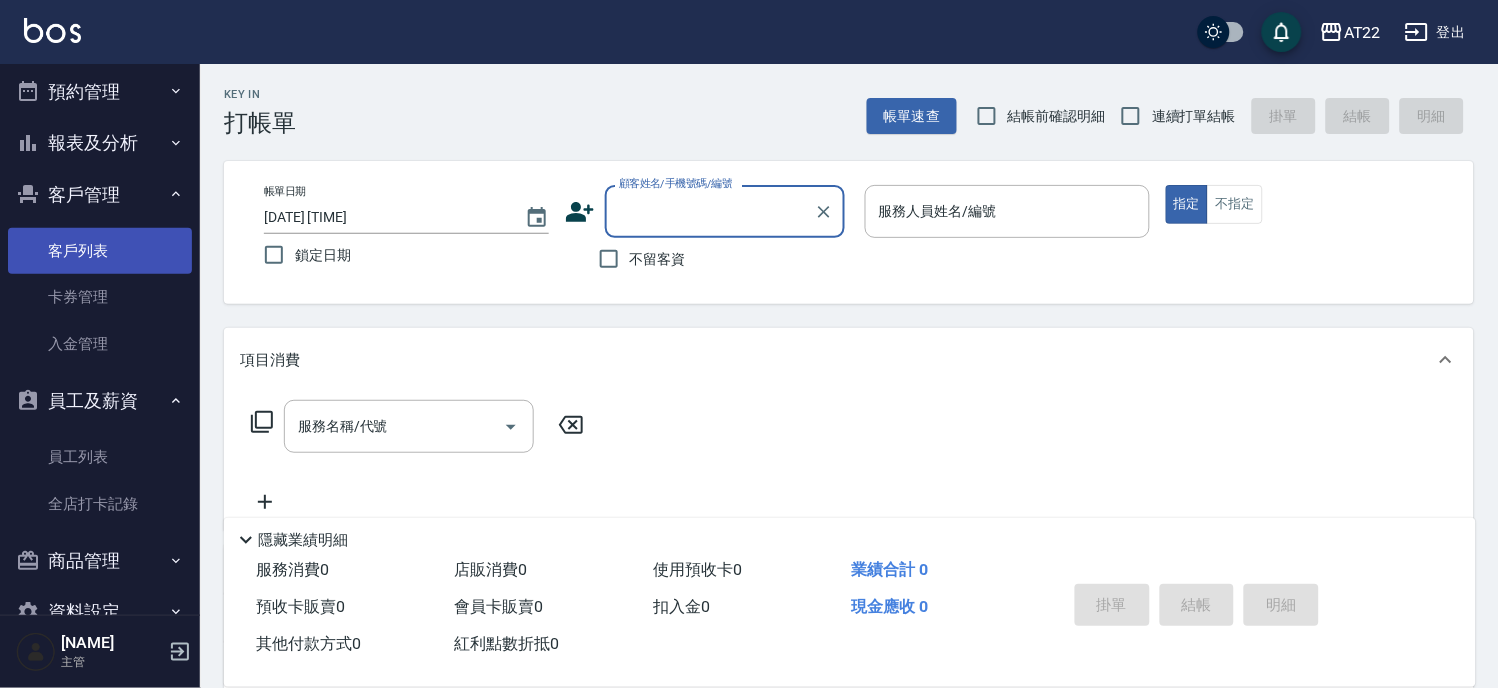click on "客戶列表" at bounding box center [100, 251] 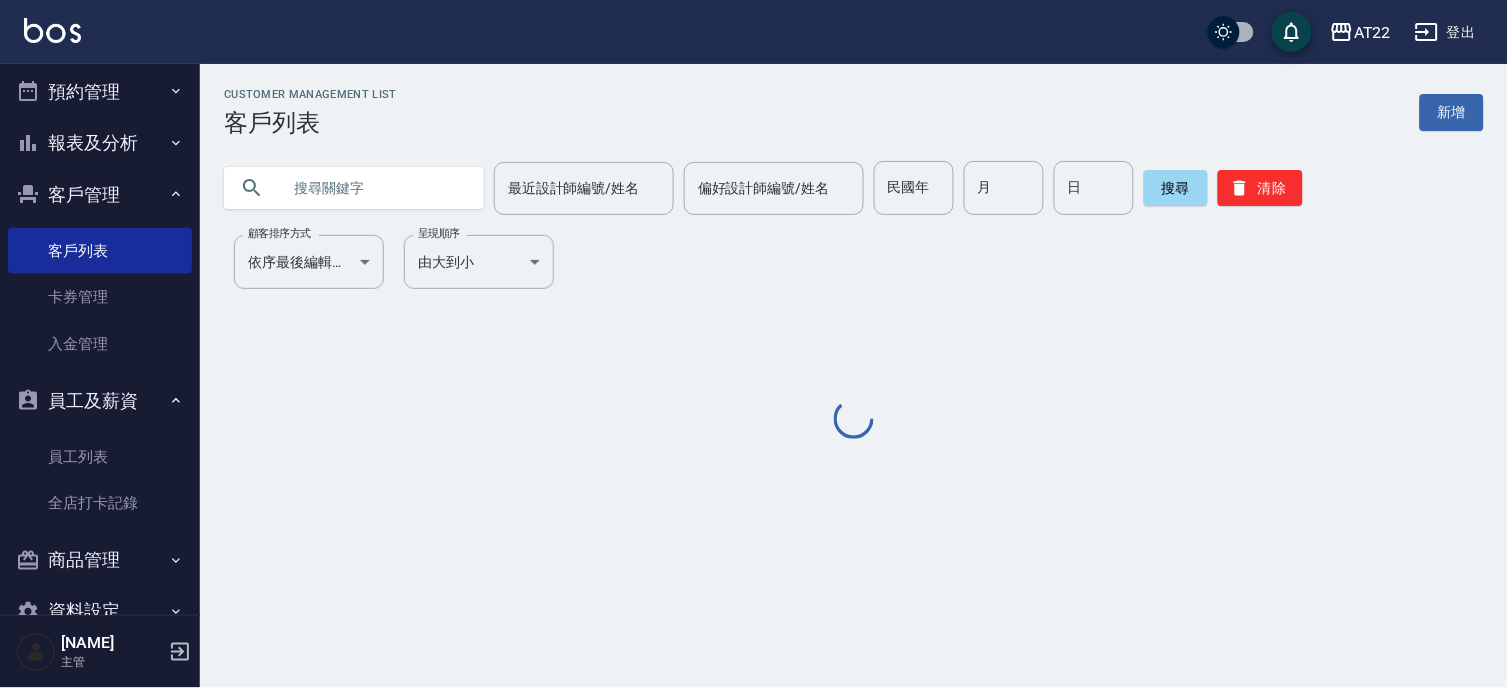 click at bounding box center [374, 188] 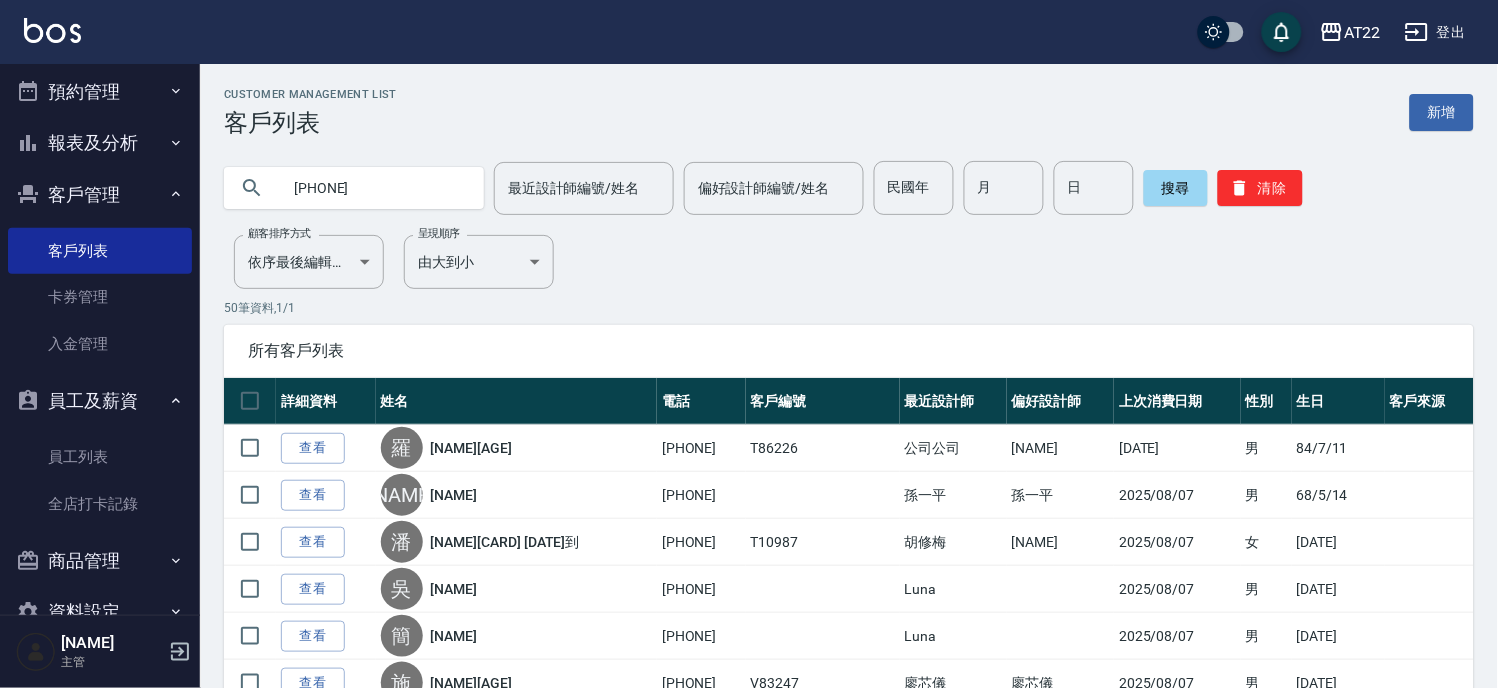 type on "0915288272" 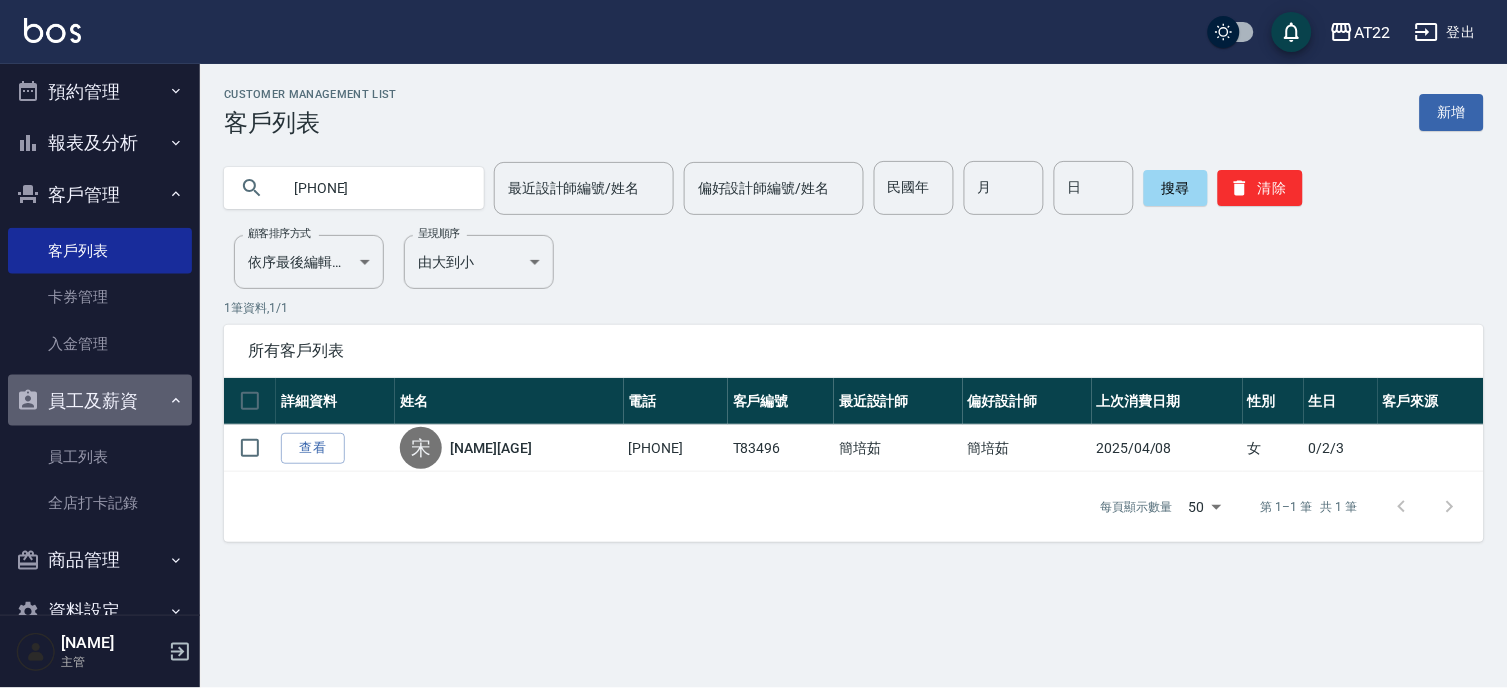 click on "員工及薪資" at bounding box center [100, 401] 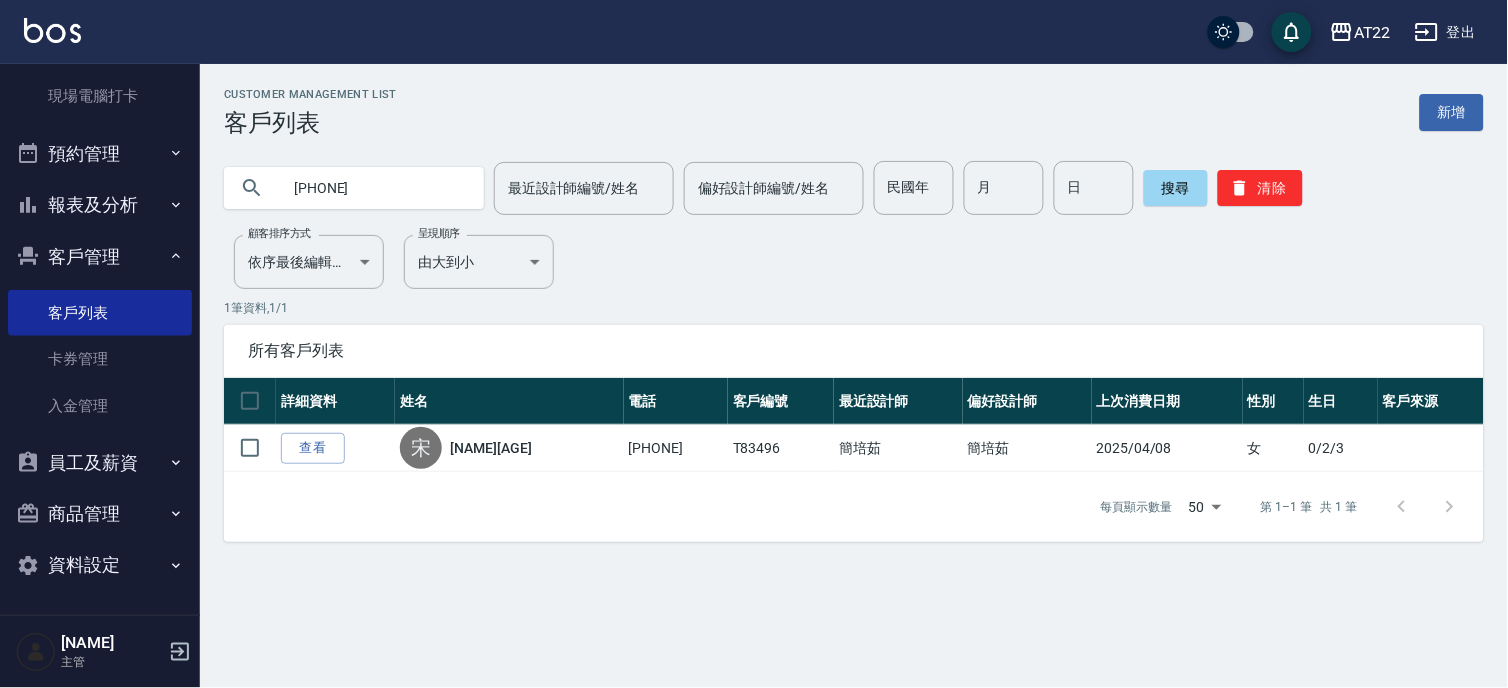 scroll, scrollTop: 381, scrollLeft: 0, axis: vertical 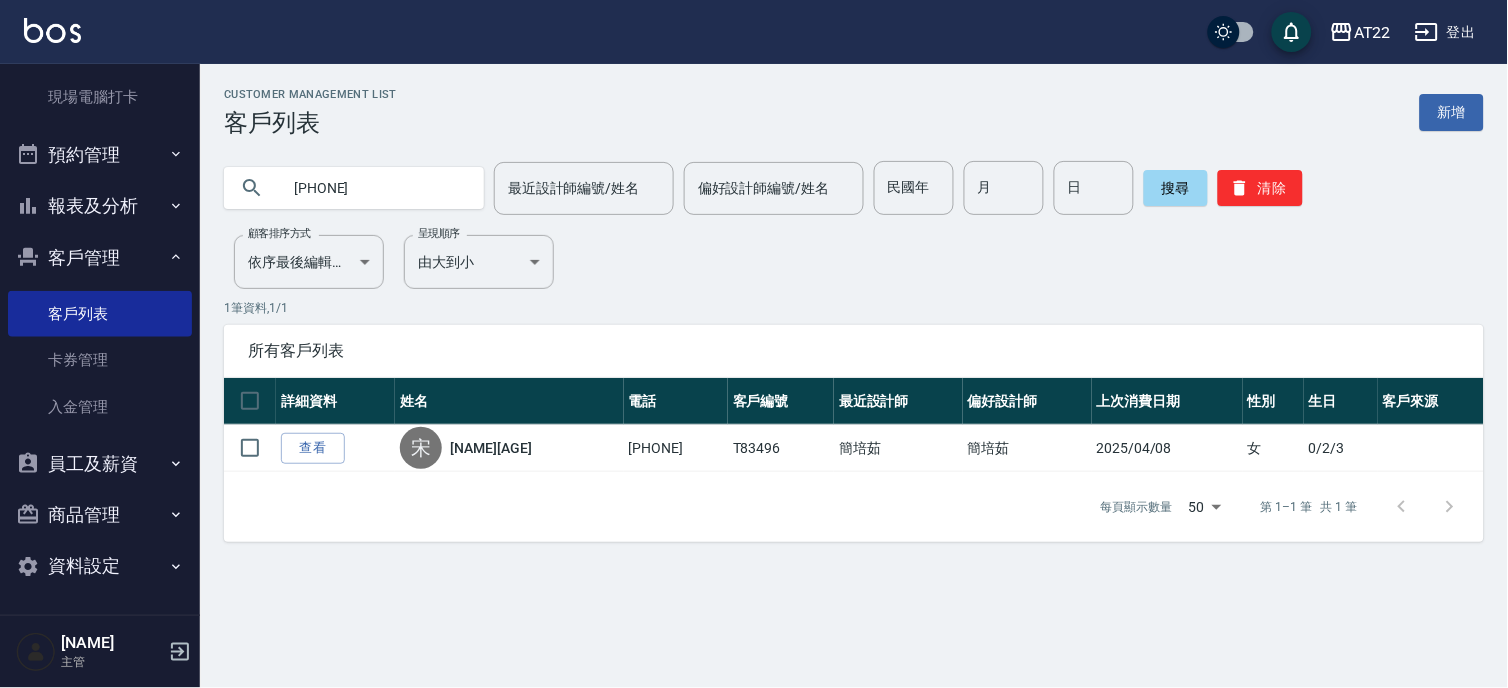 click on "客戶管理" at bounding box center [100, 258] 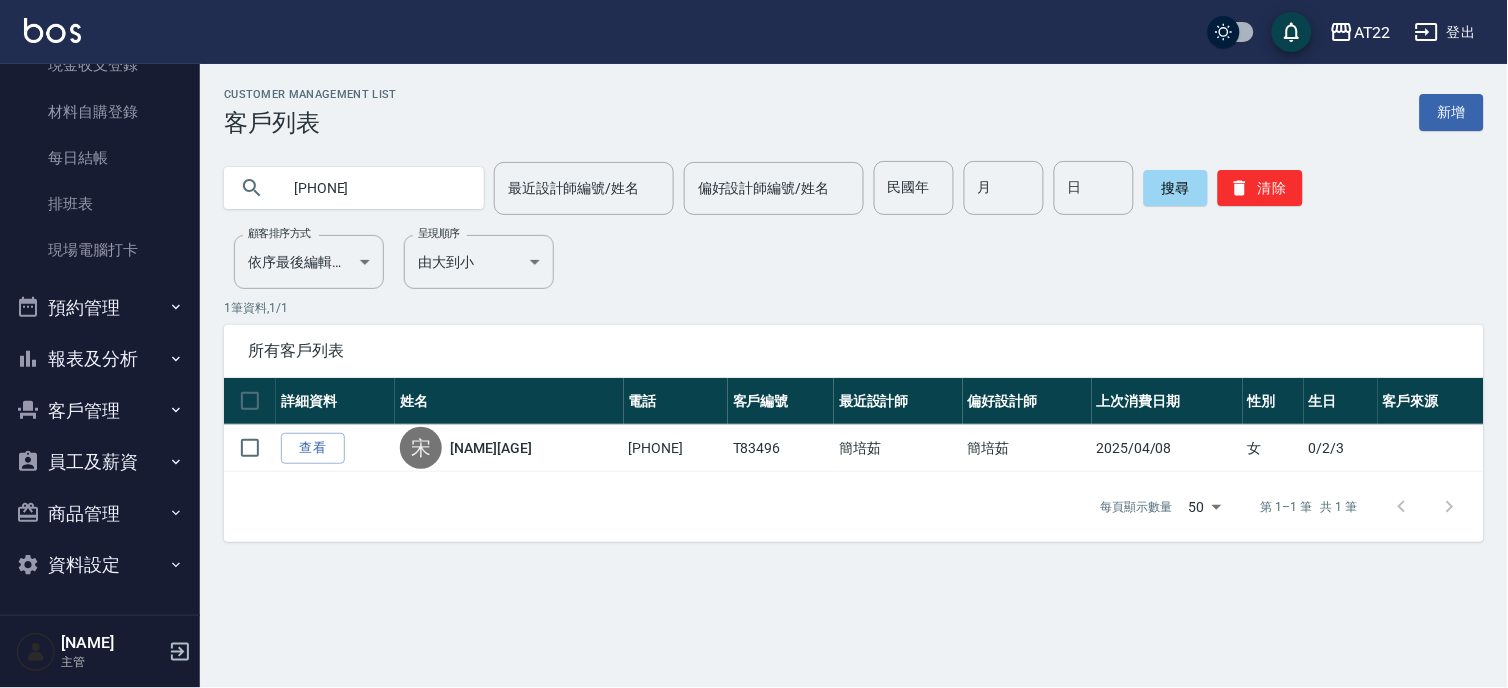 scroll, scrollTop: 226, scrollLeft: 0, axis: vertical 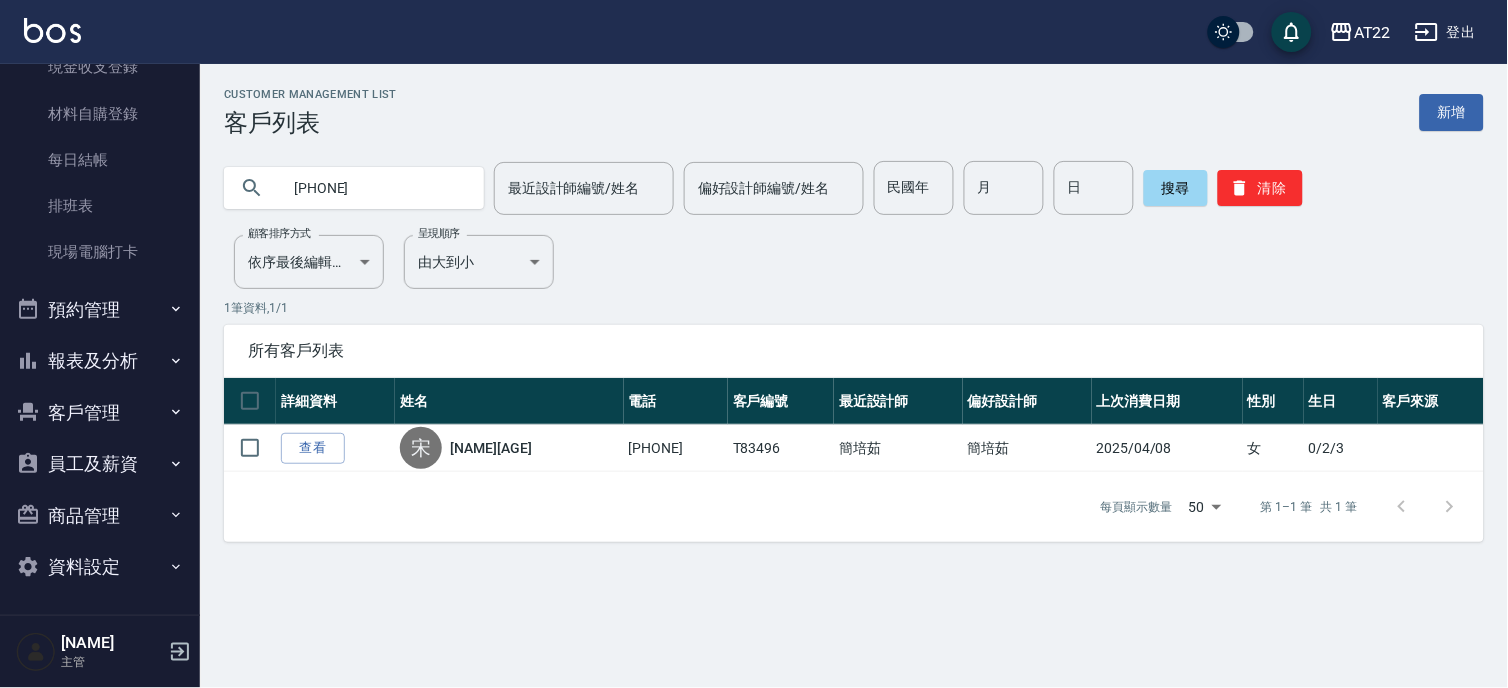 click on "報表及分析" at bounding box center [100, 361] 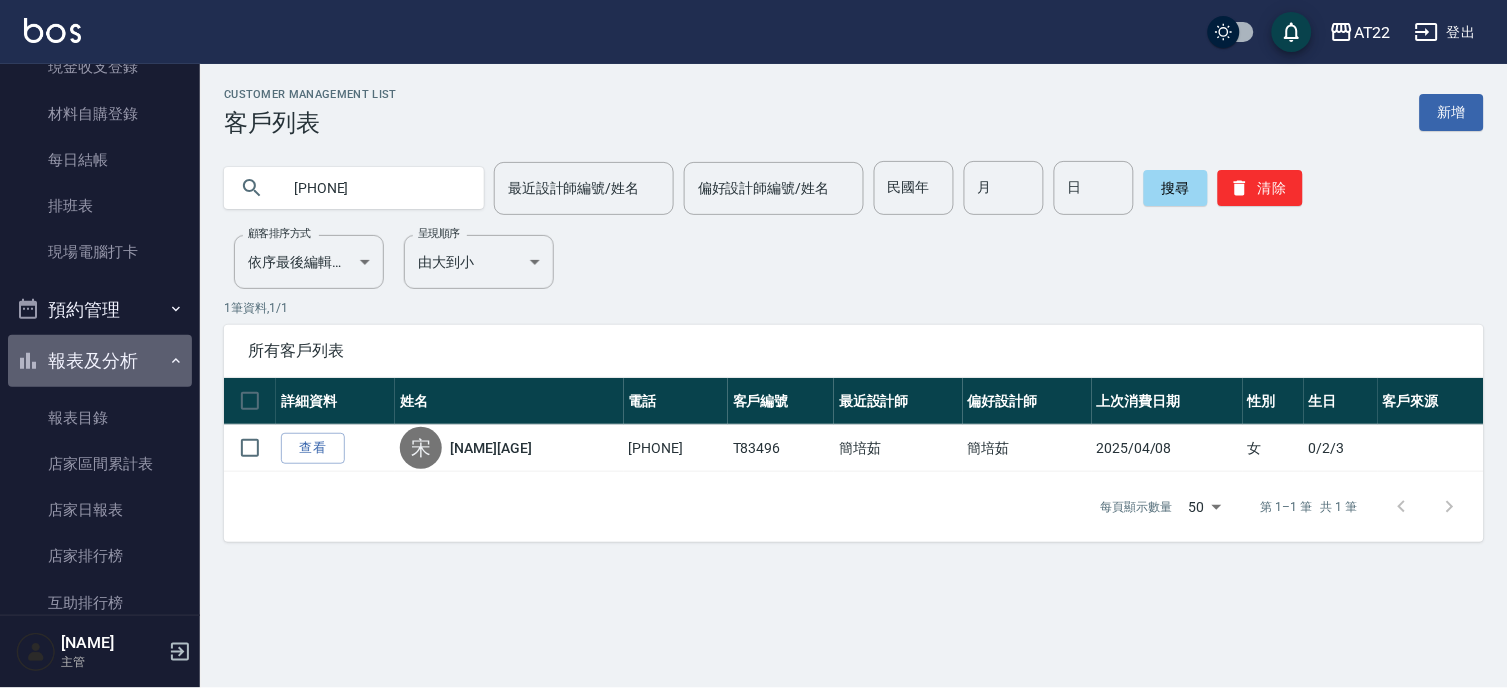 click on "報表及分析" at bounding box center (100, 361) 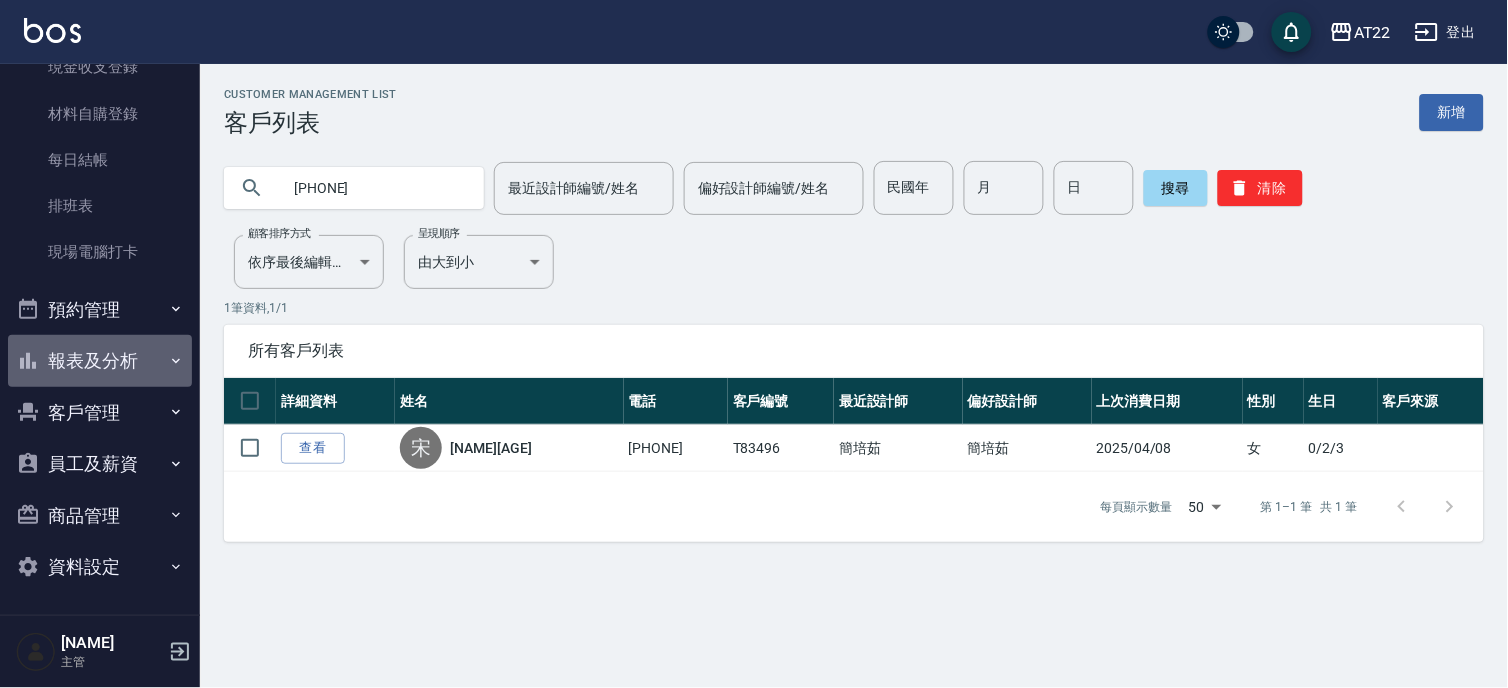 click on "報表及分析" at bounding box center [100, 361] 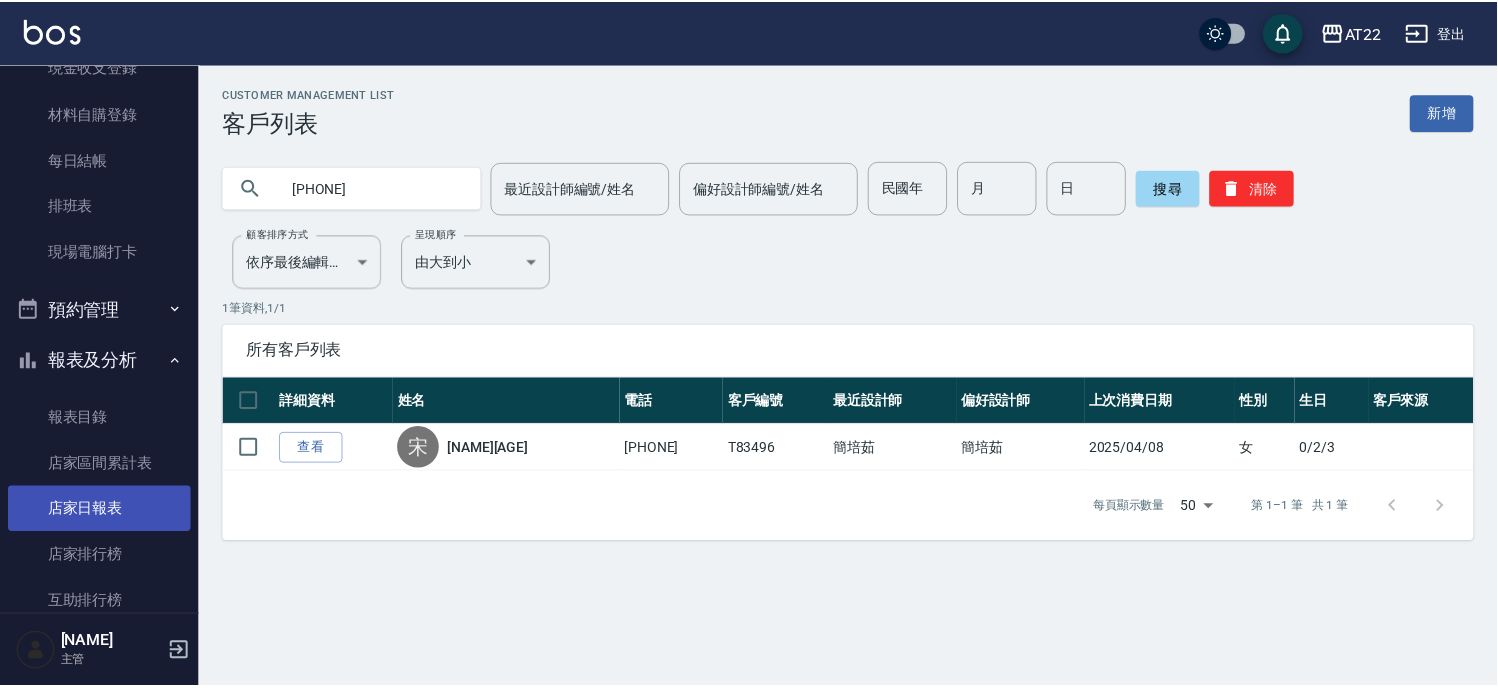 scroll, scrollTop: 560, scrollLeft: 0, axis: vertical 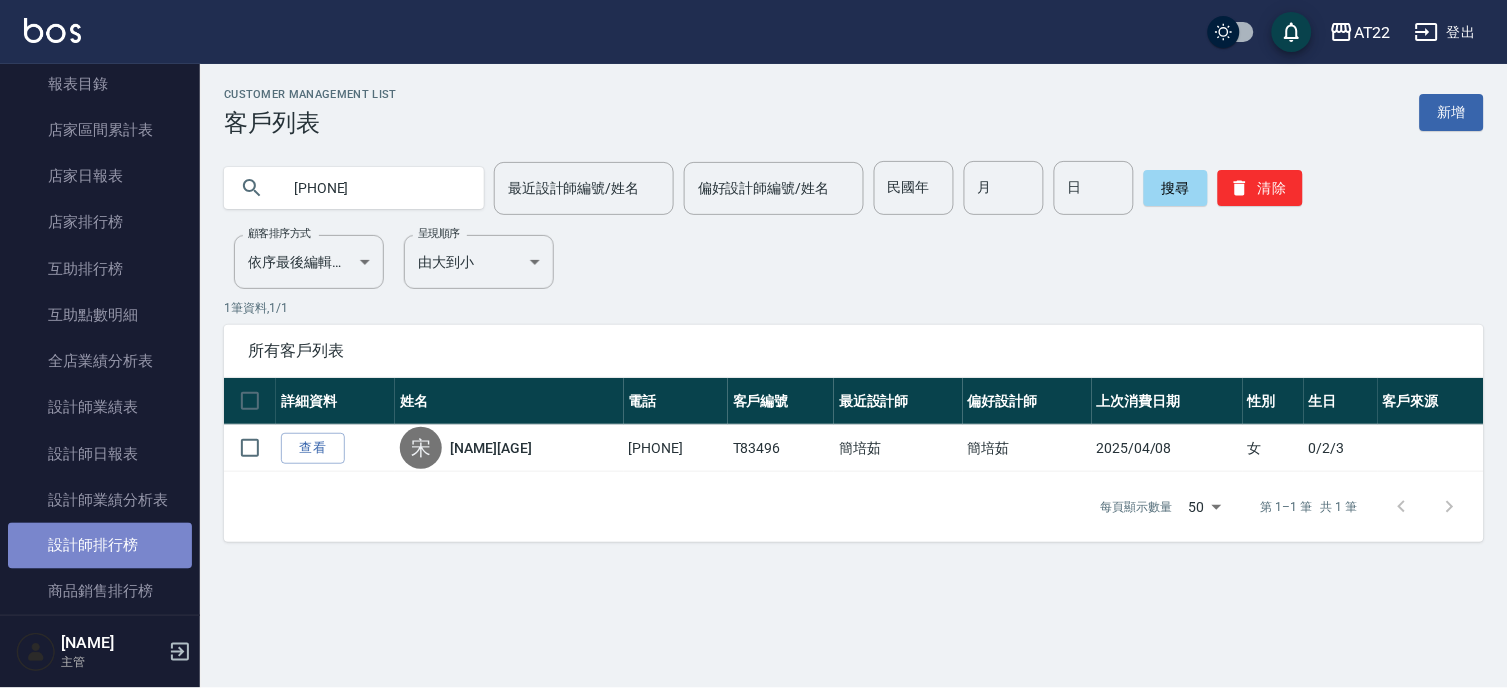 click on "設計師排行榜" at bounding box center [100, 546] 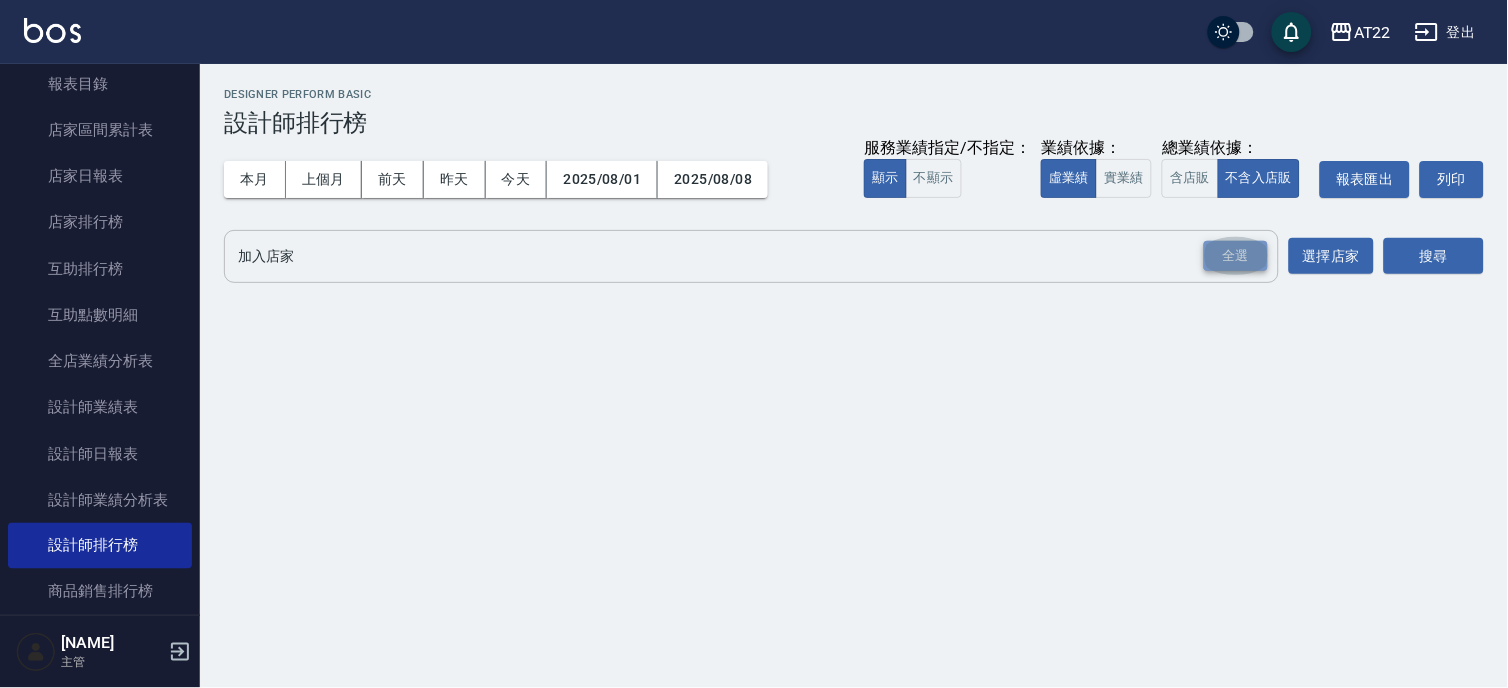 click on "全選" at bounding box center [1236, 256] 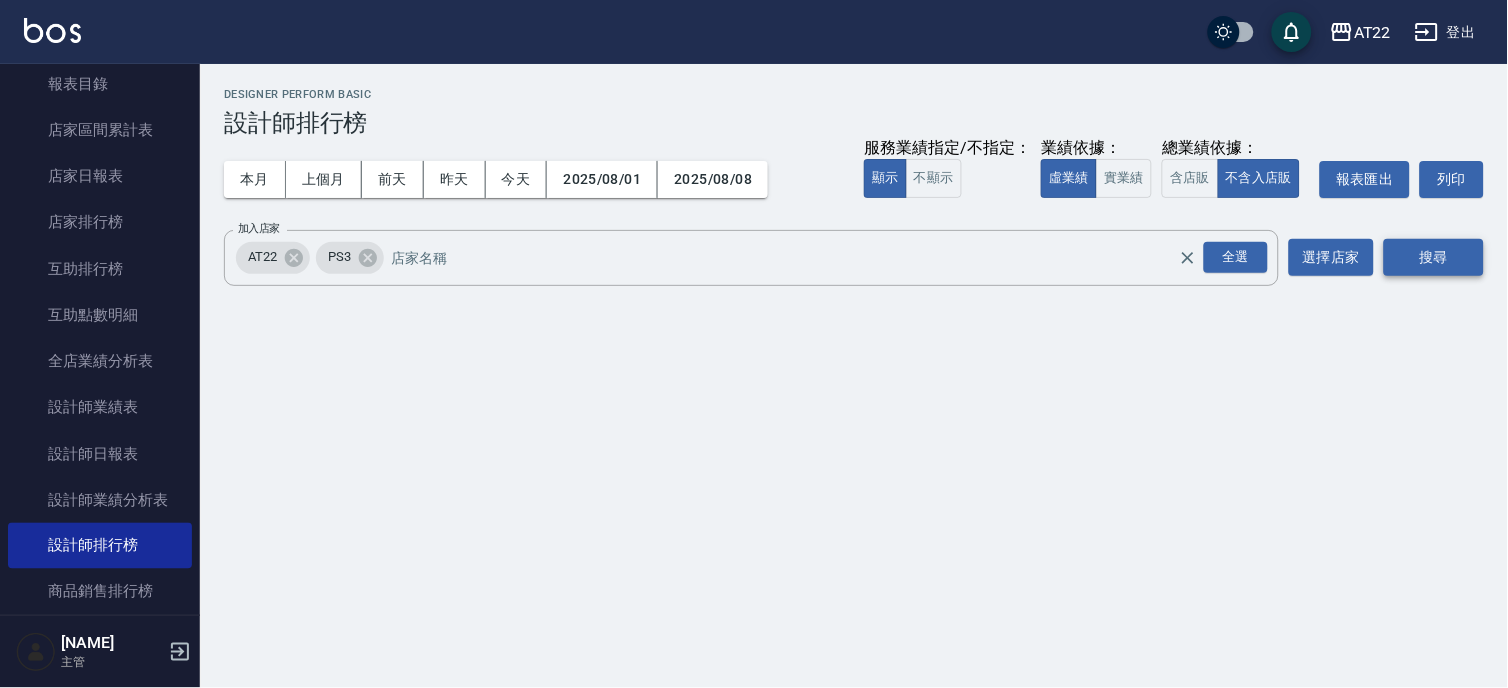 click on "搜尋" at bounding box center (1434, 257) 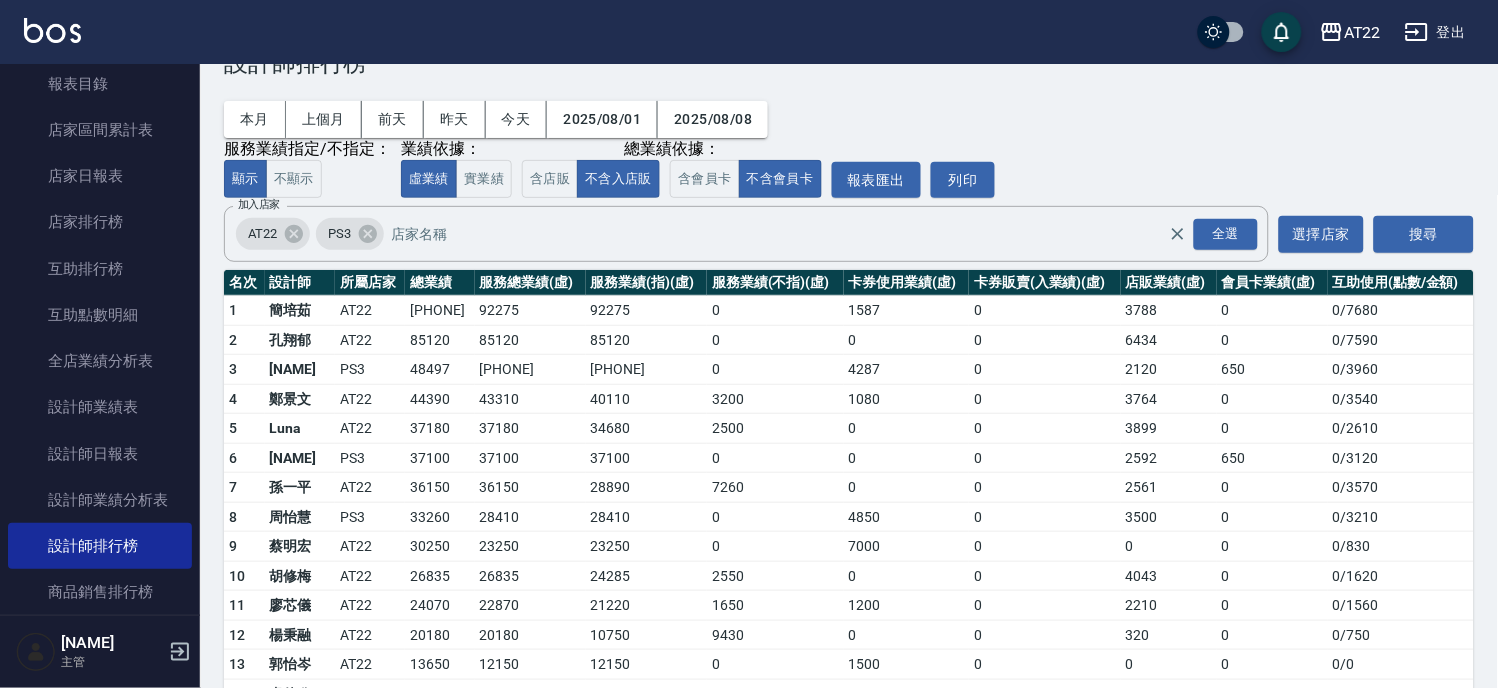 scroll, scrollTop: 111, scrollLeft: 0, axis: vertical 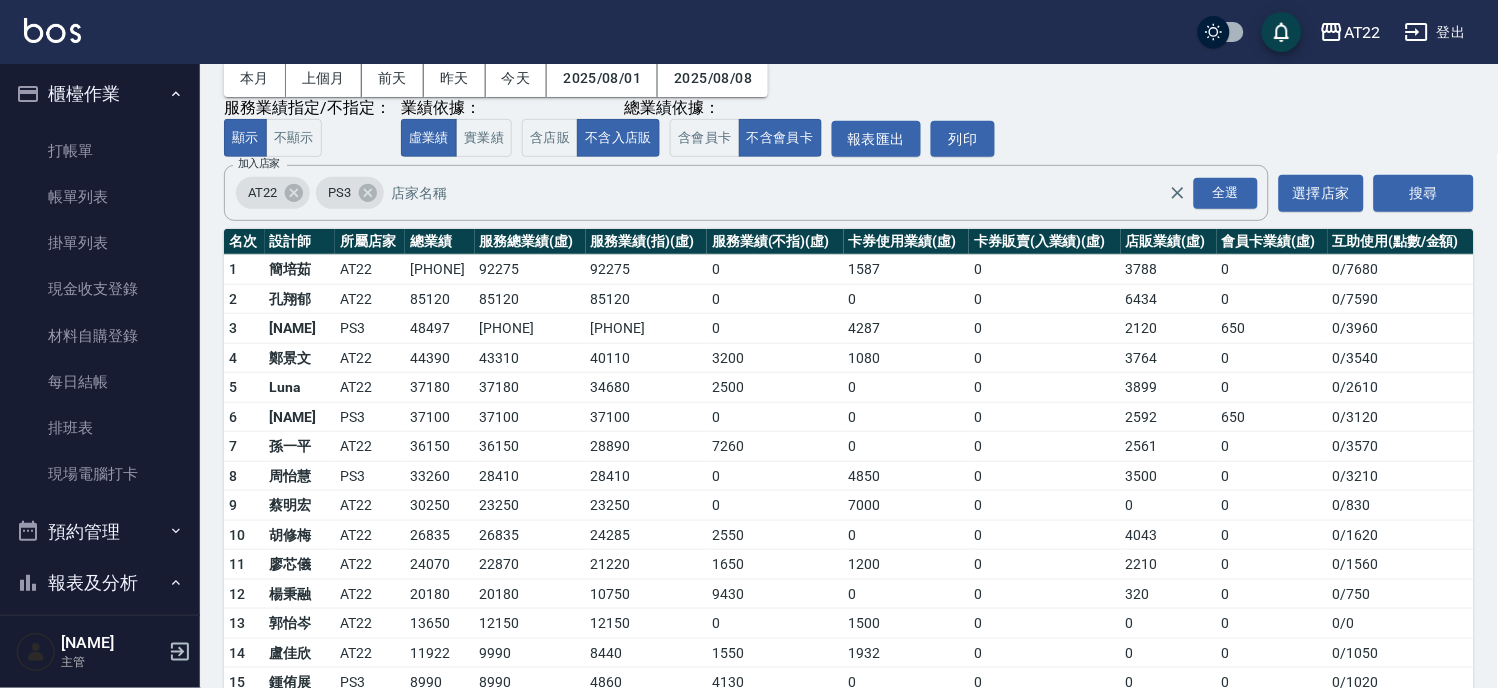 click on "報表及分析" at bounding box center (100, 583) 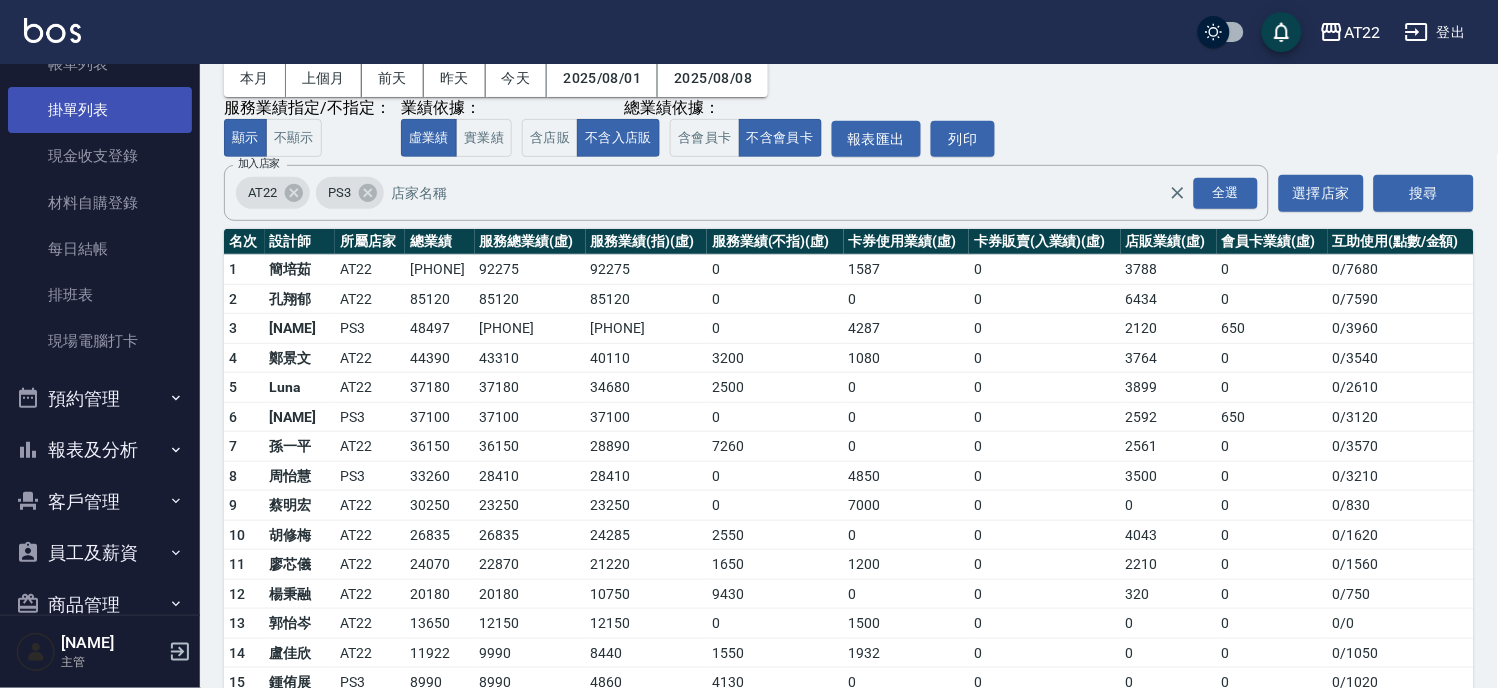 scroll, scrollTop: 0, scrollLeft: 0, axis: both 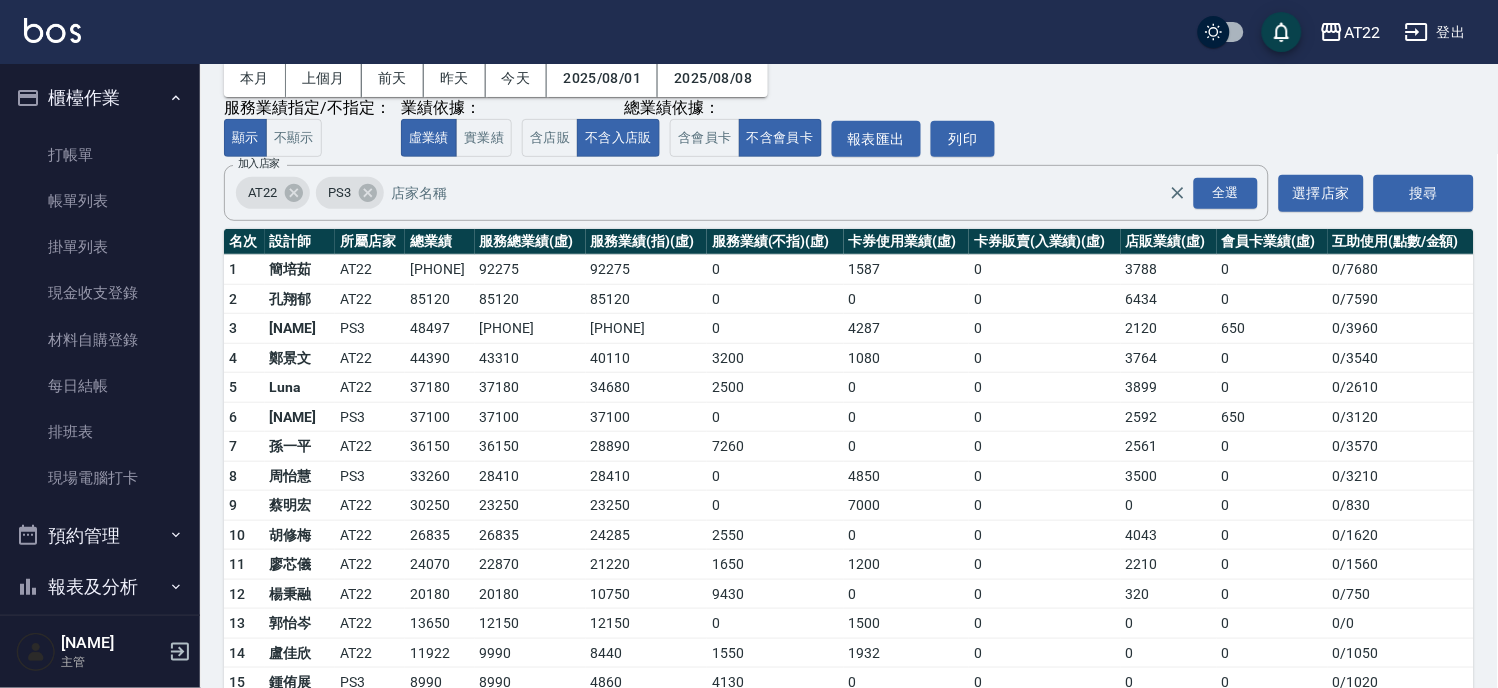 click on "櫃檯作業" at bounding box center [100, 98] 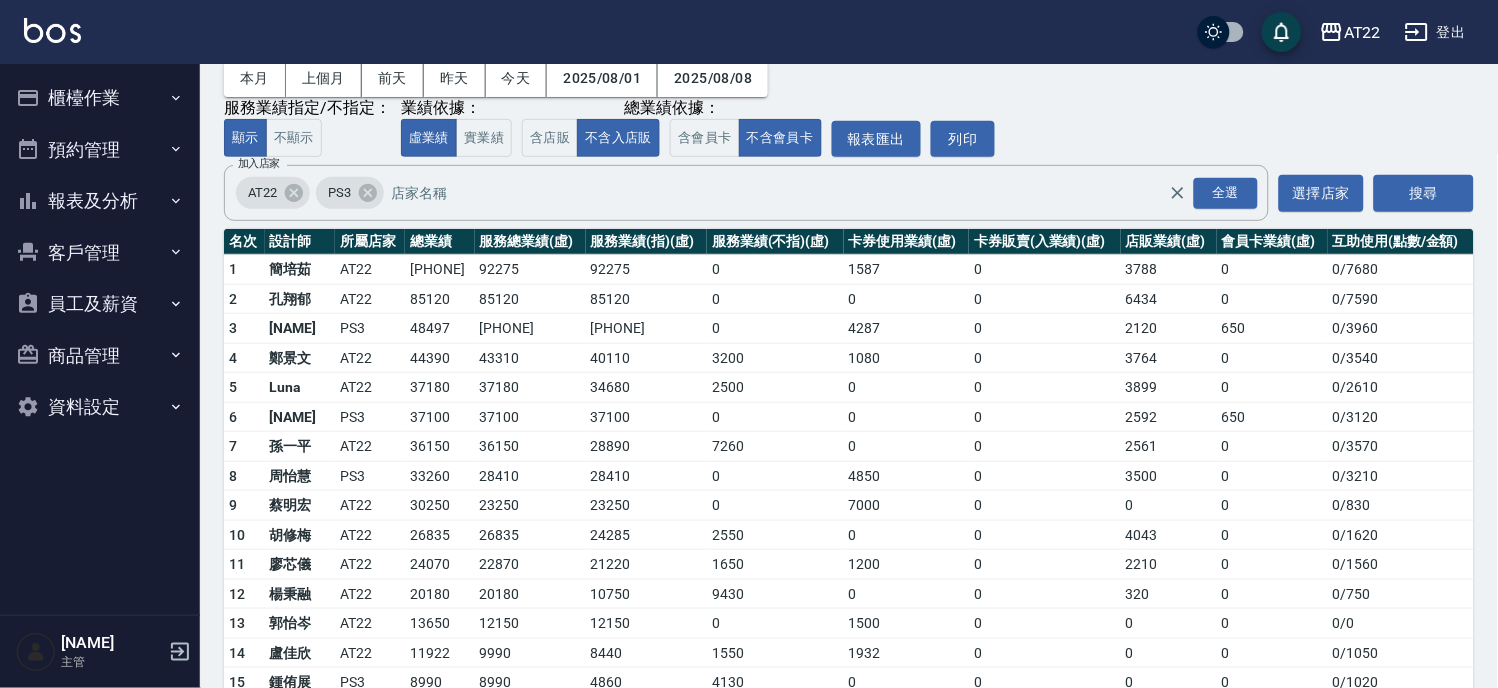 click on "客戶管理" at bounding box center (100, 253) 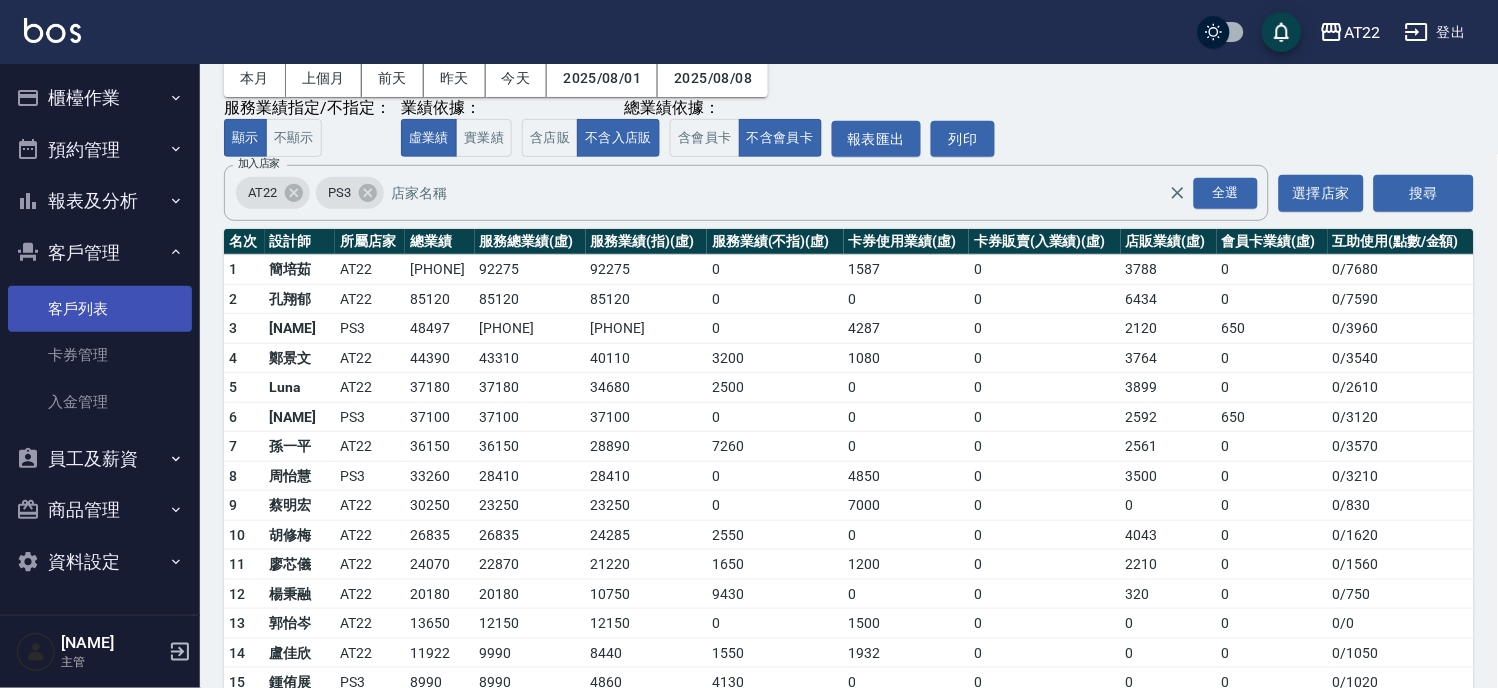 click on "客戶列表" at bounding box center (100, 309) 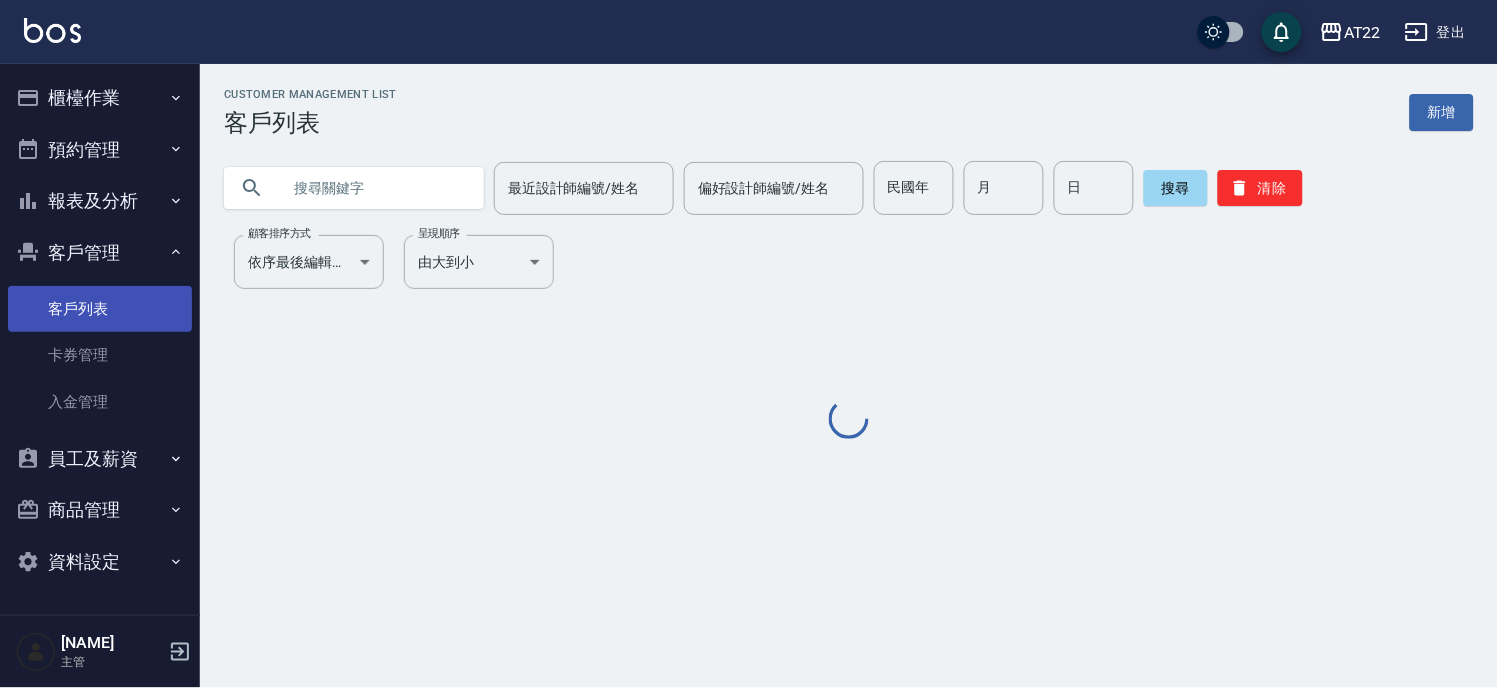 scroll, scrollTop: 0, scrollLeft: 0, axis: both 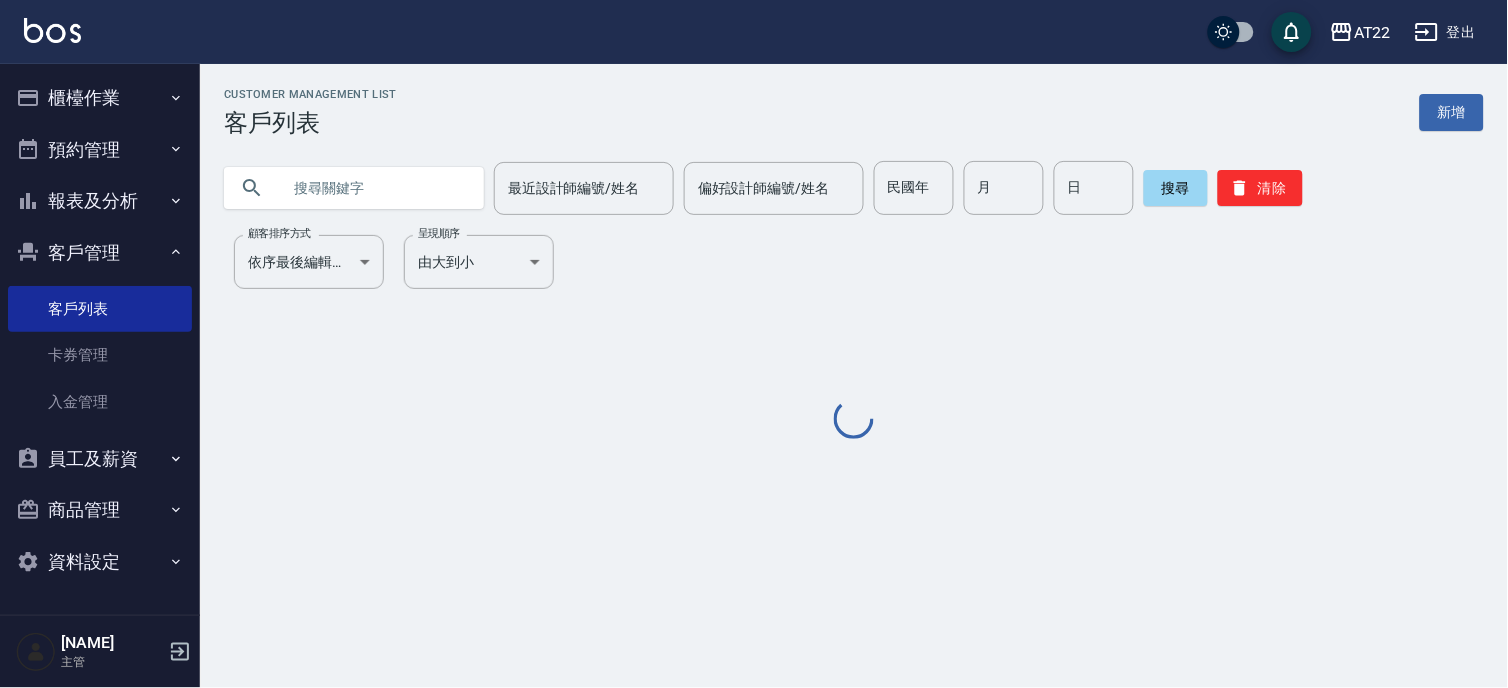 click at bounding box center (374, 188) 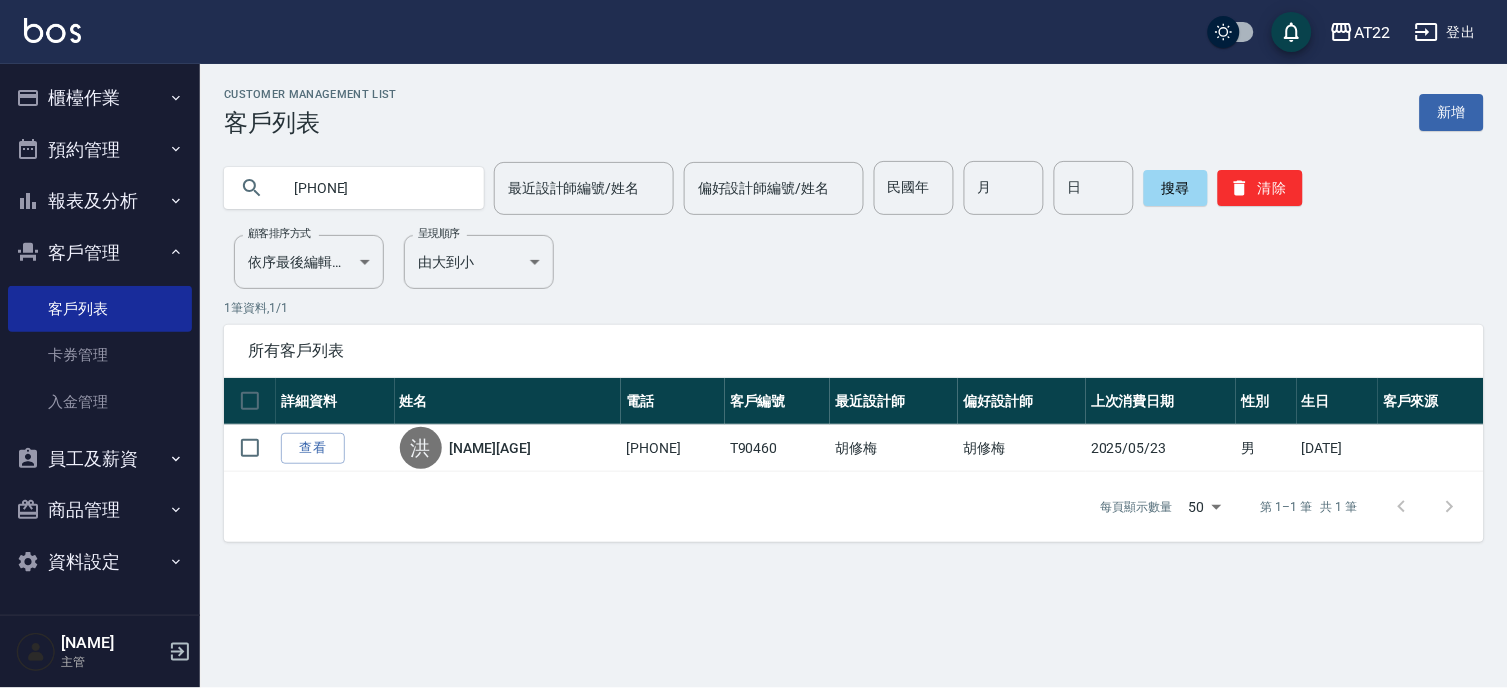 click on "0978653868" at bounding box center [374, 188] 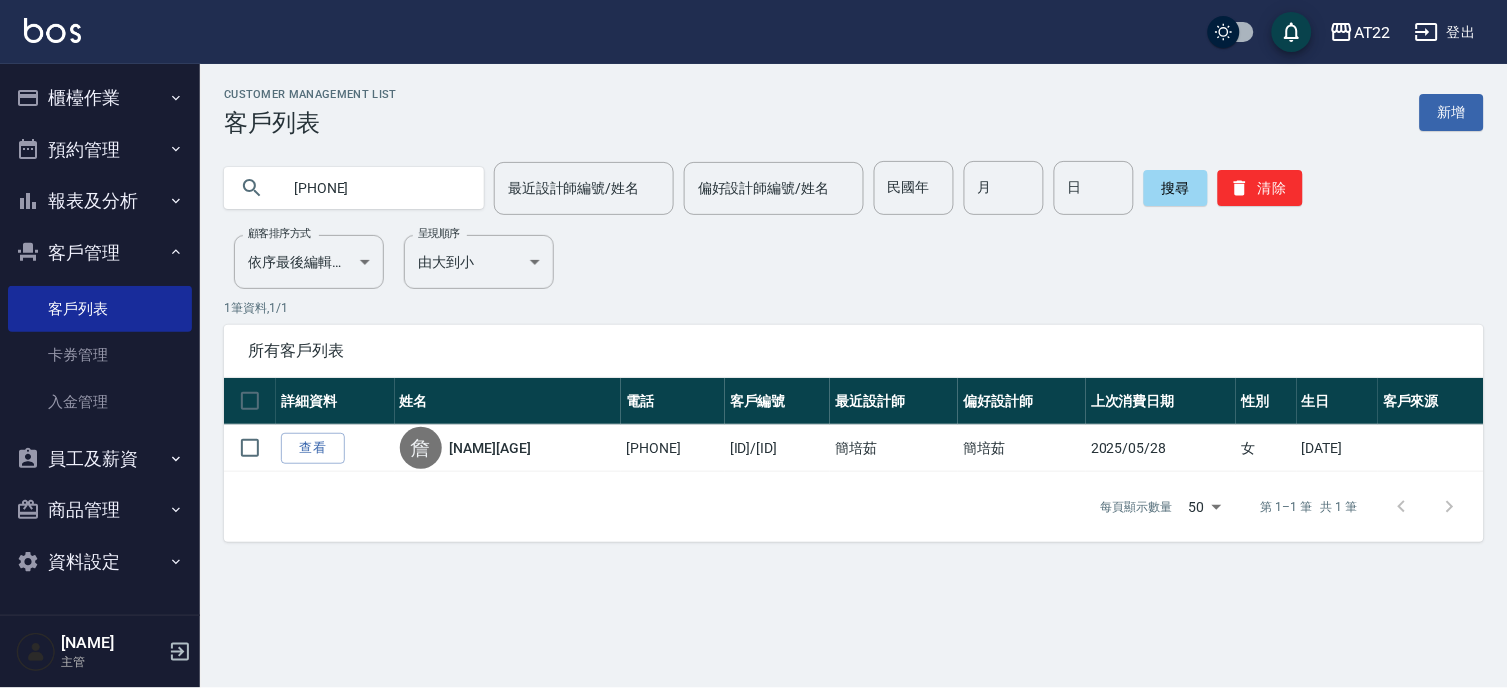 click on "0958438966" at bounding box center (374, 188) 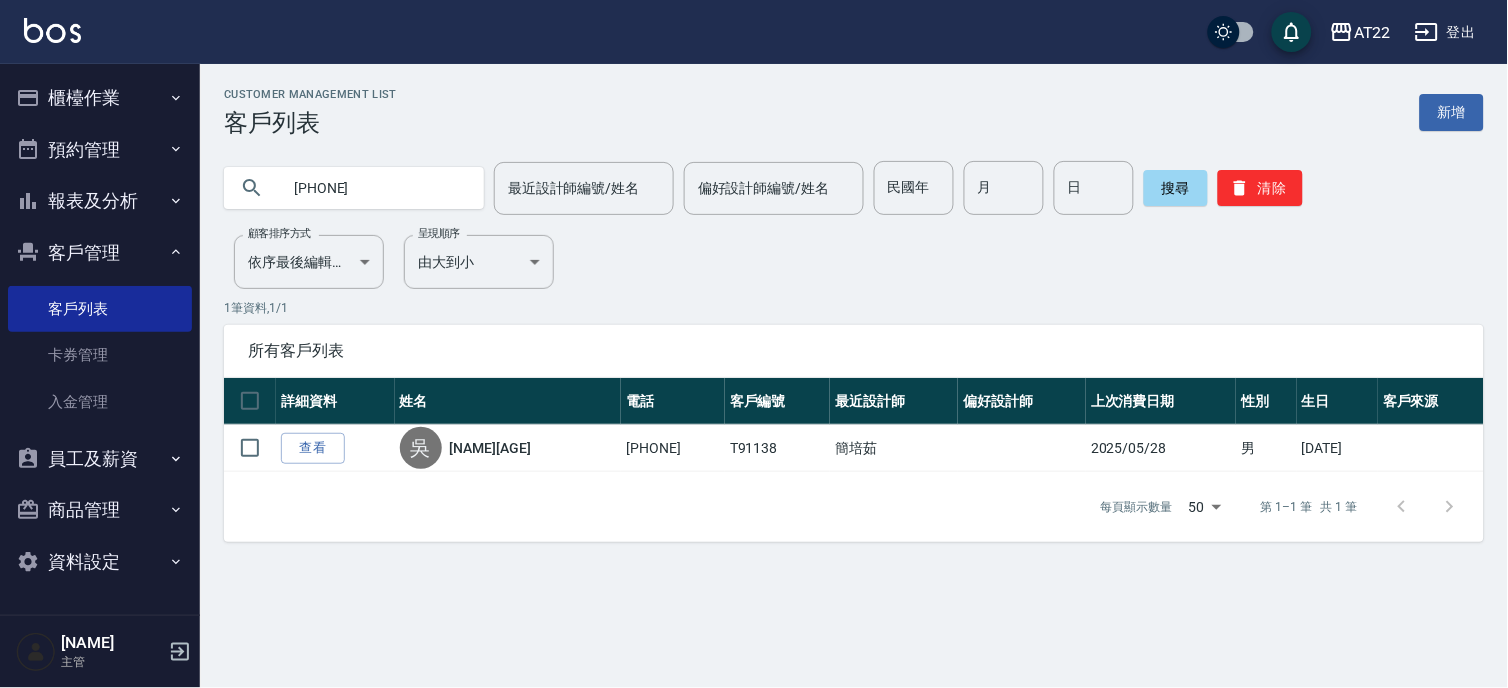 click on "0988241168" at bounding box center (374, 188) 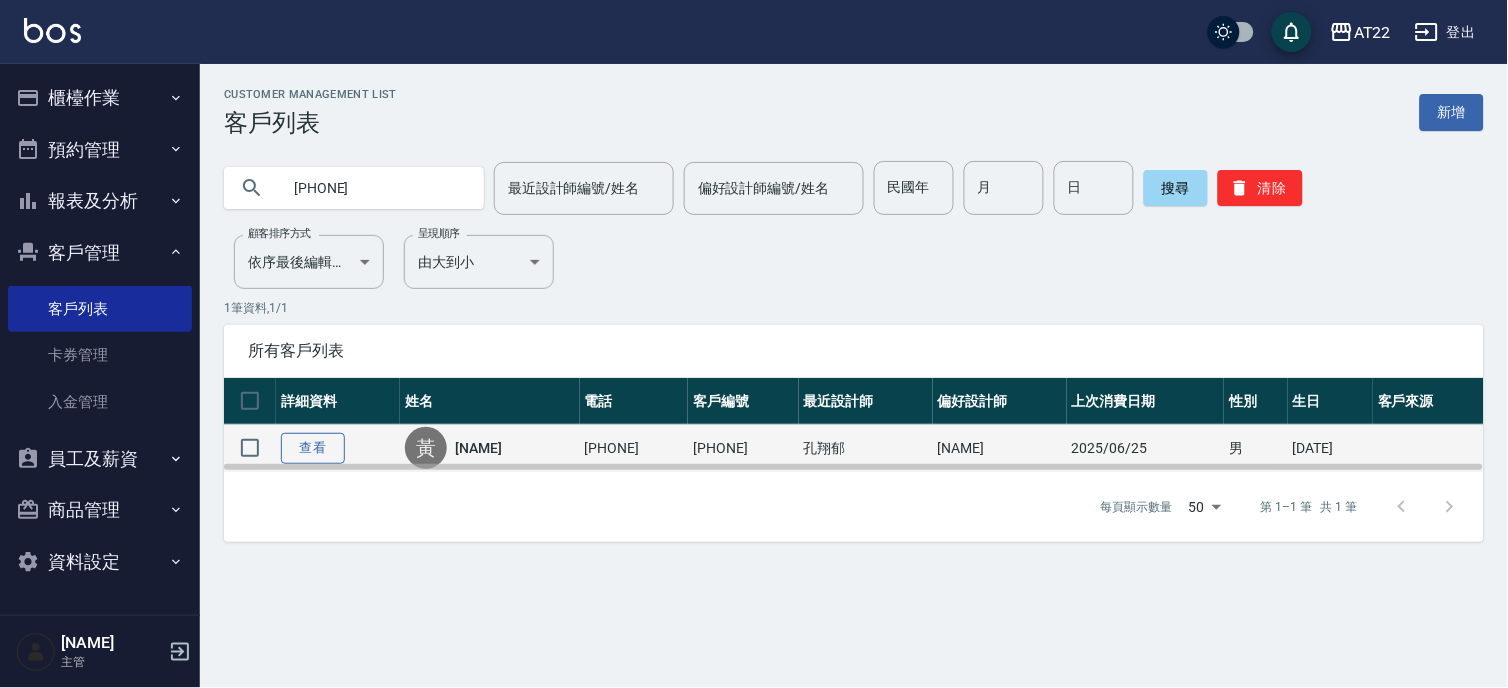 click on "查看" at bounding box center [313, 448] 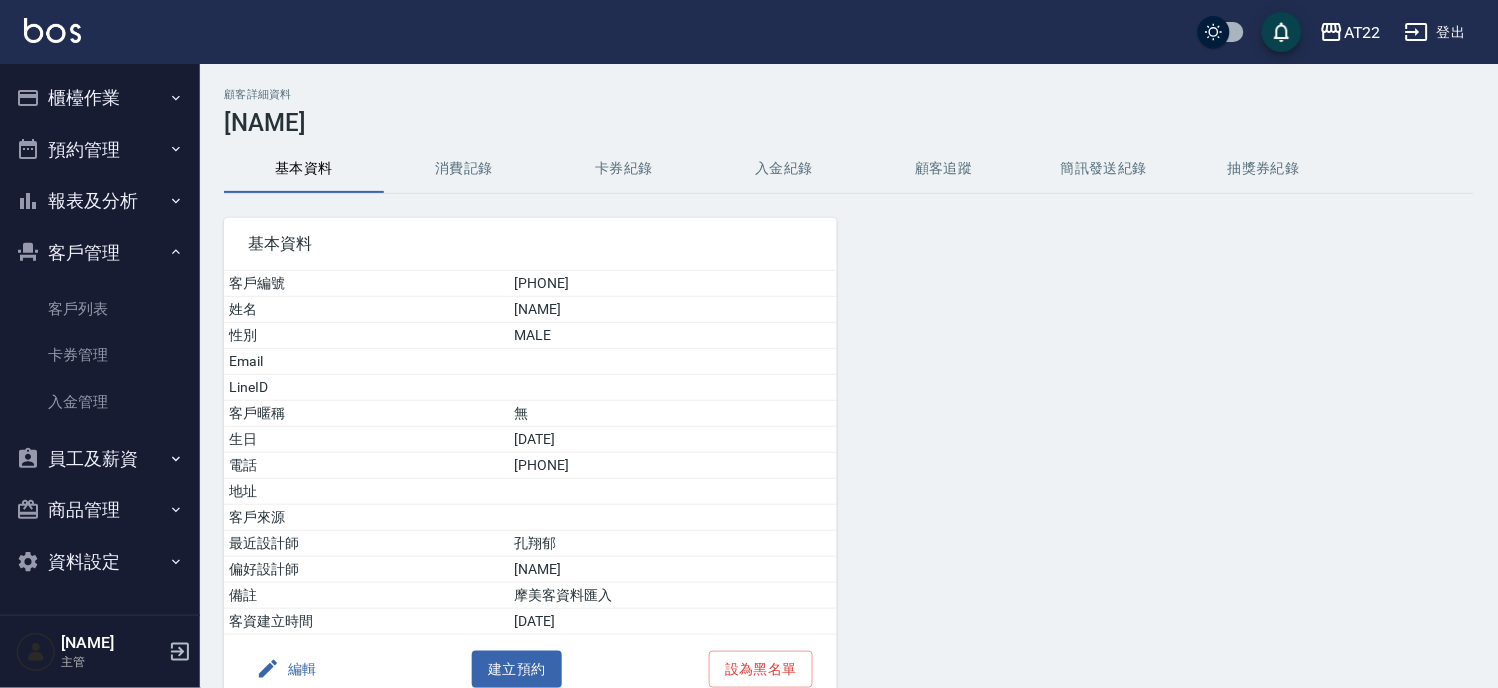 click on "消費記錄" at bounding box center [464, 169] 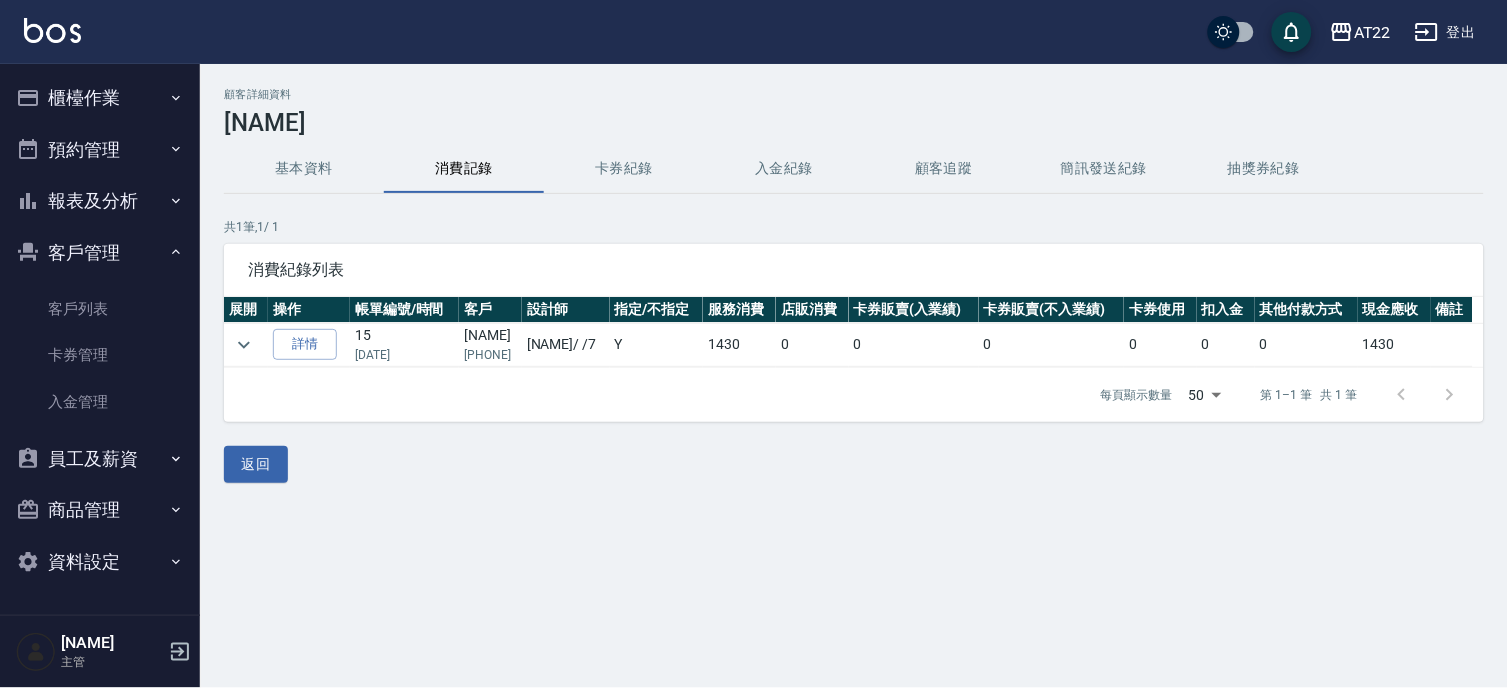 click on "[PHONE]" at bounding box center [490, 355] 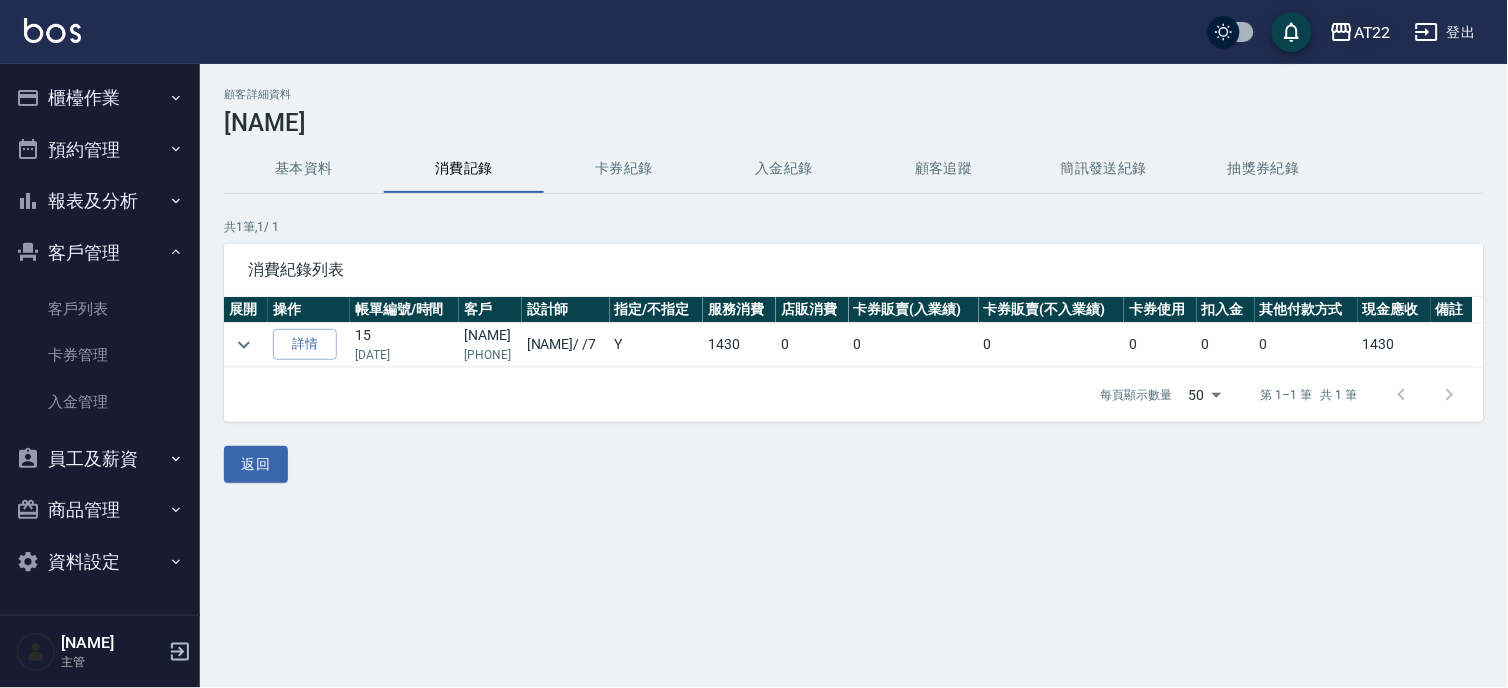 click on "AT22" at bounding box center [1372, 32] 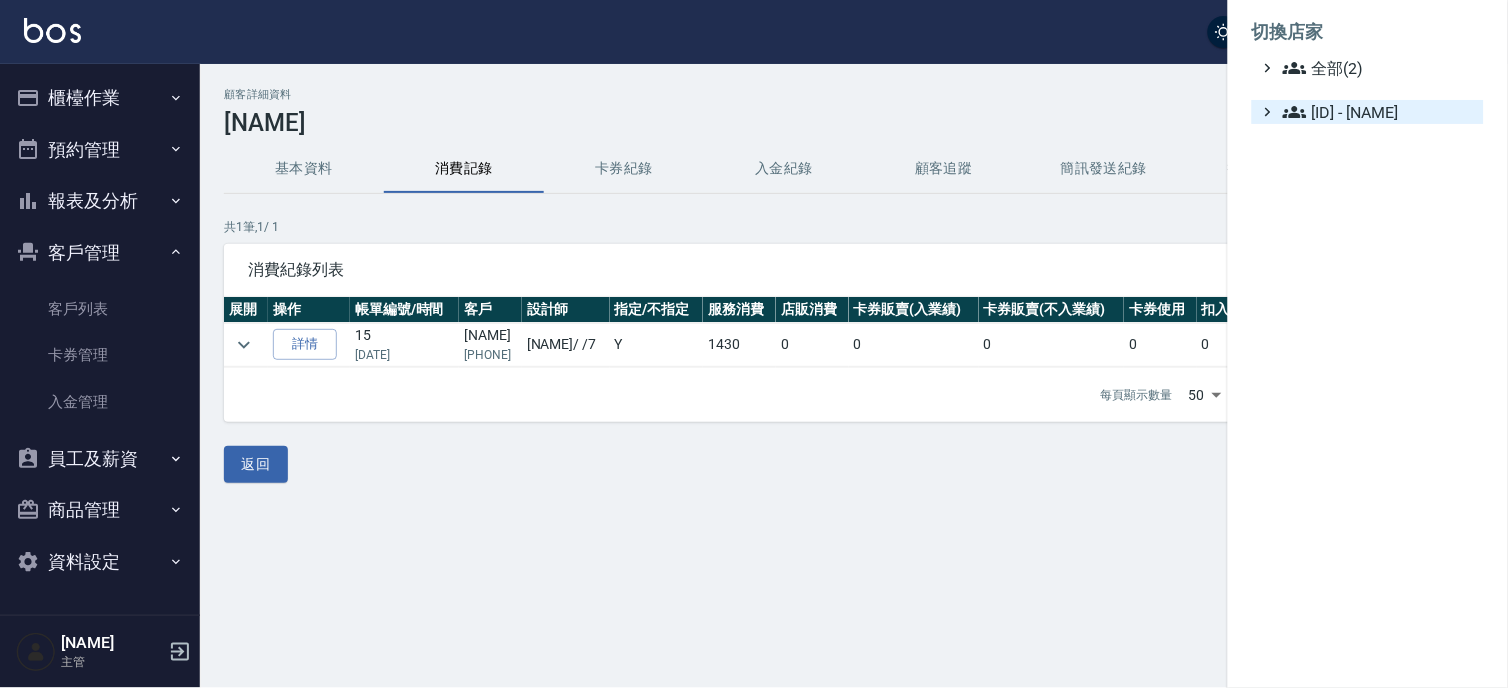 click on "10 - [NAME](2)" at bounding box center [1379, 112] 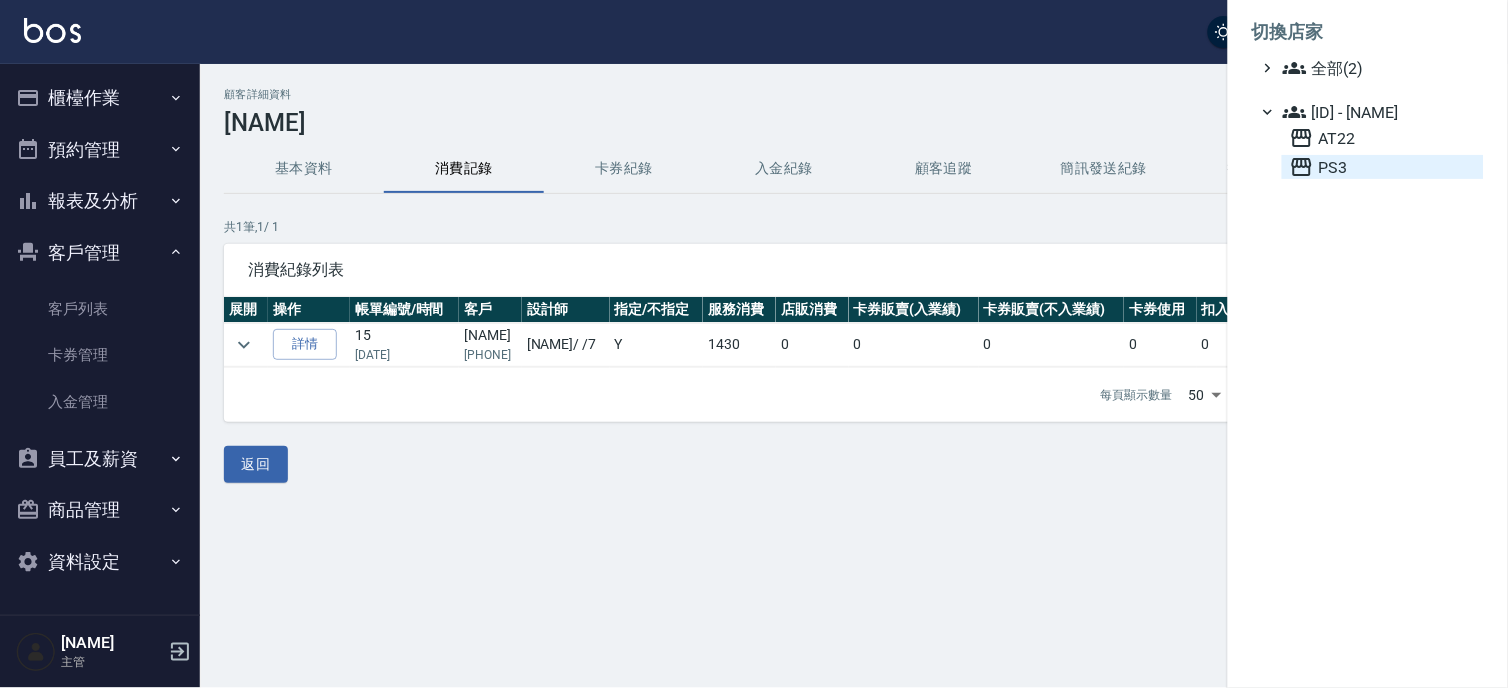 click on "PS3" at bounding box center [1383, 167] 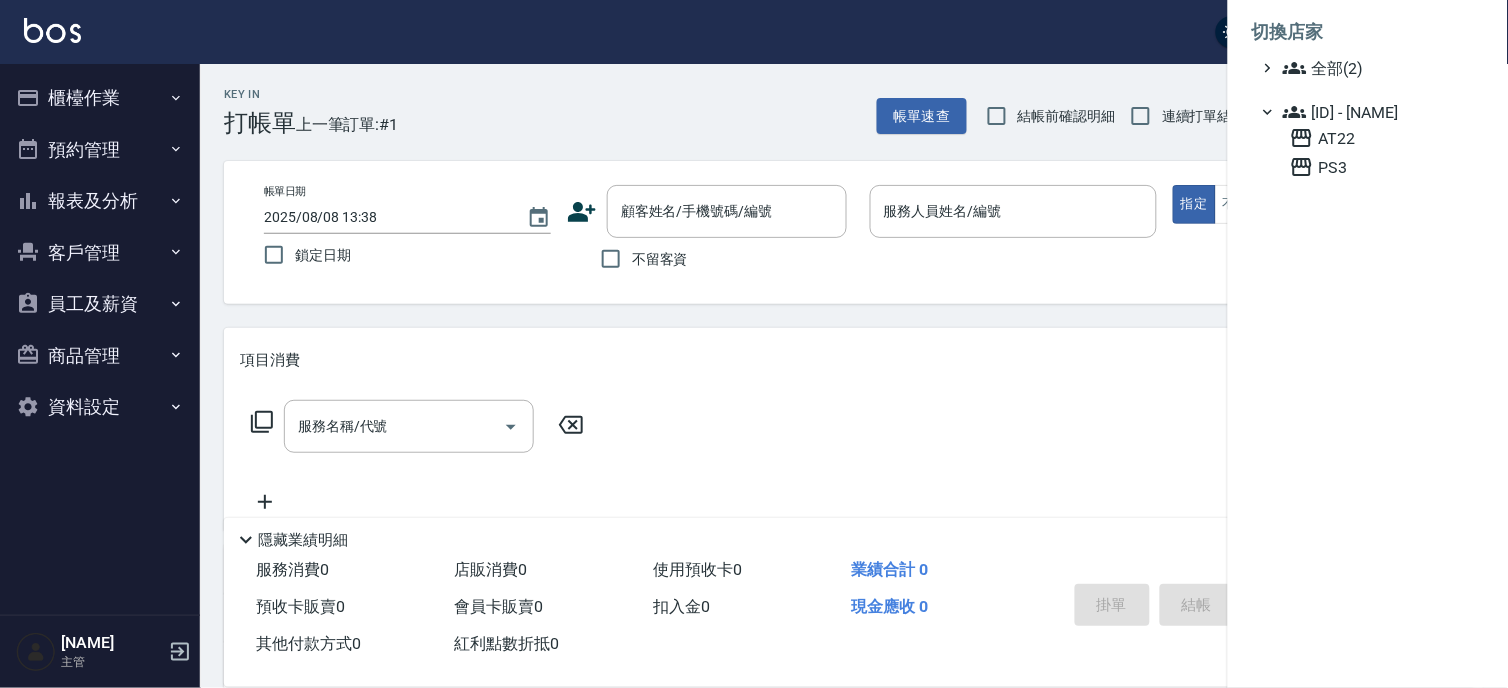 click at bounding box center (754, 344) 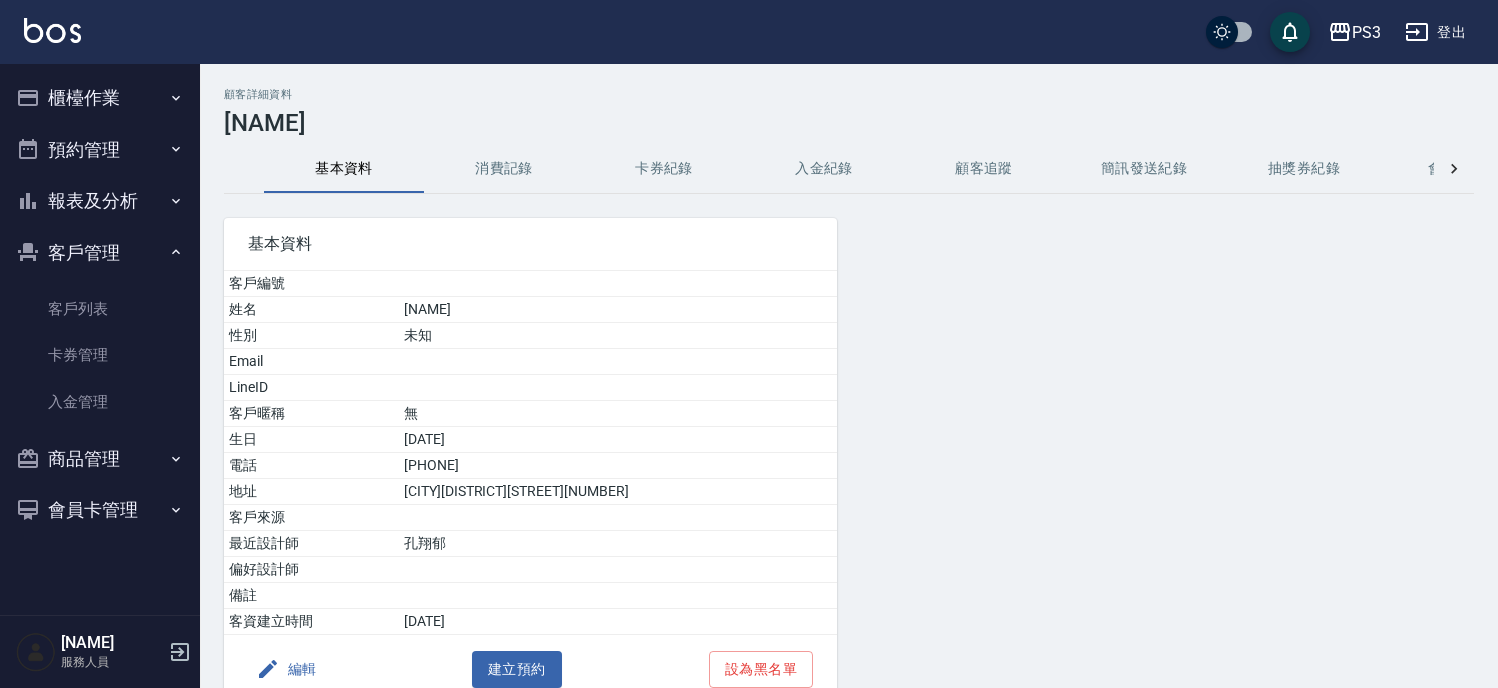 scroll, scrollTop: 0, scrollLeft: 0, axis: both 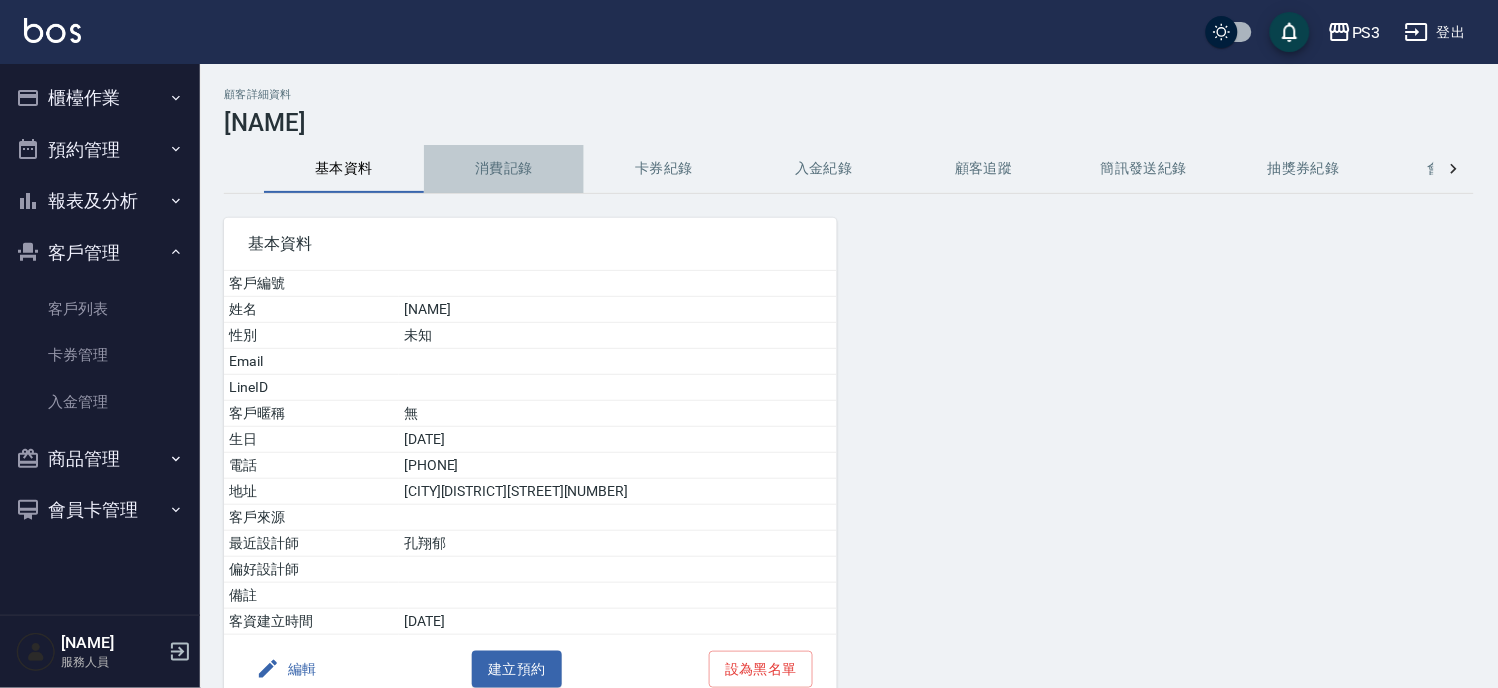 click on "消費記錄" at bounding box center (504, 169) 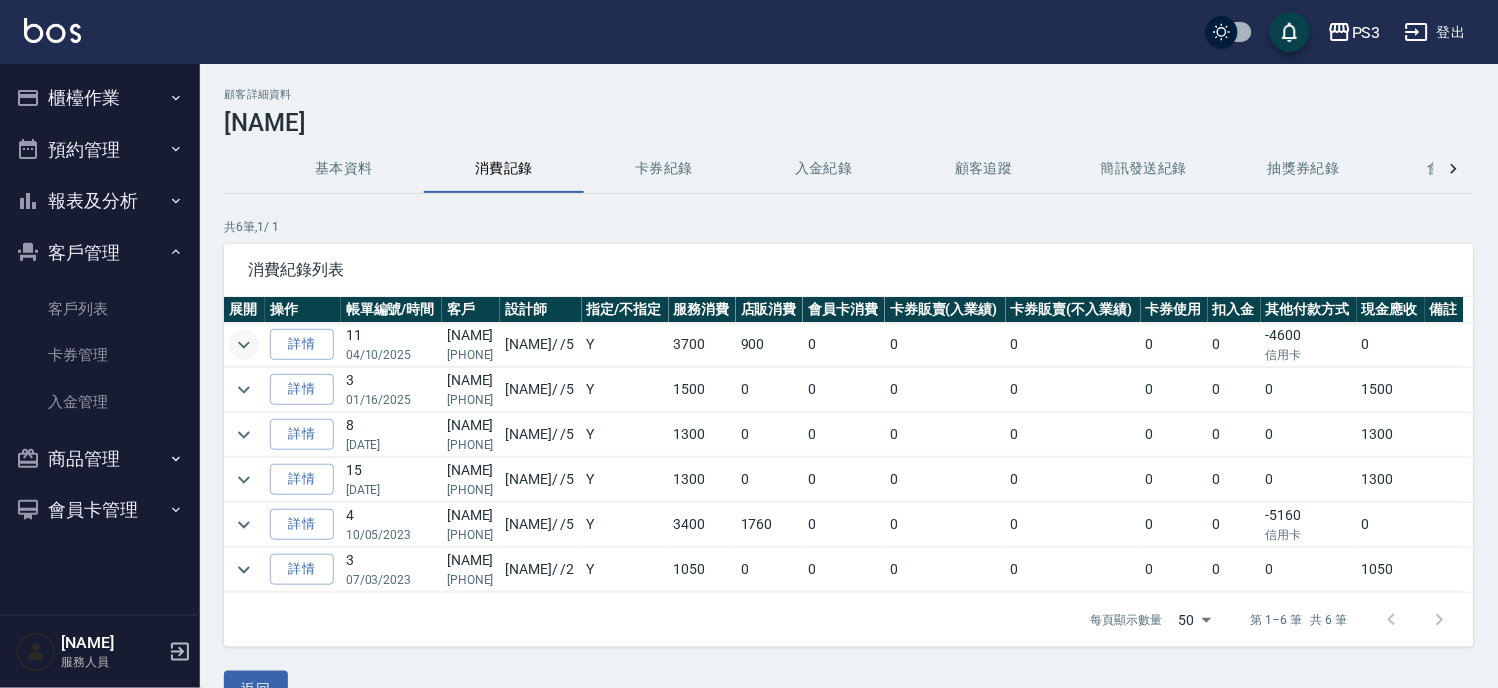 click 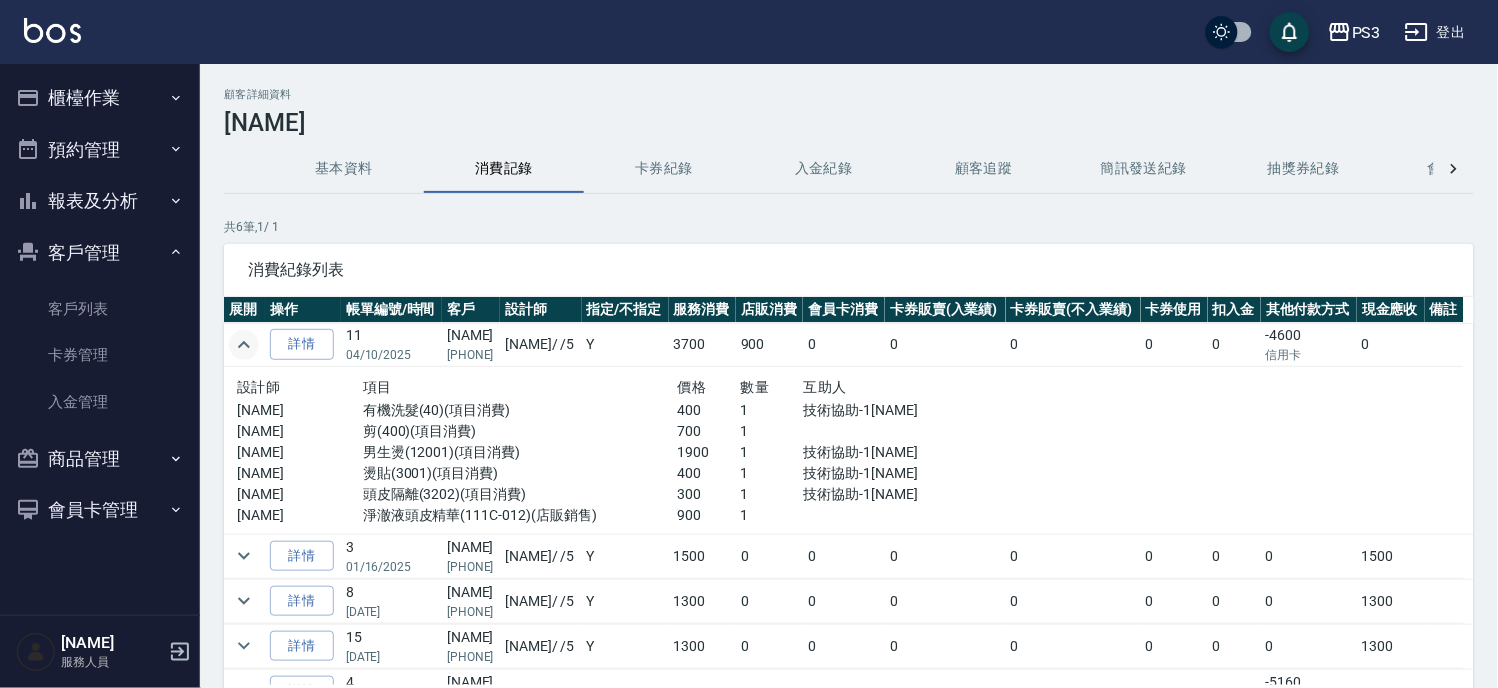 click 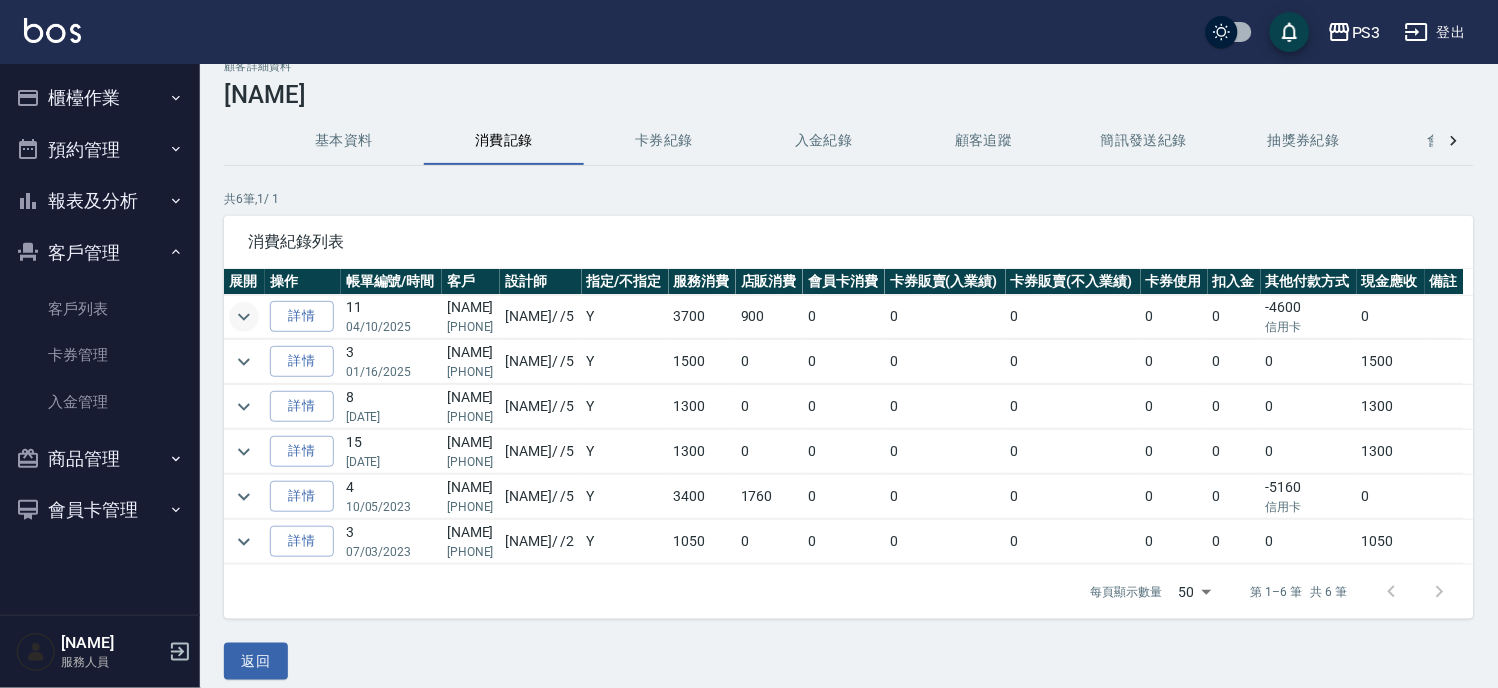 scroll, scrollTop: 44, scrollLeft: 0, axis: vertical 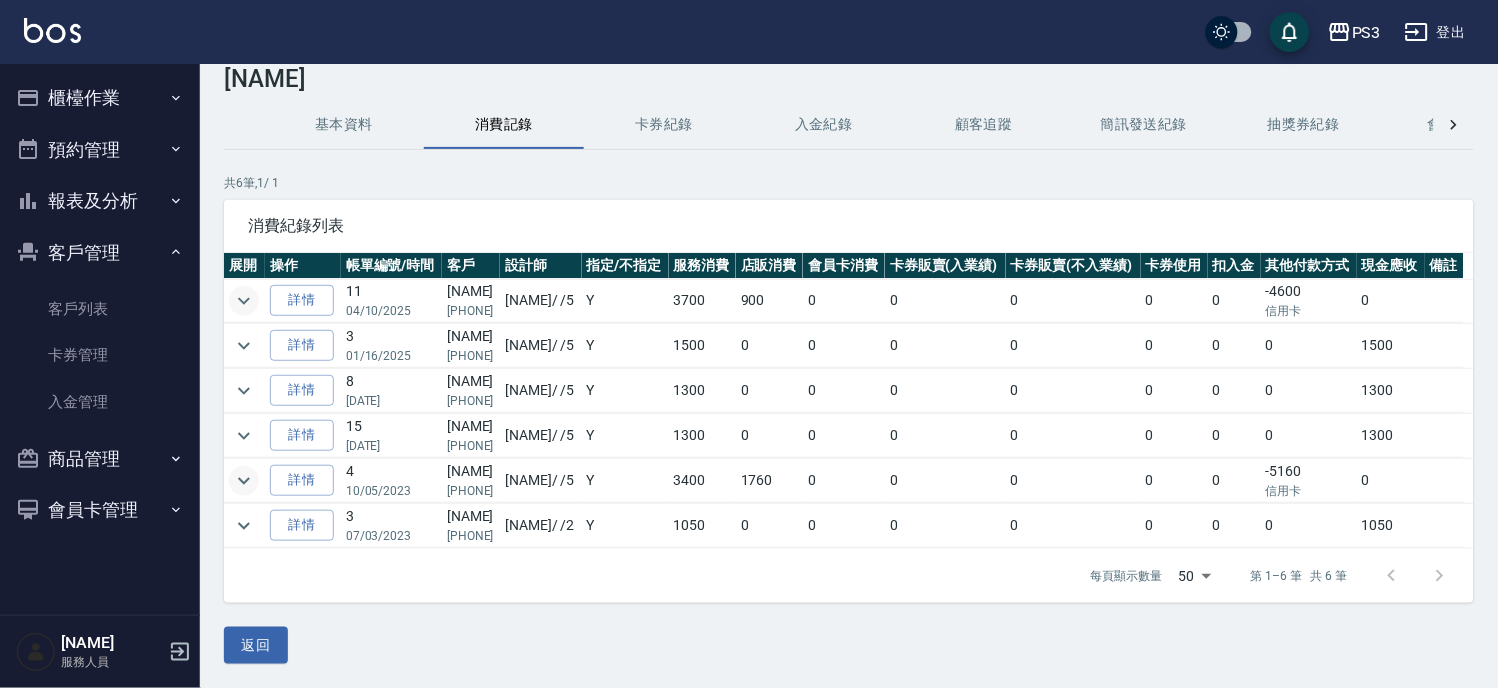 click 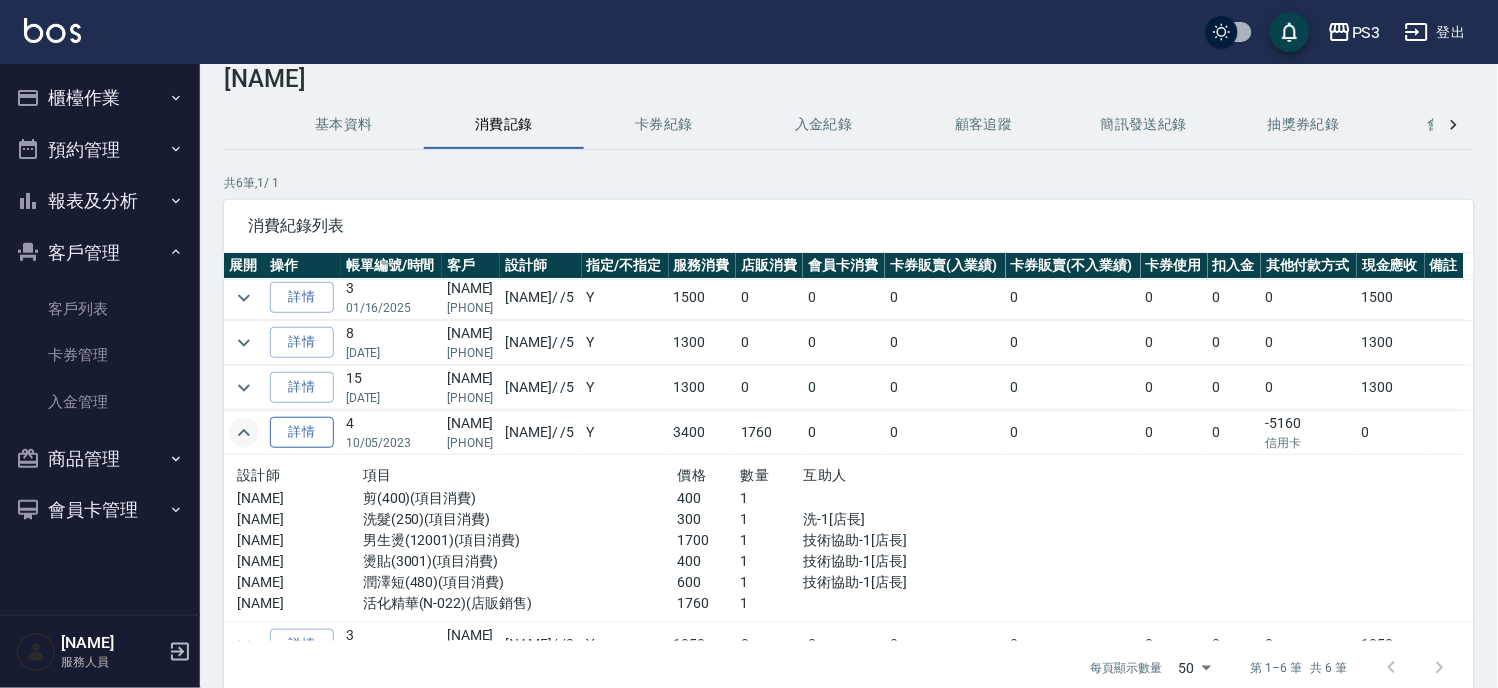 scroll, scrollTop: 75, scrollLeft: 0, axis: vertical 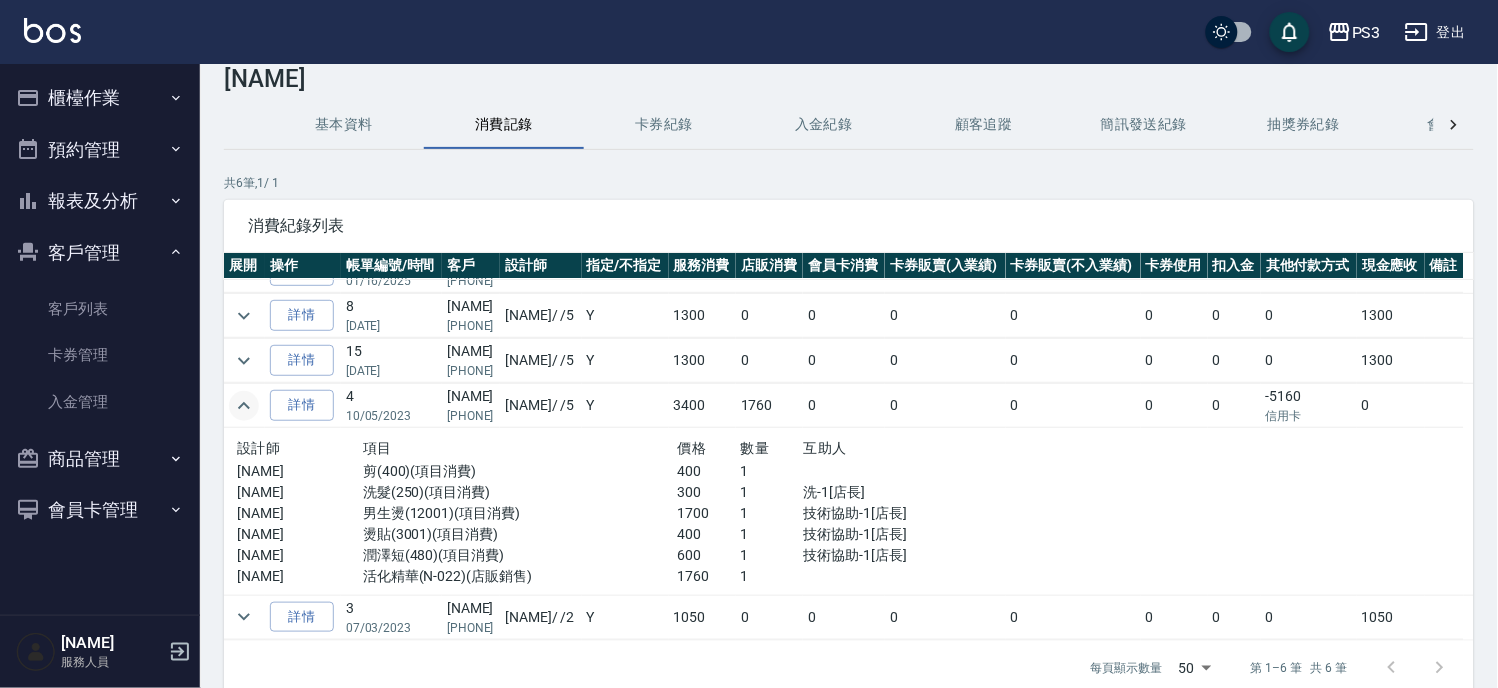 click 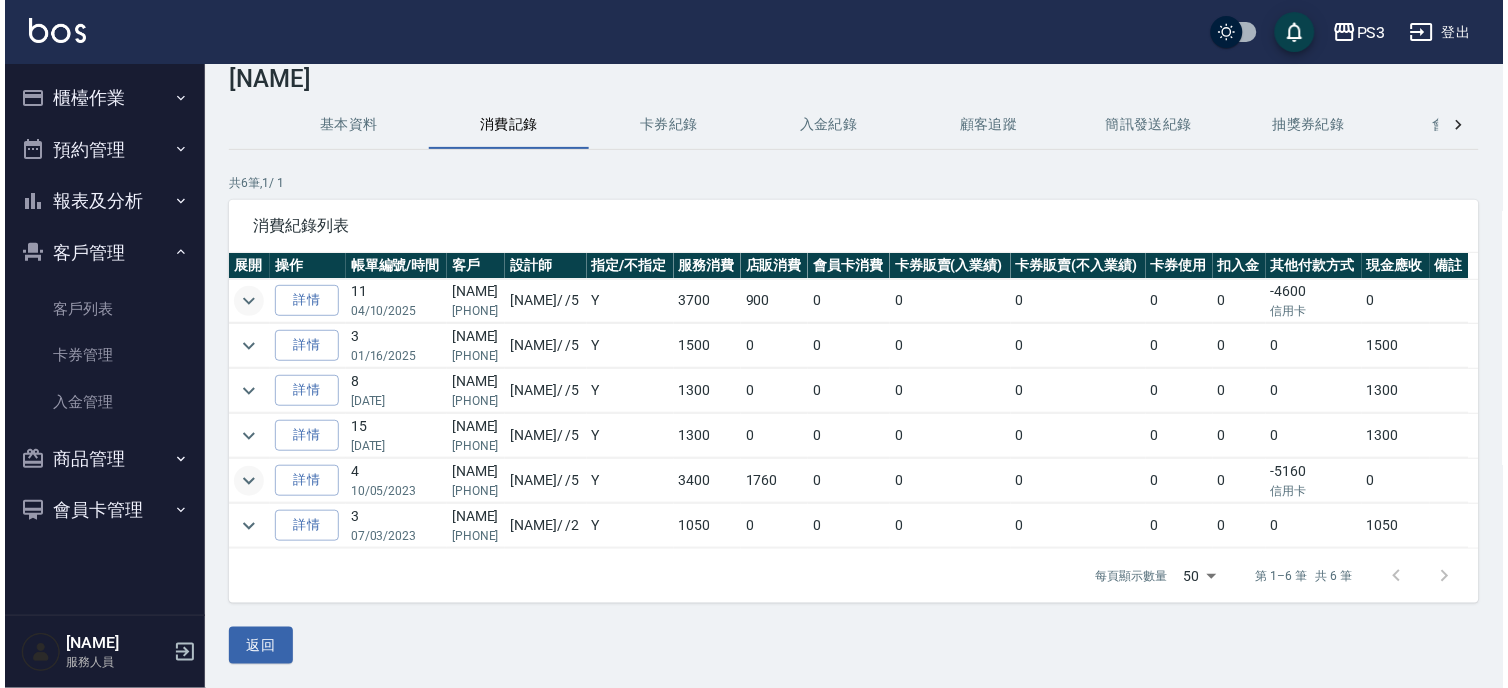 scroll, scrollTop: 0, scrollLeft: 0, axis: both 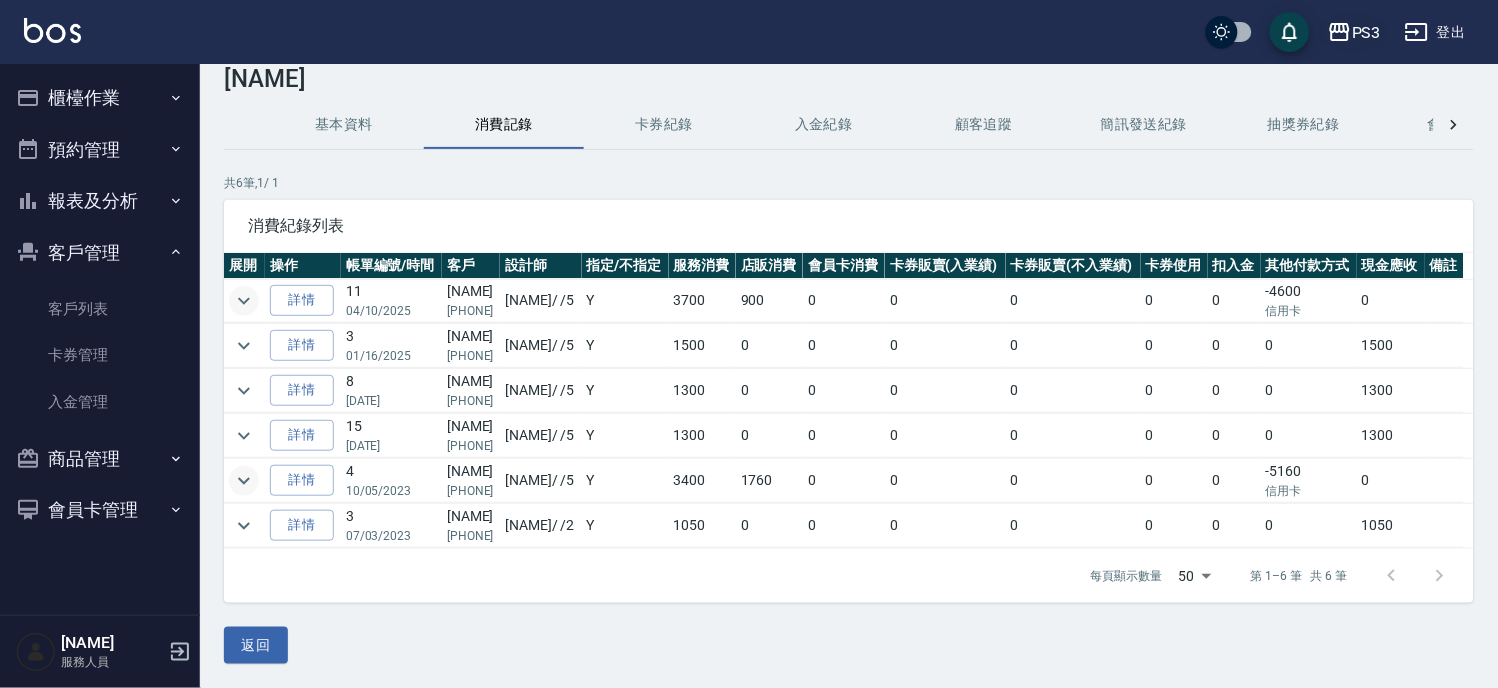 click on "PS3" at bounding box center [1366, 32] 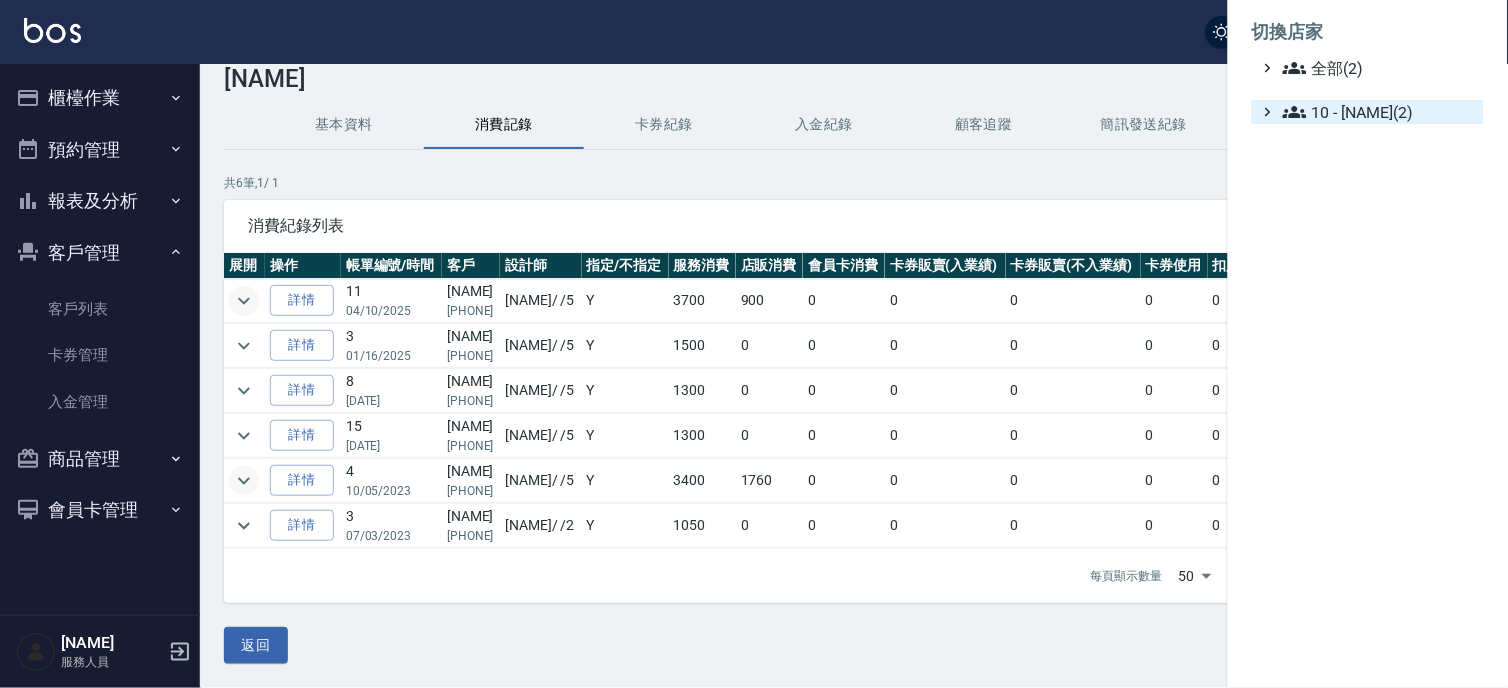 click on "10 - [NAME](2)" at bounding box center [1379, 112] 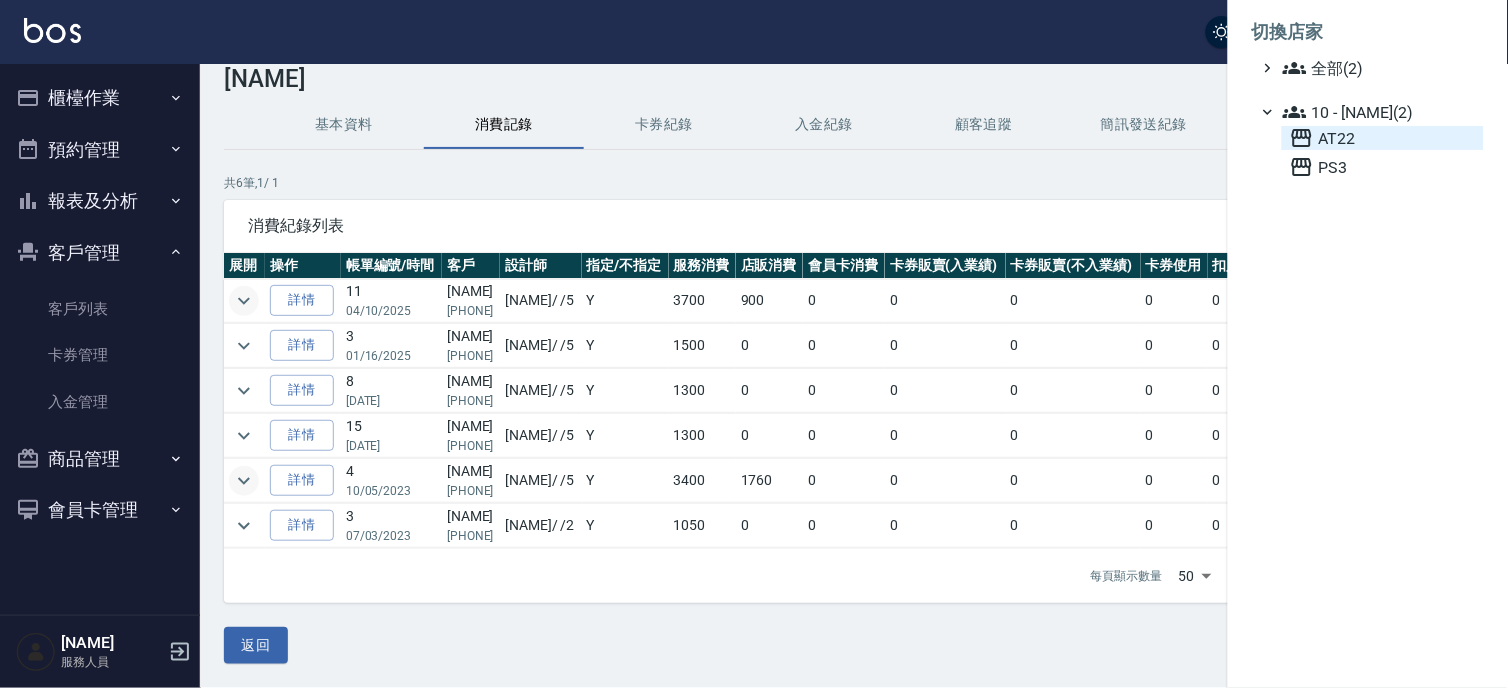 click on "AT22" at bounding box center [1383, 138] 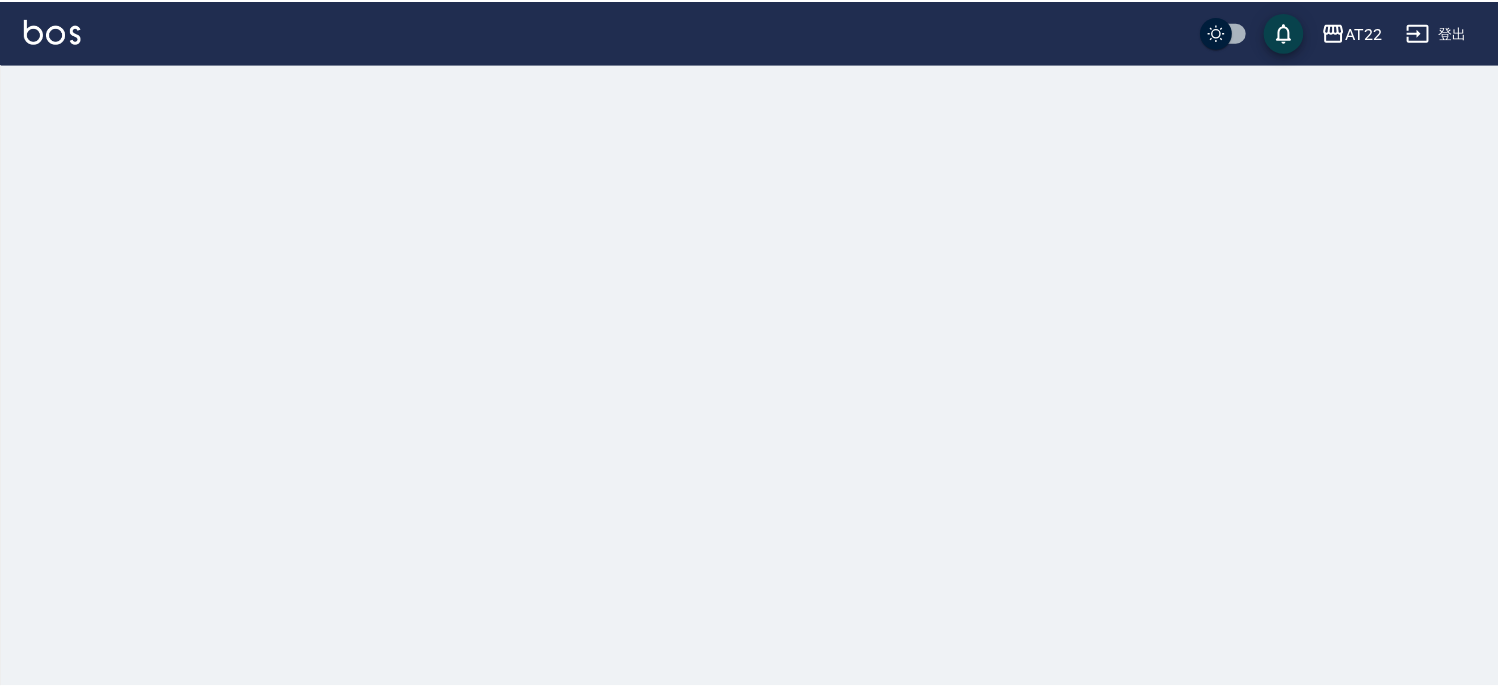 scroll, scrollTop: 0, scrollLeft: 0, axis: both 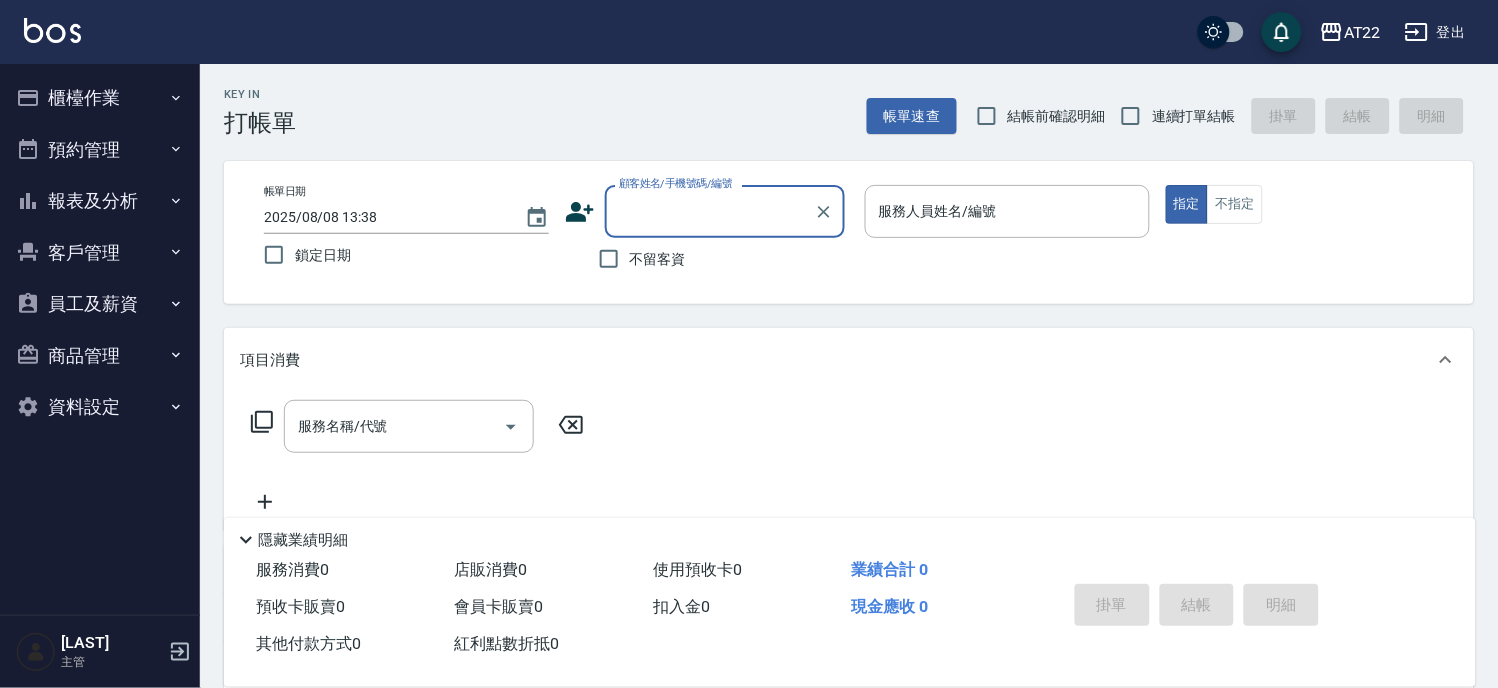 click on "櫃檯作業" at bounding box center [100, 98] 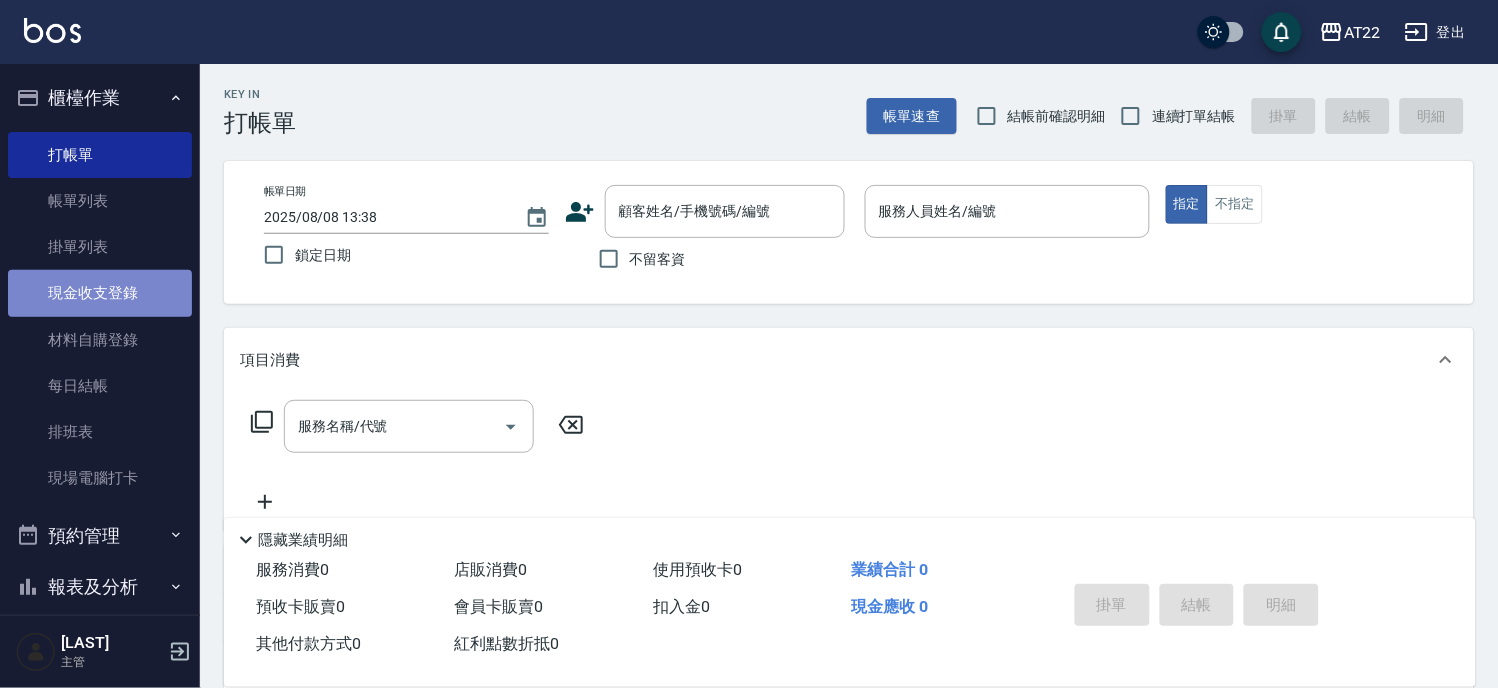 click on "現金收支登錄" at bounding box center [100, 293] 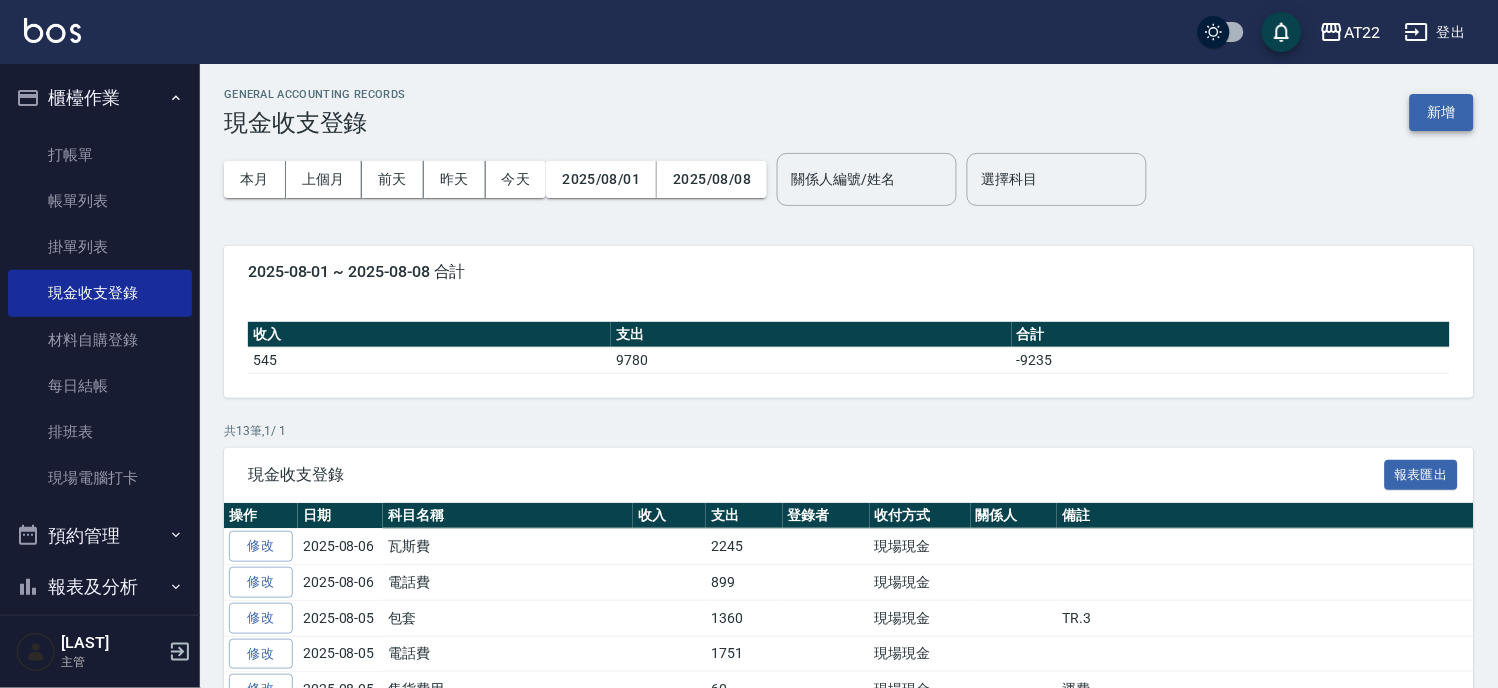 click on "新增" at bounding box center [1442, 112] 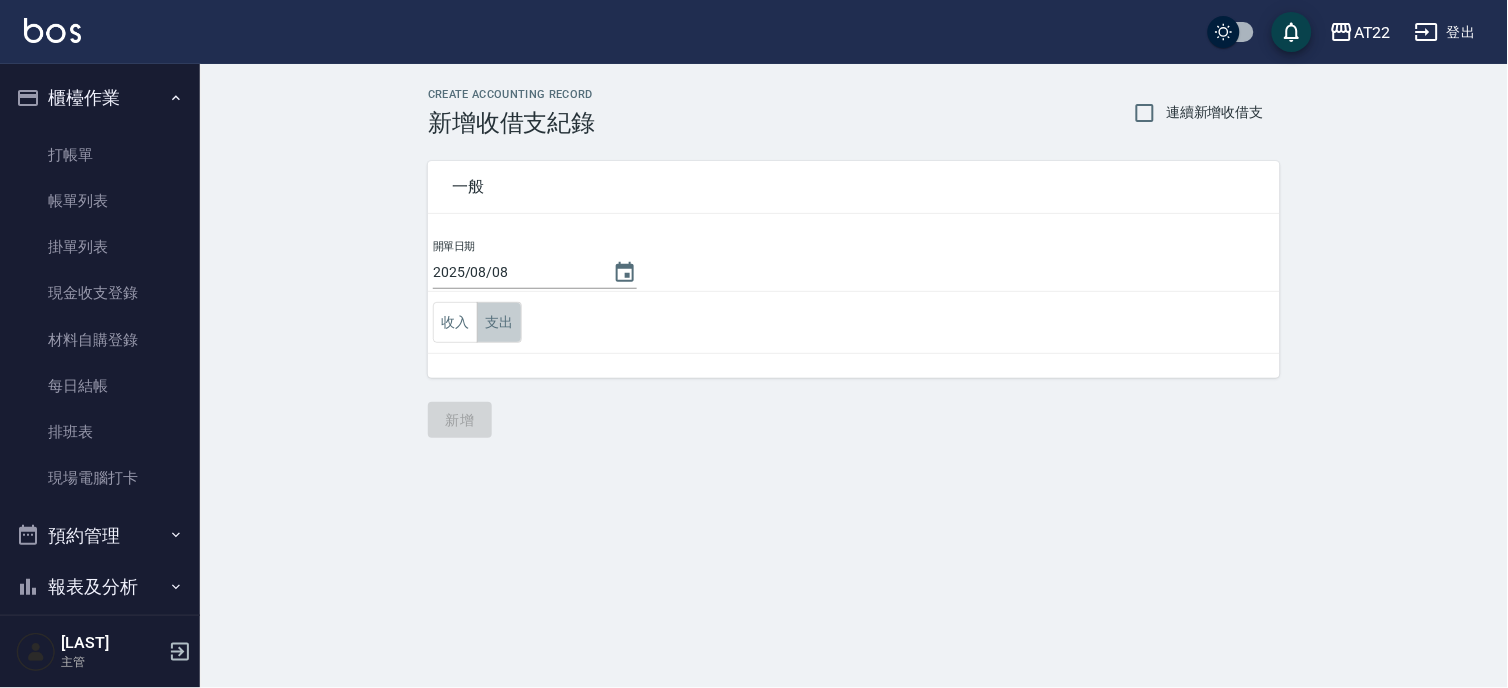 click on "支出" at bounding box center [499, 322] 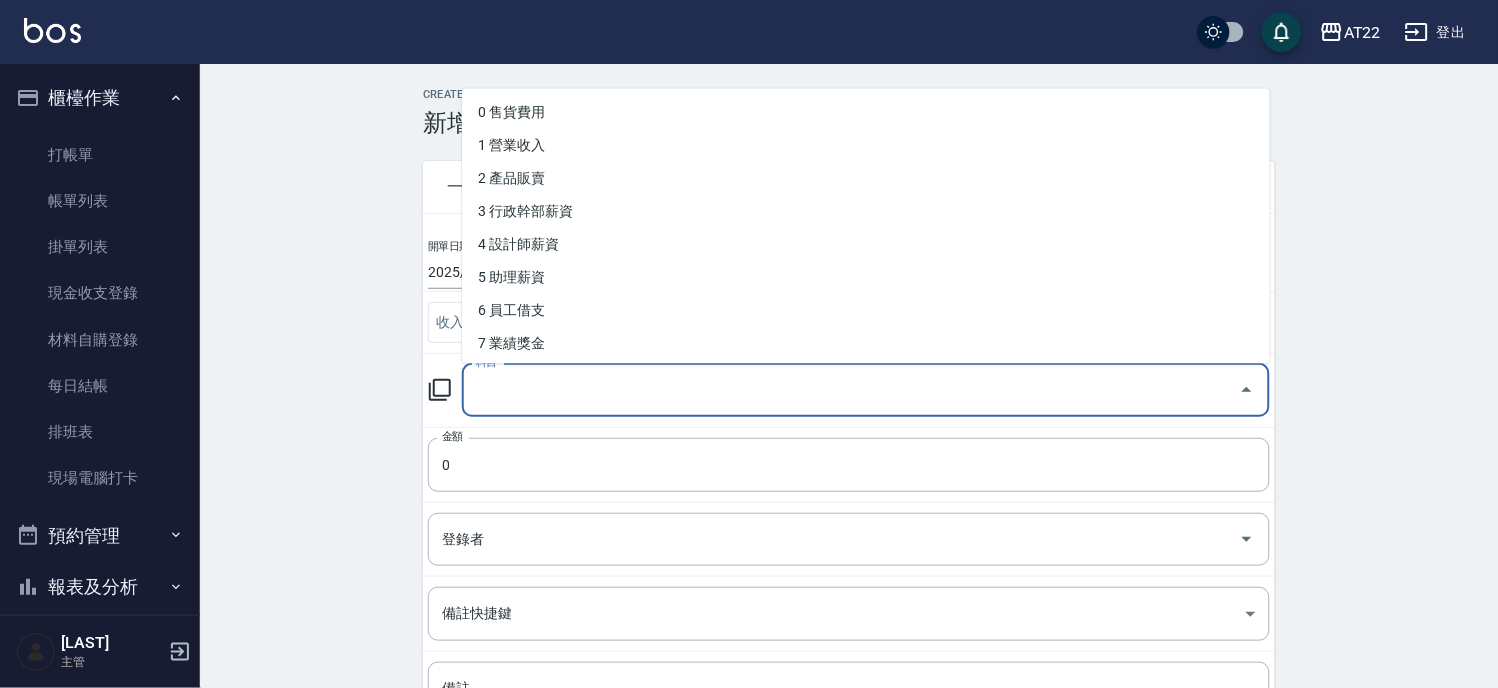 click on "科目" at bounding box center [851, 390] 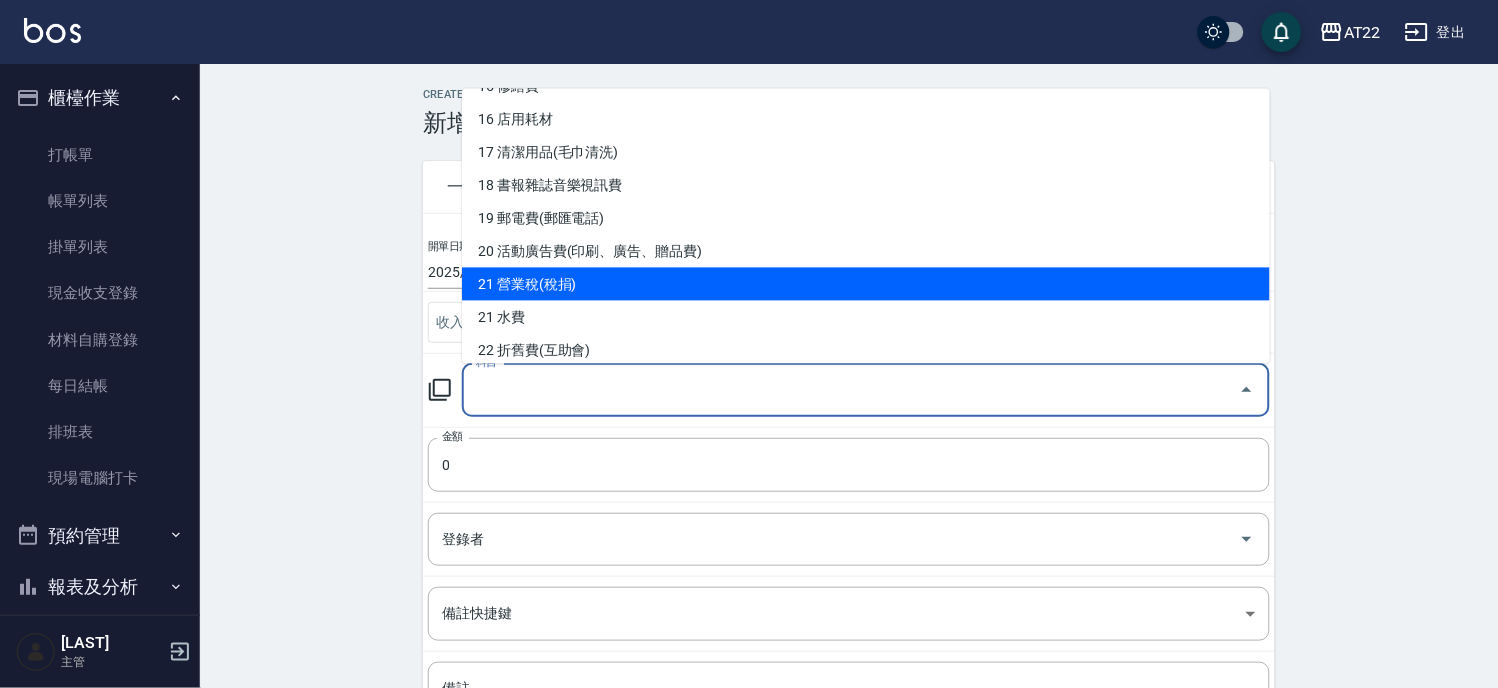 scroll, scrollTop: 888, scrollLeft: 0, axis: vertical 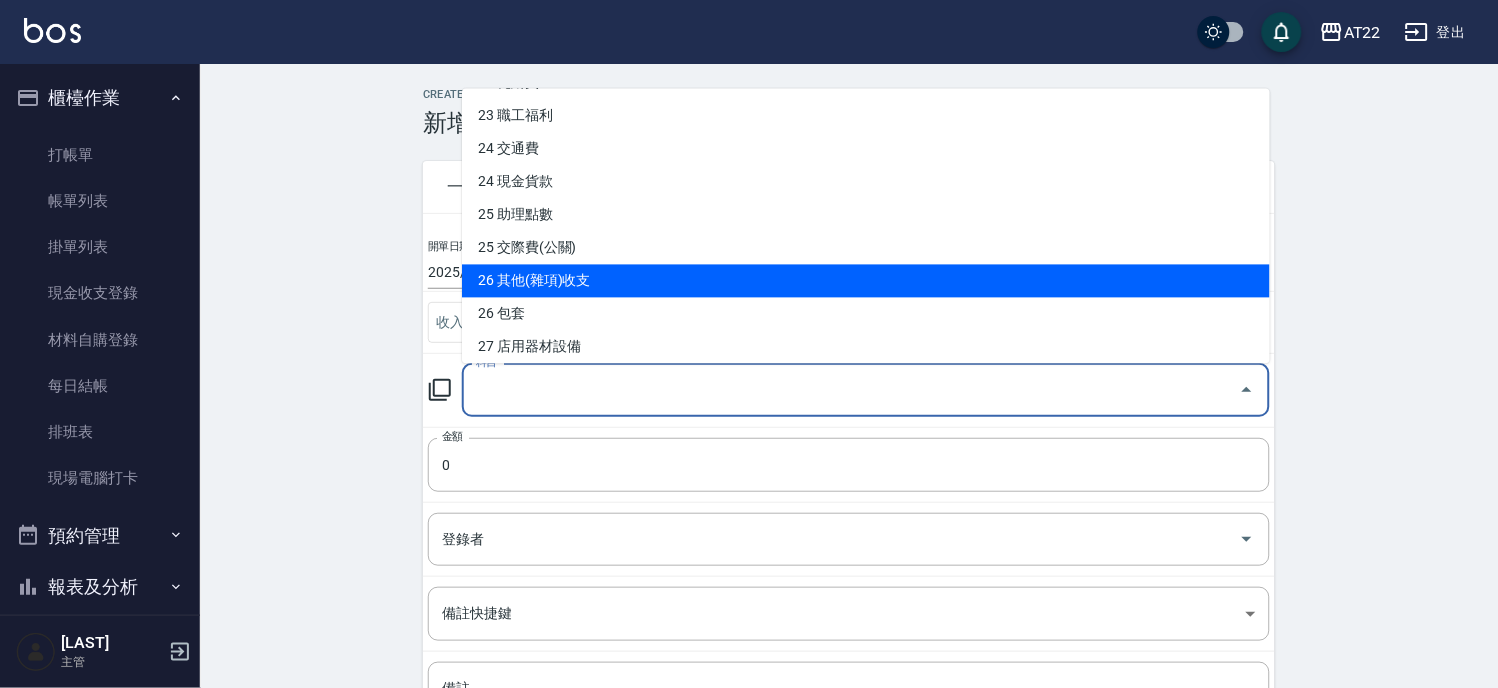 click on "26 其他(雜項)收支" at bounding box center (866, 280) 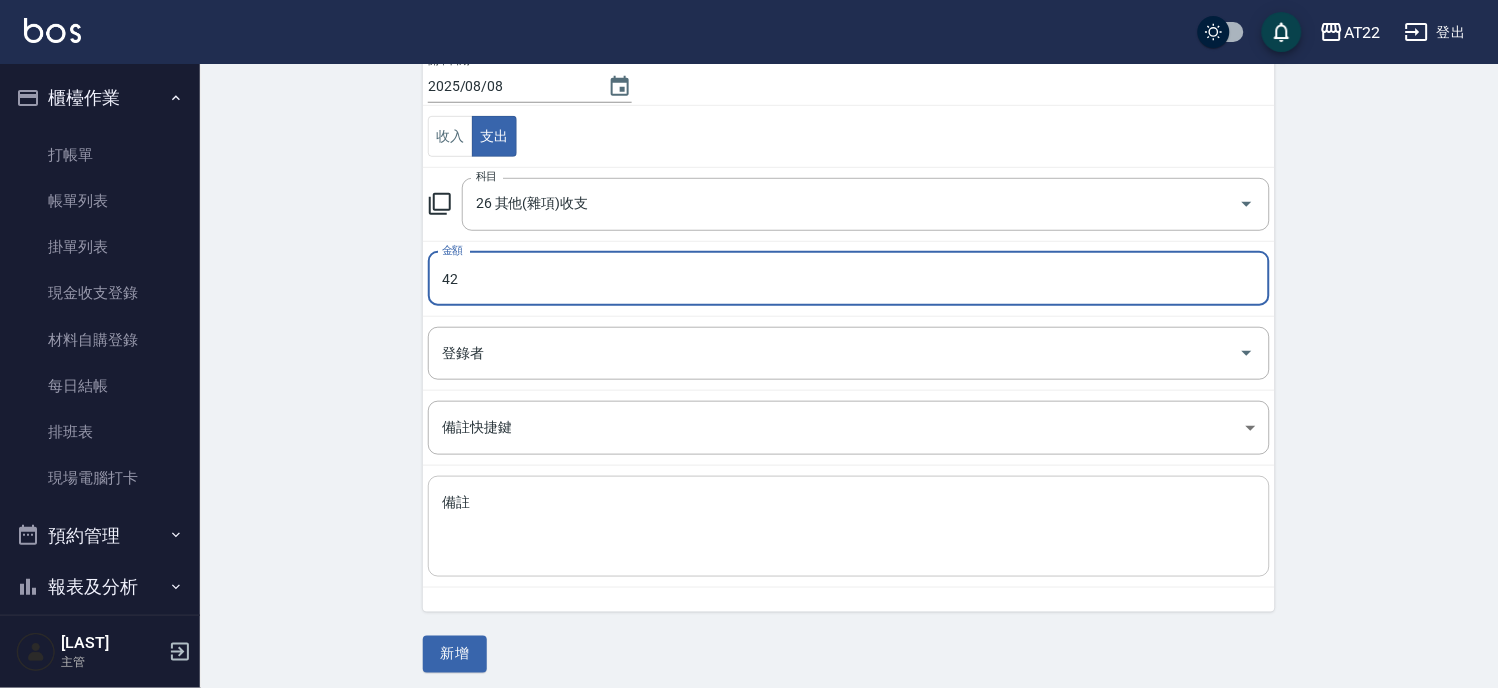 scroll, scrollTop: 194, scrollLeft: 0, axis: vertical 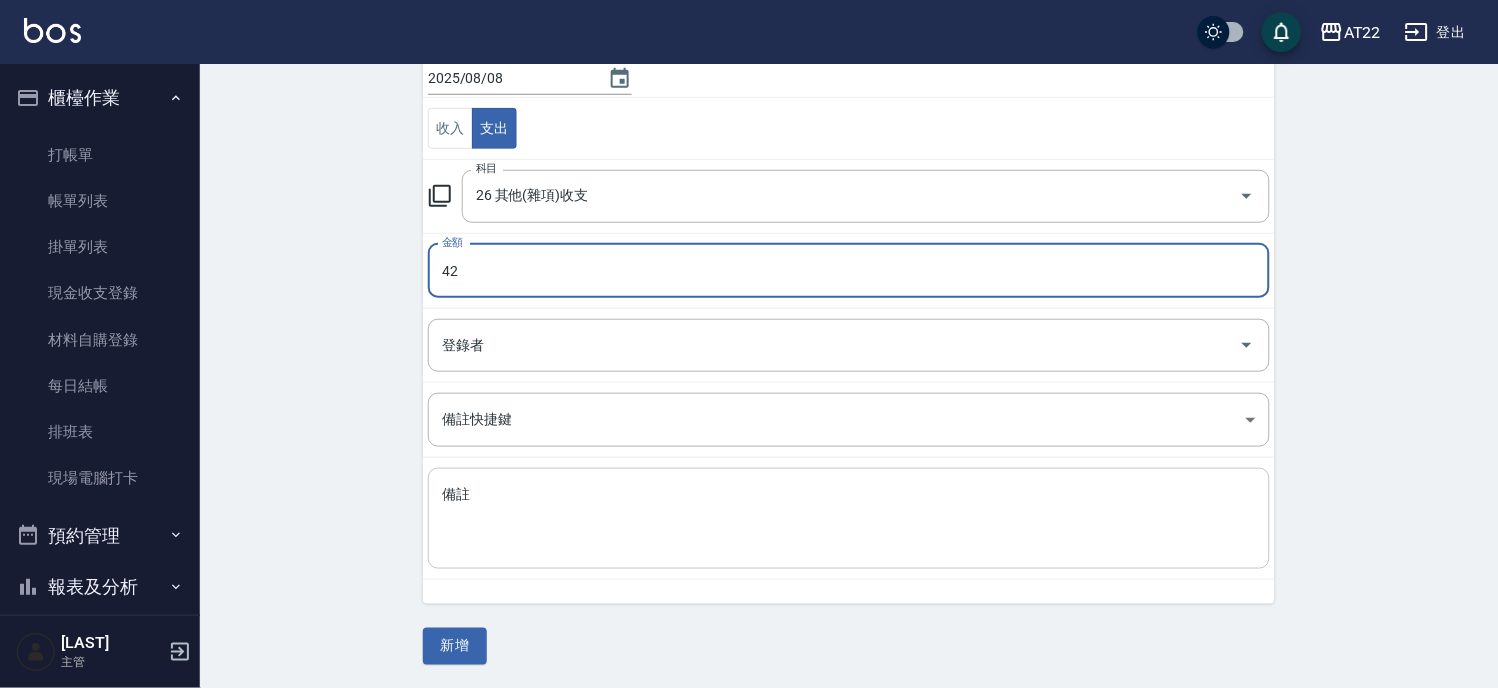 type on "42" 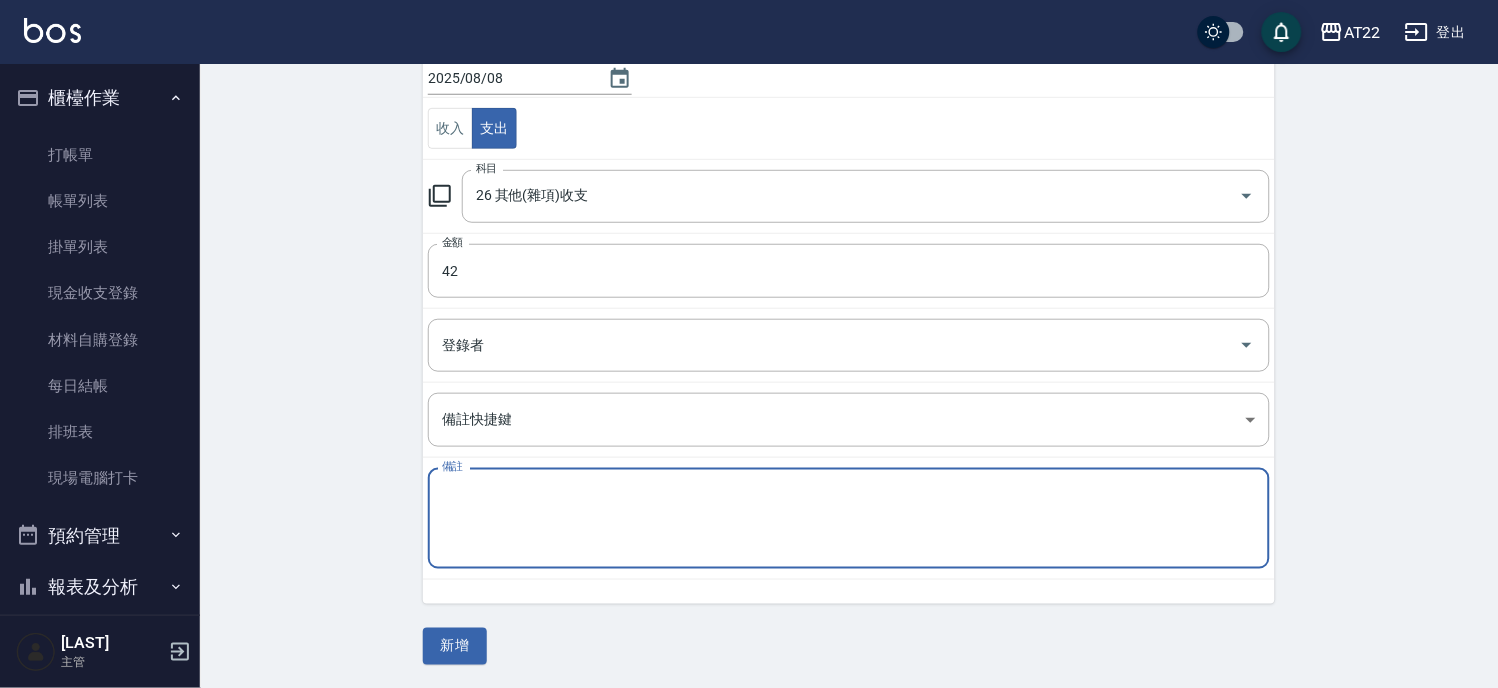 type on "d" 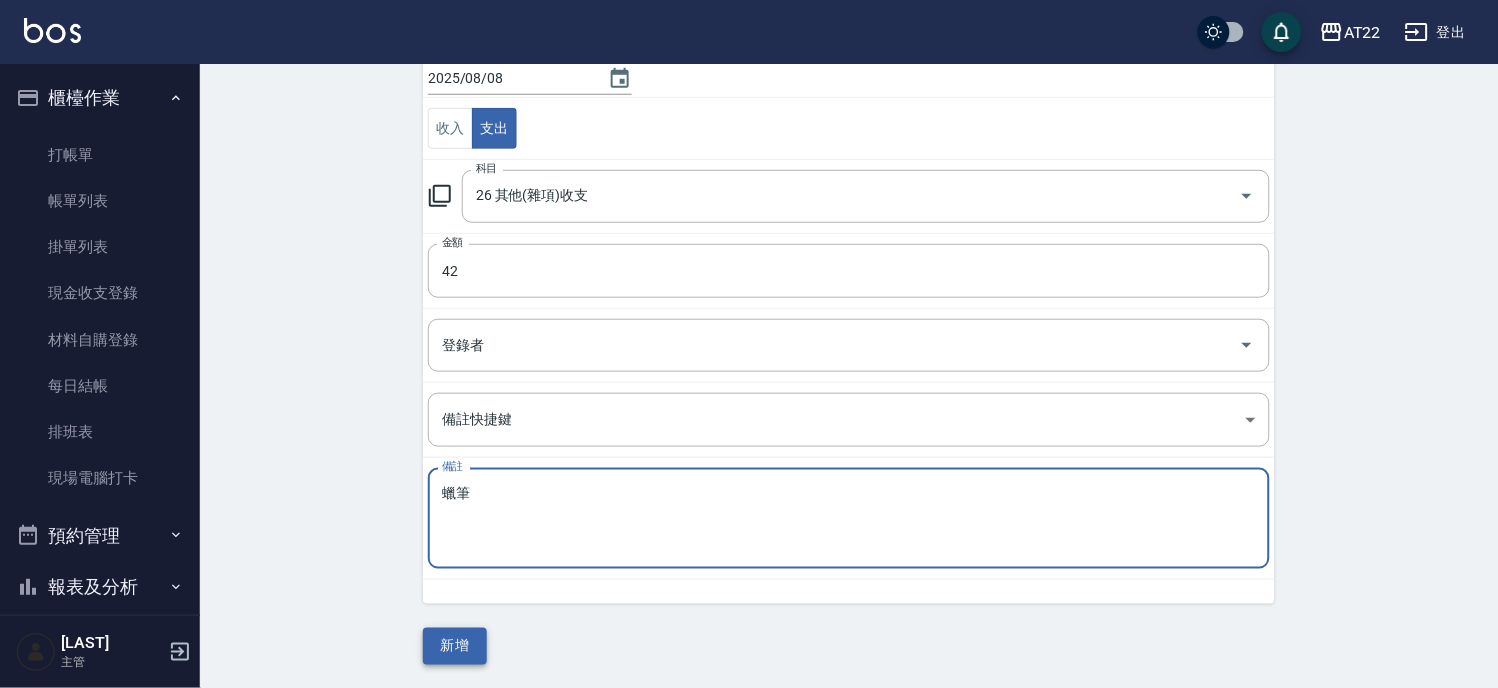 type on "蠟筆" 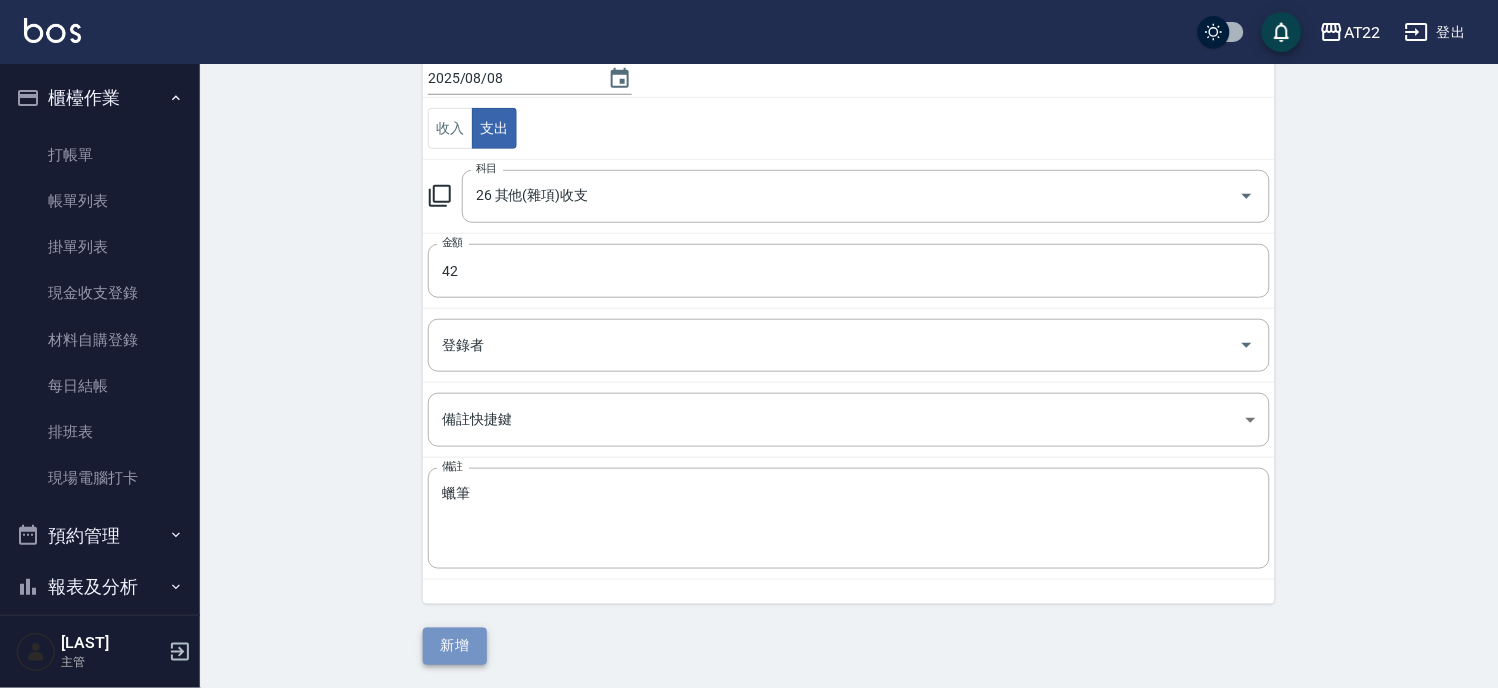 click on "新增" at bounding box center (455, 646) 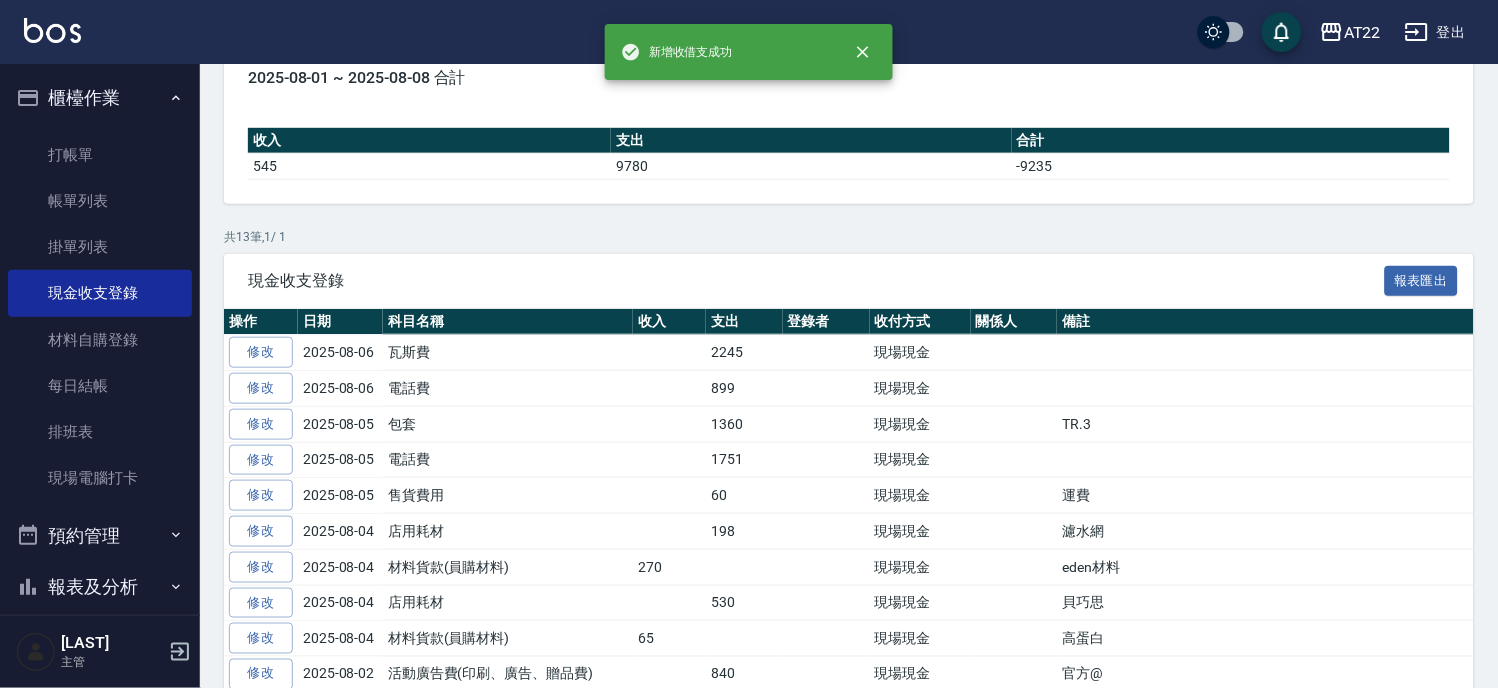 scroll, scrollTop: 0, scrollLeft: 0, axis: both 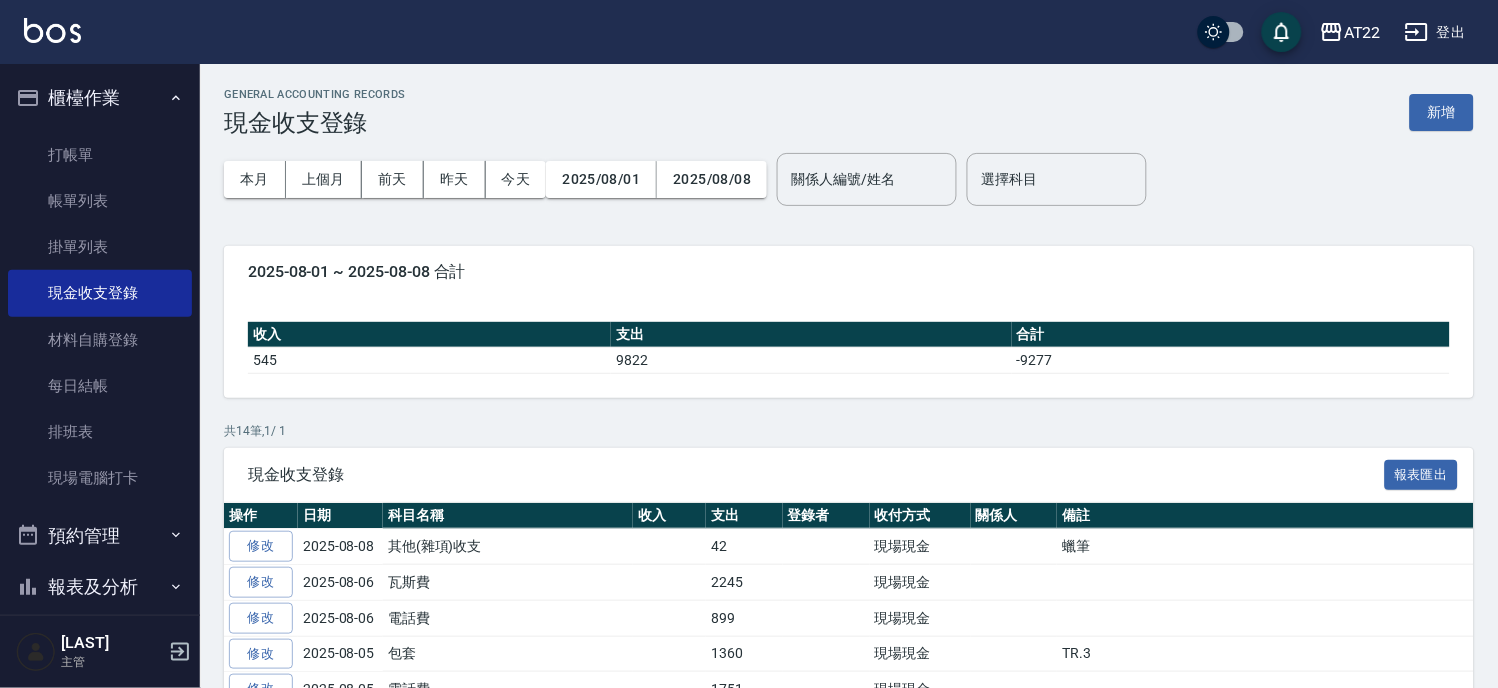 click on "櫃檯作業" at bounding box center [100, 98] 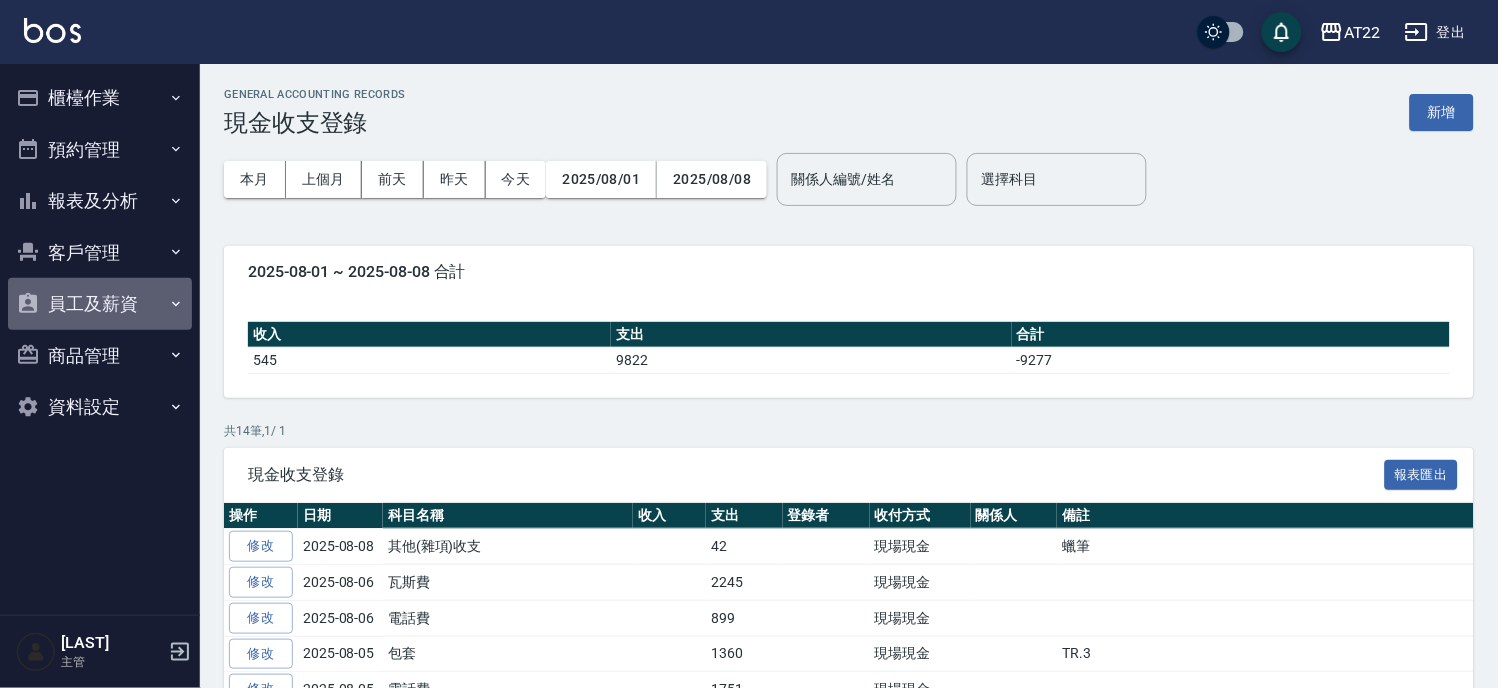 click on "員工及薪資" at bounding box center [100, 304] 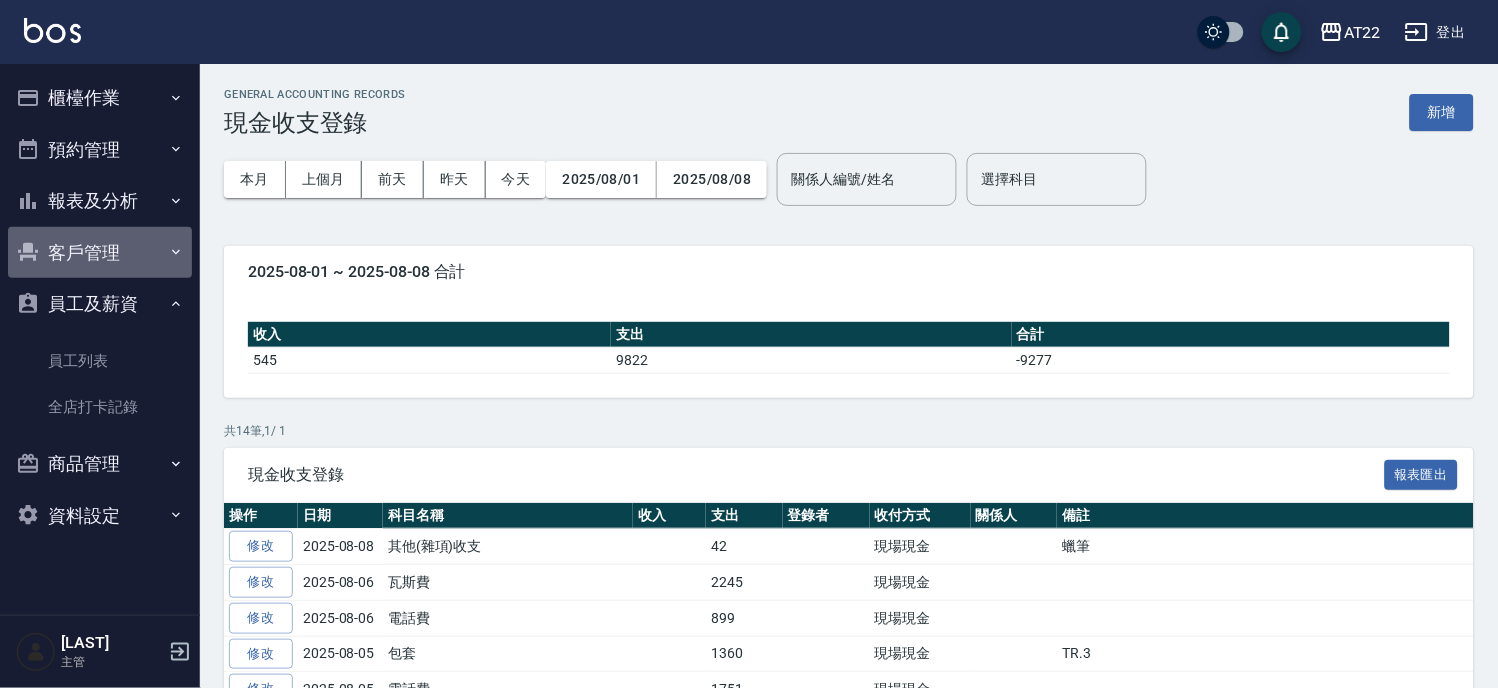 click on "客戶管理" at bounding box center [100, 253] 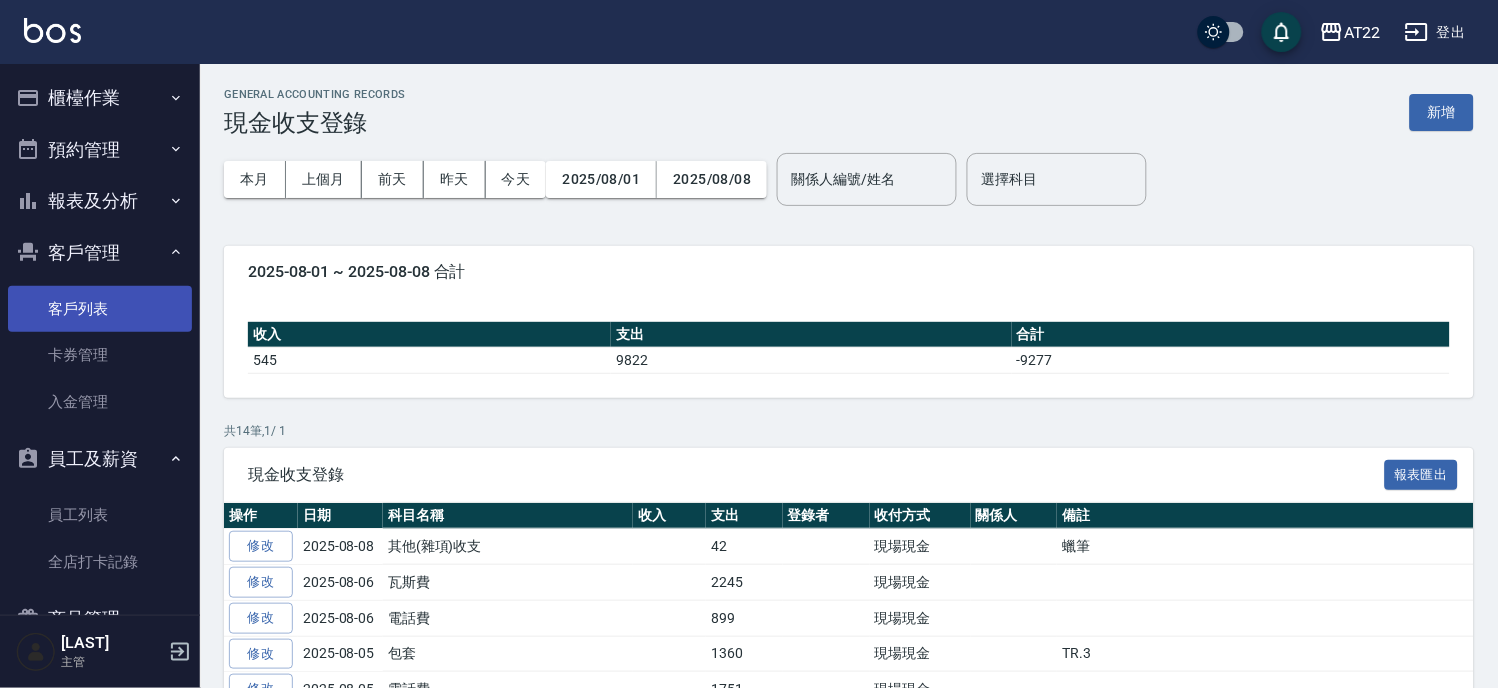 drag, startPoint x: 92, startPoint y: 318, endPoint x: 102, endPoint y: 304, distance: 17.20465 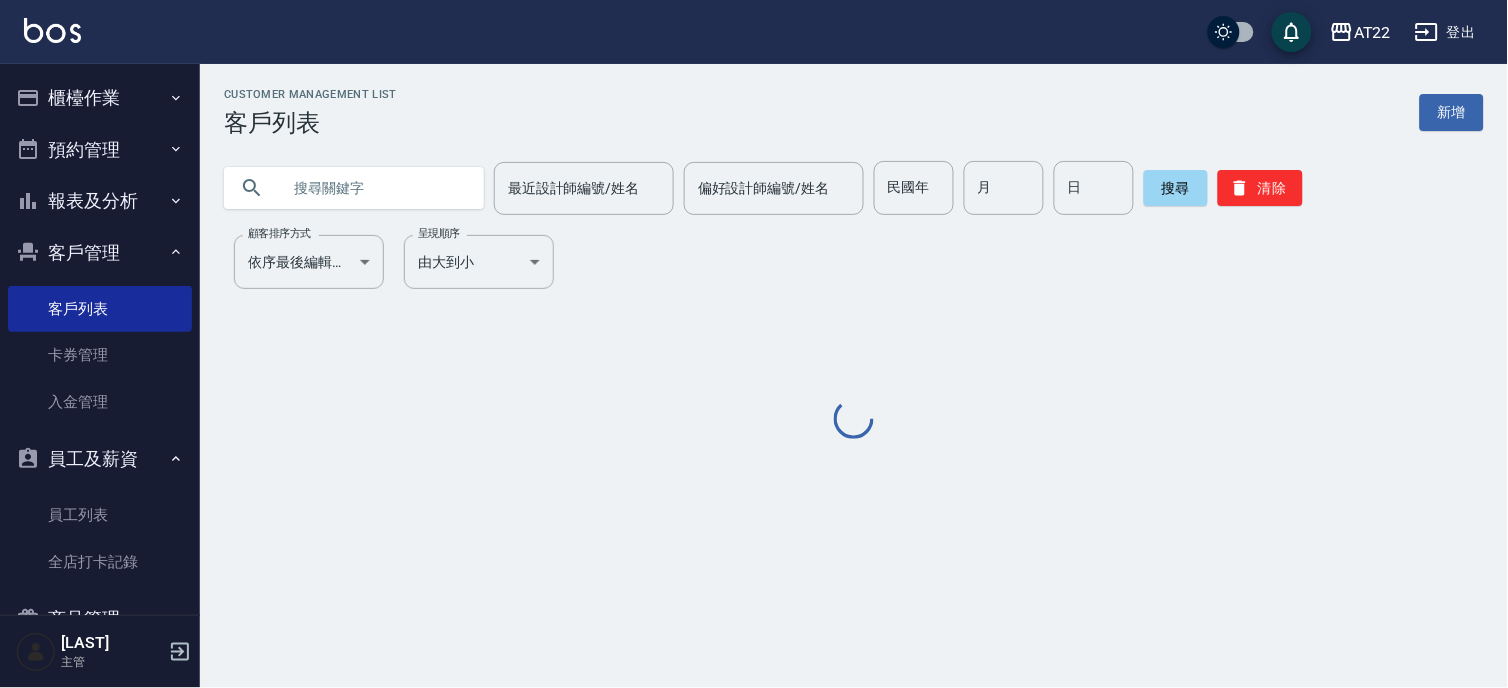 click at bounding box center (374, 188) 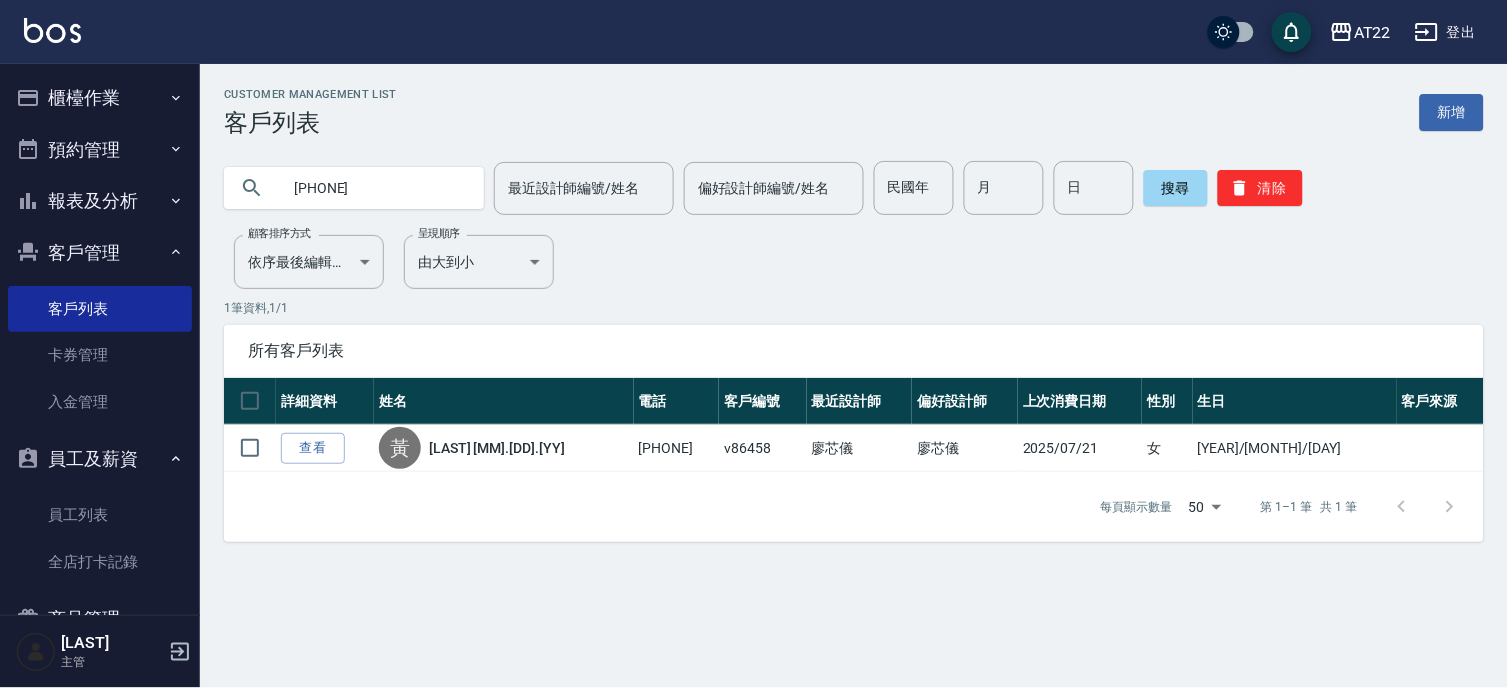 click on "[PHONE]" at bounding box center [374, 188] 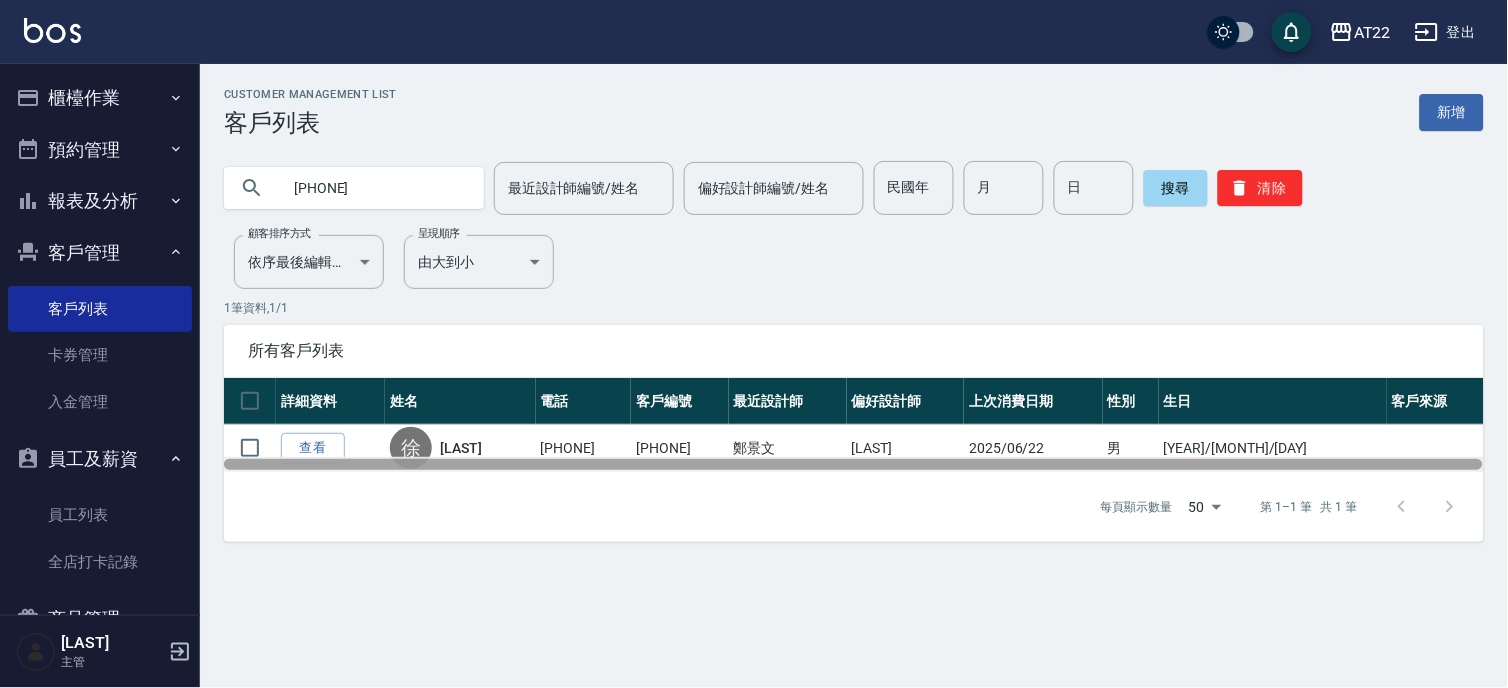 click at bounding box center (853, 464) 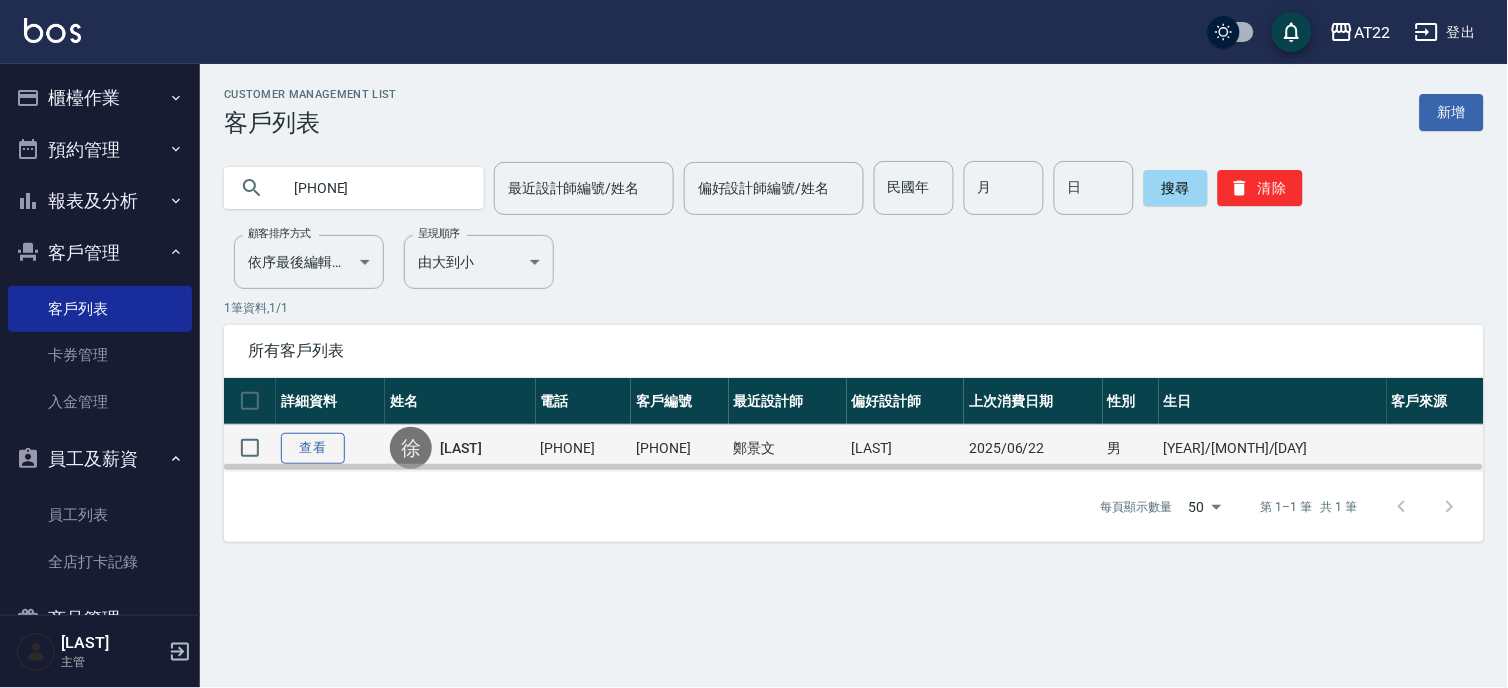 click on "查看" at bounding box center (313, 448) 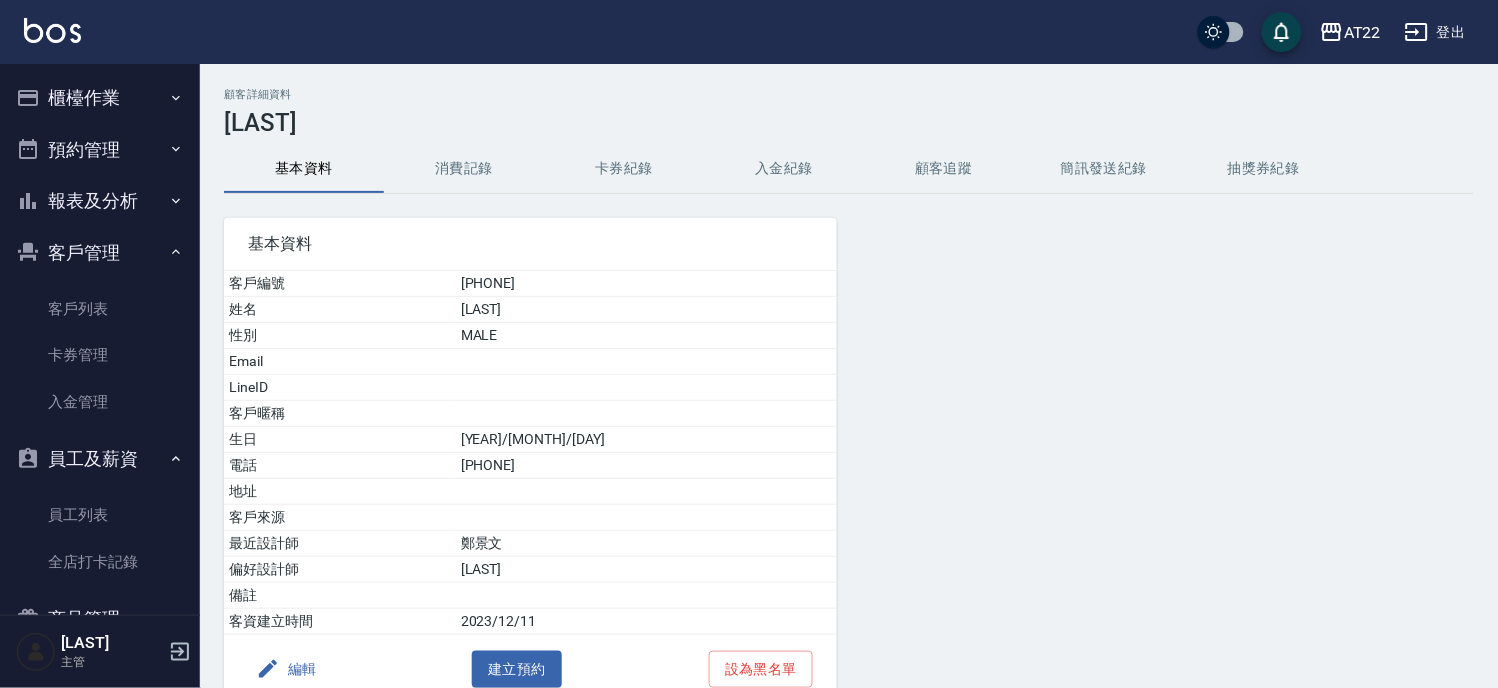click on "消費記錄" at bounding box center (464, 169) 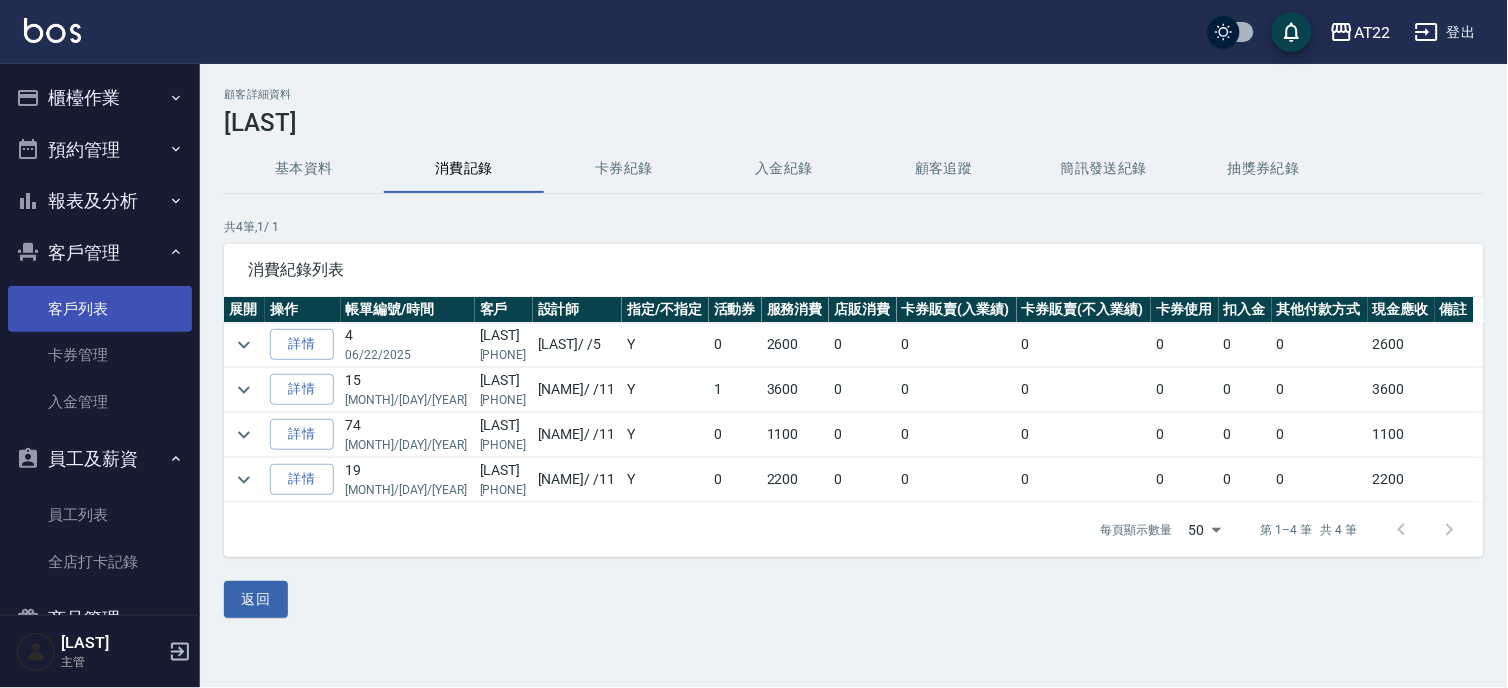 click on "客戶列表" at bounding box center (100, 309) 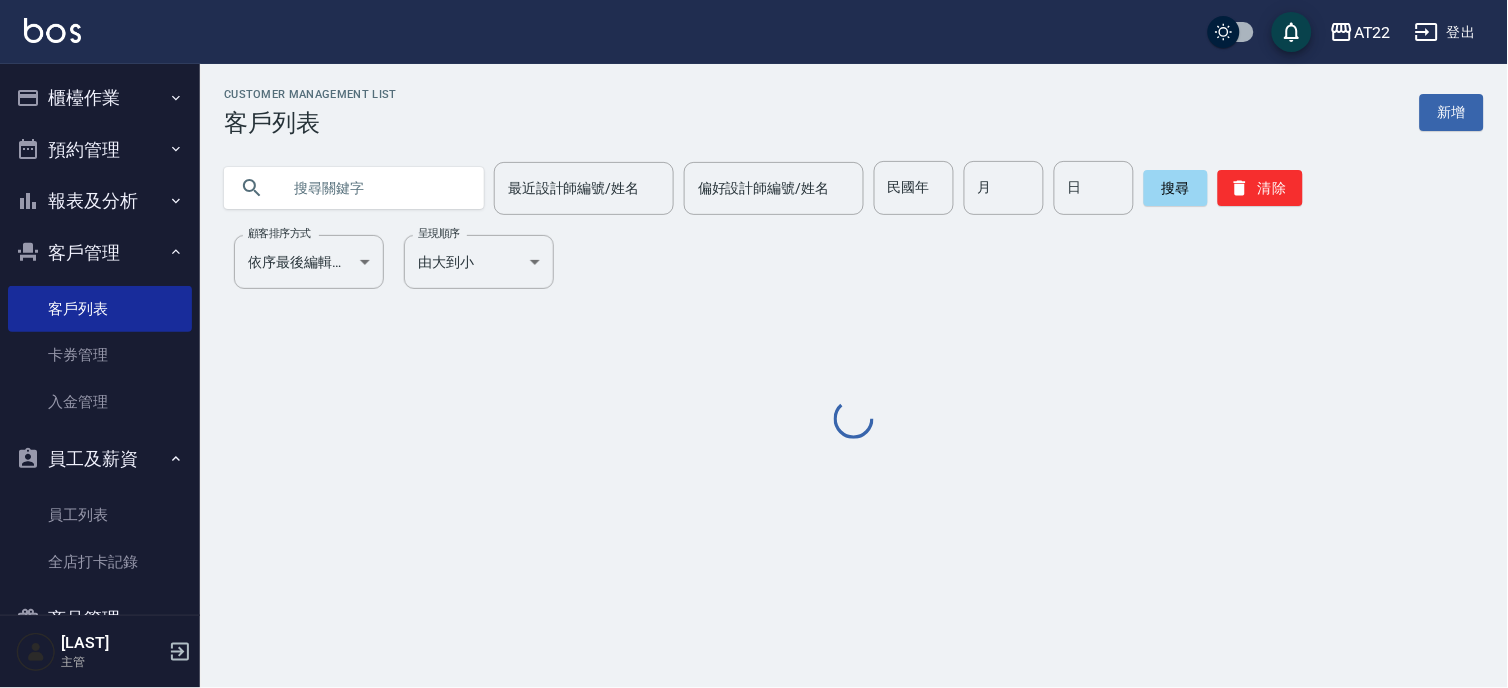 click at bounding box center (374, 188) 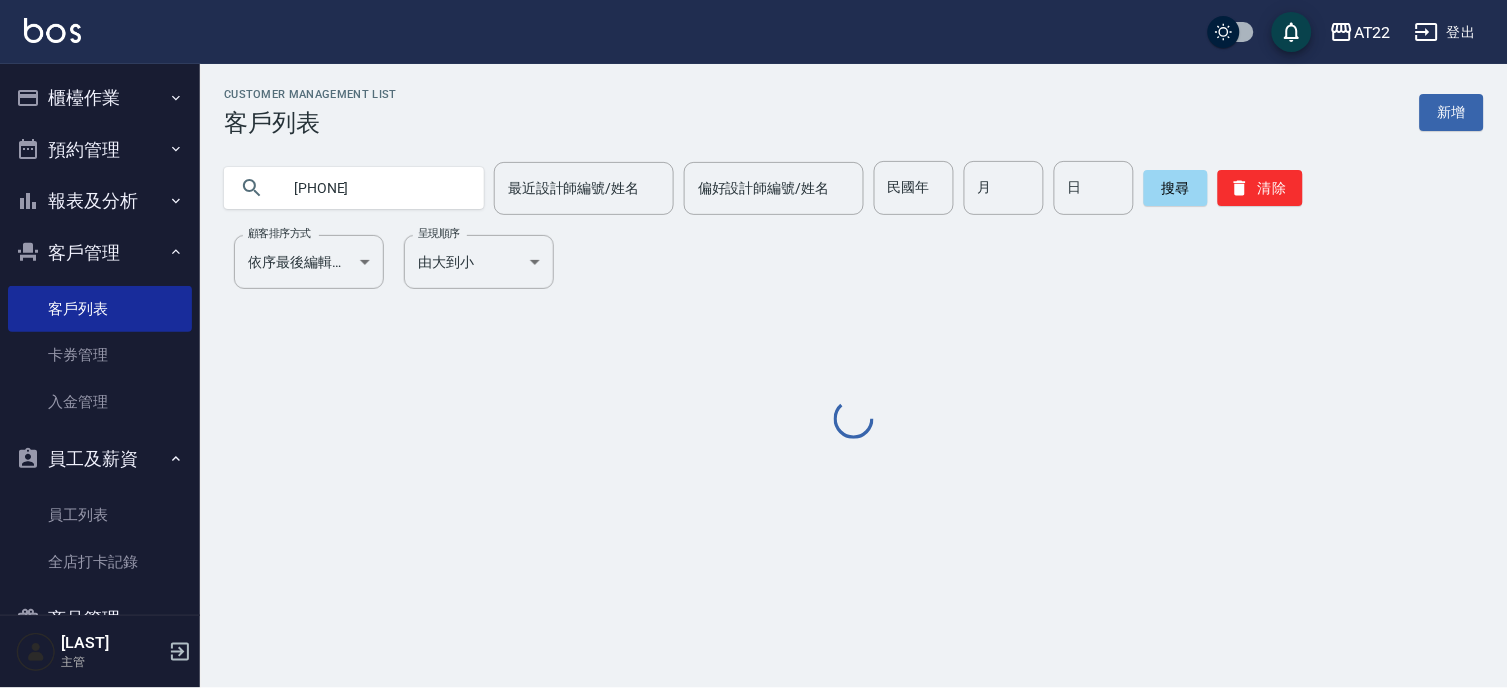 type on "[PHONE]" 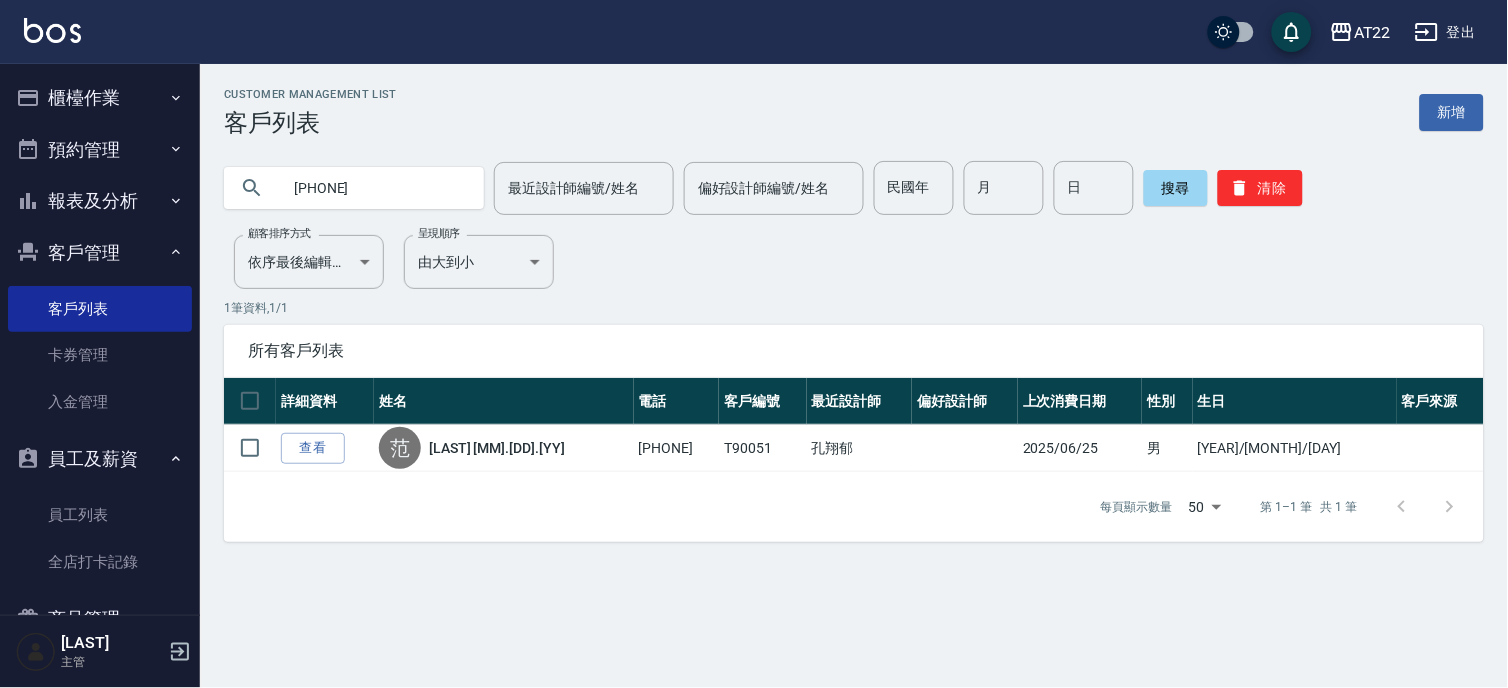 click on "櫃檯作業" at bounding box center [100, 98] 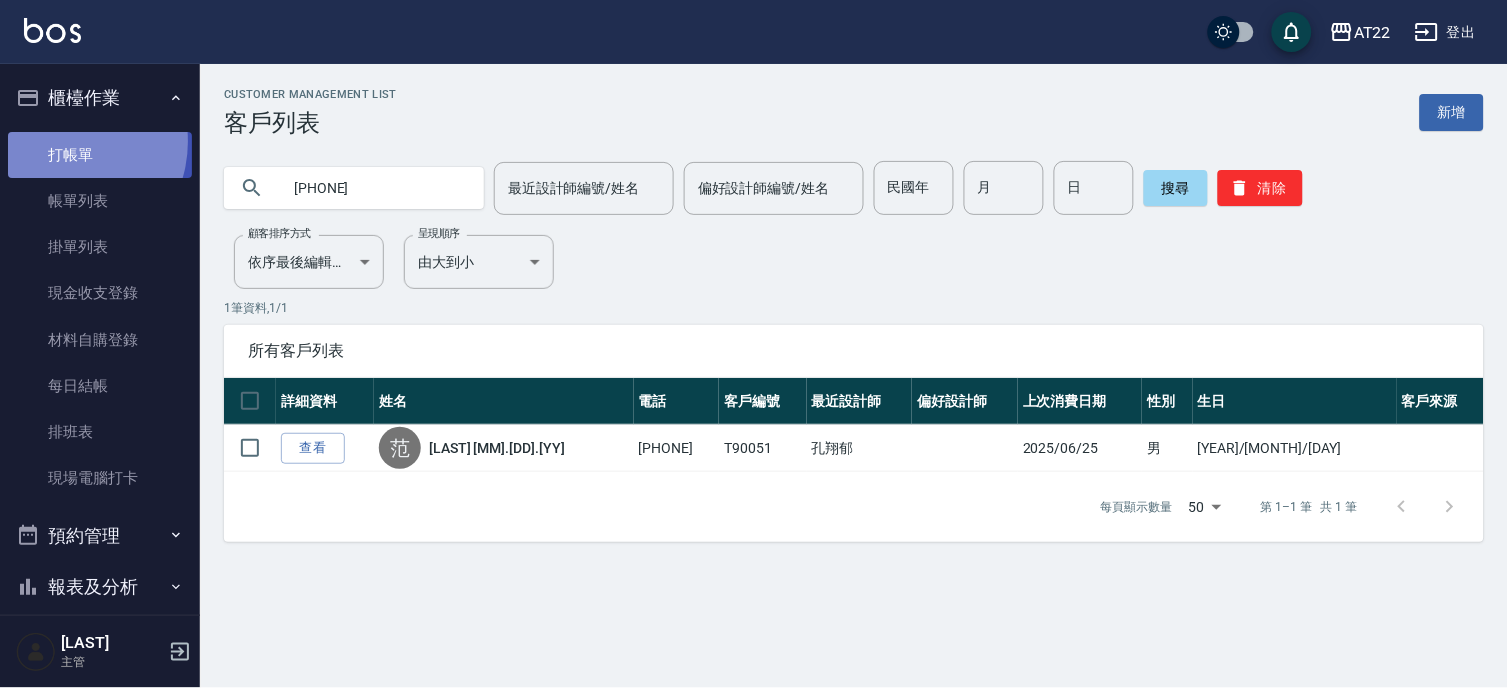 click on "打帳單" at bounding box center [100, 155] 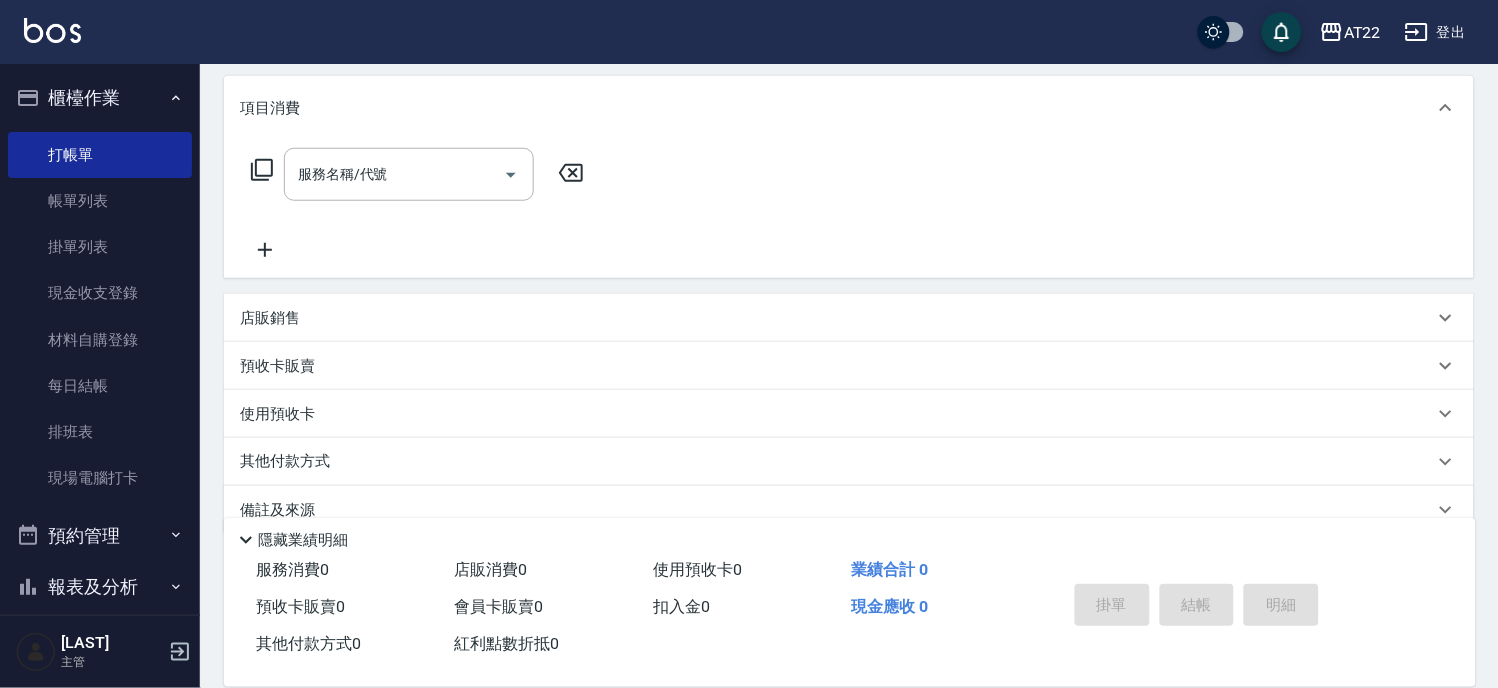scroll, scrollTop: 286, scrollLeft: 0, axis: vertical 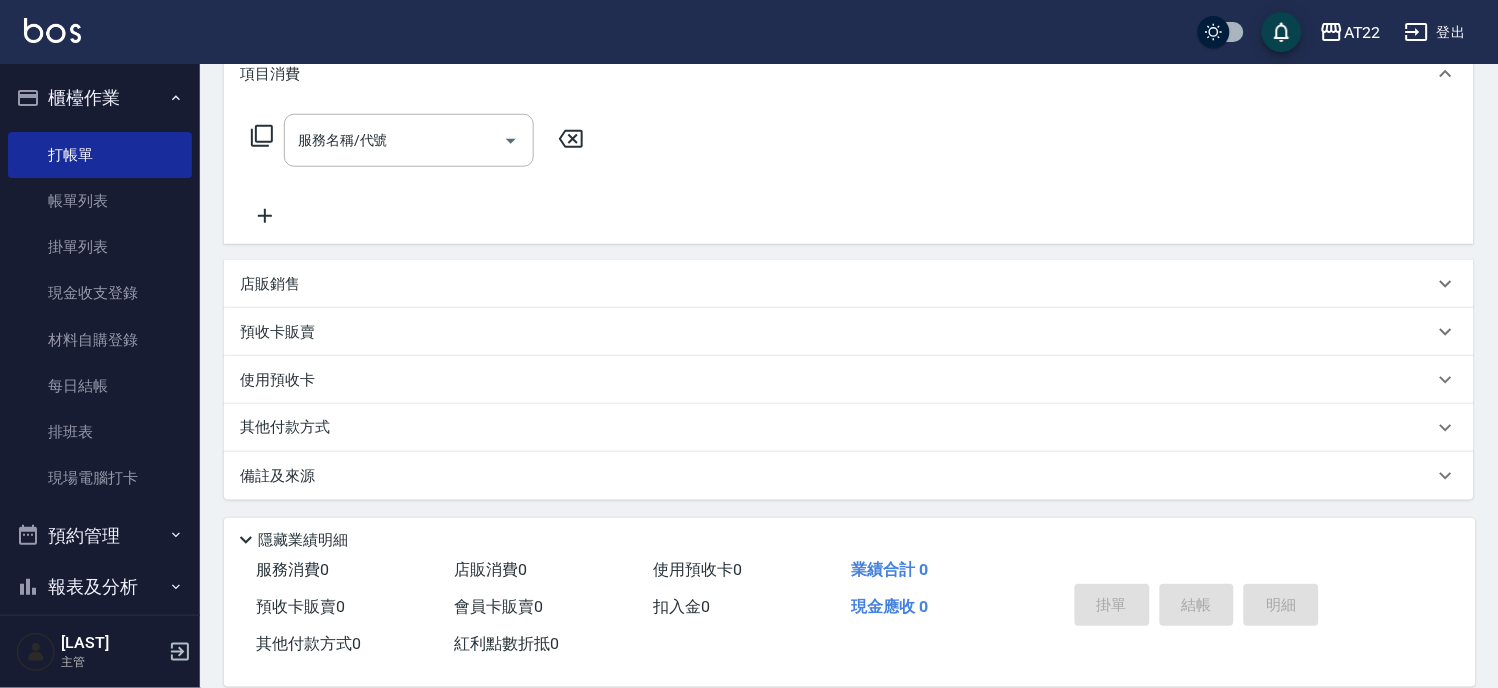 click on "店販銷售" at bounding box center (849, 284) 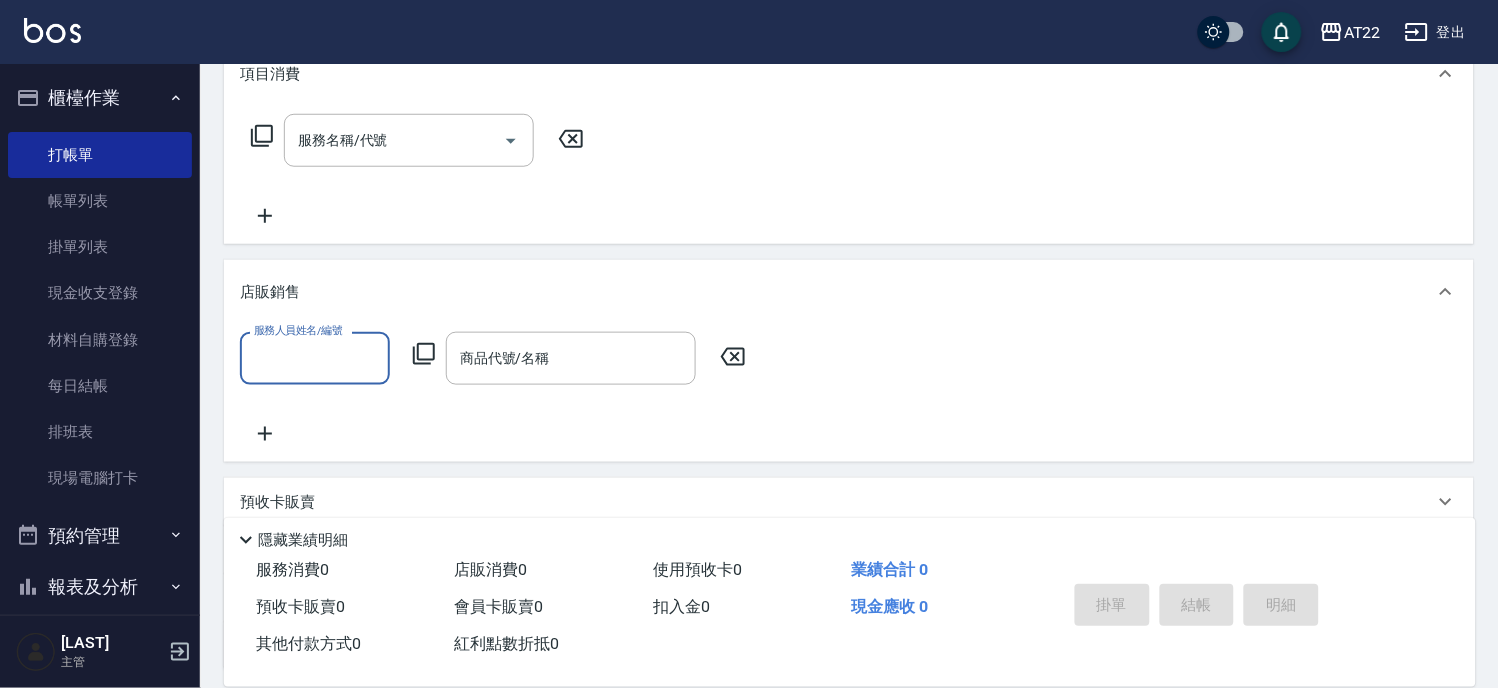 scroll, scrollTop: 0, scrollLeft: 0, axis: both 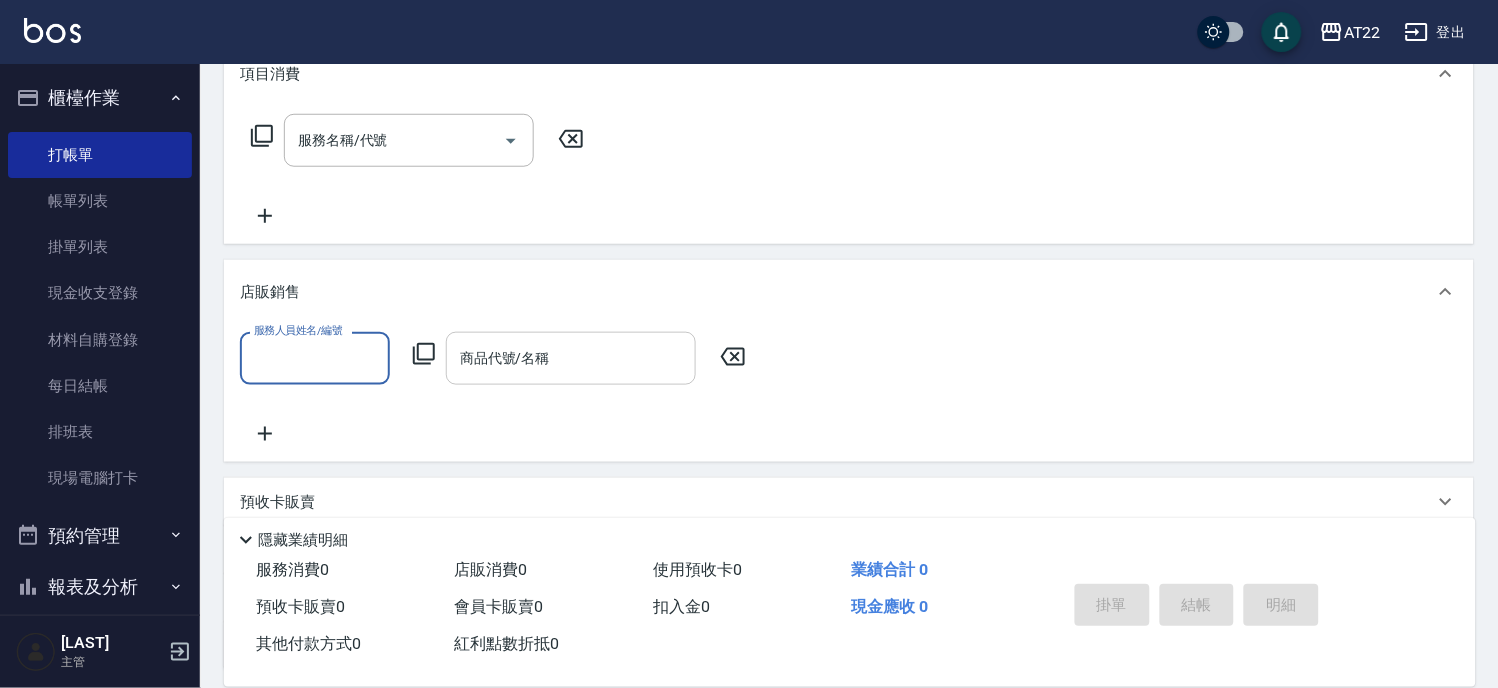 click on "商品代號/名稱 商品代號/名稱" at bounding box center (571, 358) 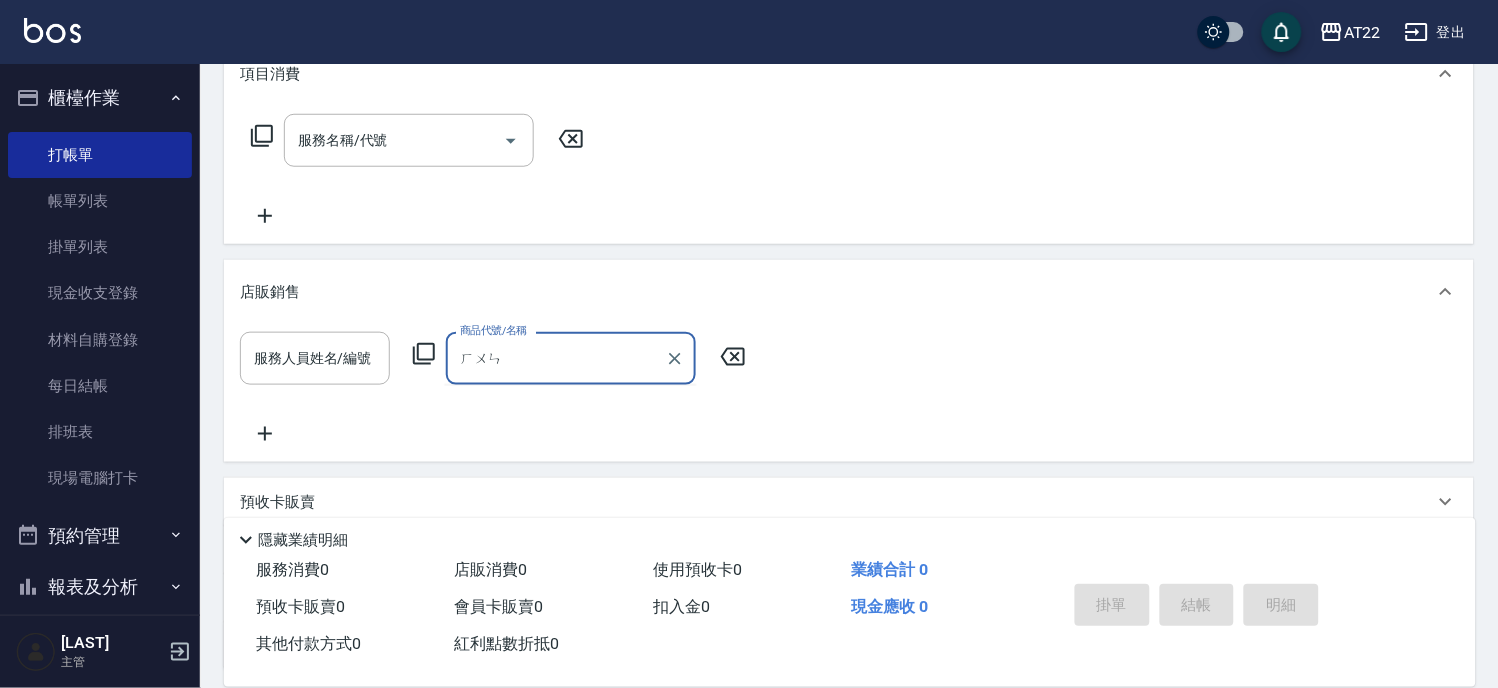 type on "[NAME]" 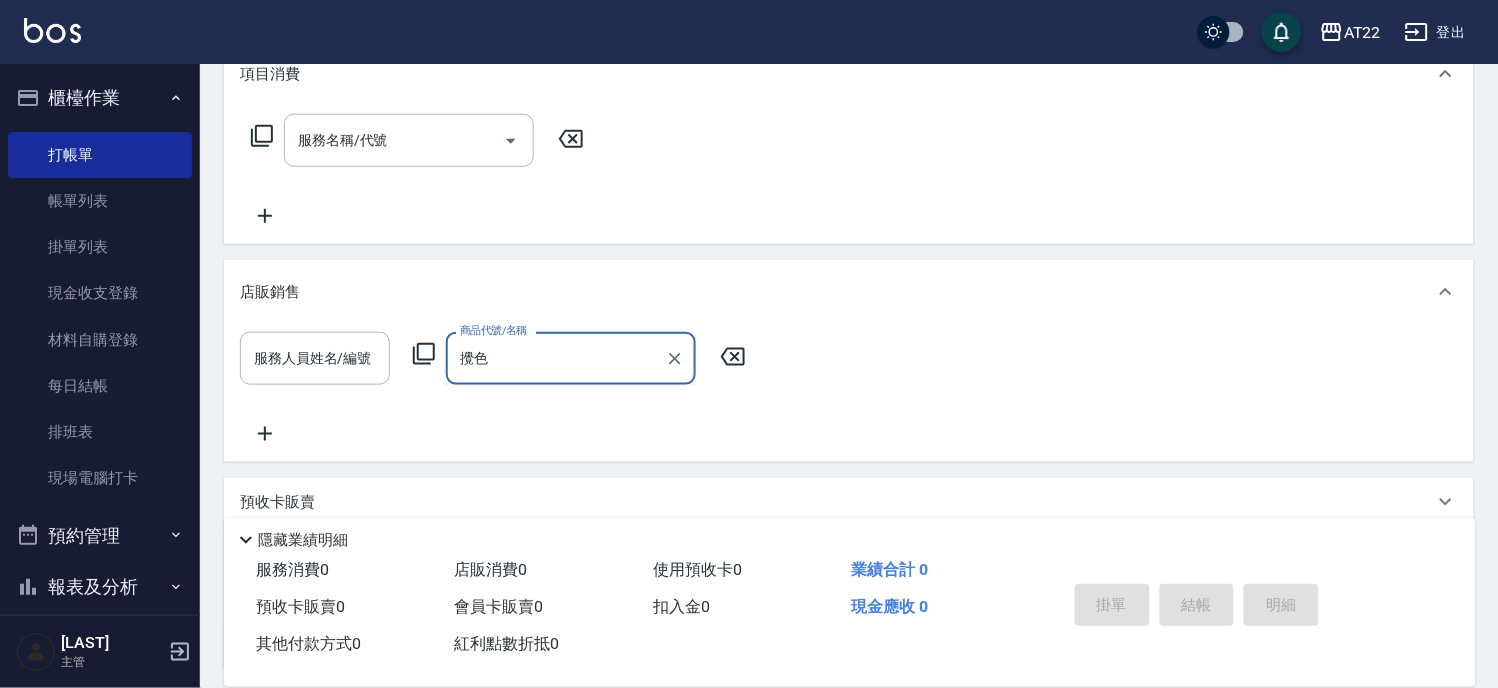 type on "攪" 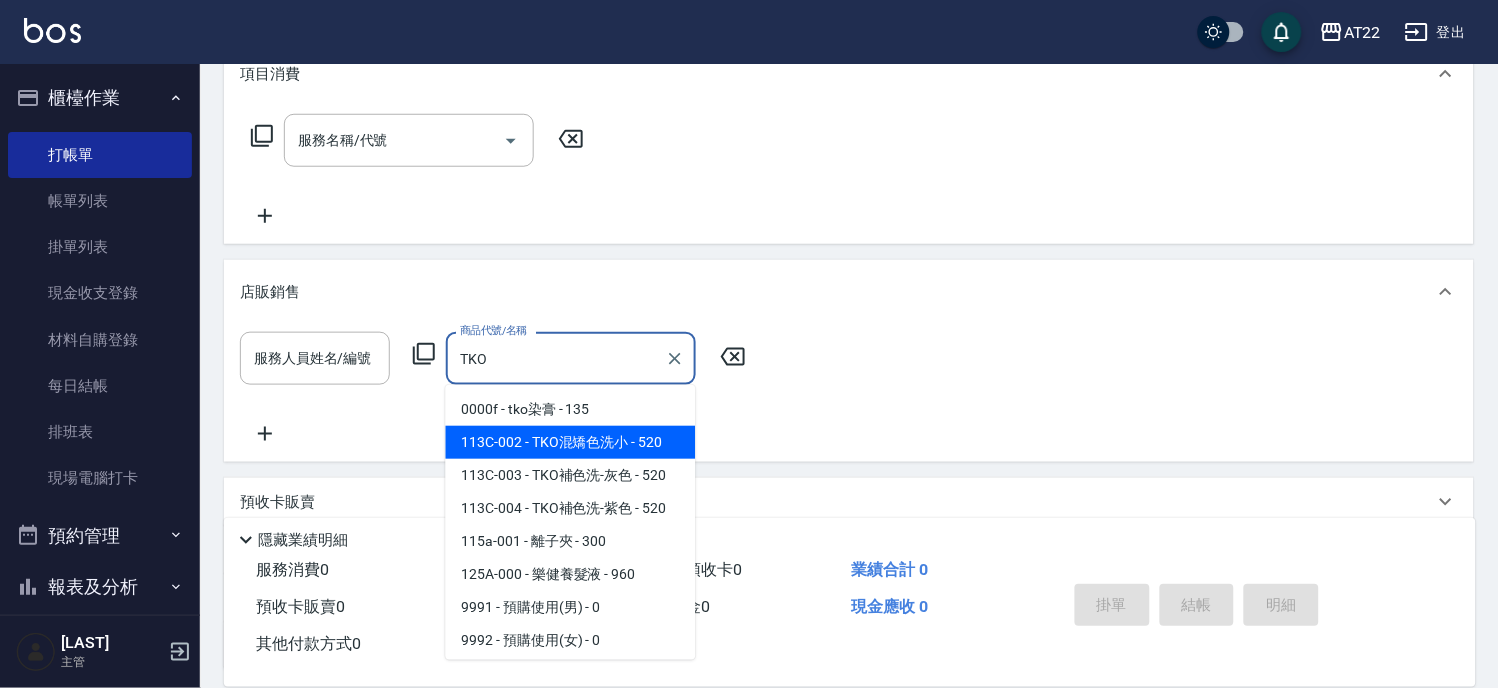 click on "113C-002 - TKO混矯色洗小 - 520" at bounding box center [571, 442] 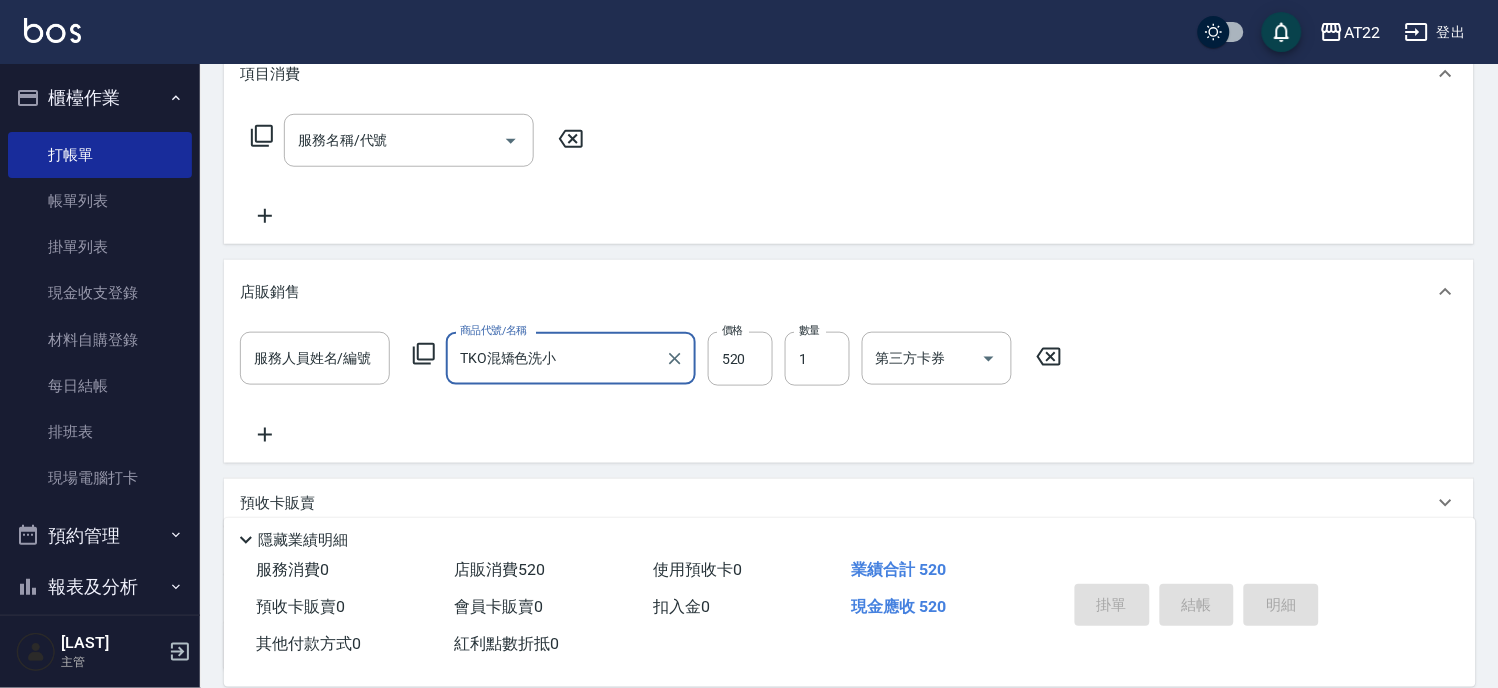 type on "TKO混矯色洗小" 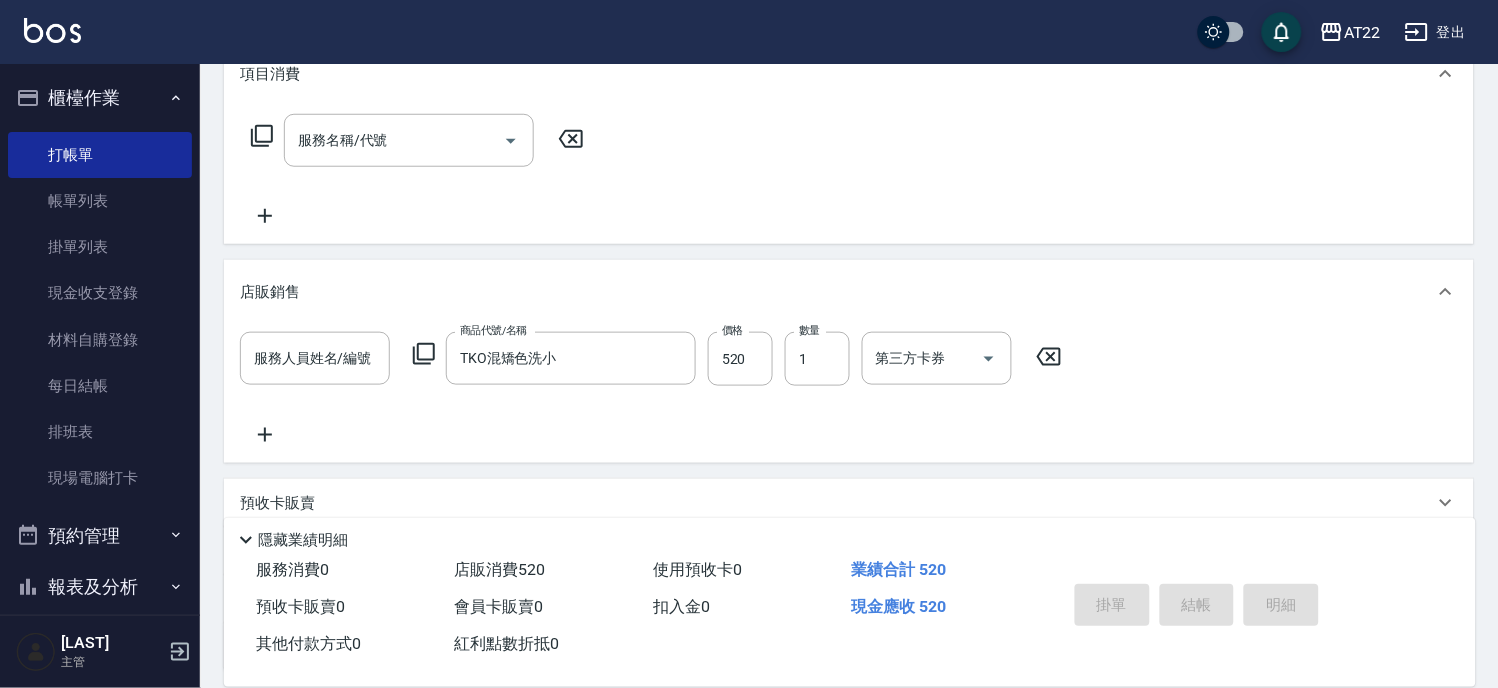 click 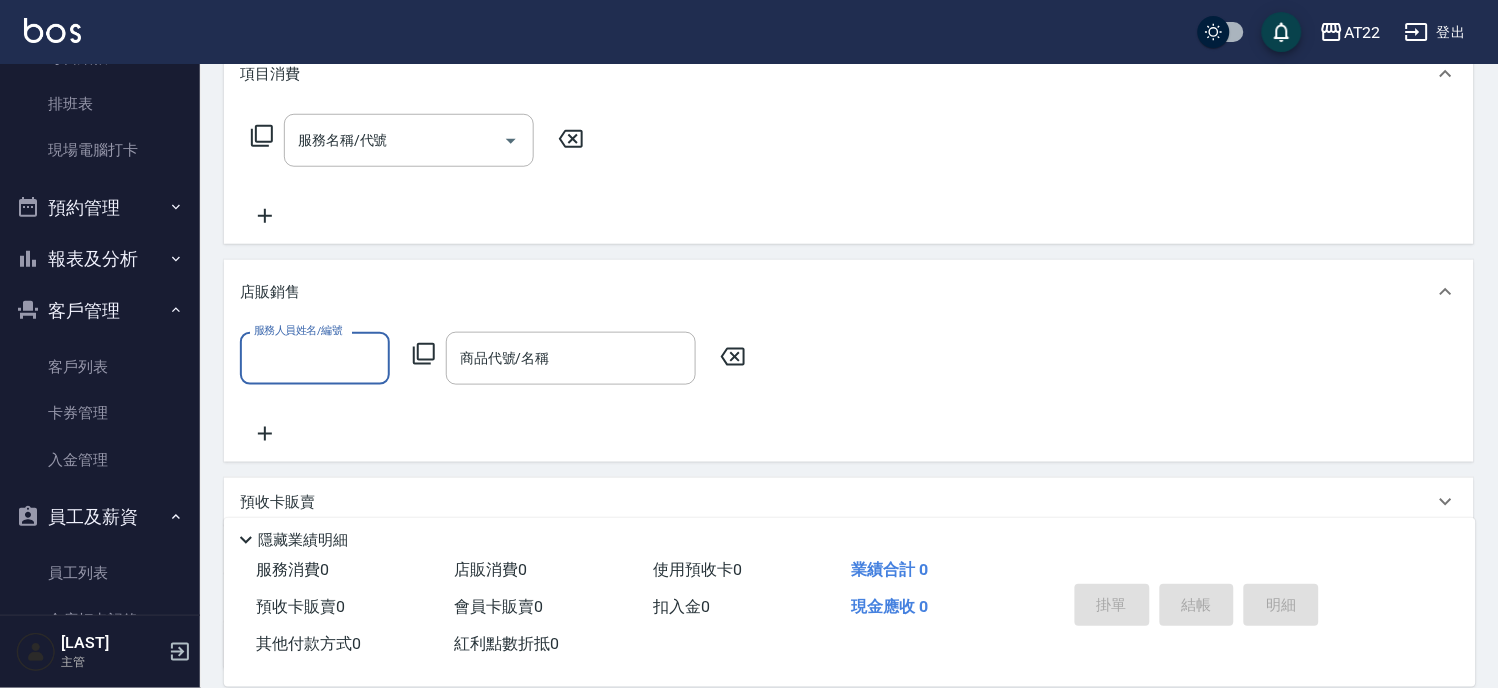 scroll, scrollTop: 488, scrollLeft: 0, axis: vertical 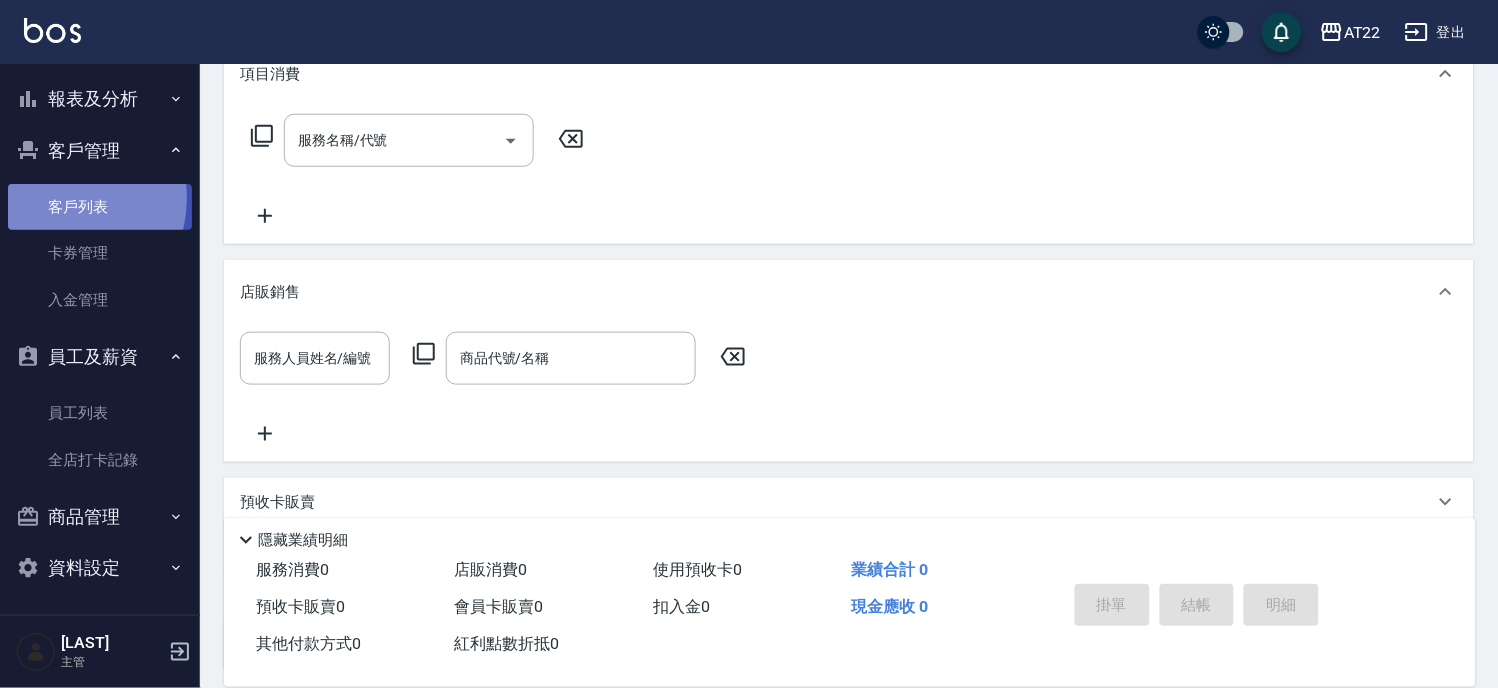 click on "客戶列表" at bounding box center [100, 207] 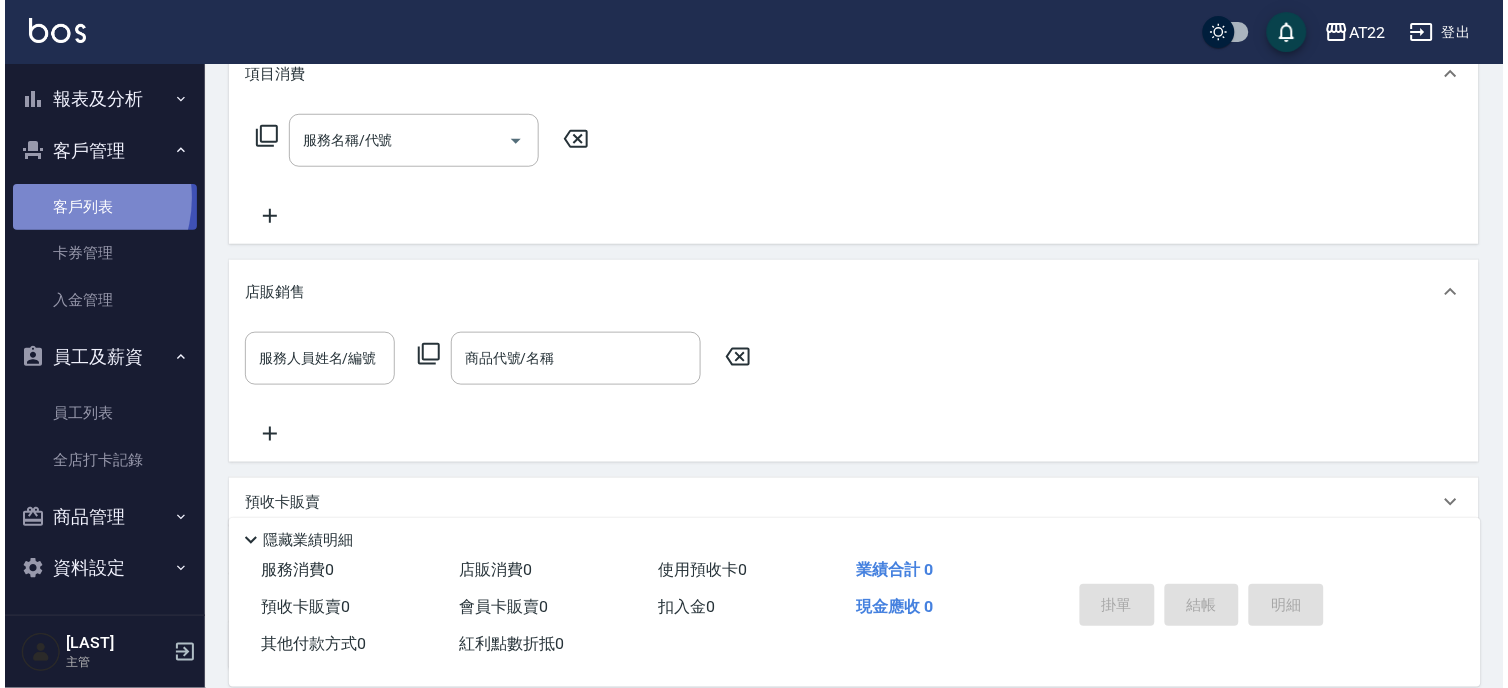 scroll, scrollTop: 0, scrollLeft: 0, axis: both 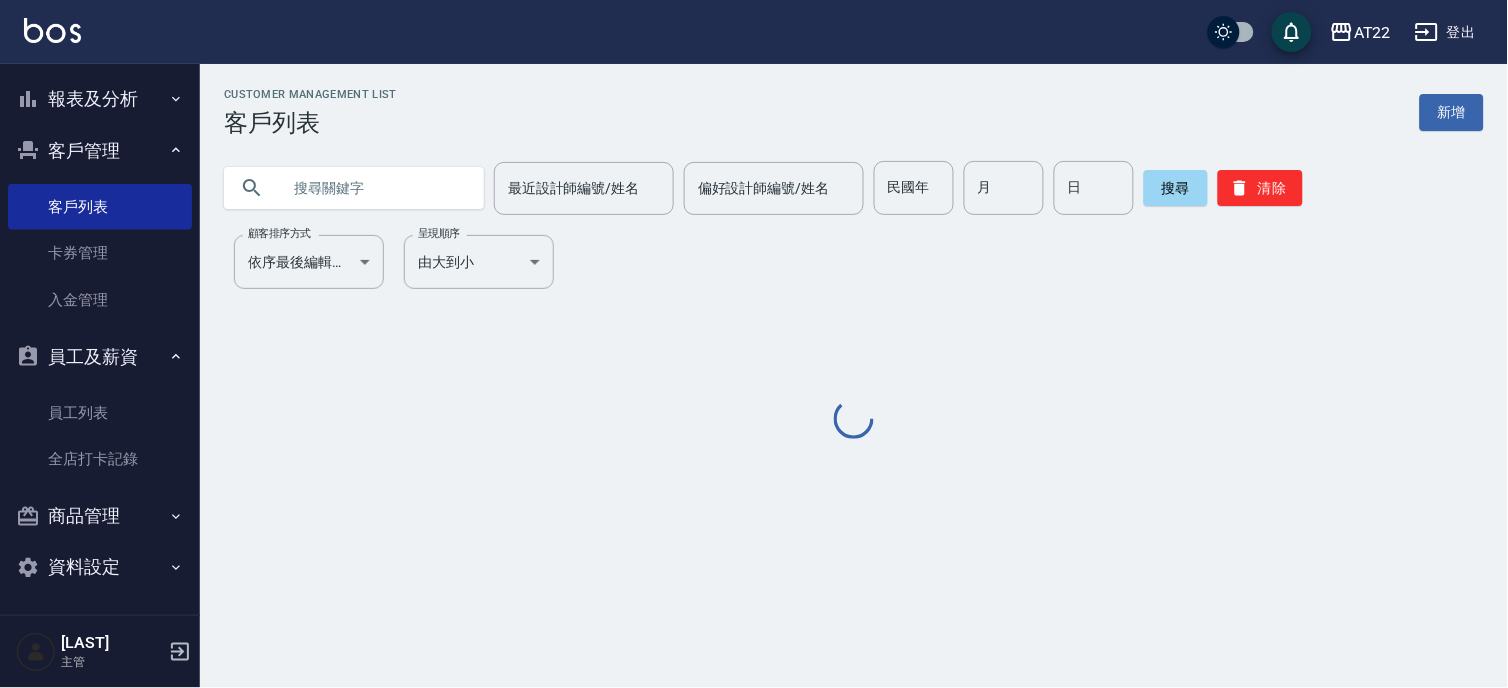 click at bounding box center (374, 188) 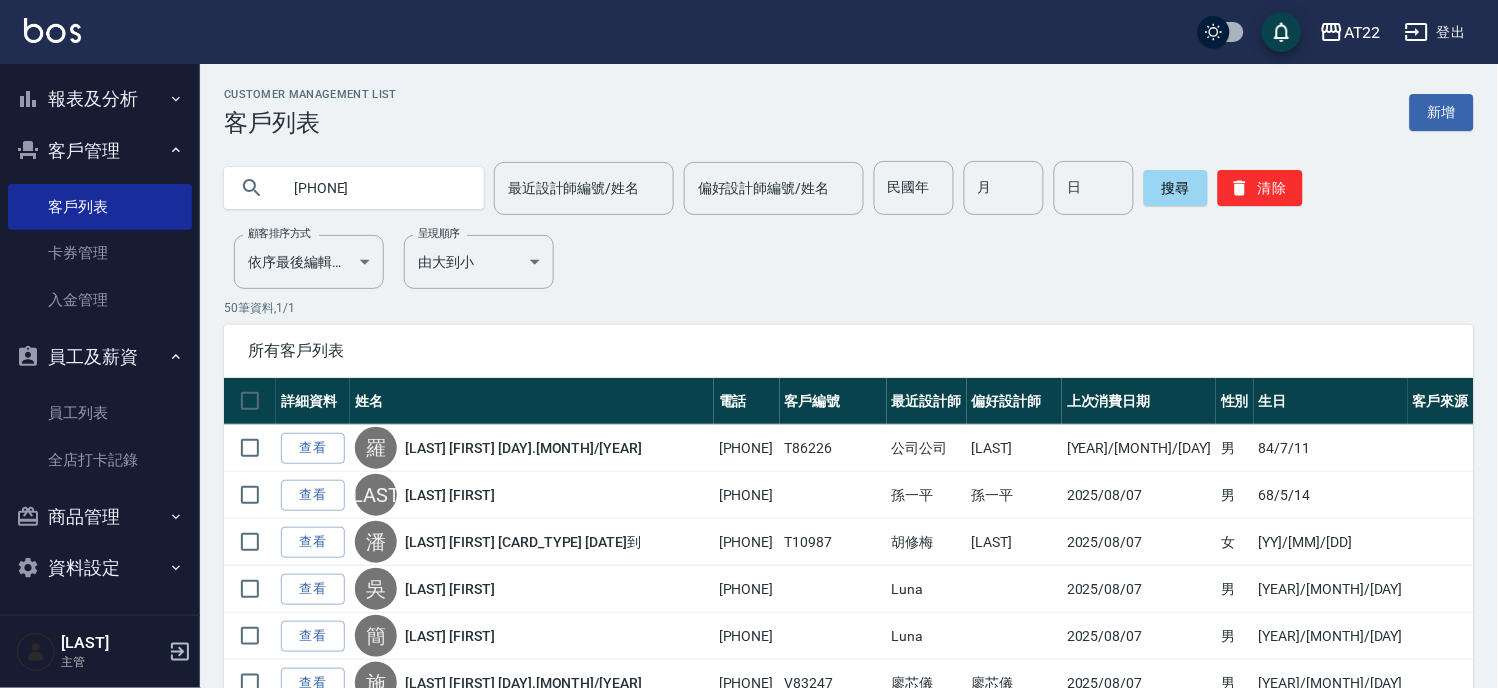 type on "[PHONE]" 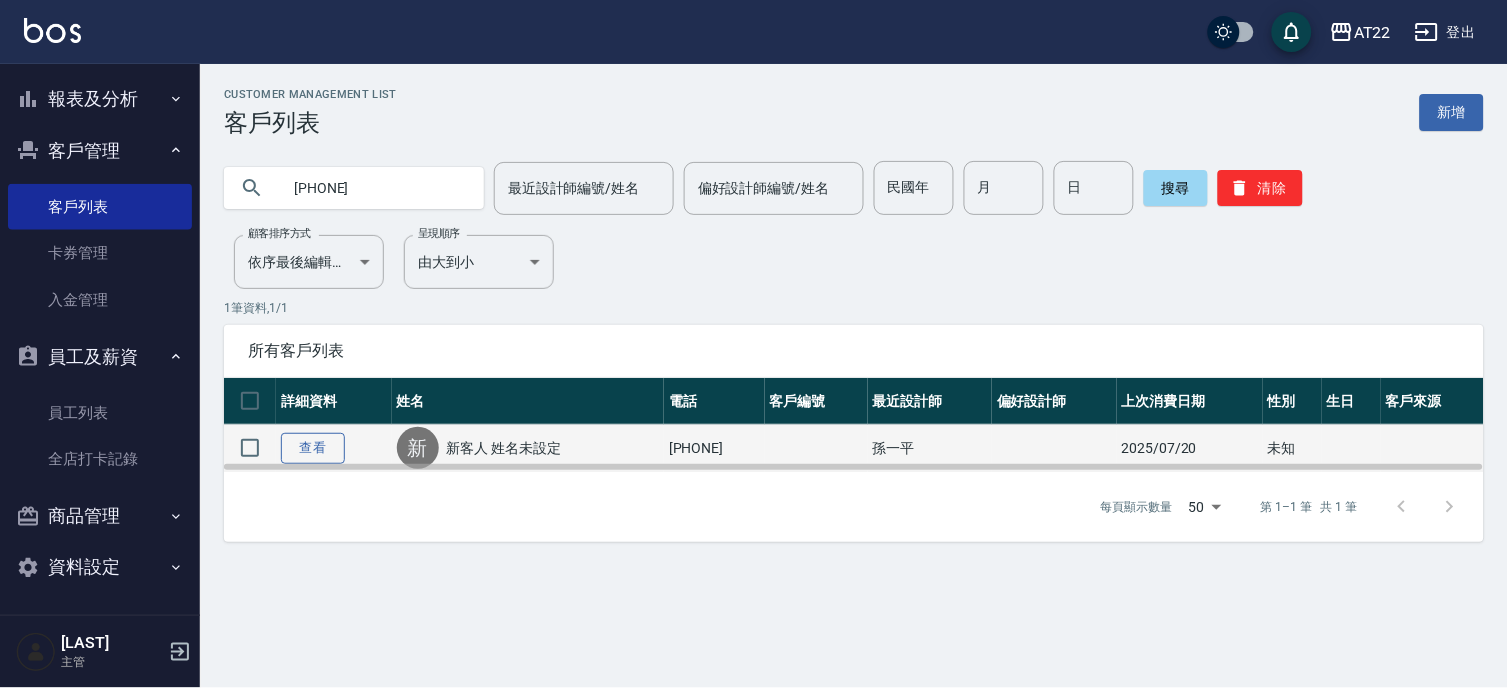 click on "查看" at bounding box center [313, 448] 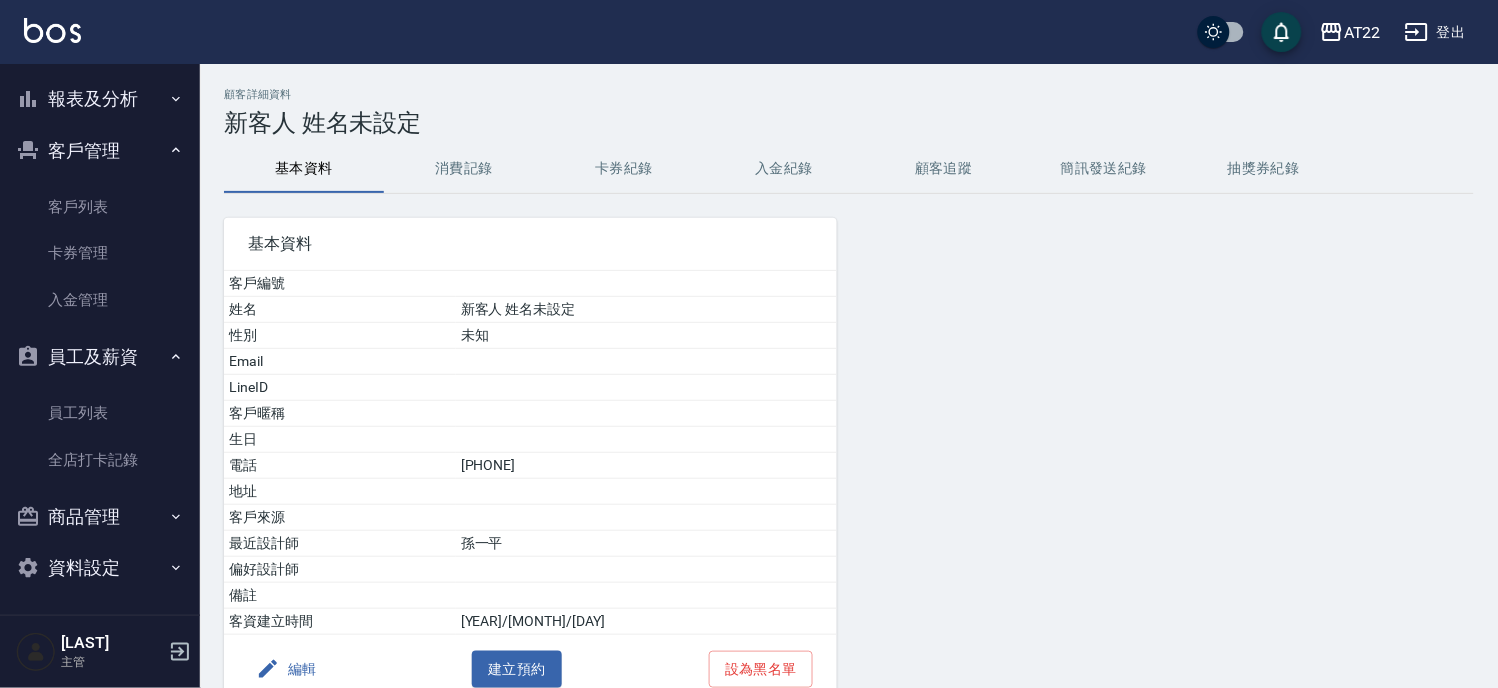click on "消費記錄" at bounding box center [464, 169] 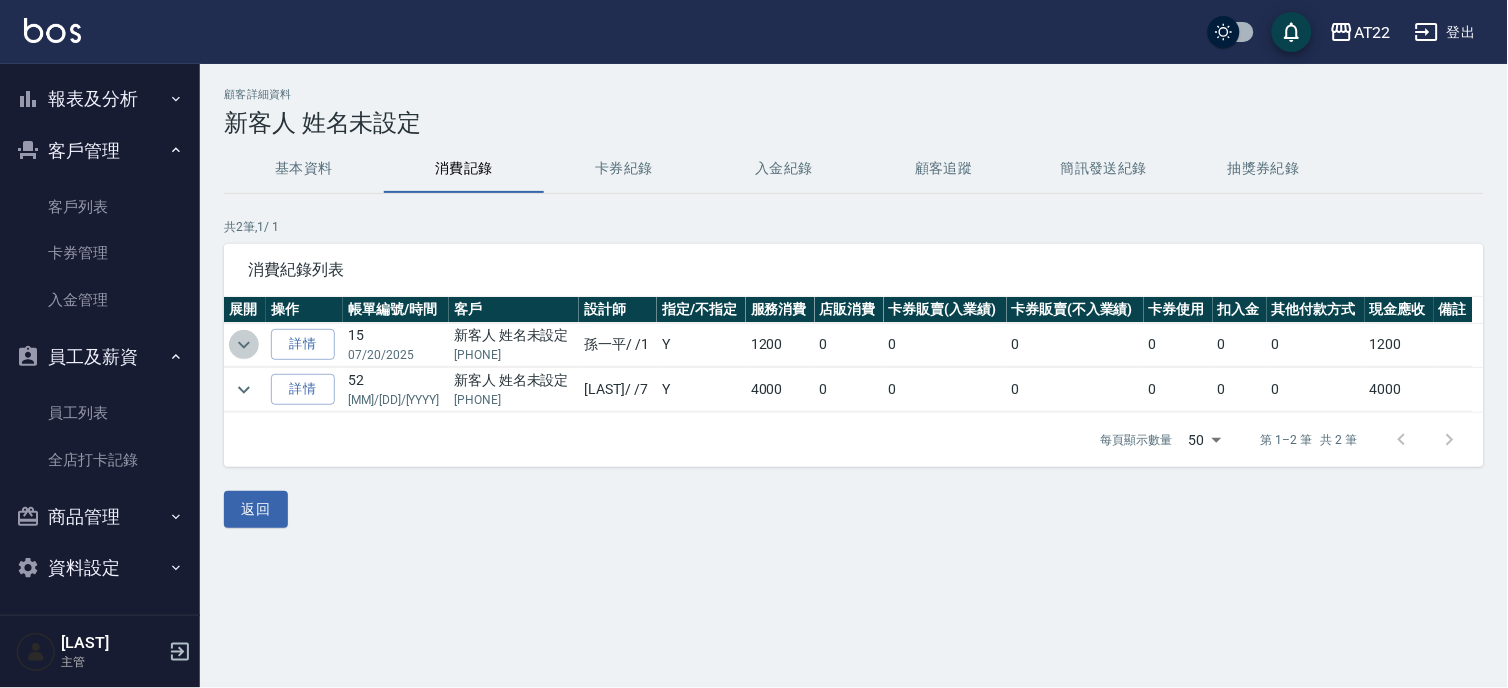 click at bounding box center (244, 345) 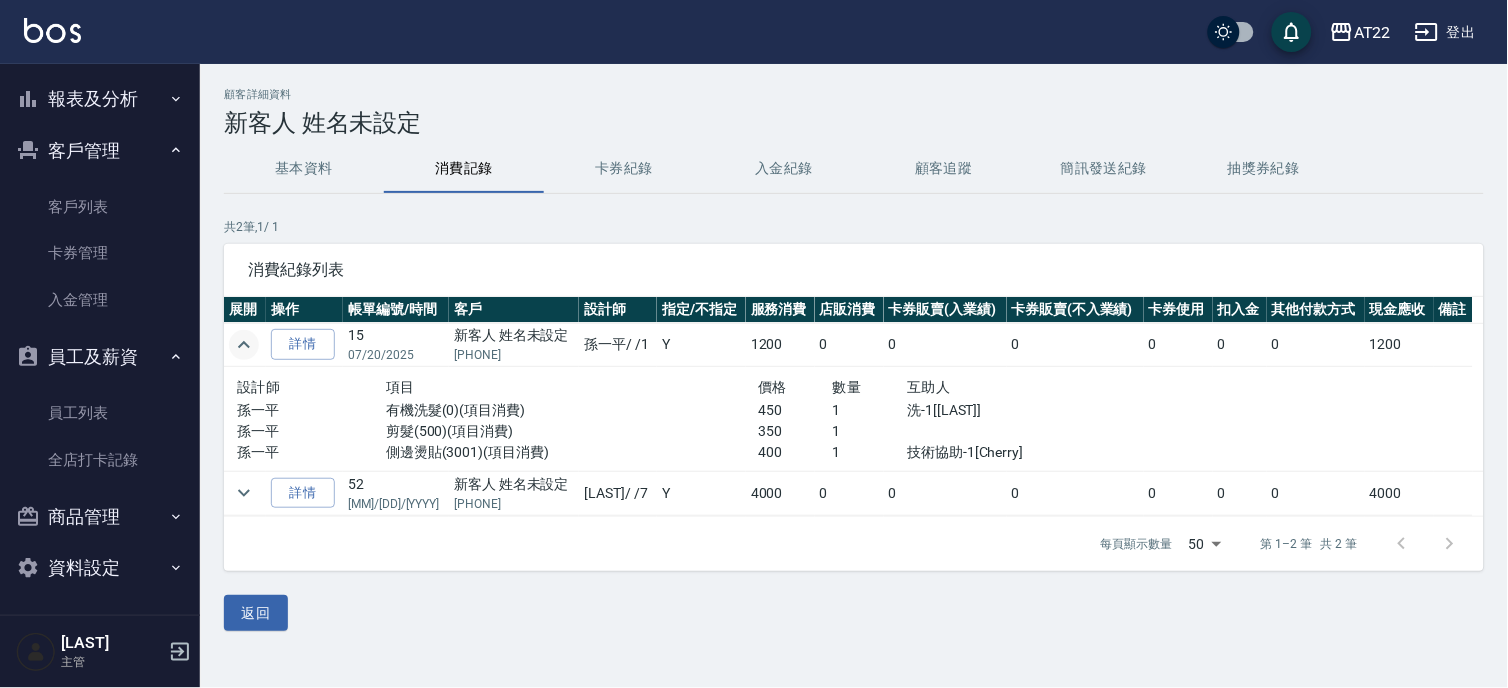 click at bounding box center (244, 345) 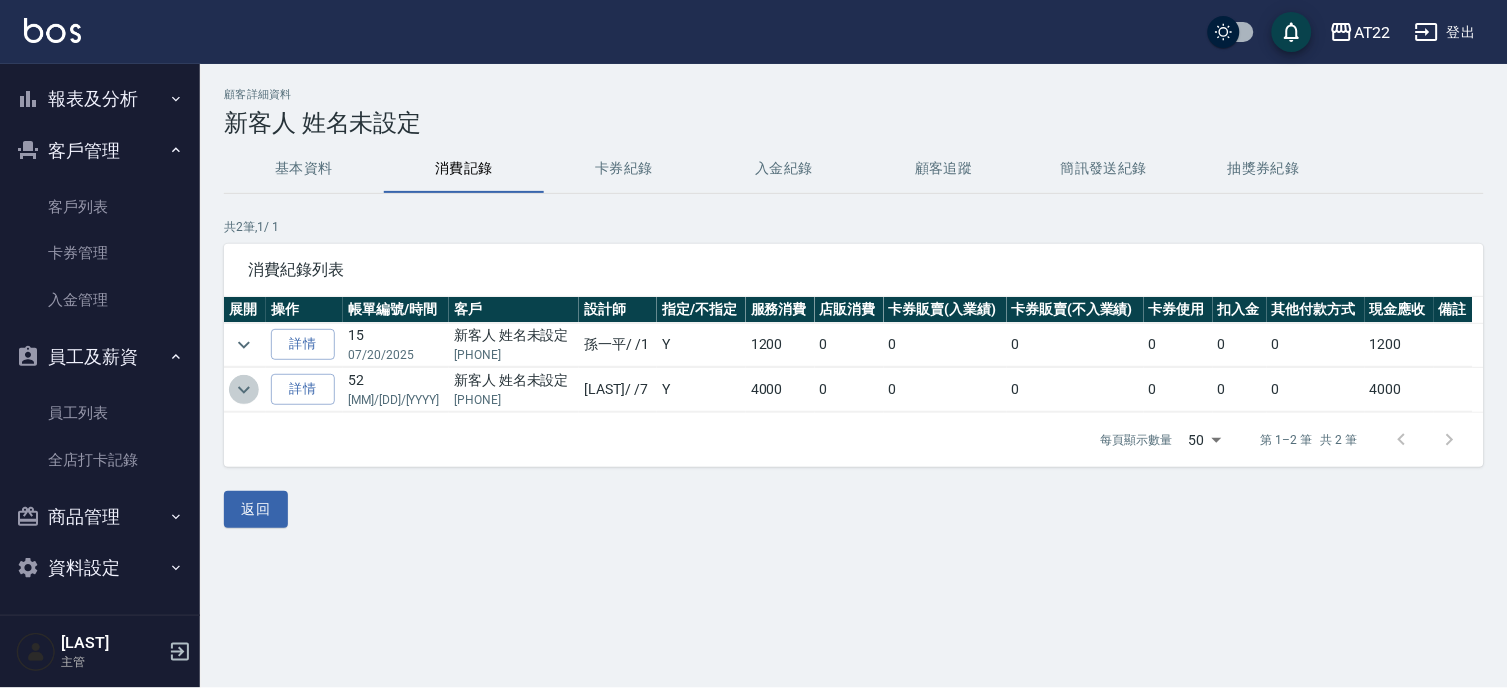 click 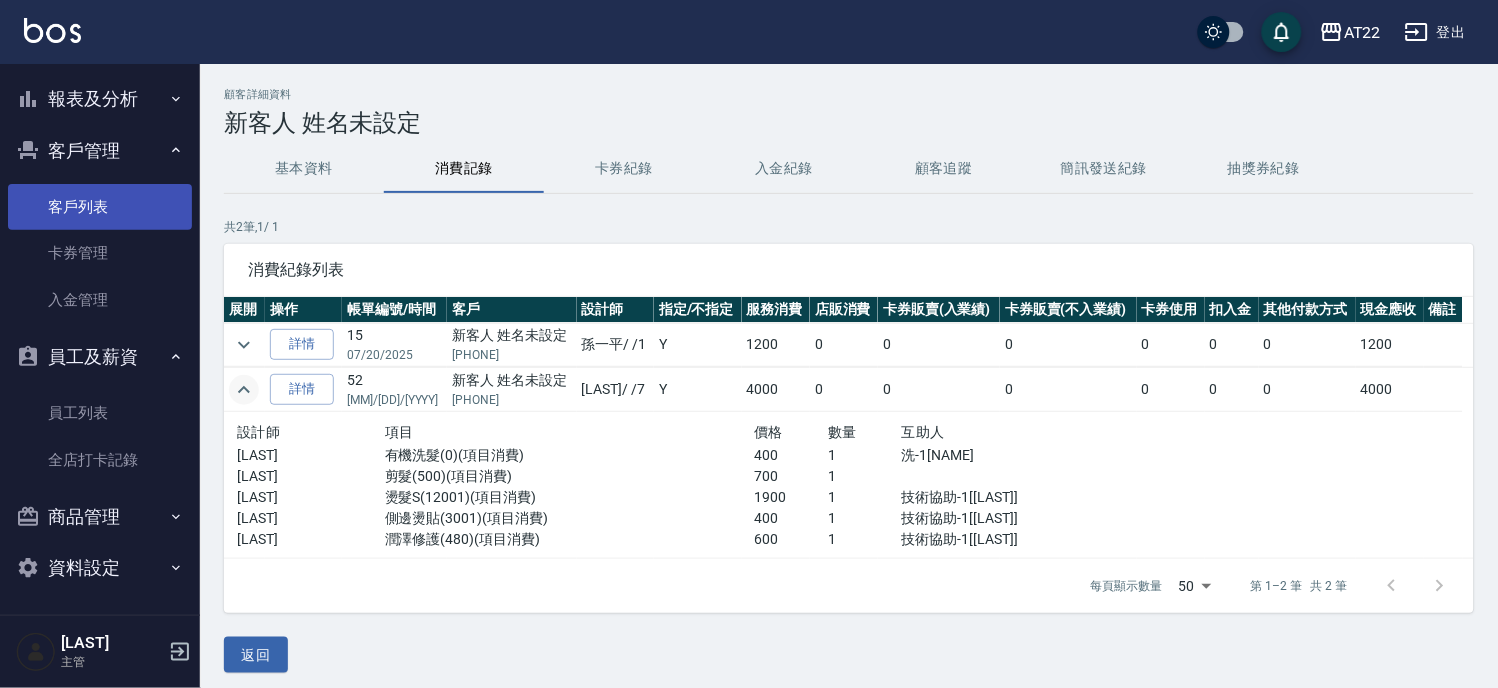 click on "客戶列表" at bounding box center (100, 207) 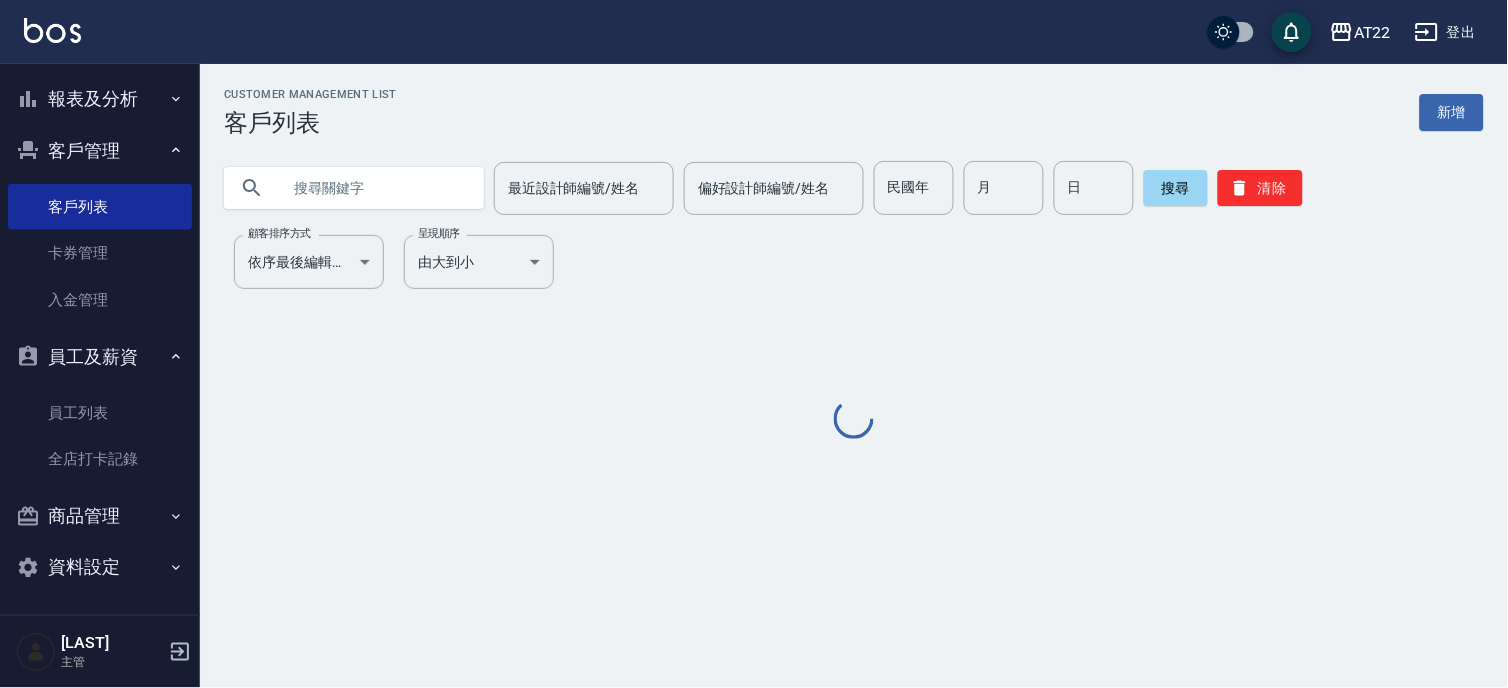 click at bounding box center (374, 188) 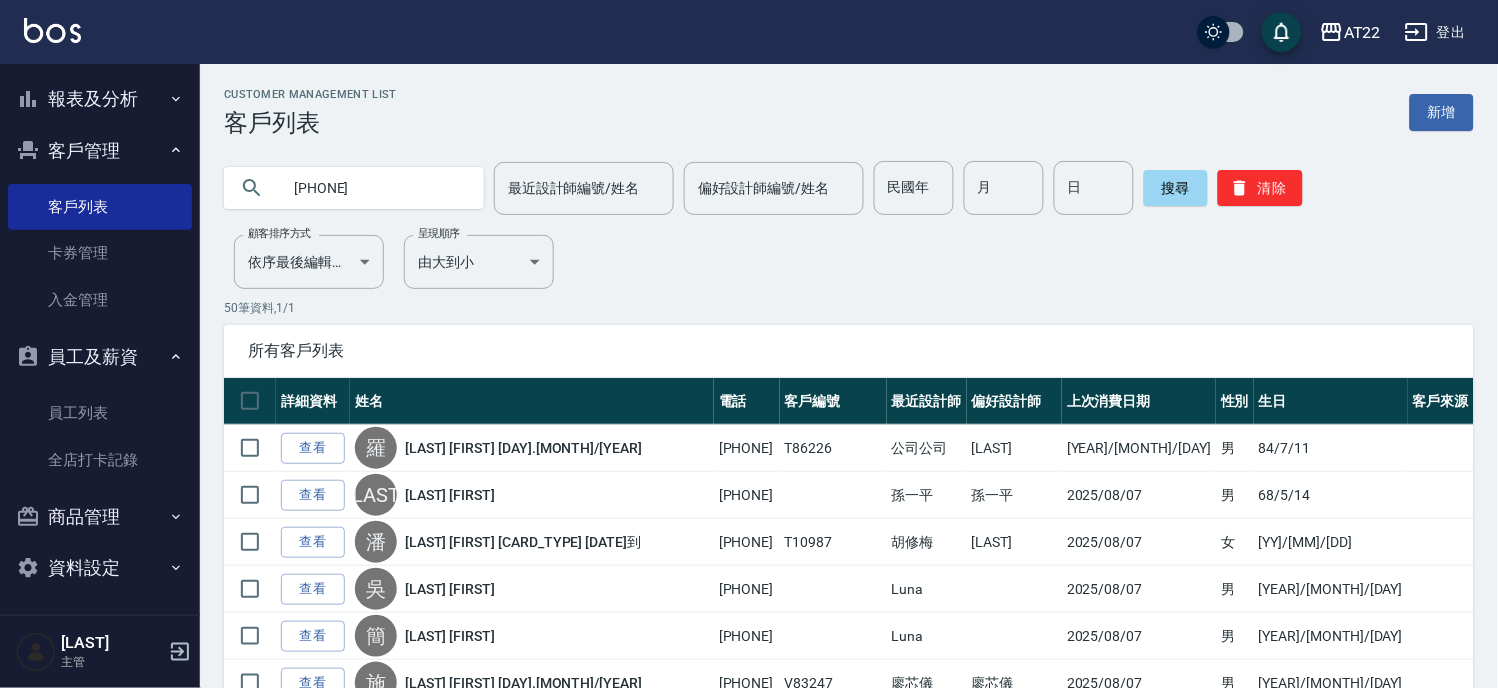 type on "[PHONE]" 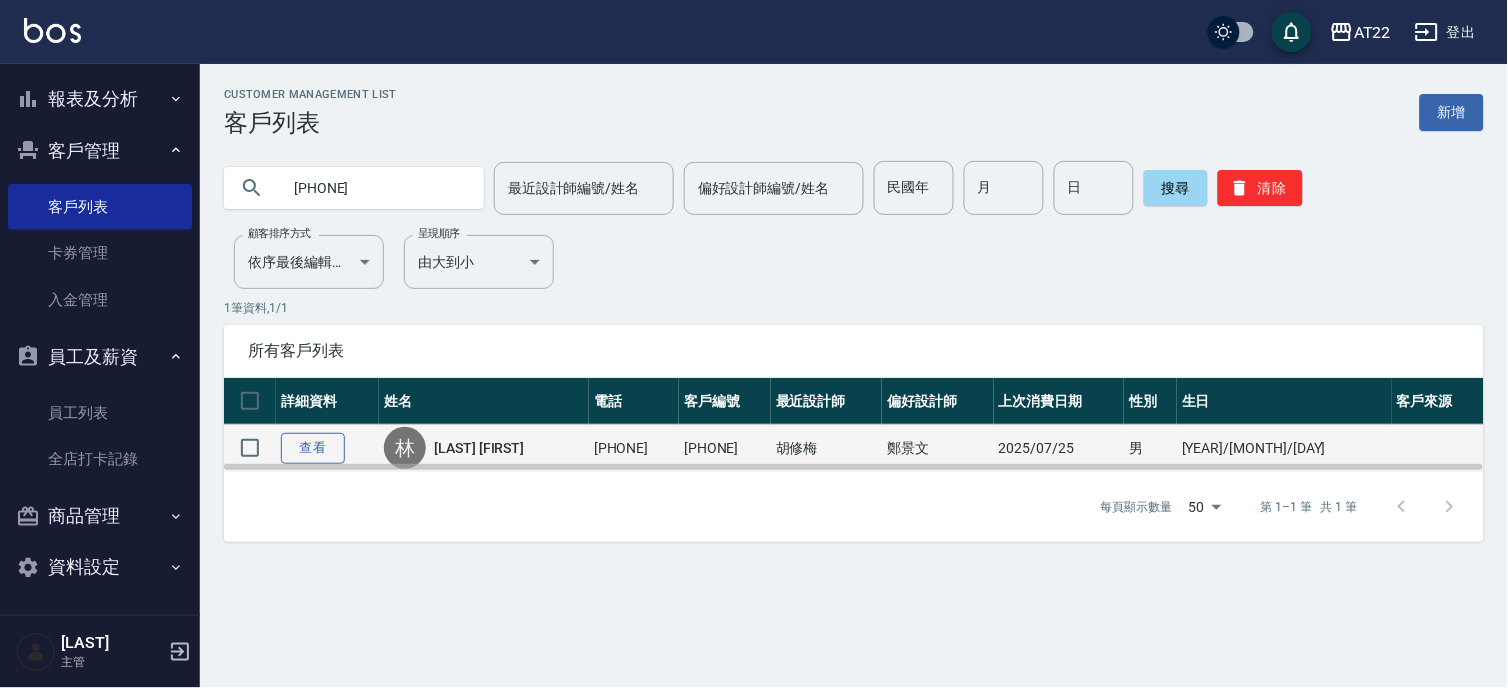 click on "查看" at bounding box center [313, 448] 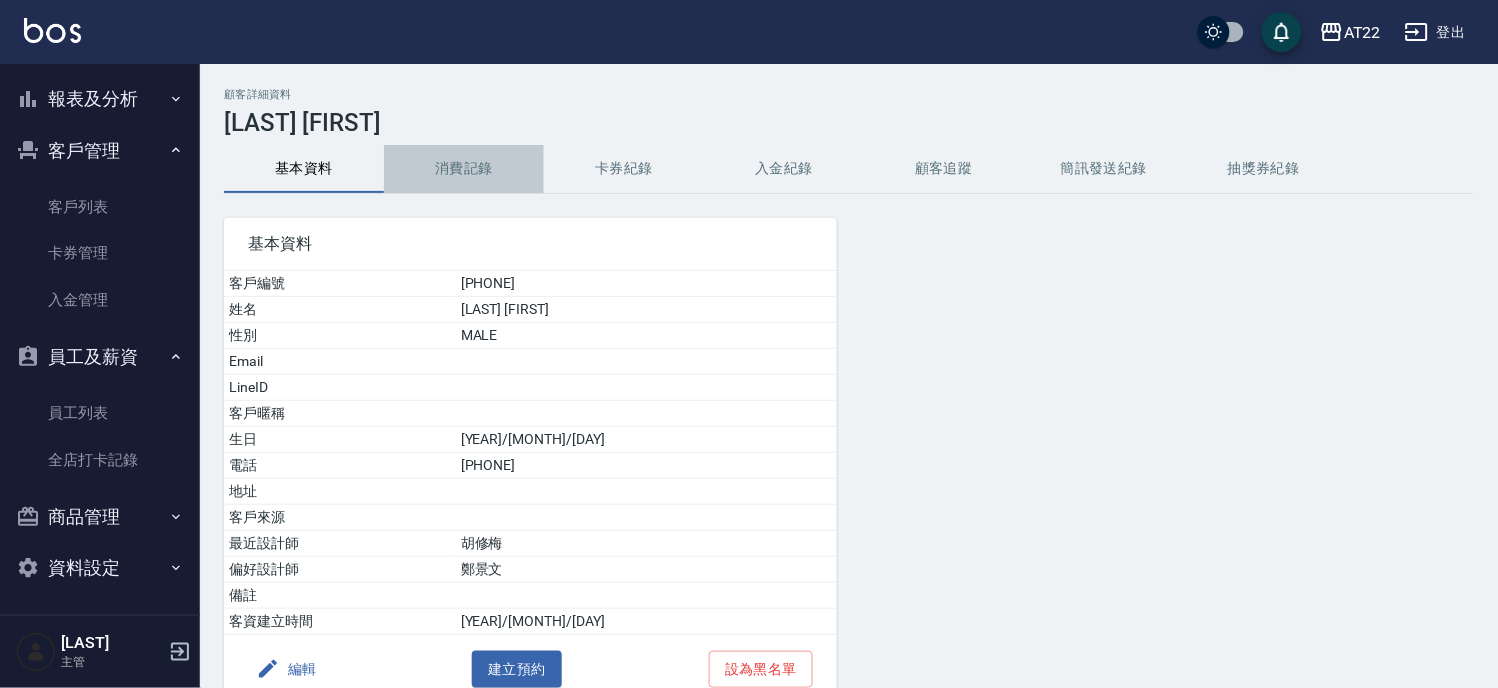 click on "消費記錄" at bounding box center (464, 169) 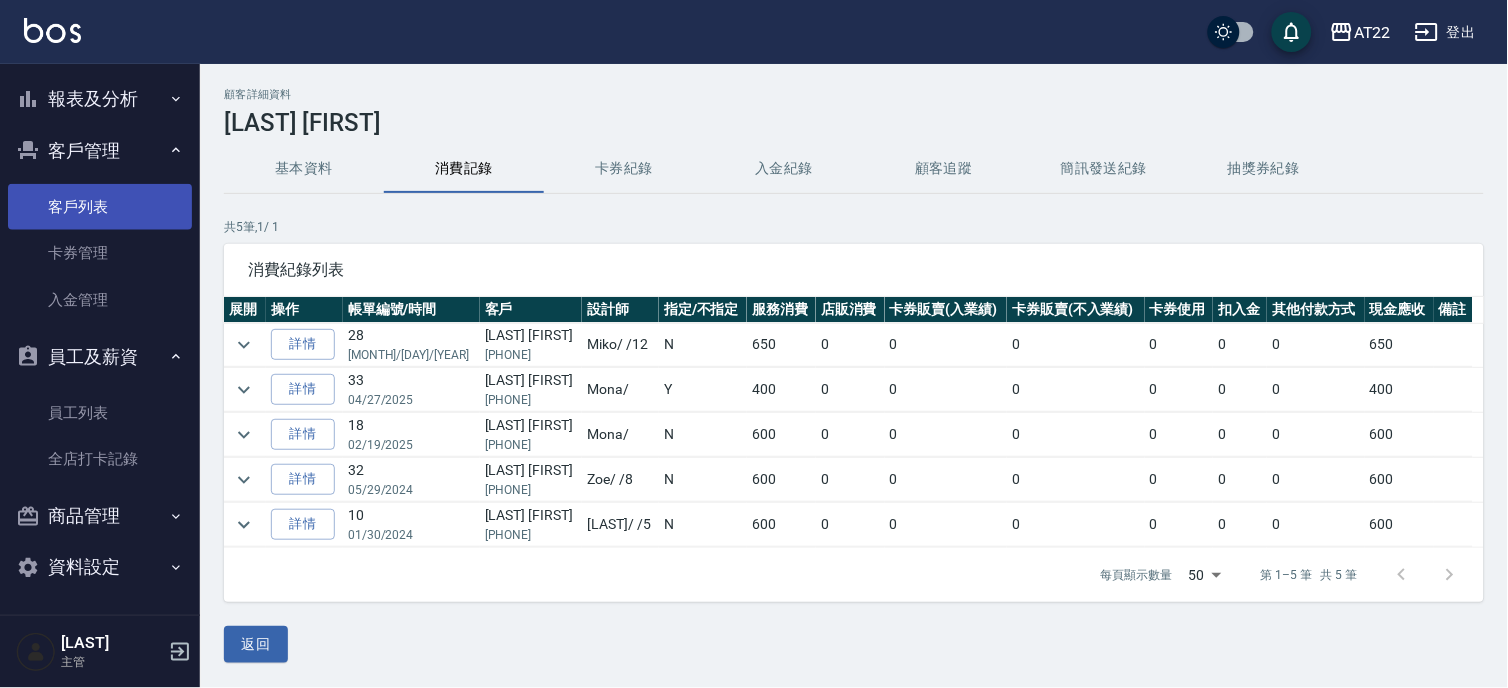 click on "客戶列表" at bounding box center [100, 207] 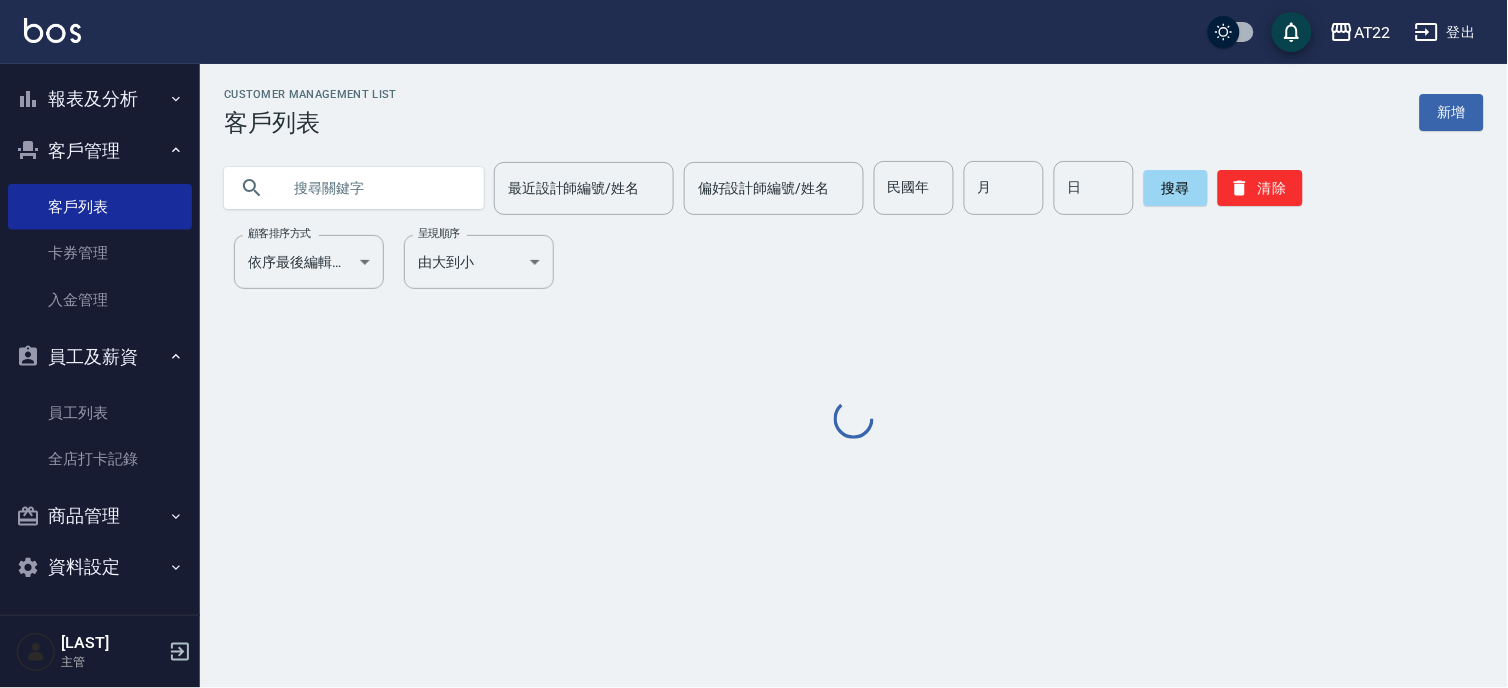 click at bounding box center (374, 188) 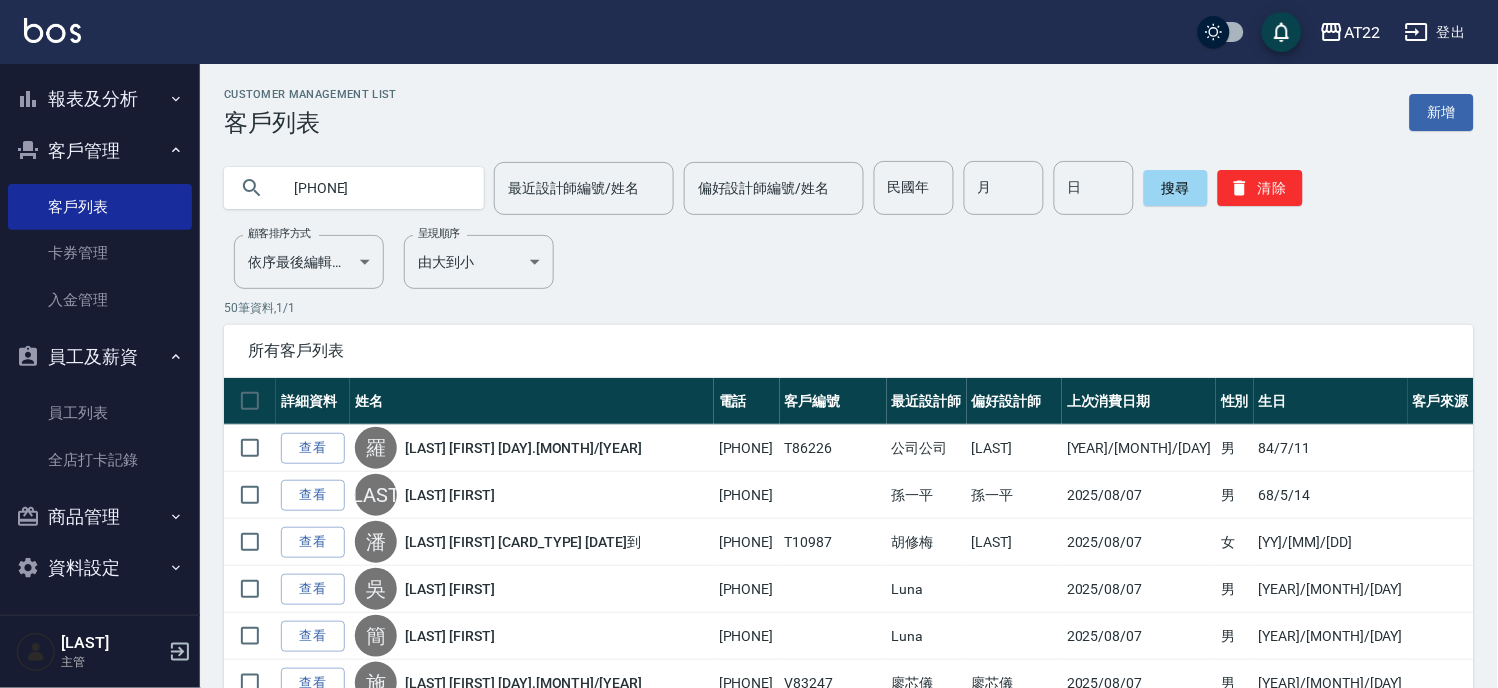 type on "[PHONE]" 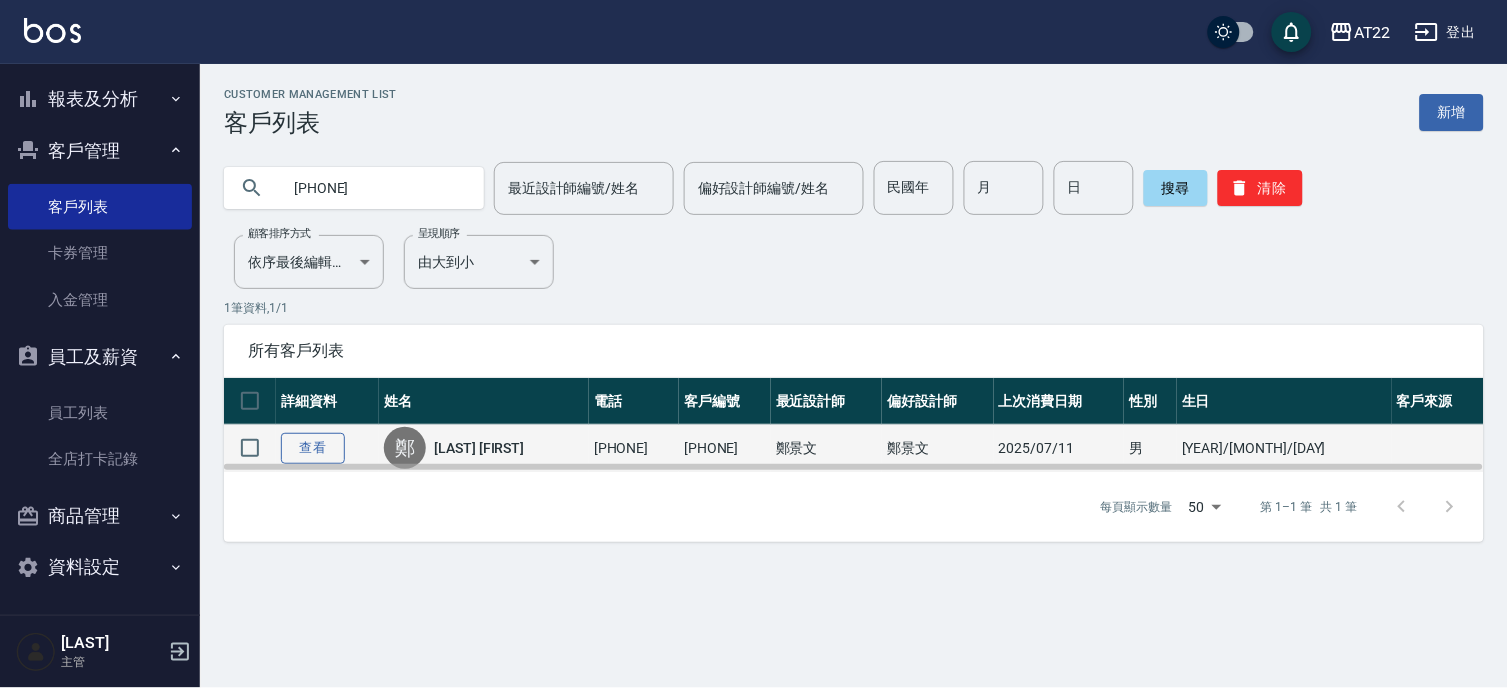 click on "查看" at bounding box center [313, 448] 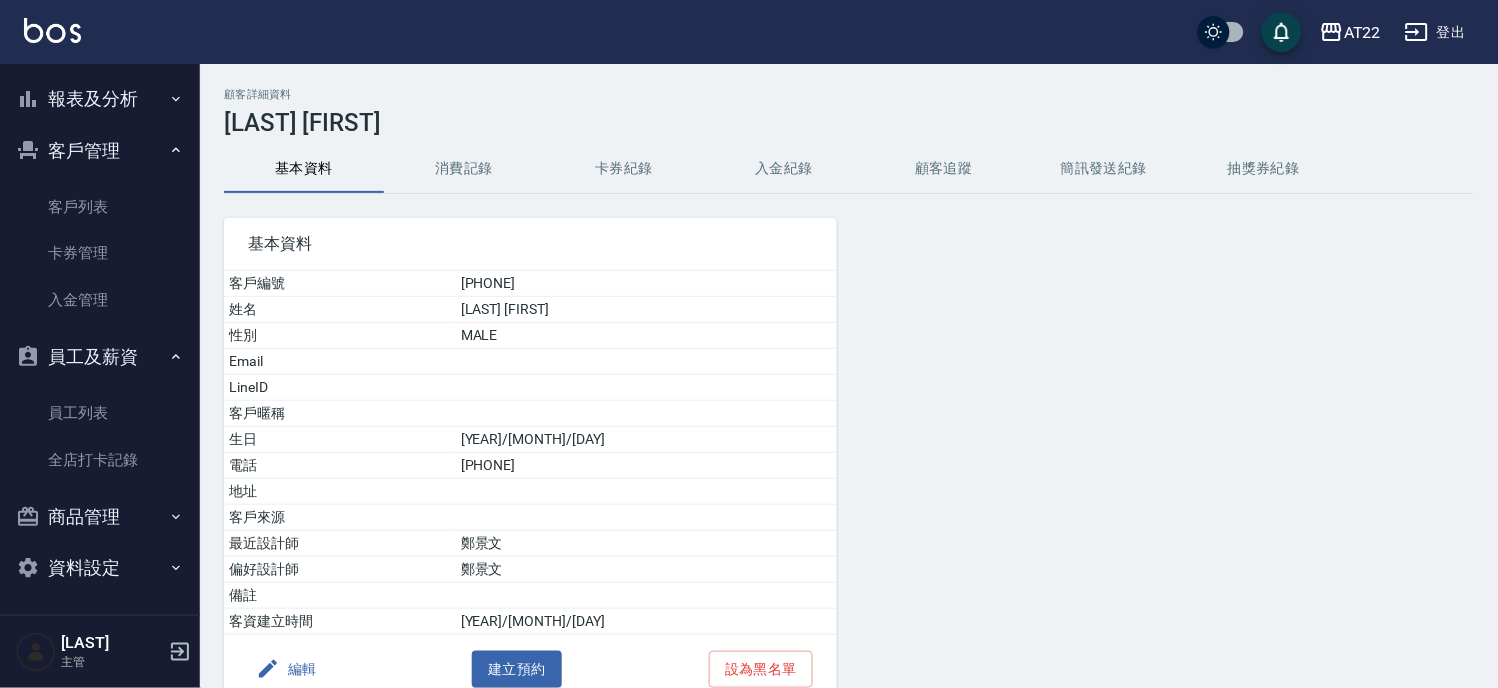 click on "消費記錄" at bounding box center (464, 169) 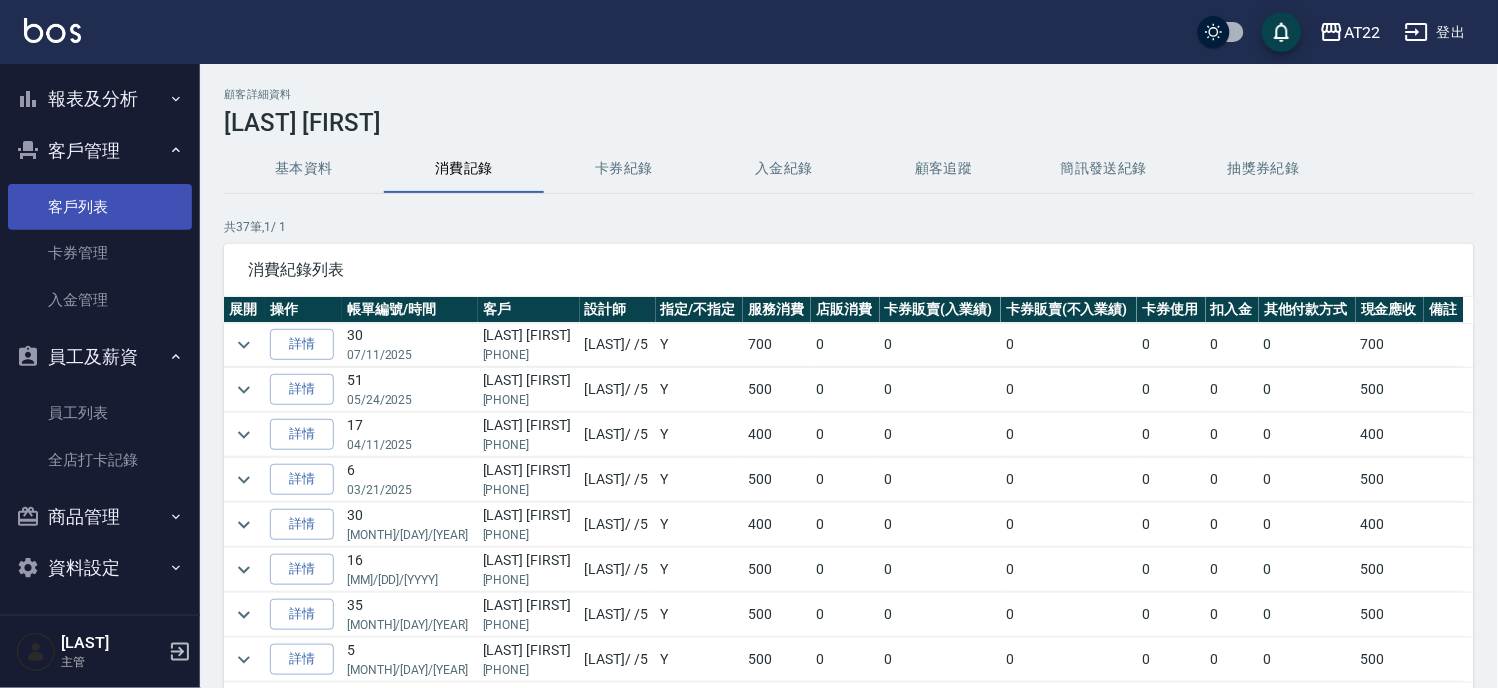 click on "客戶列表" at bounding box center (100, 207) 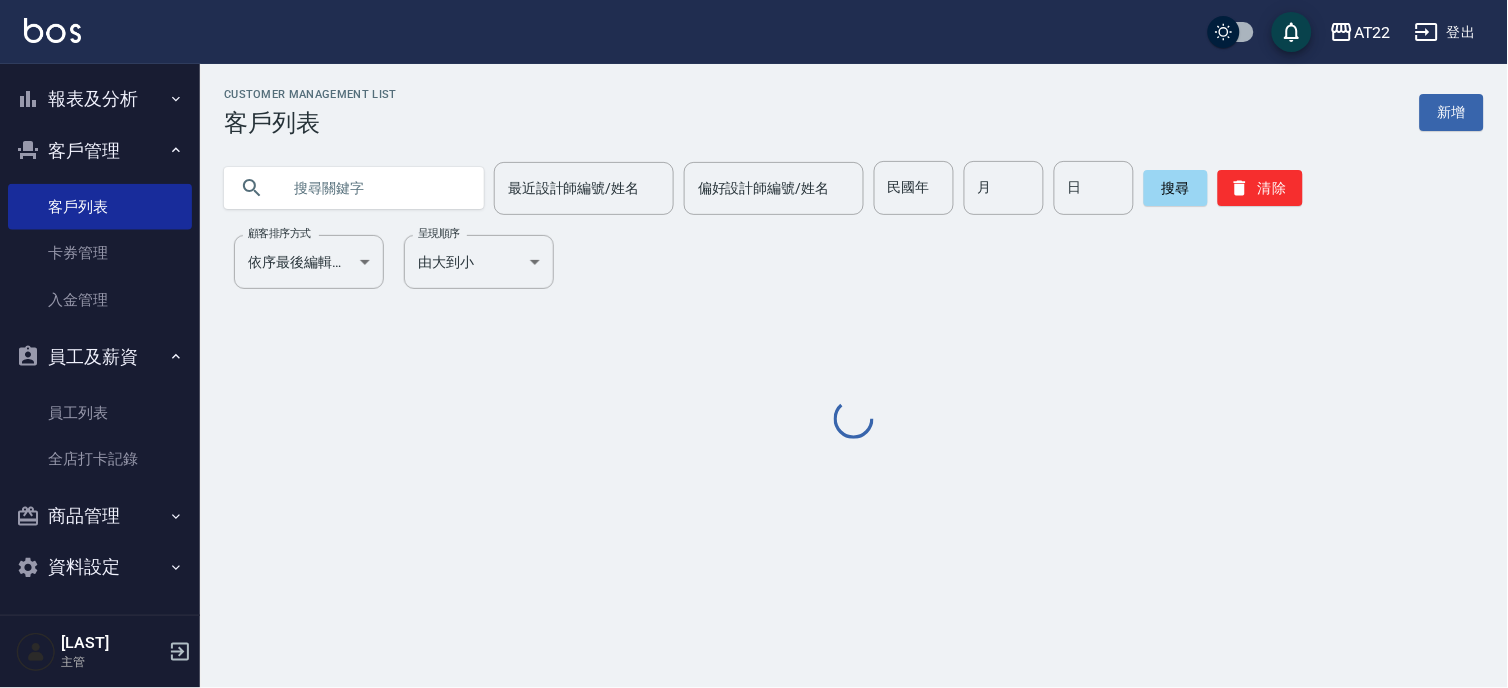 click at bounding box center [374, 188] 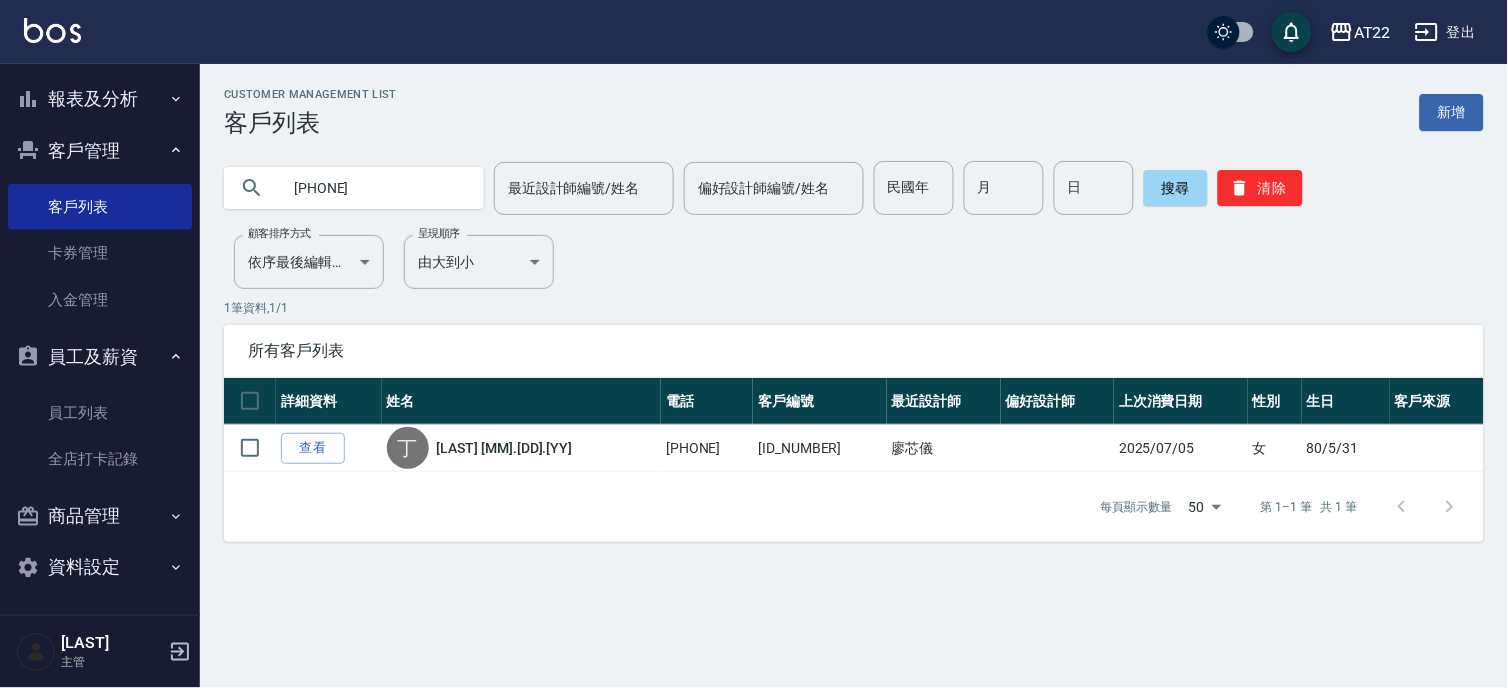 click on "[PHONE]" at bounding box center [374, 188] 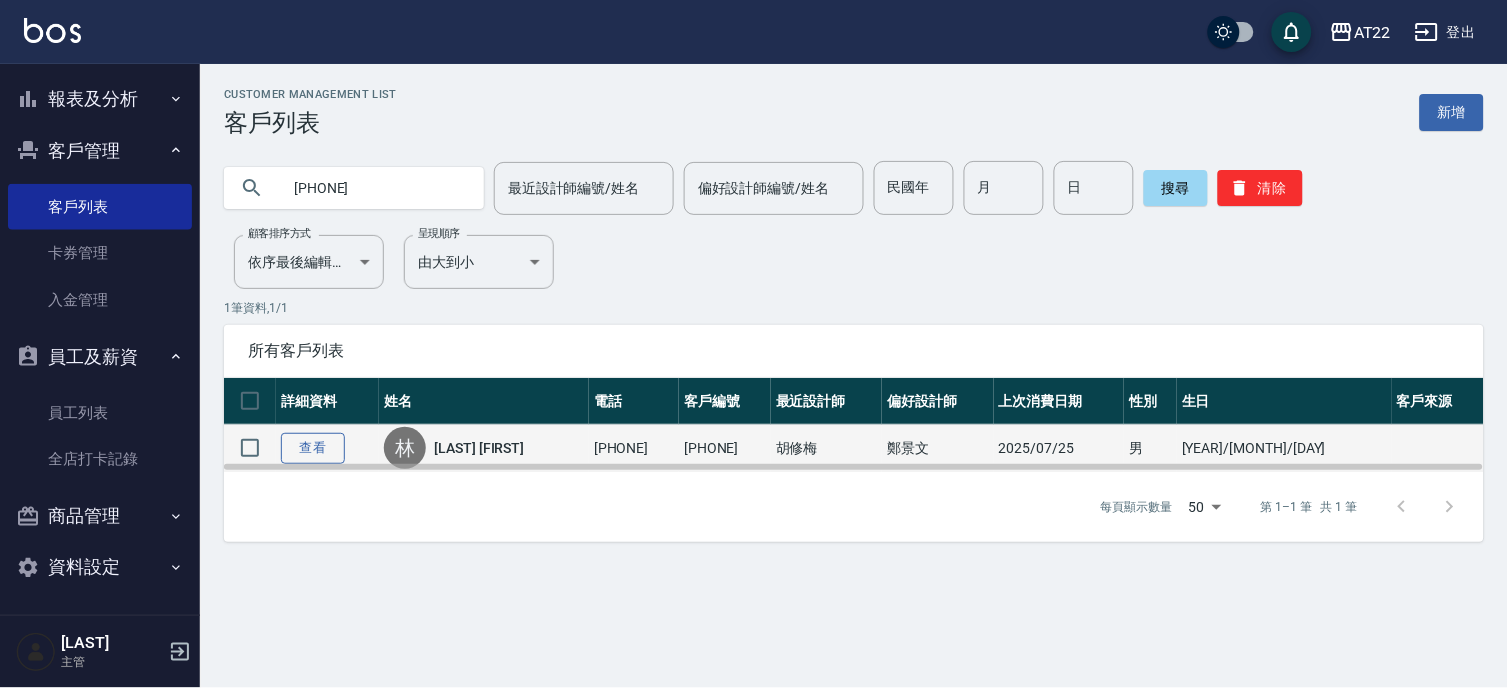 click on "查看" at bounding box center (313, 448) 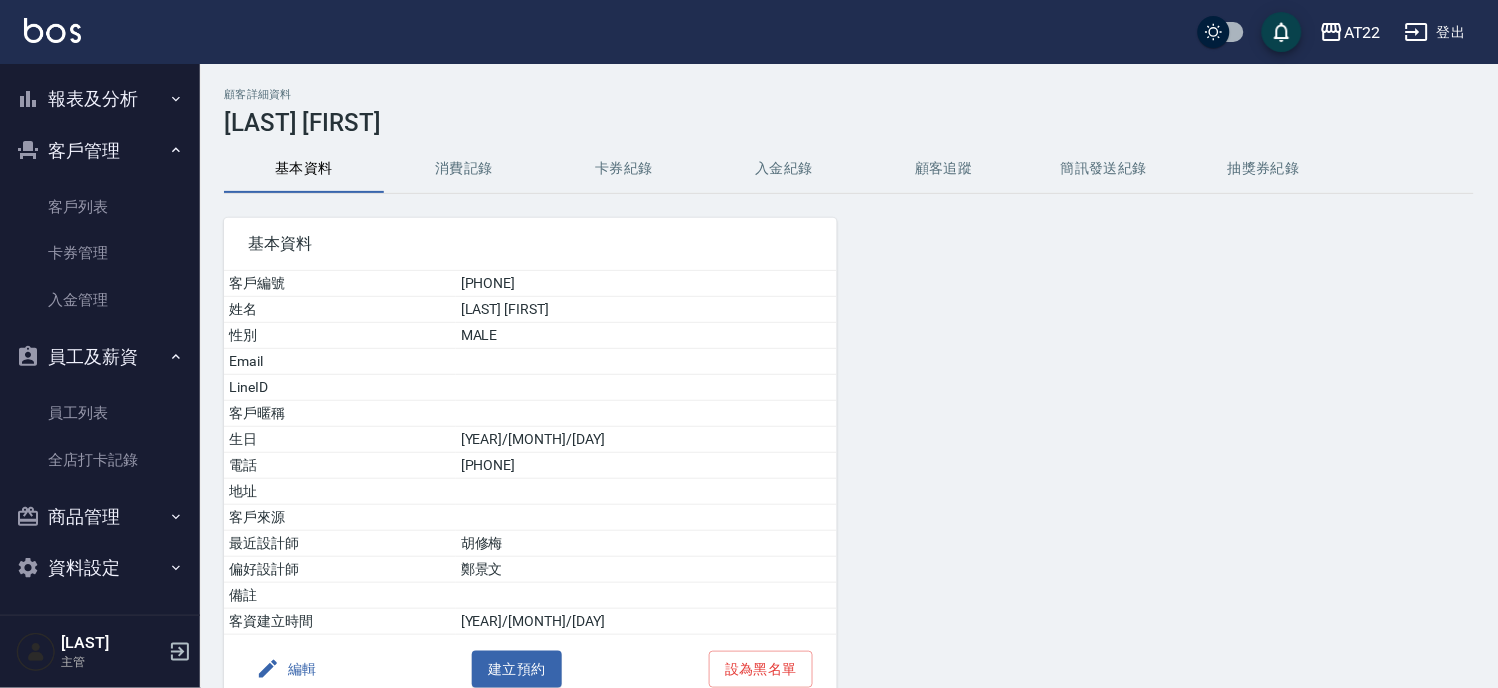 click on "消費記錄" at bounding box center [464, 169] 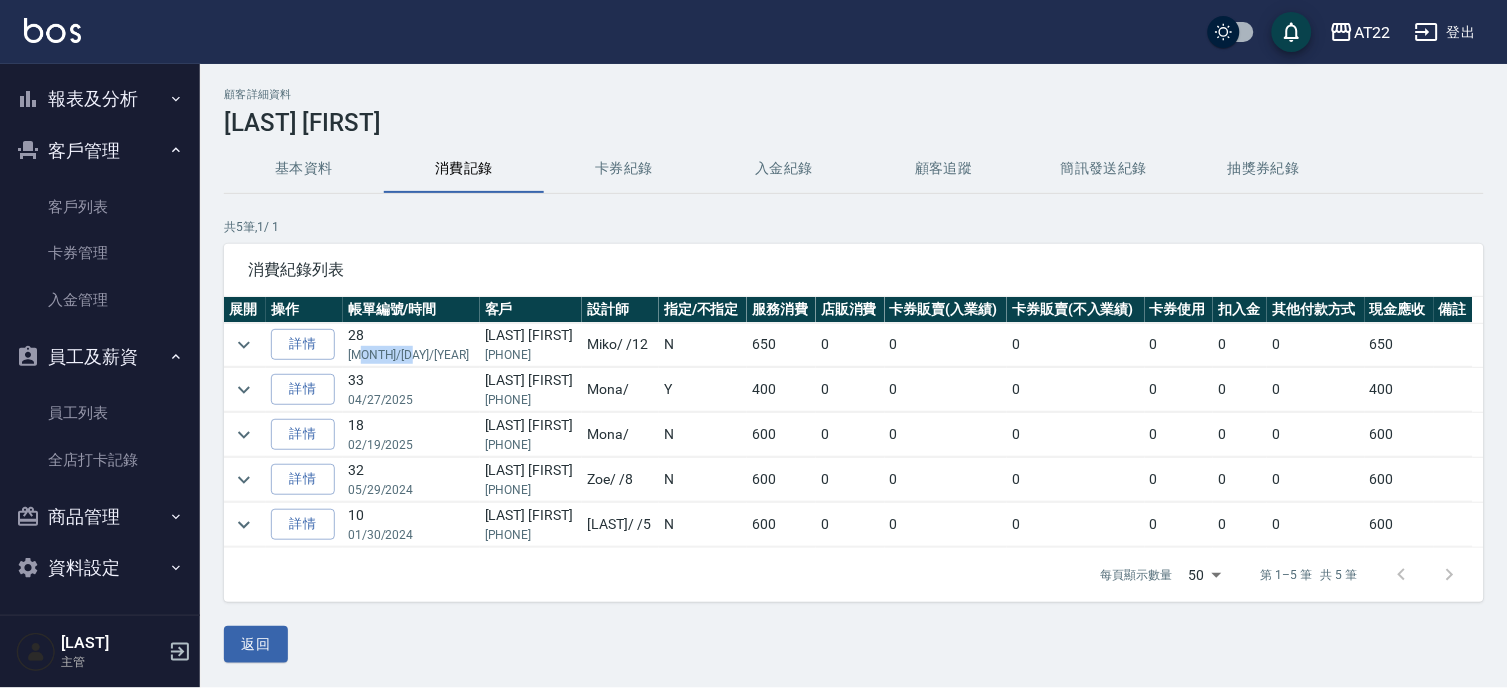 drag, startPoint x: 366, startPoint y: 354, endPoint x: 426, endPoint y: 364, distance: 60.827625 